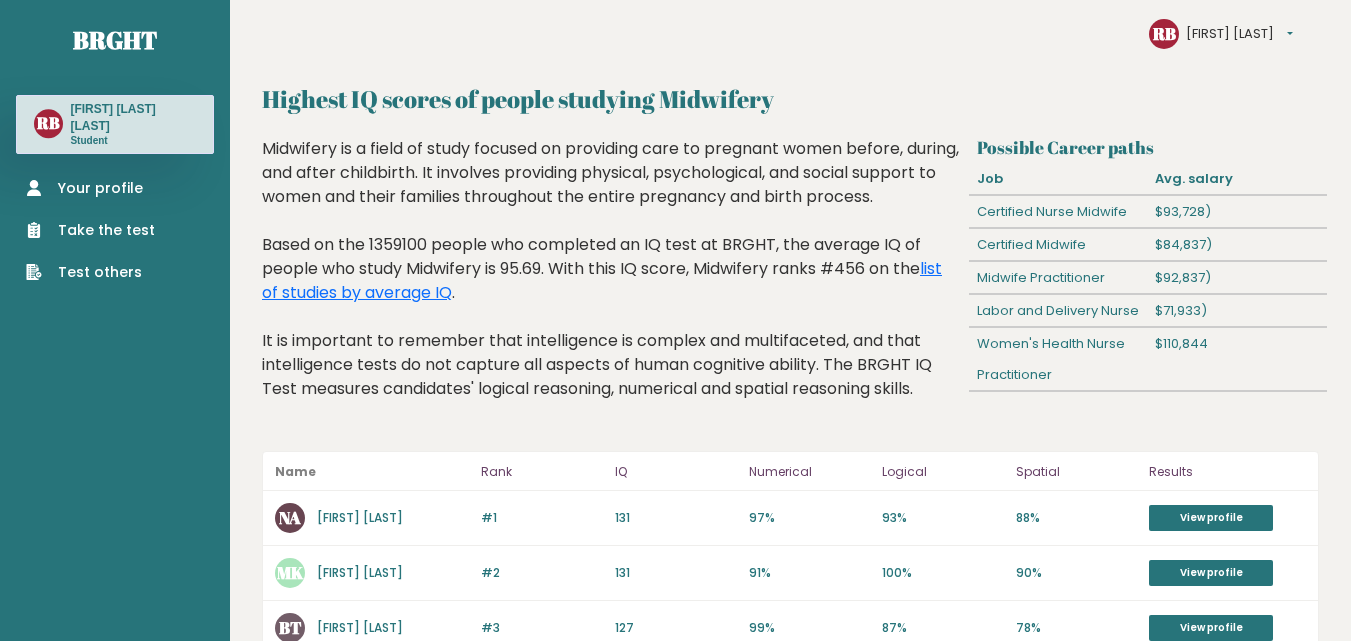 scroll, scrollTop: 0, scrollLeft: 0, axis: both 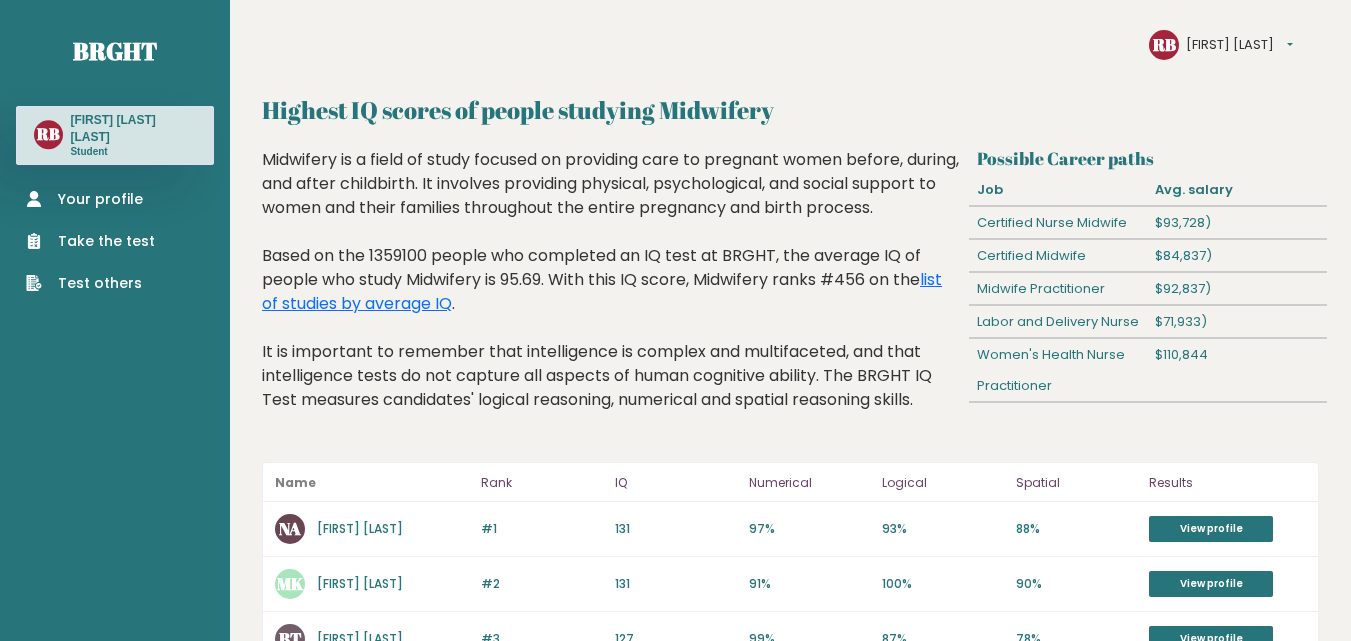 click on "Take the test" at bounding box center [90, 241] 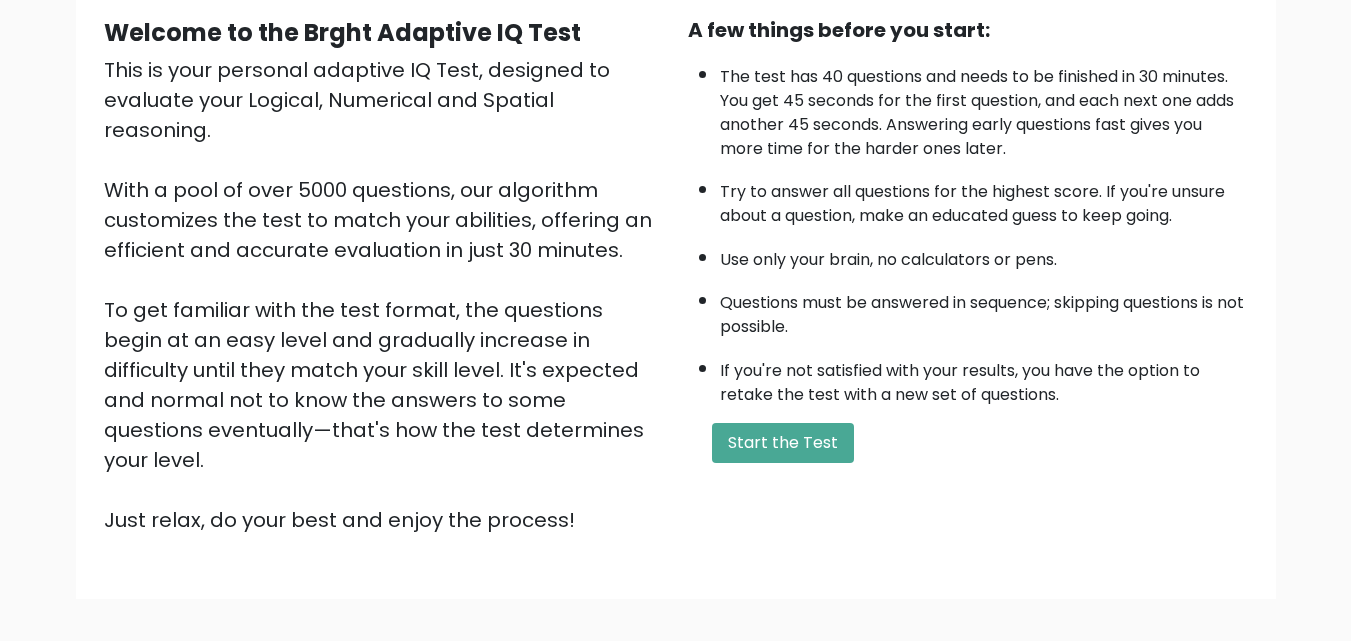 scroll, scrollTop: 200, scrollLeft: 0, axis: vertical 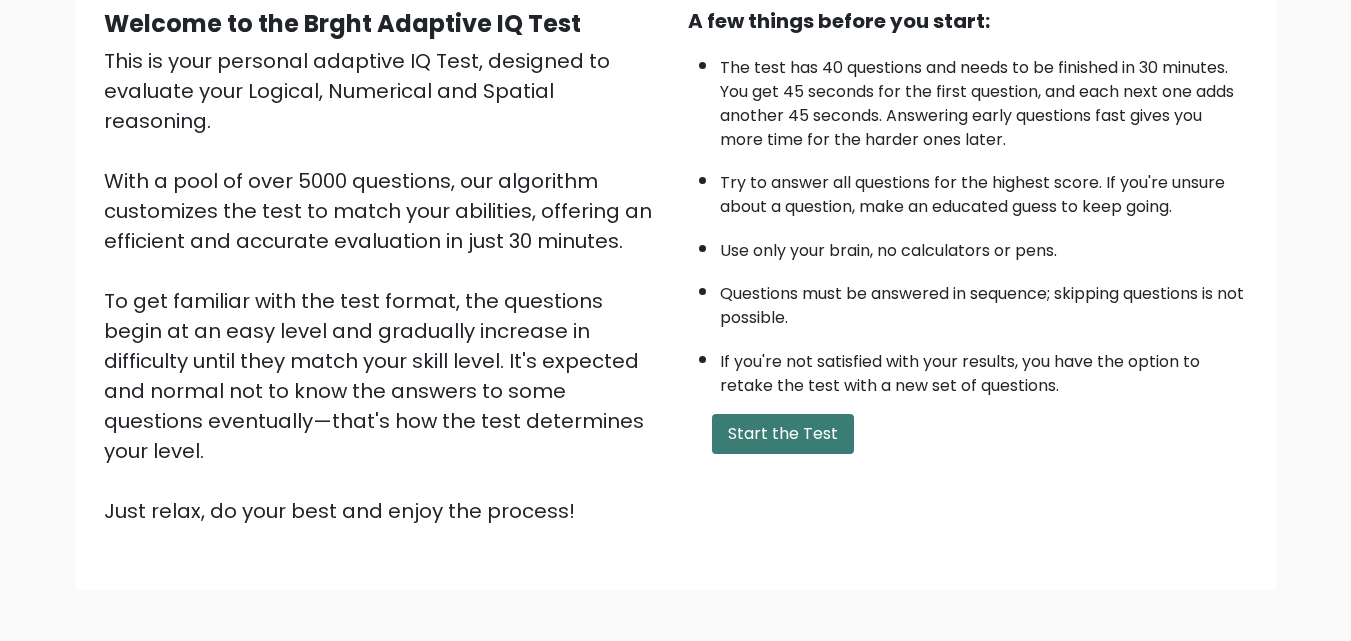 click on "Start the Test" at bounding box center [783, 434] 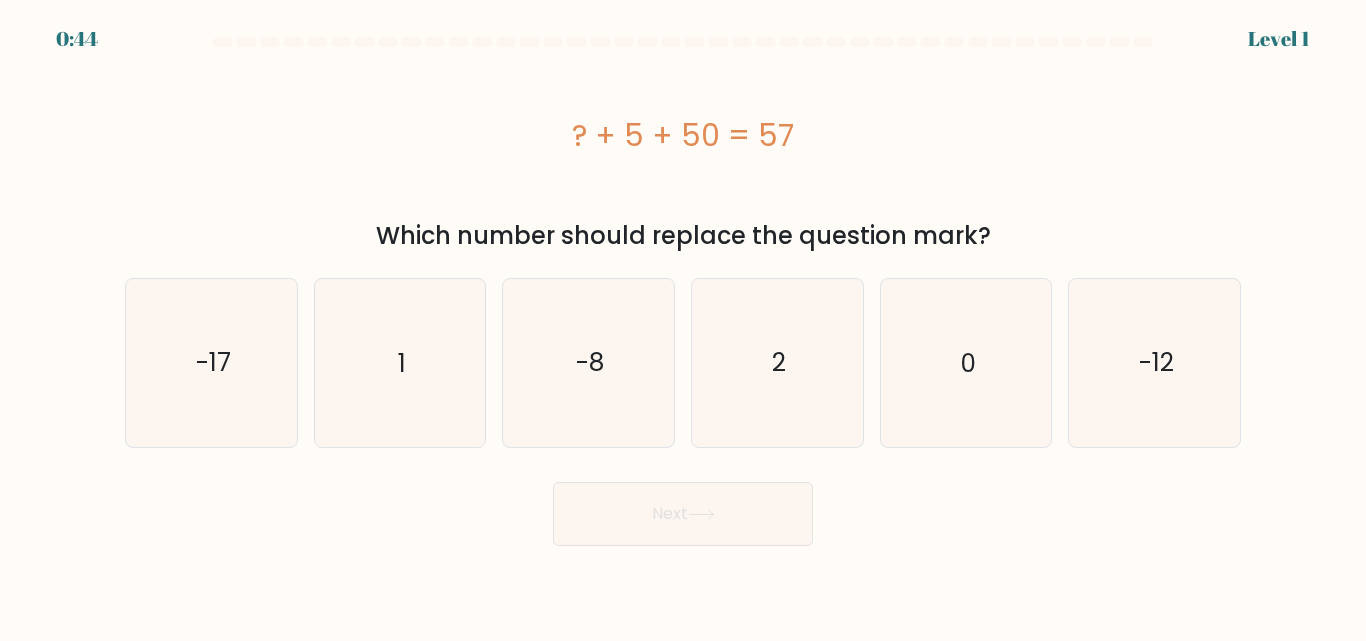 scroll, scrollTop: 0, scrollLeft: 0, axis: both 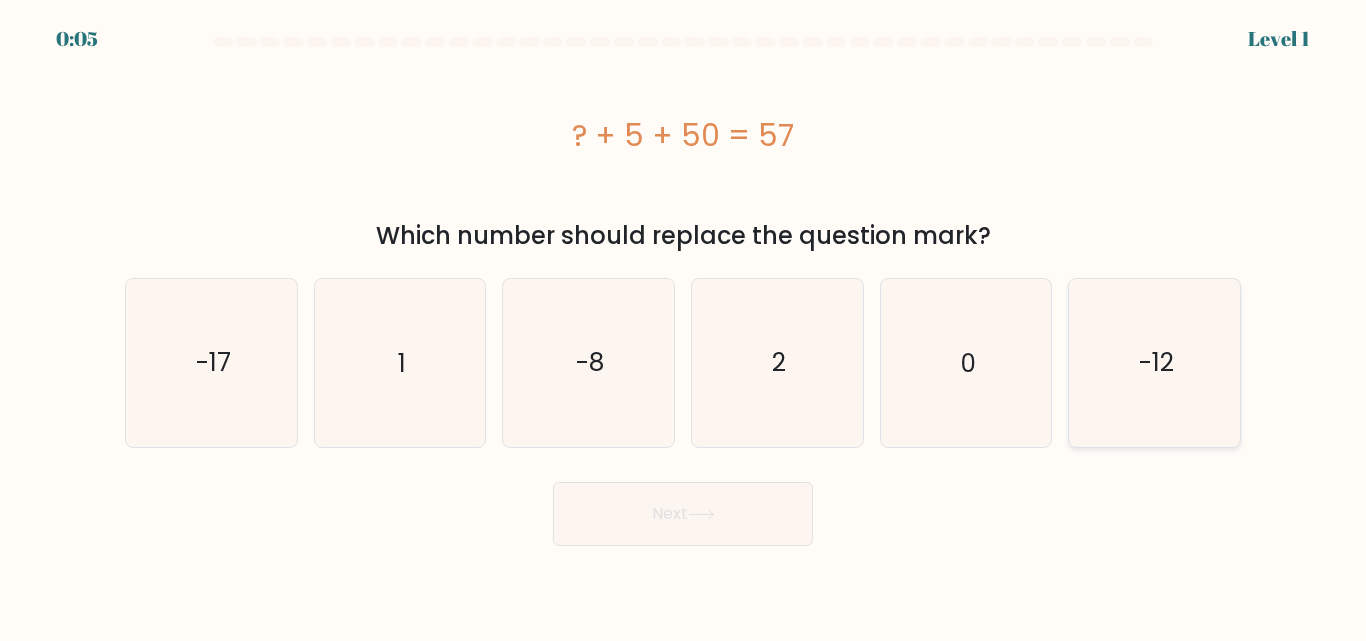click on "-12" 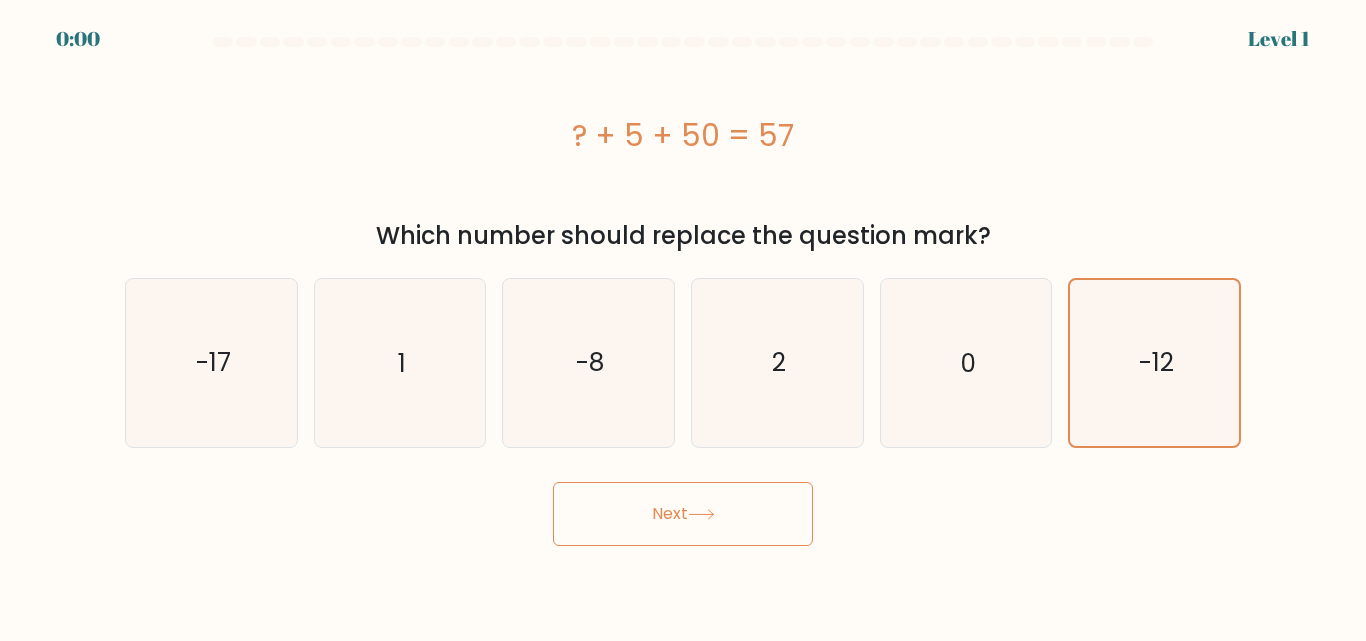 click on "Next" at bounding box center [683, 514] 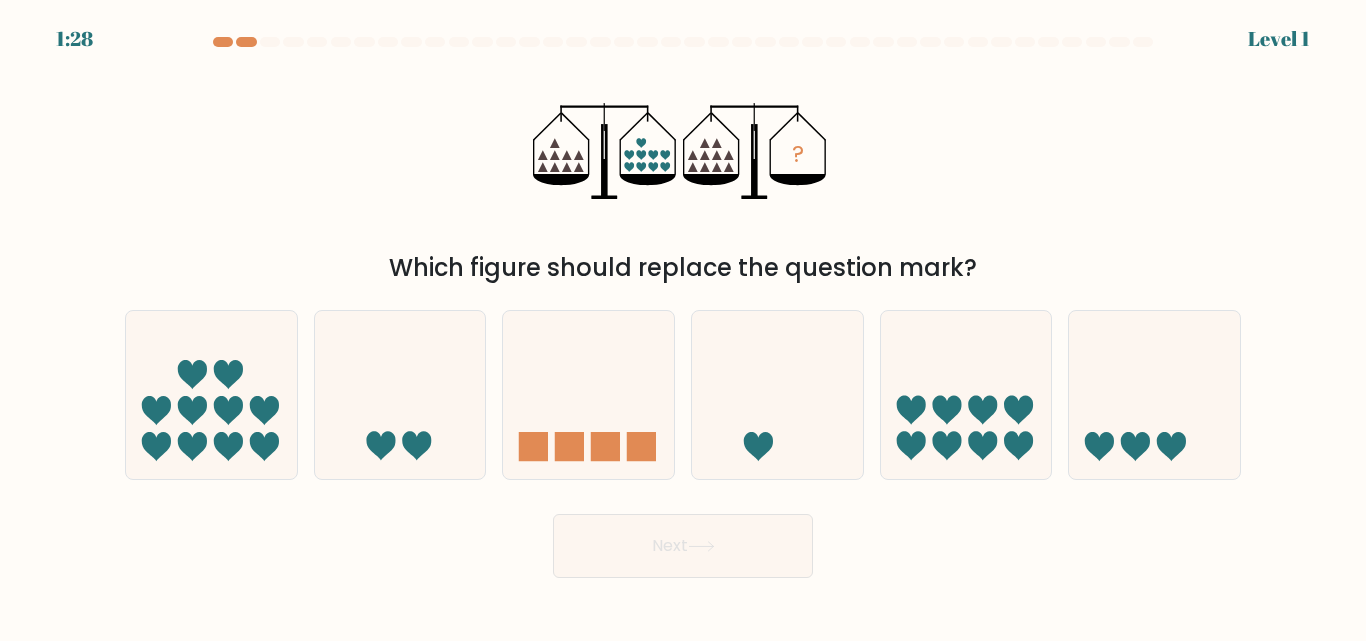 scroll, scrollTop: 0, scrollLeft: 0, axis: both 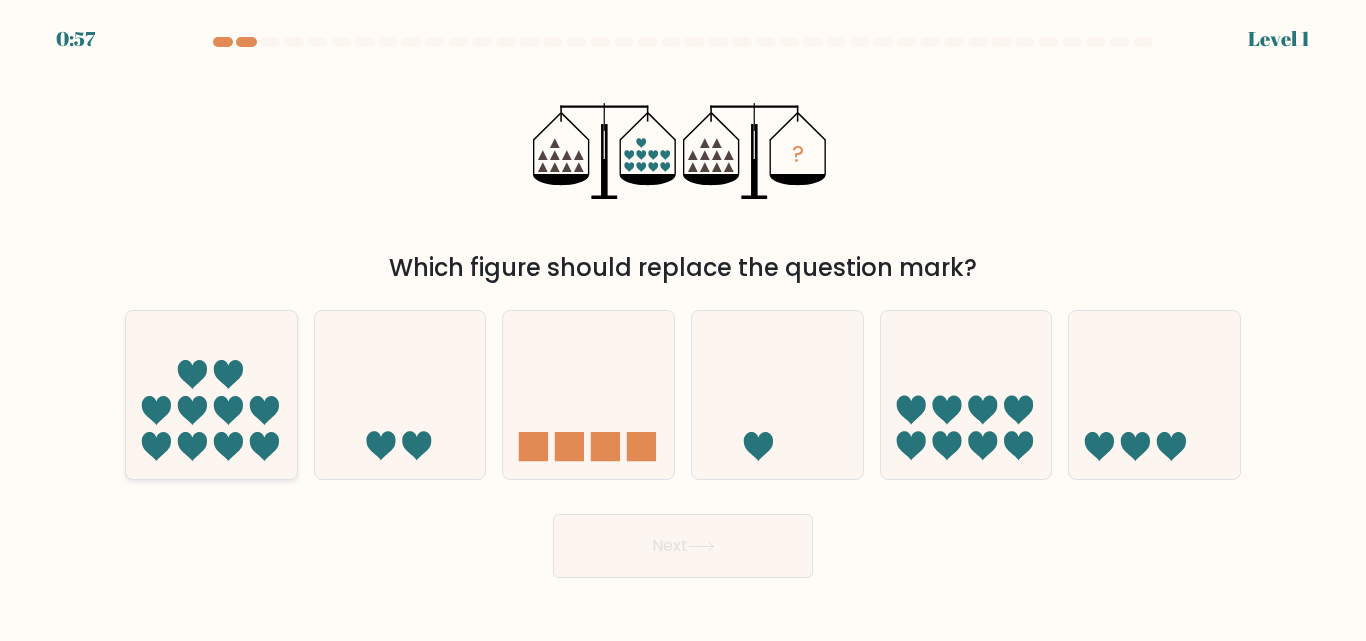 drag, startPoint x: 163, startPoint y: 456, endPoint x: 230, endPoint y: 479, distance: 70.837845 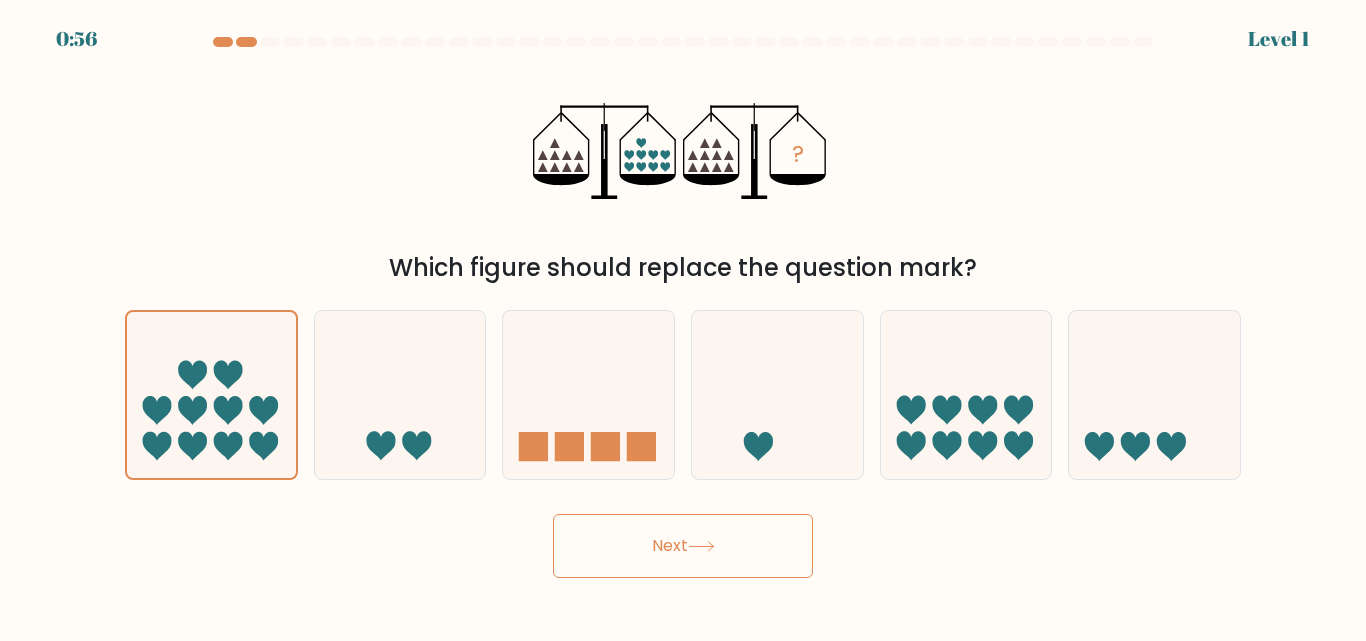 click on "Next" at bounding box center (683, 546) 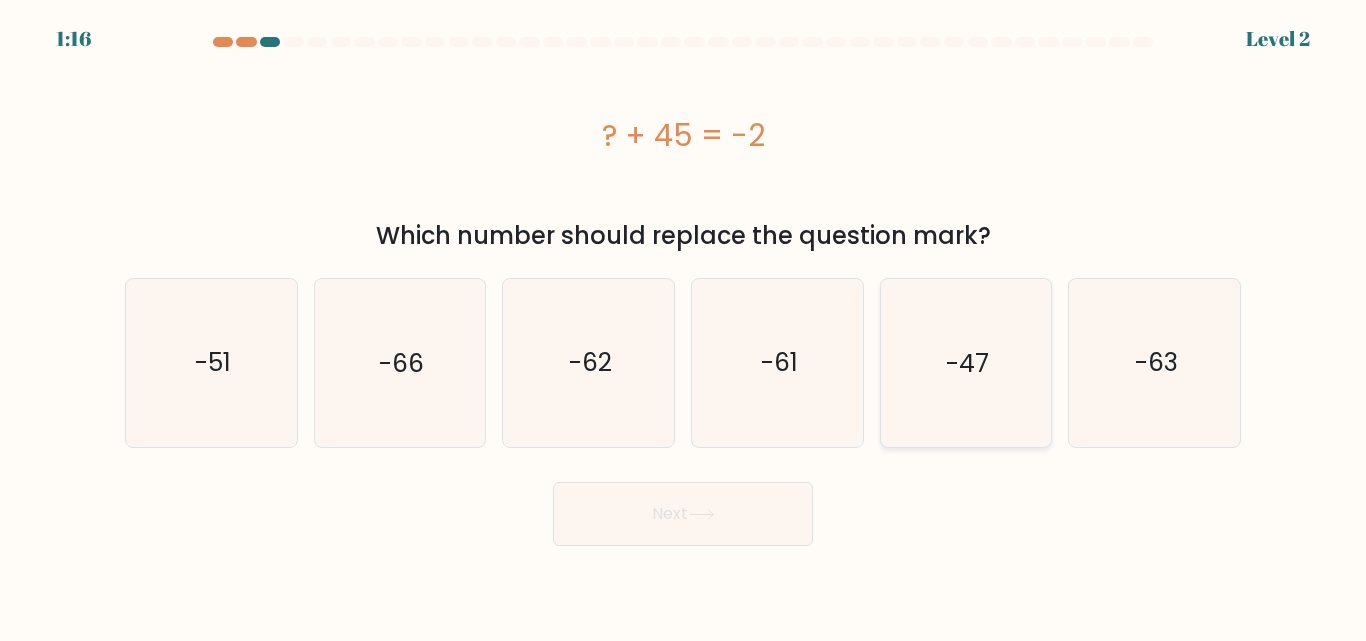 click on "-47" 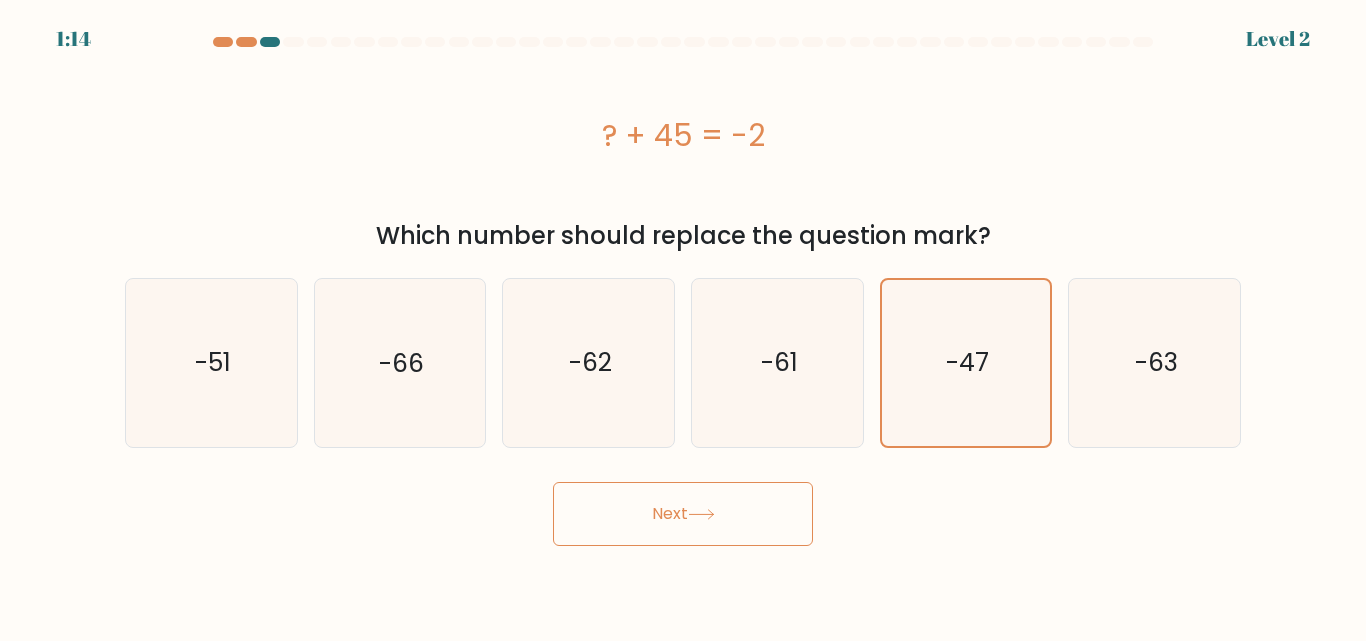 click on "Next" at bounding box center [683, 514] 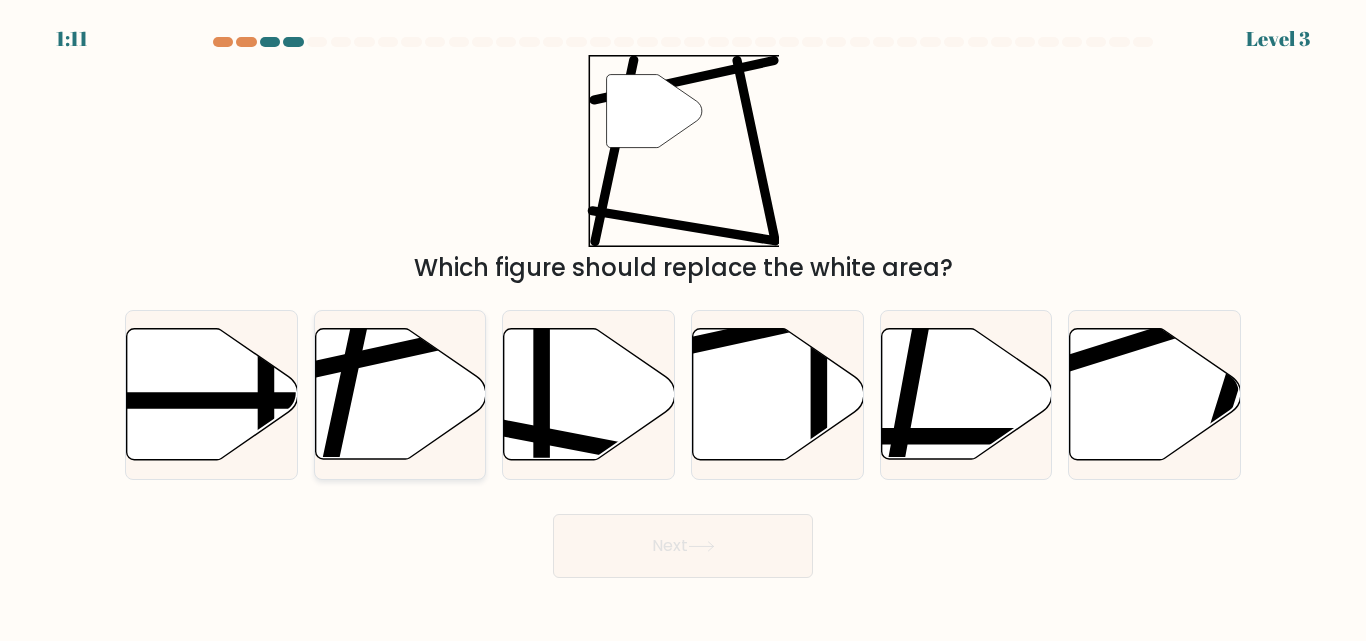 click 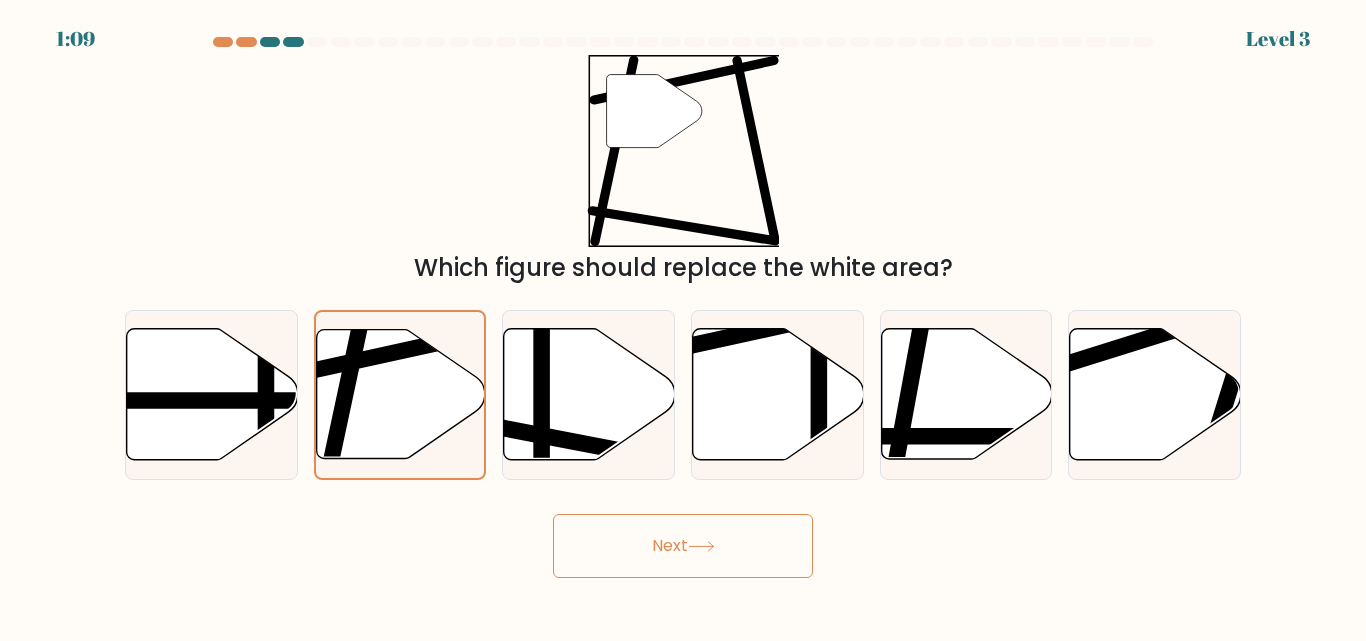 click 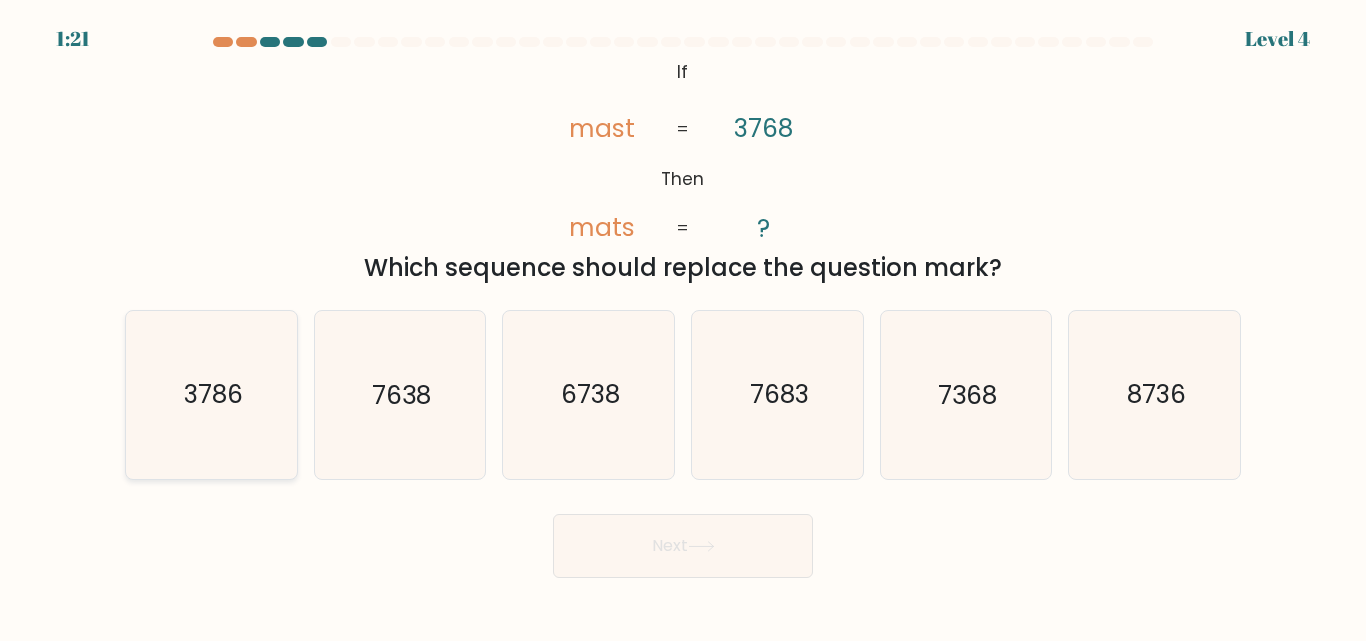 click on "3786" 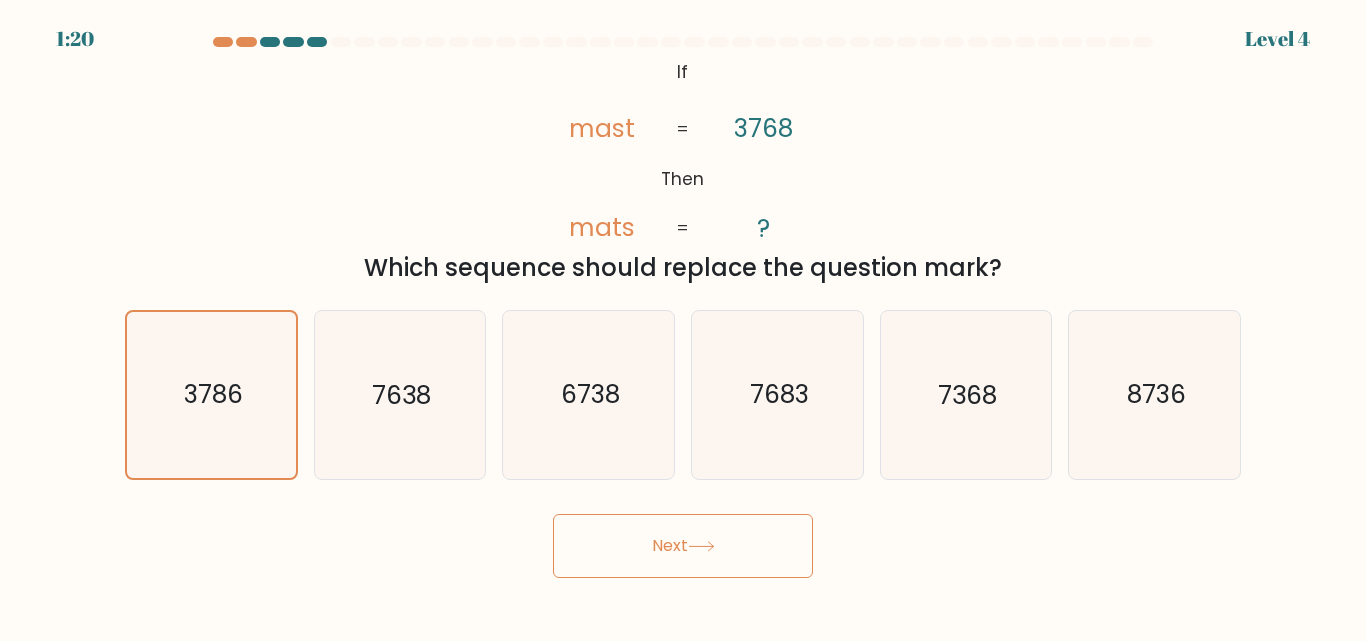 click on "Next" at bounding box center [683, 546] 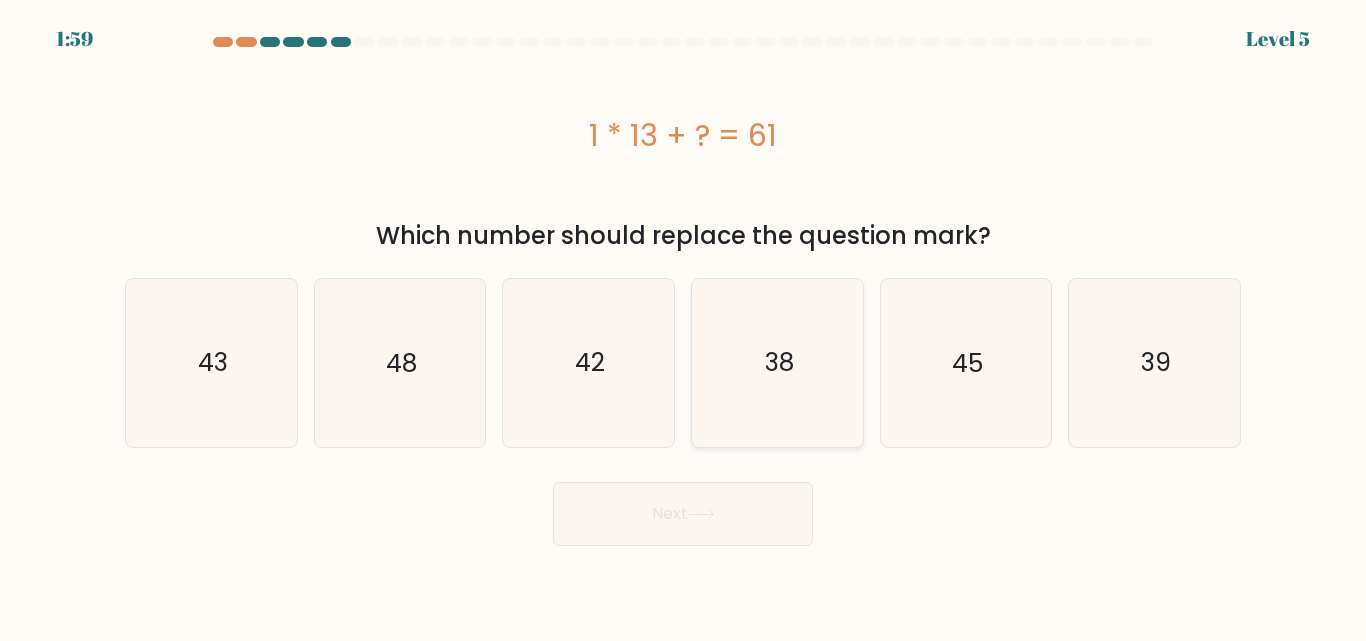 click on "38" 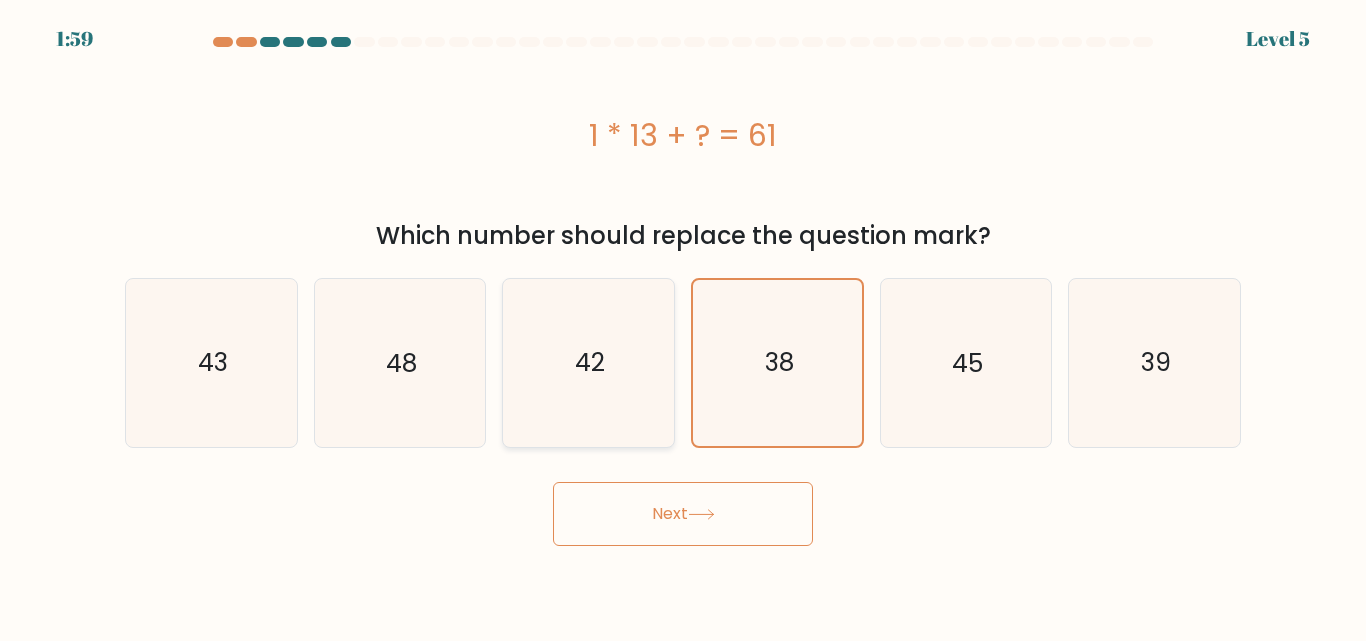 click on "42" 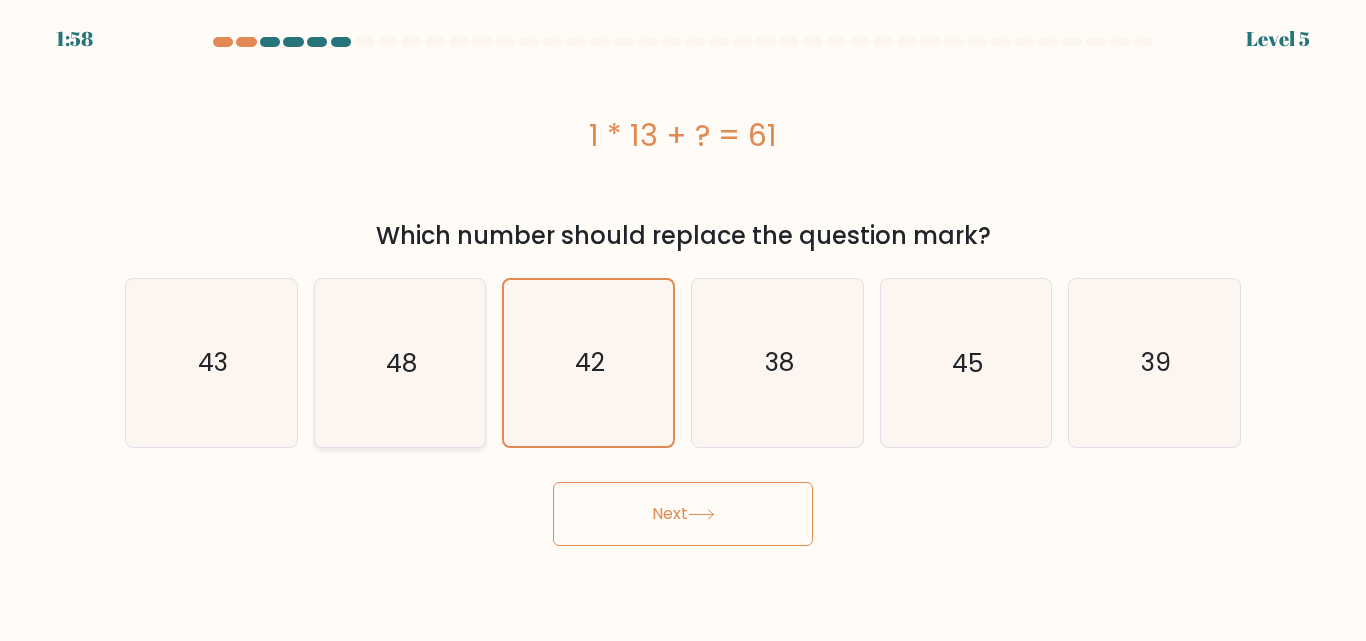 click on "48" 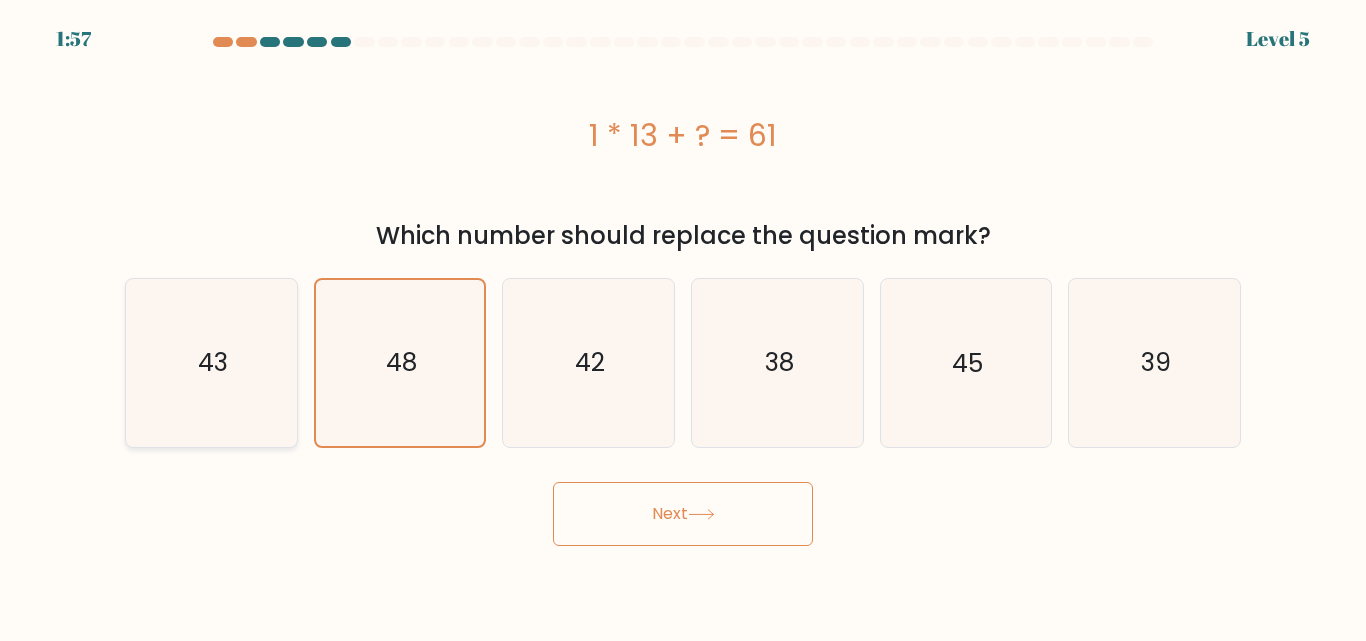 click on "43" 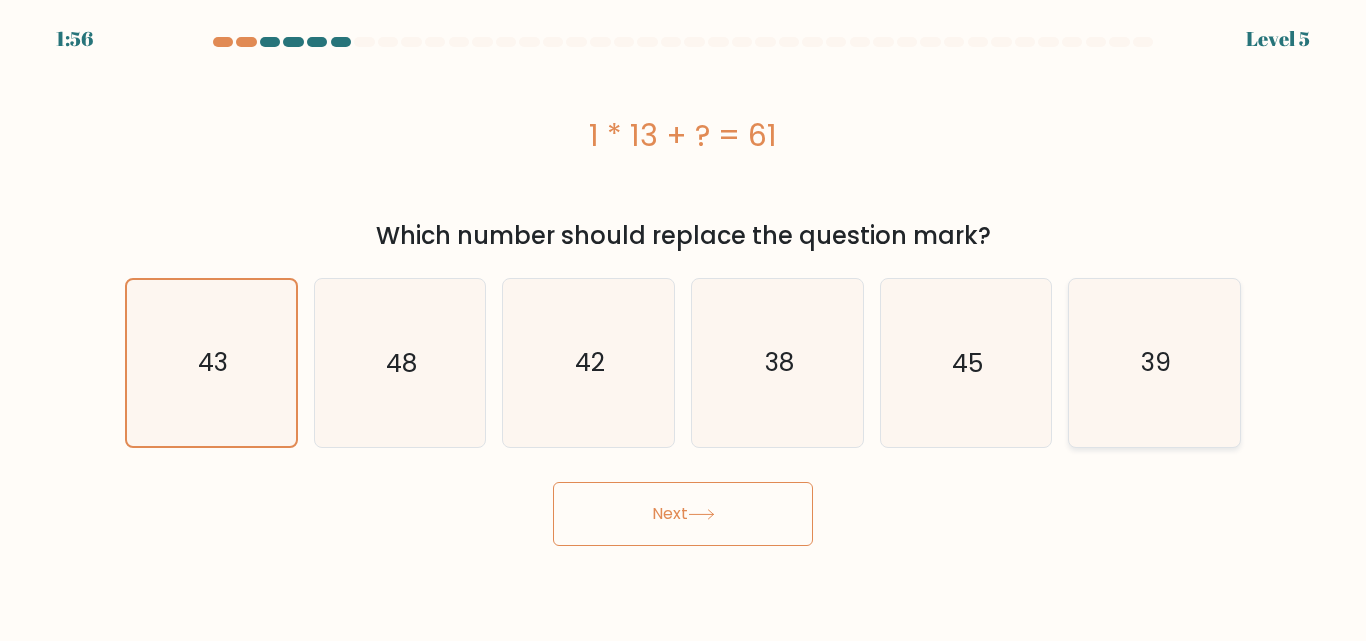 click on "39" 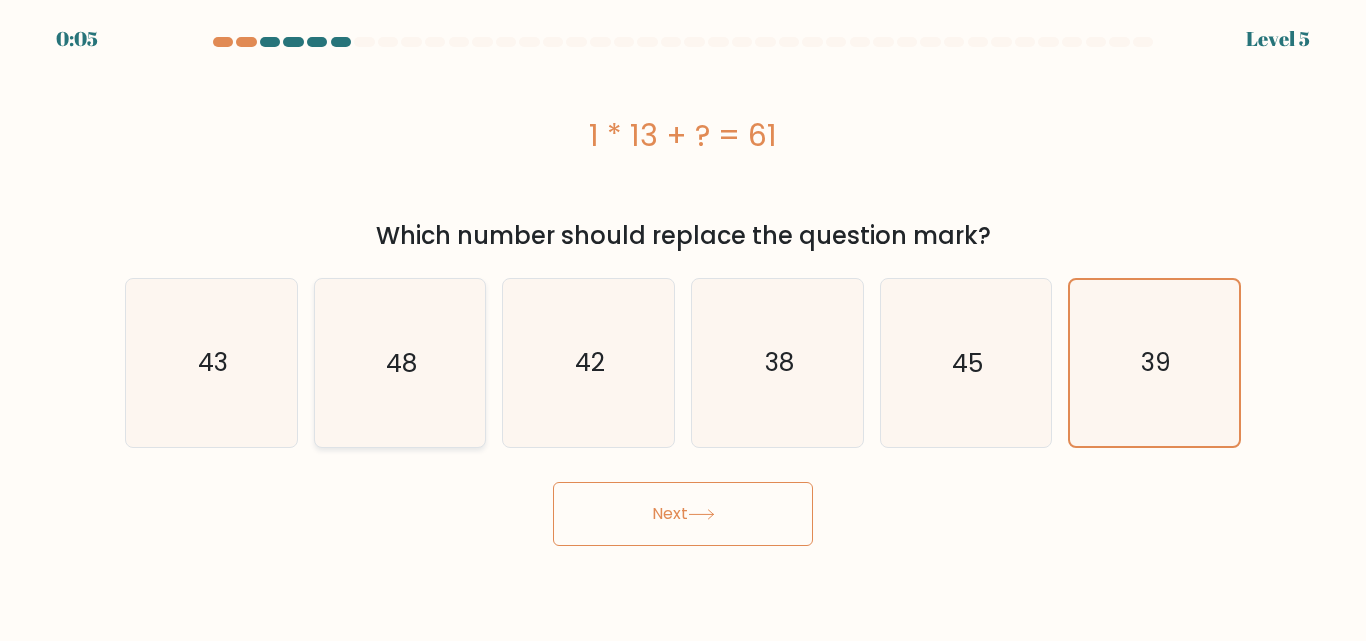 drag, startPoint x: 447, startPoint y: 353, endPoint x: 463, endPoint y: 382, distance: 33.12099 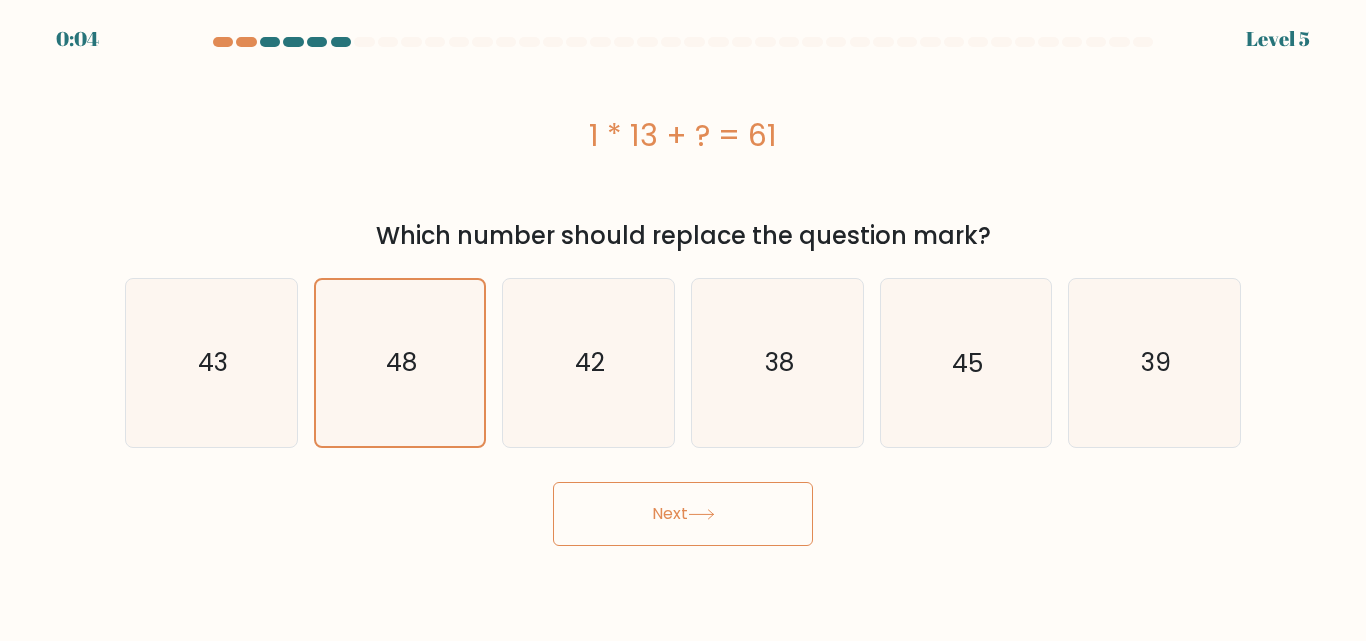 click on "Next" at bounding box center [683, 514] 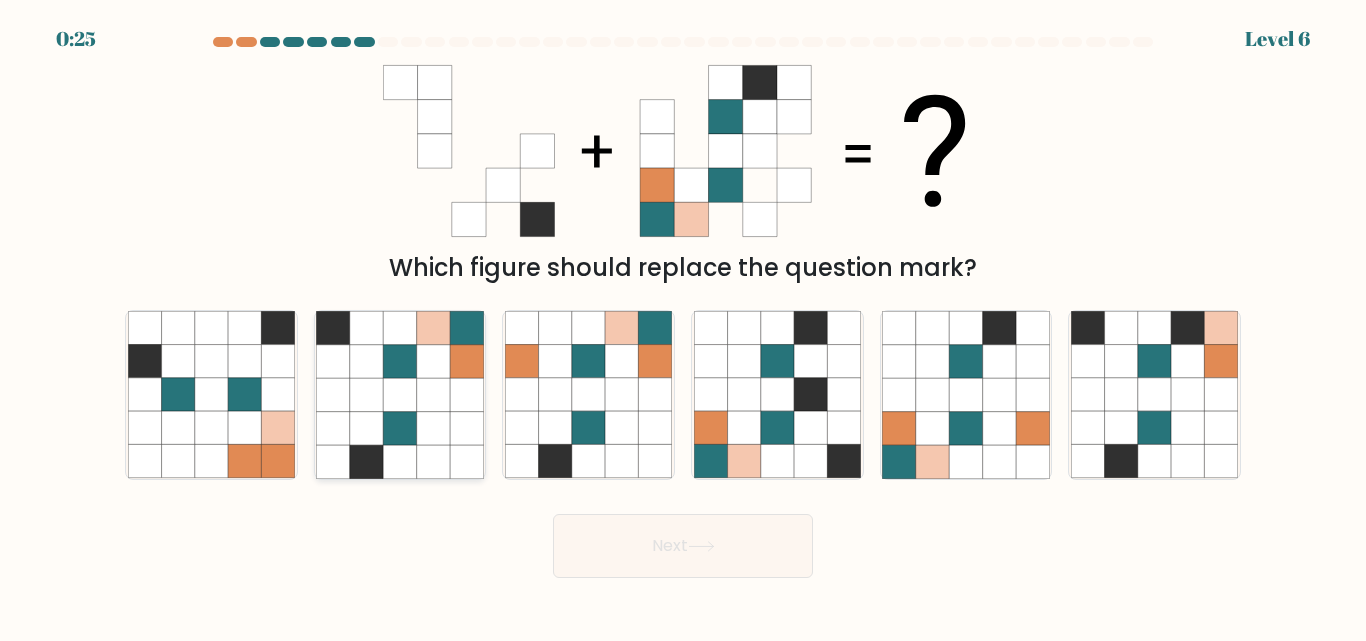 click 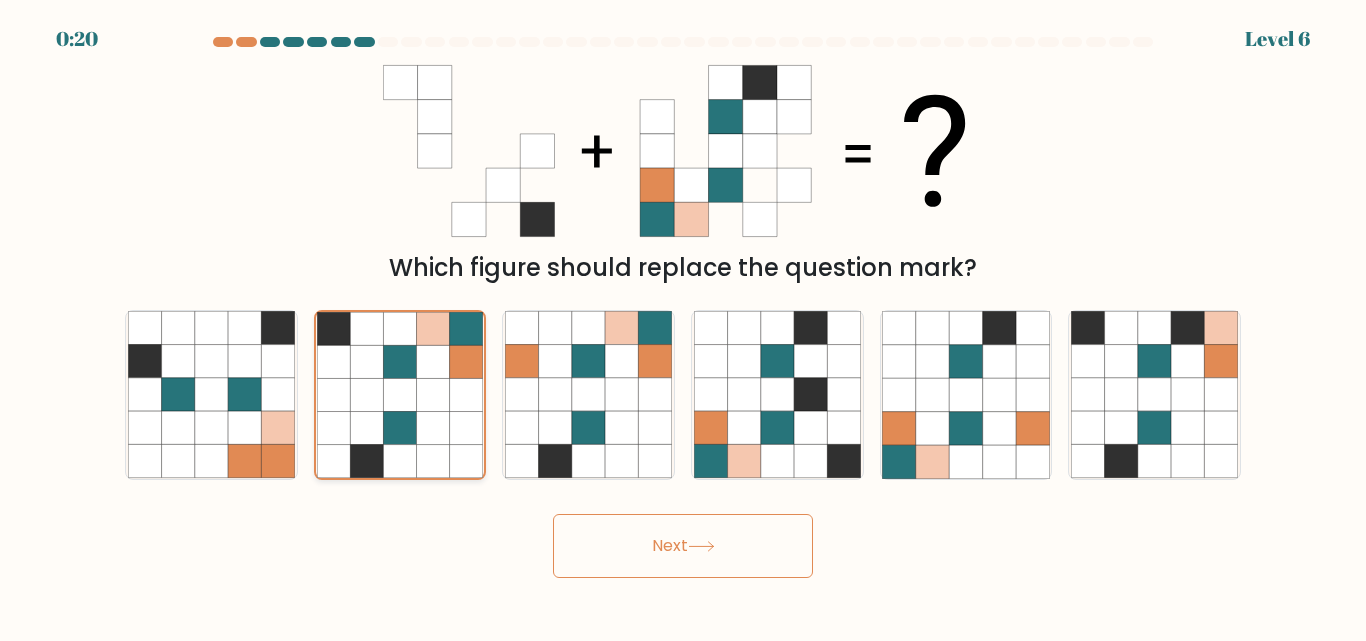 click 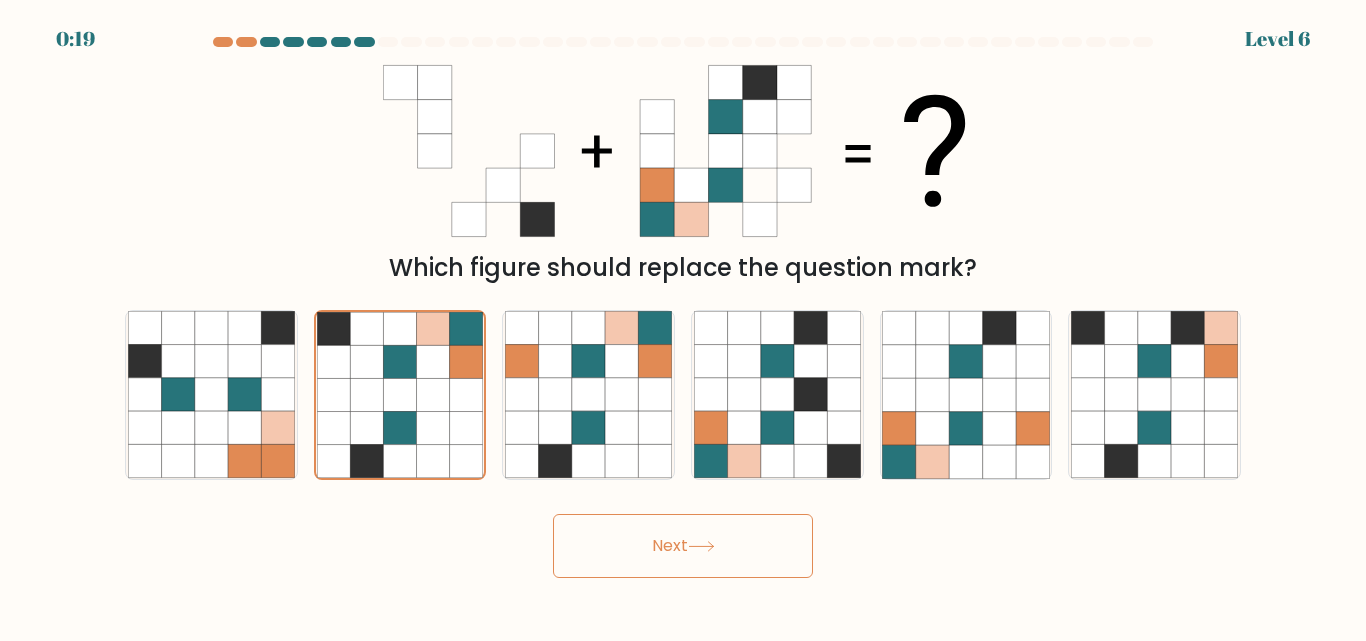 click on "Next" at bounding box center [683, 546] 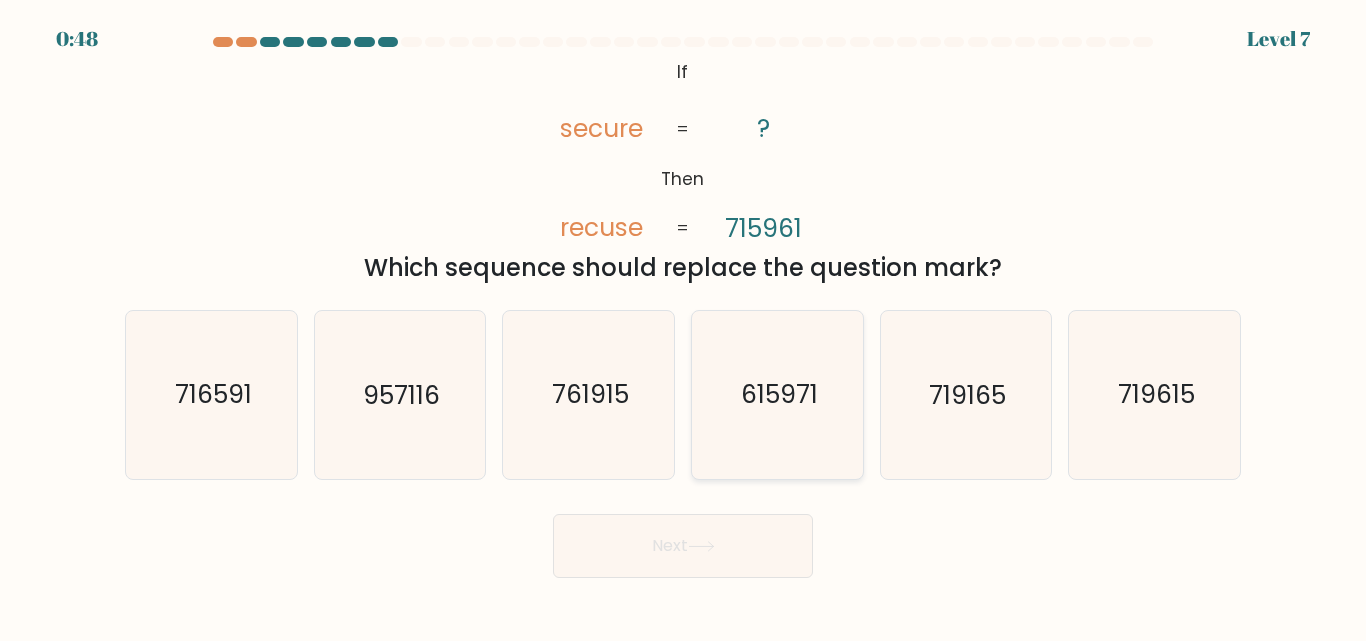 click on "615971" 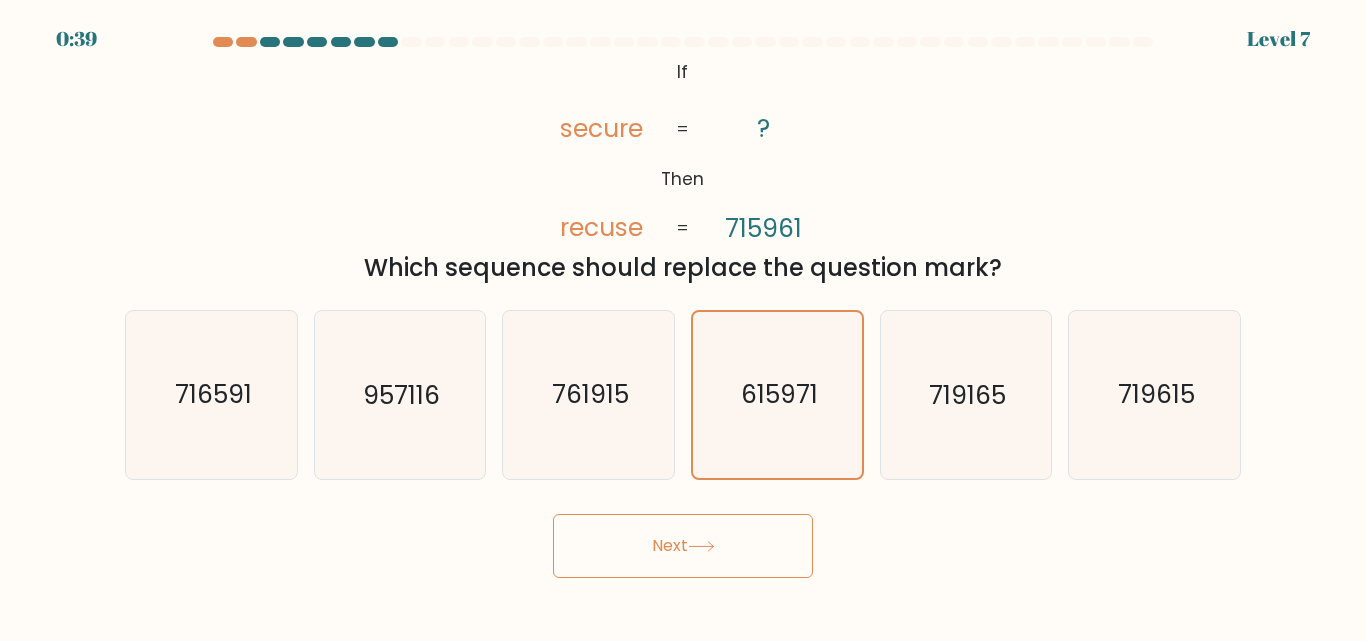click 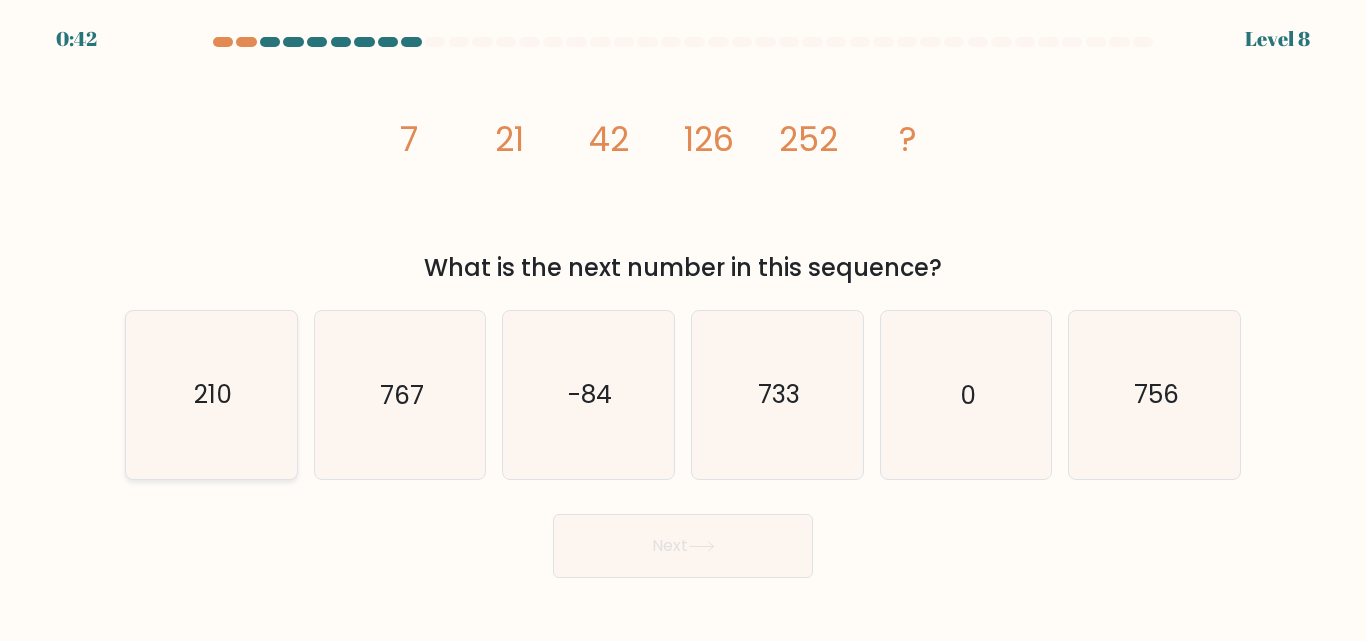 click on "210" 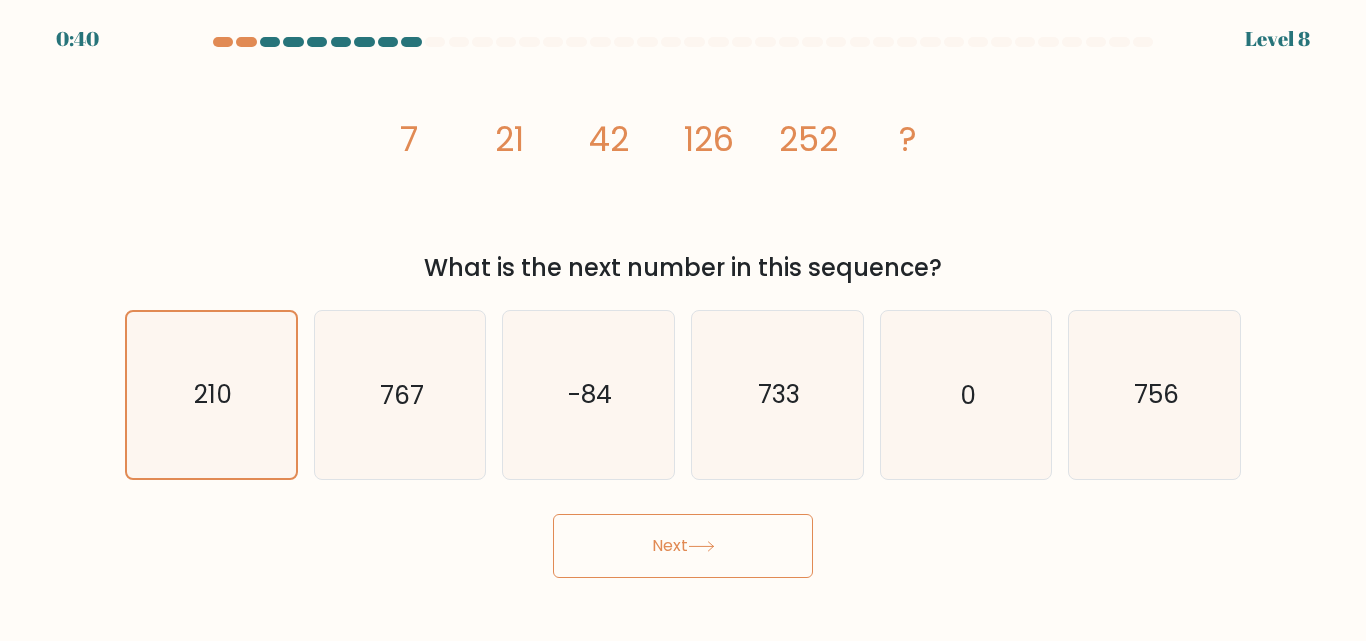 drag, startPoint x: 1127, startPoint y: 393, endPoint x: 864, endPoint y: 389, distance: 263.03043 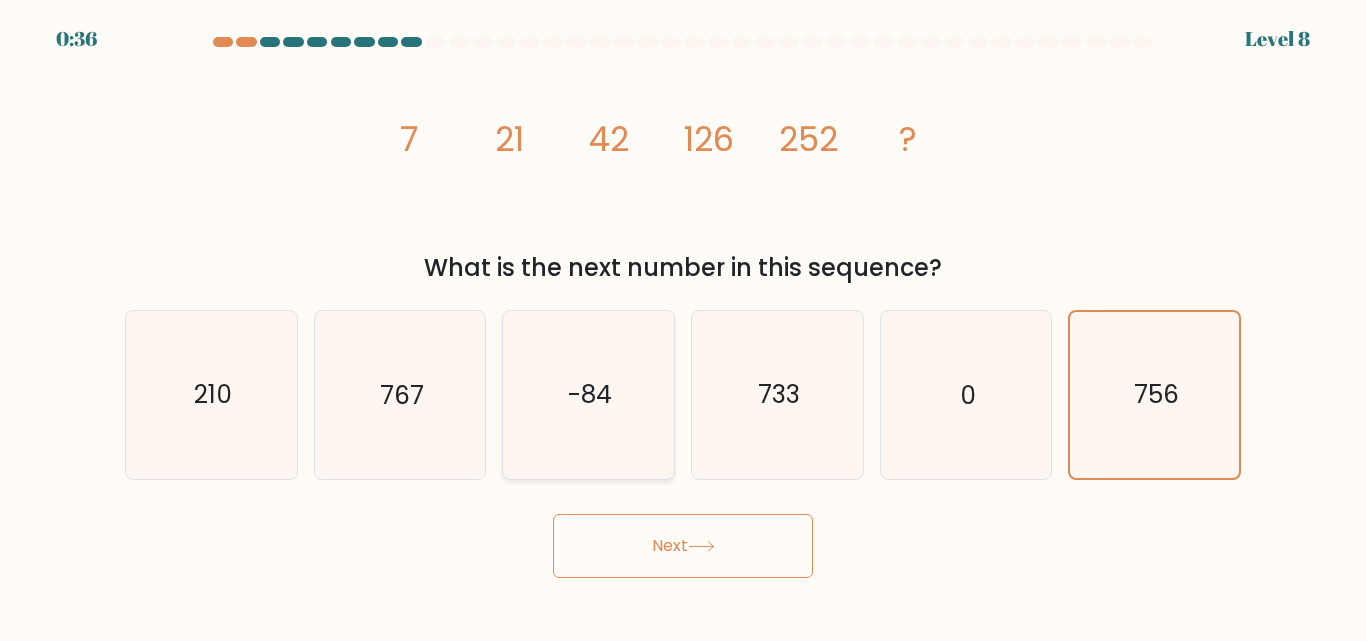click on "-84" 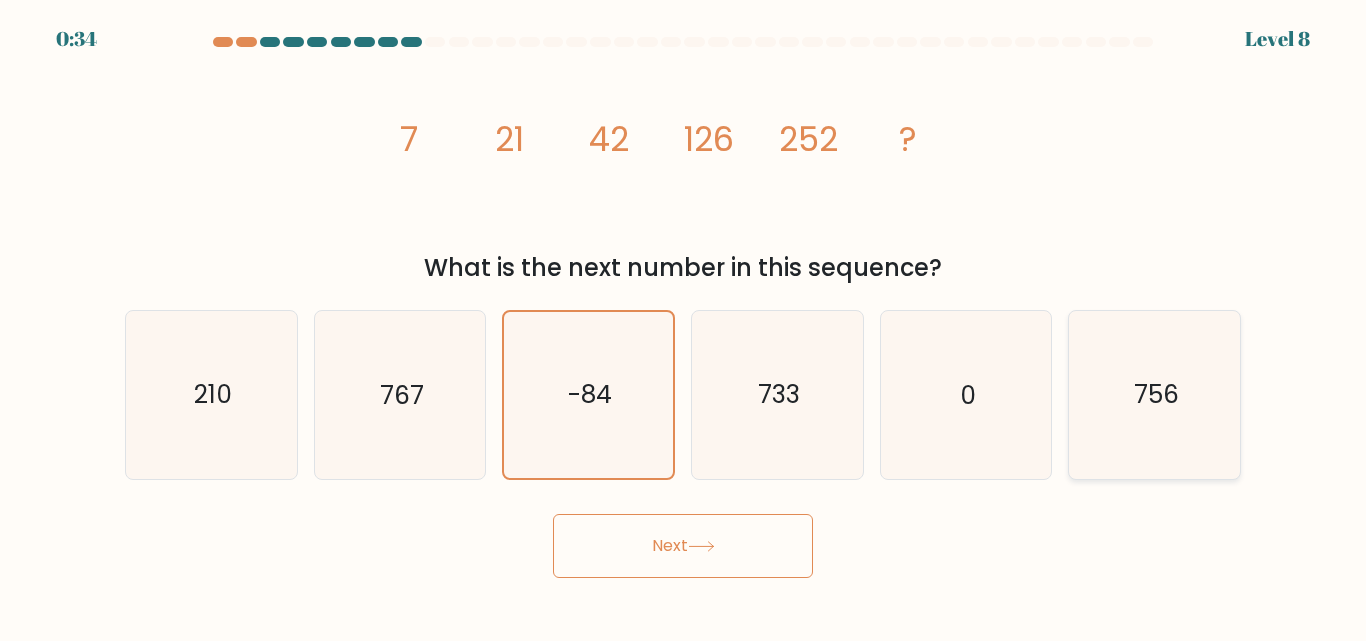 click on "756" 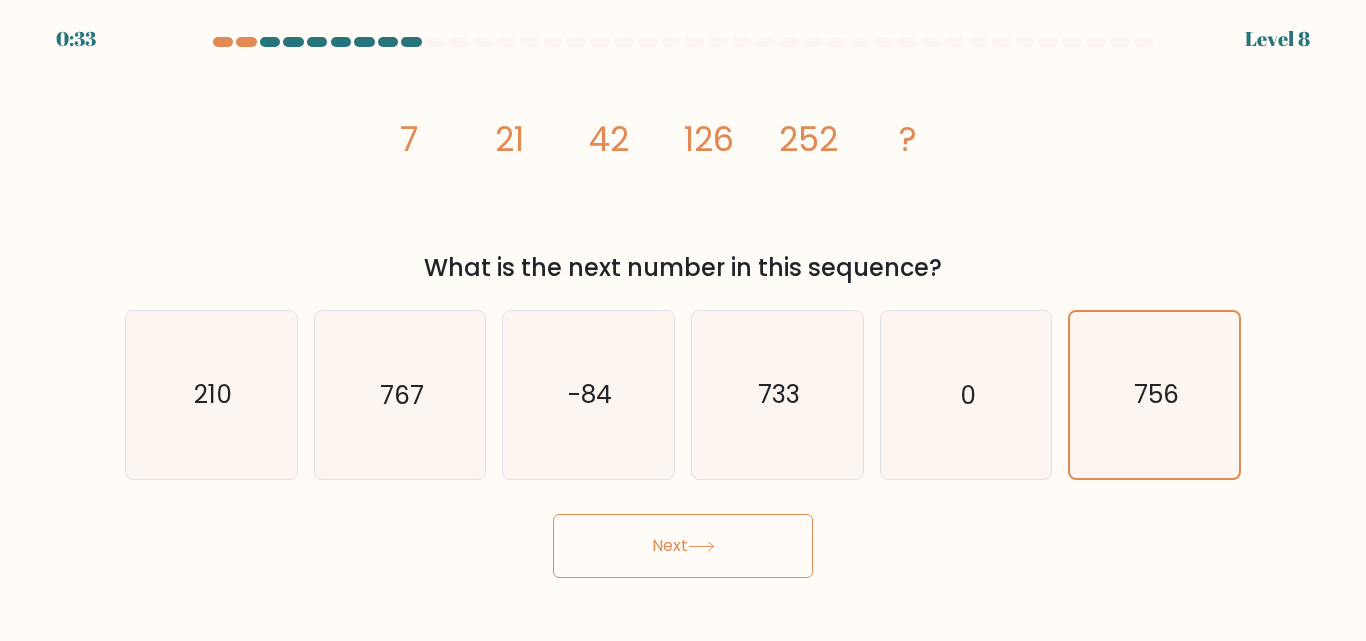 drag, startPoint x: 95, startPoint y: 296, endPoint x: 370, endPoint y: 498, distance: 341.21695 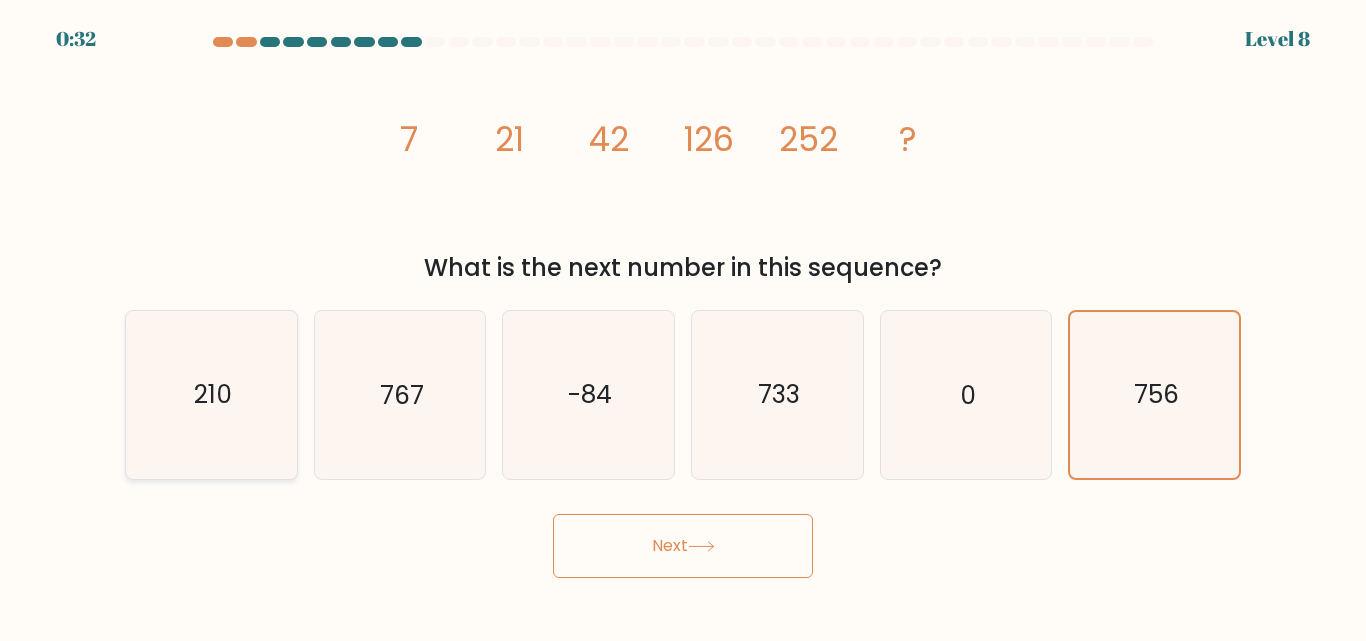 click on "210" 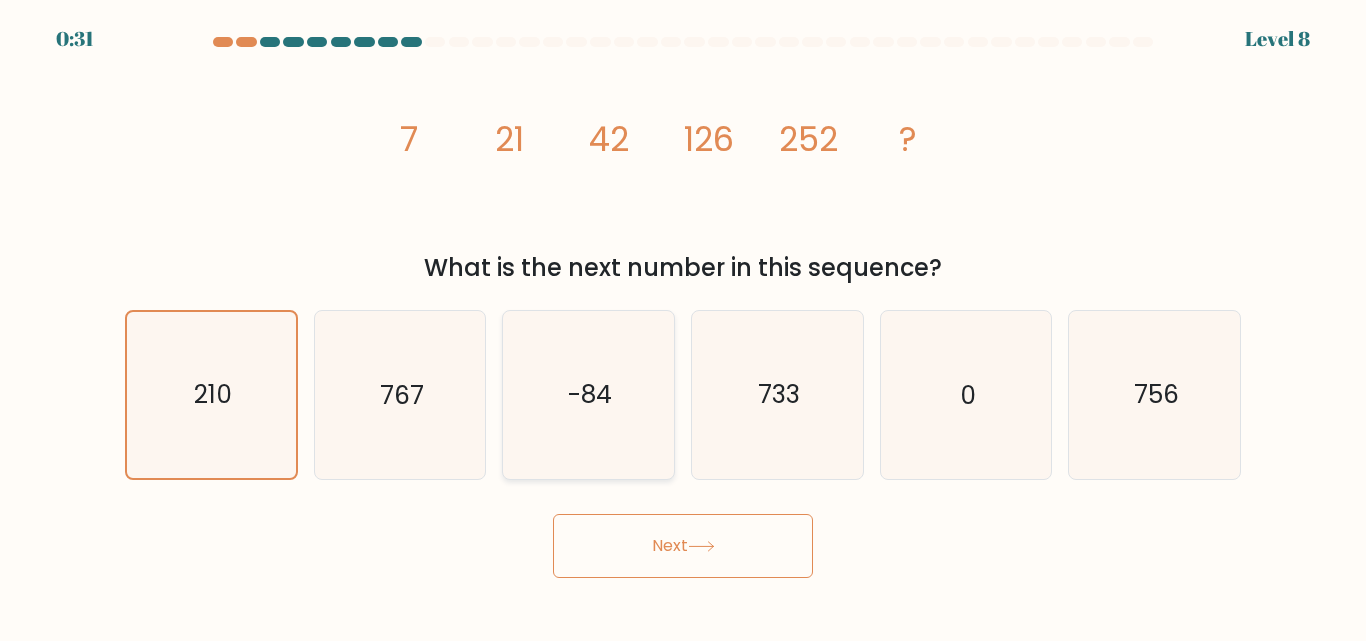 click on "-84" at bounding box center [588, 394] 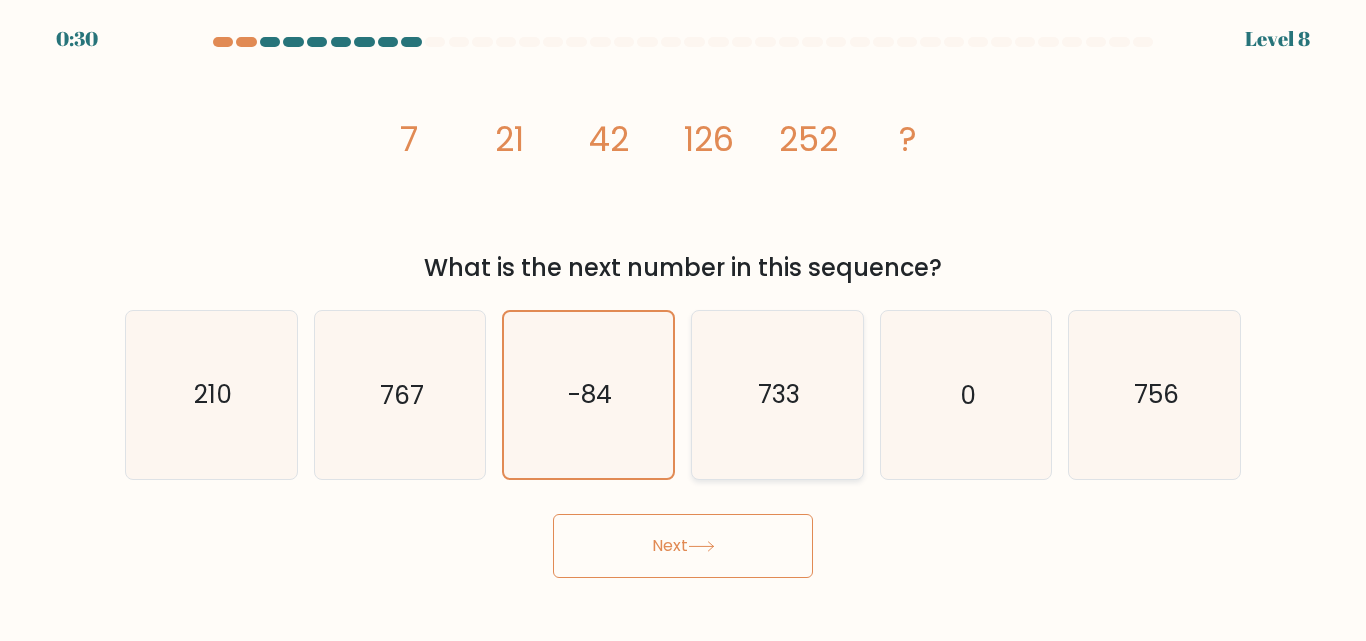 click on "733" 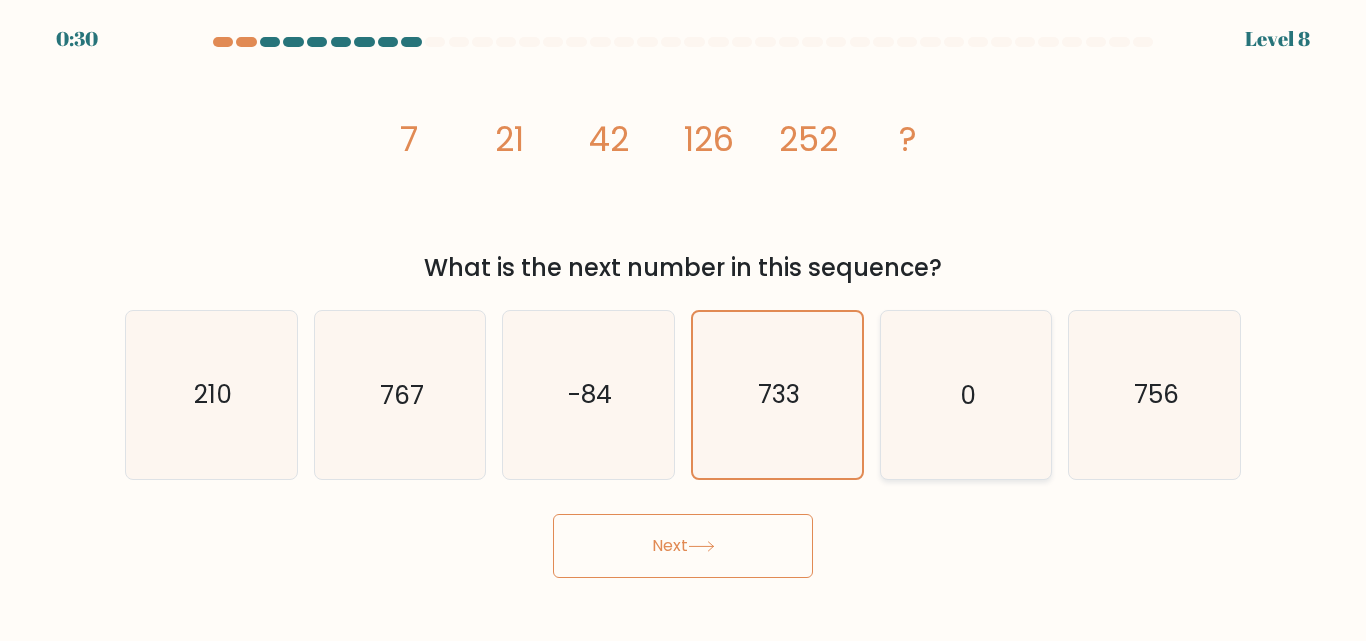click on "0" 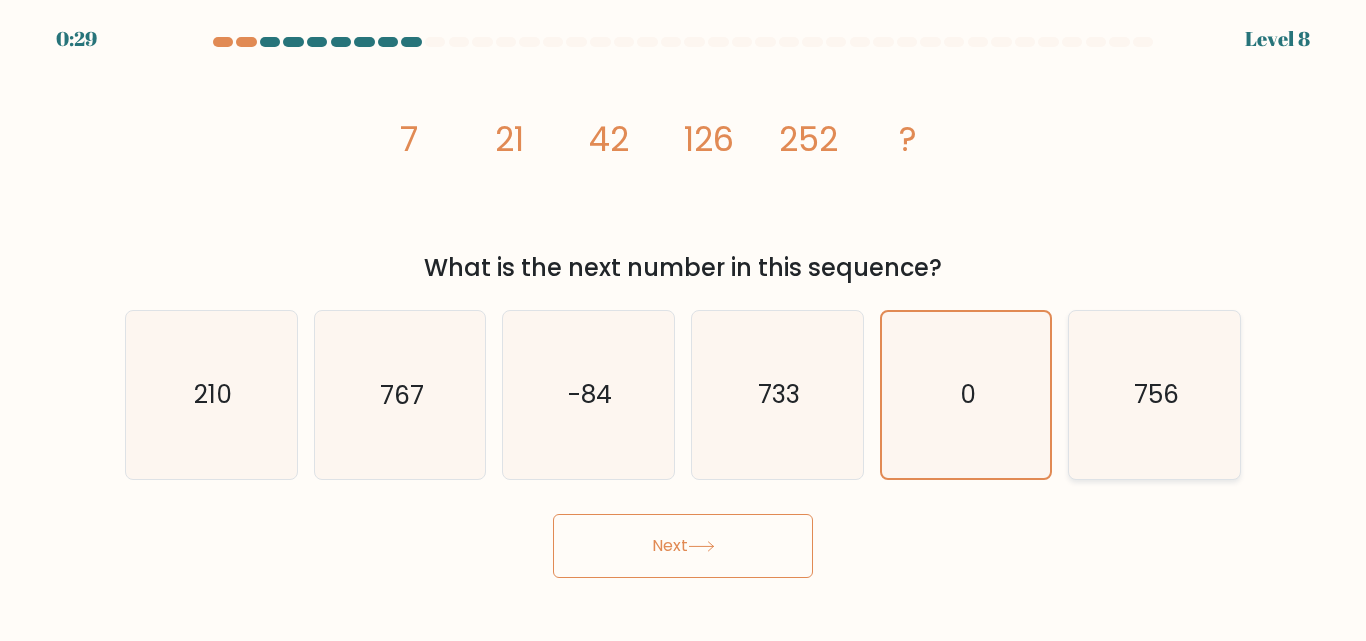 click on "756" 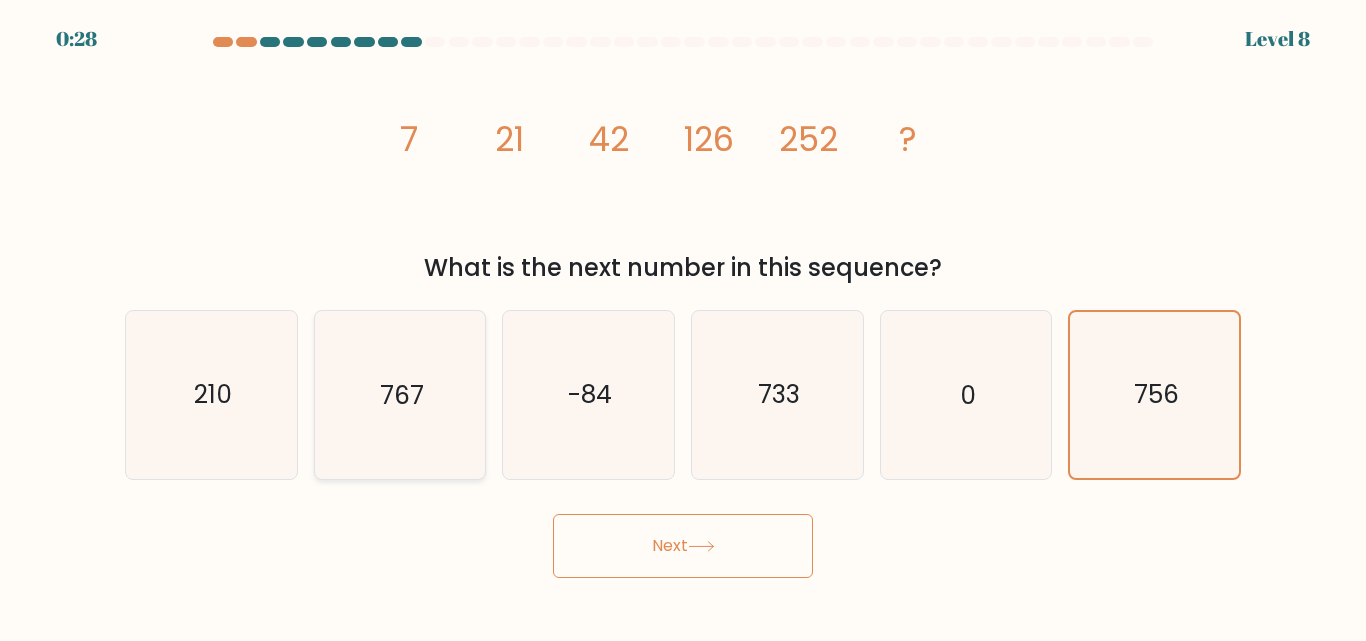 click on "767" 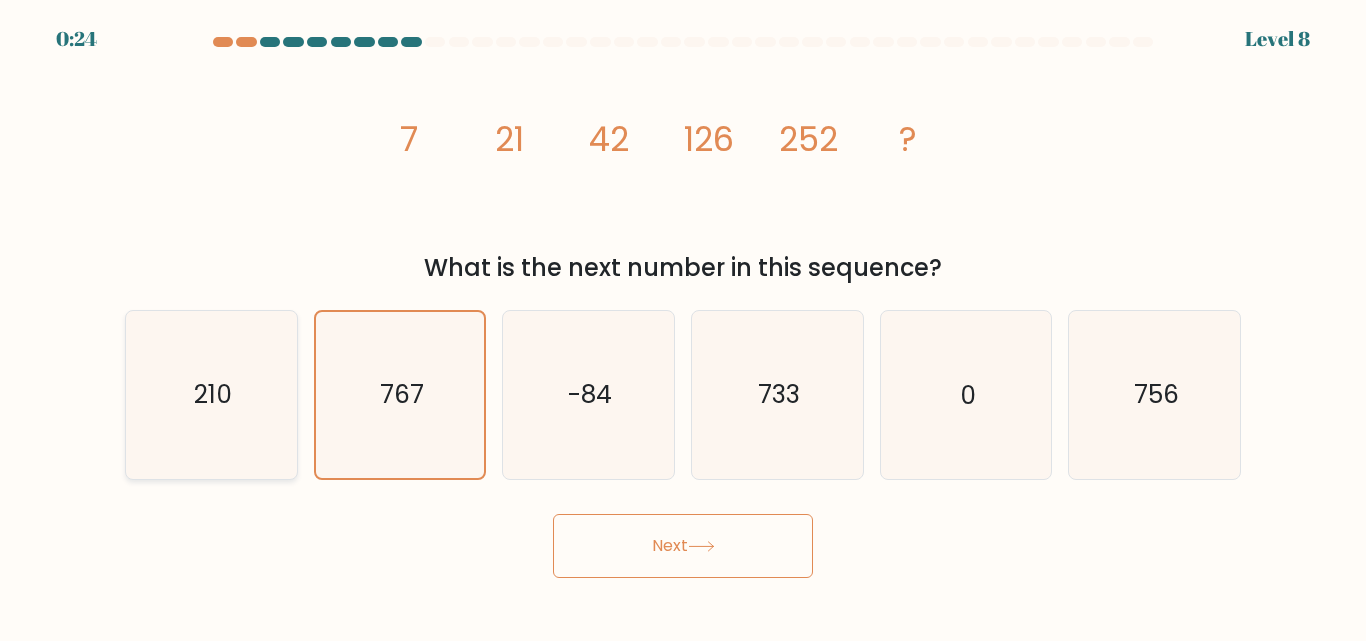 click on "210" 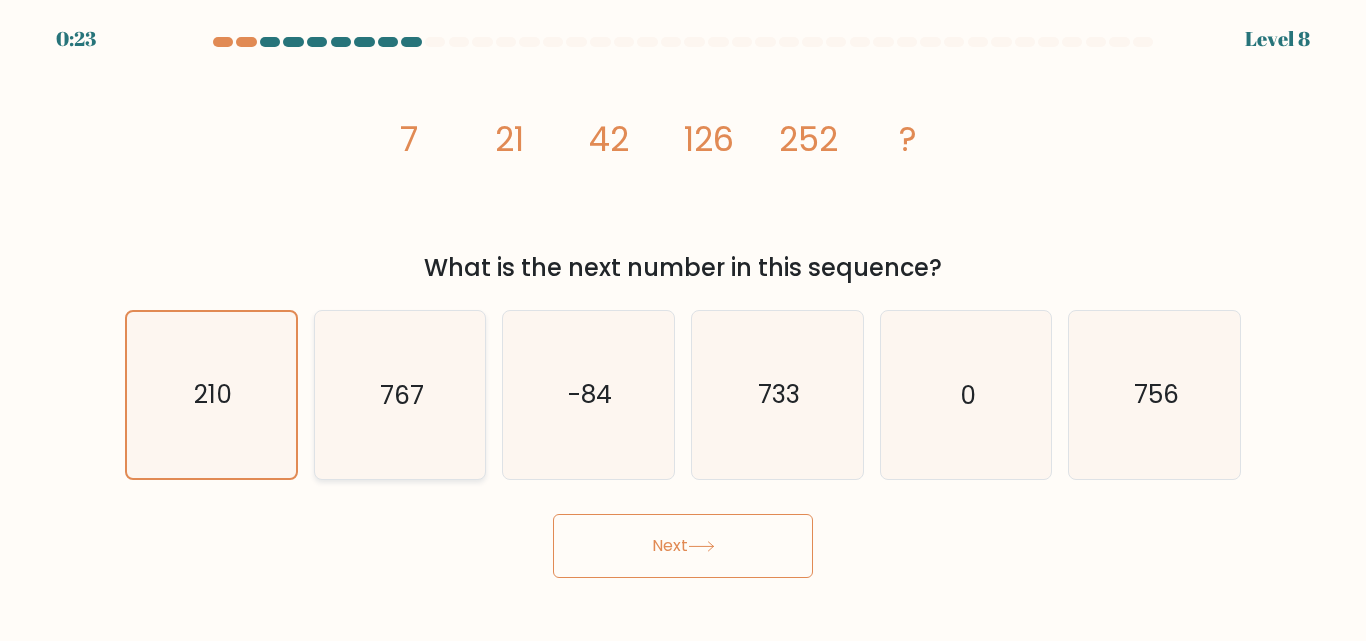 click on "767" 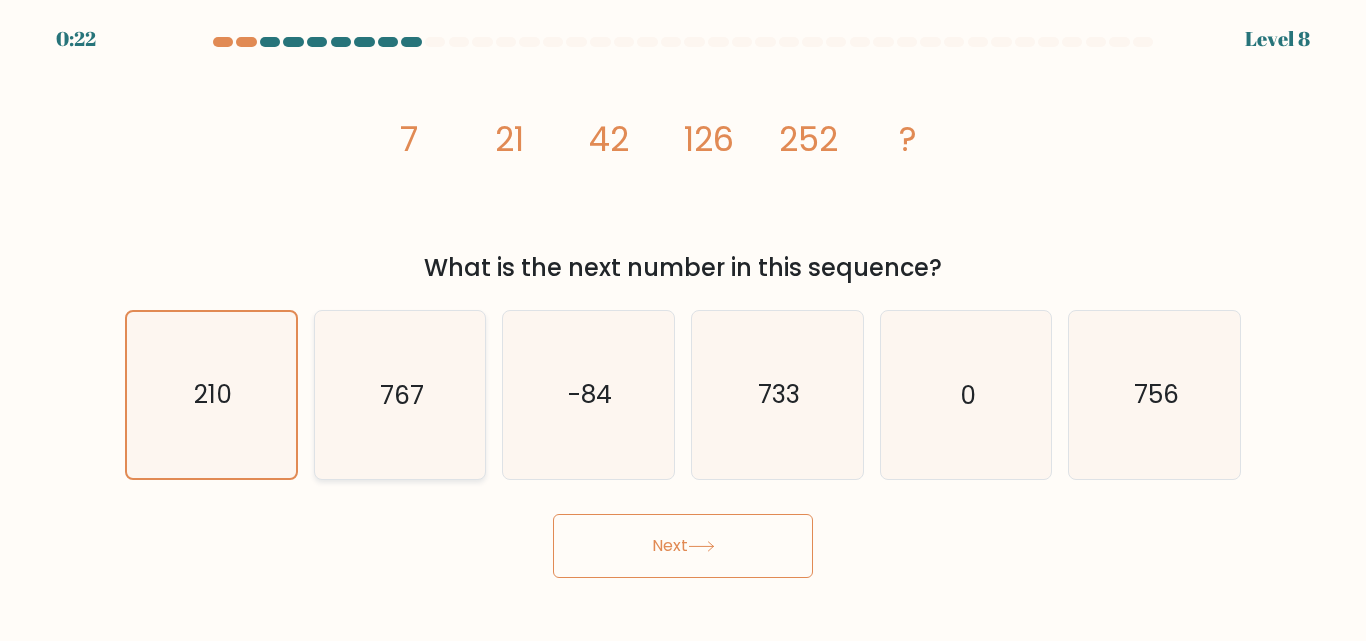 click on "767" 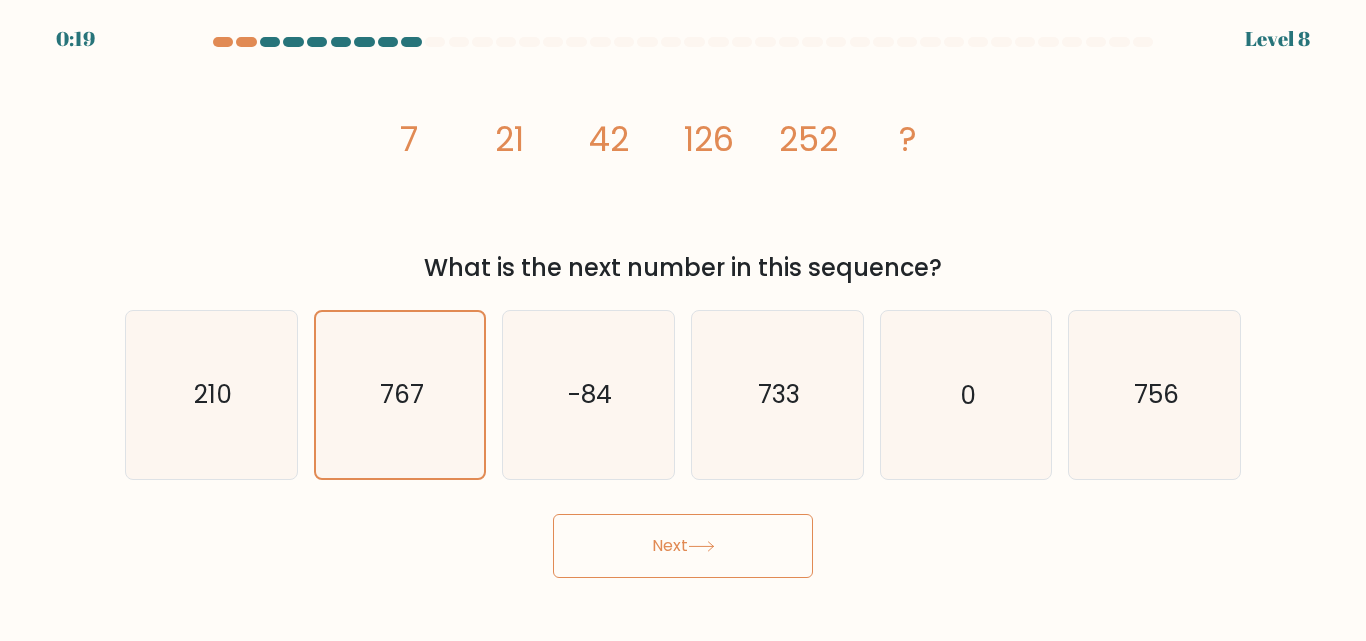 click on "Next" at bounding box center (683, 546) 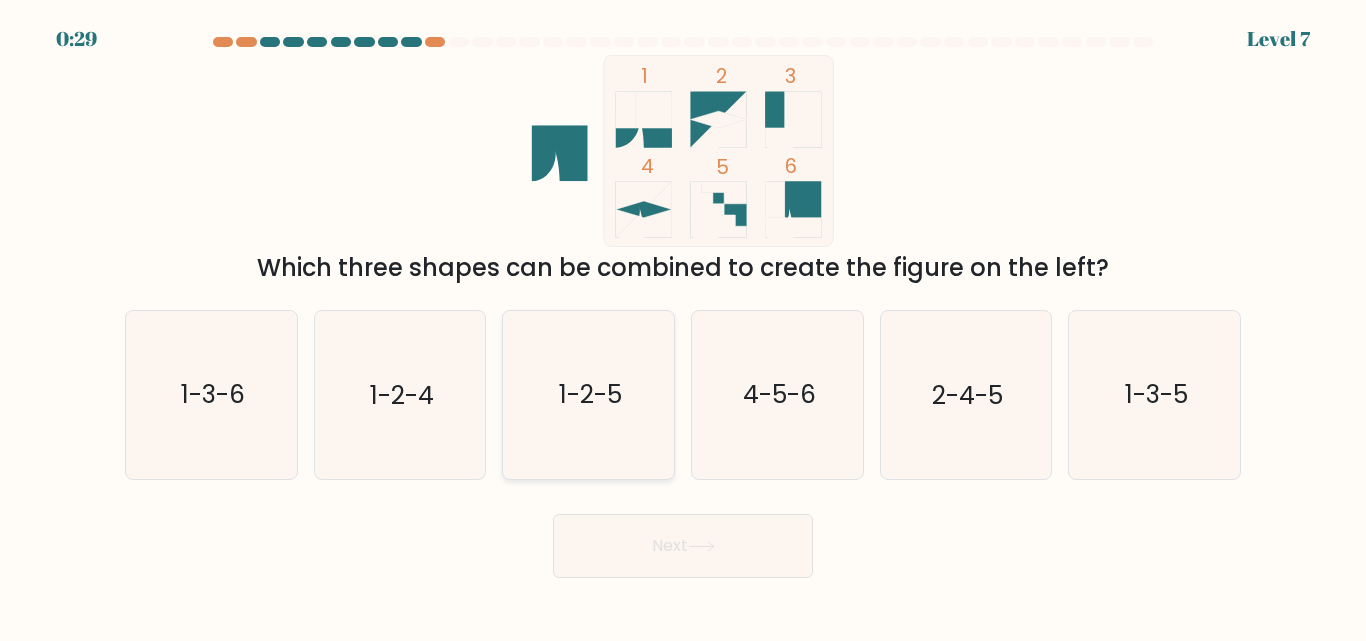 click on "1-2-5" 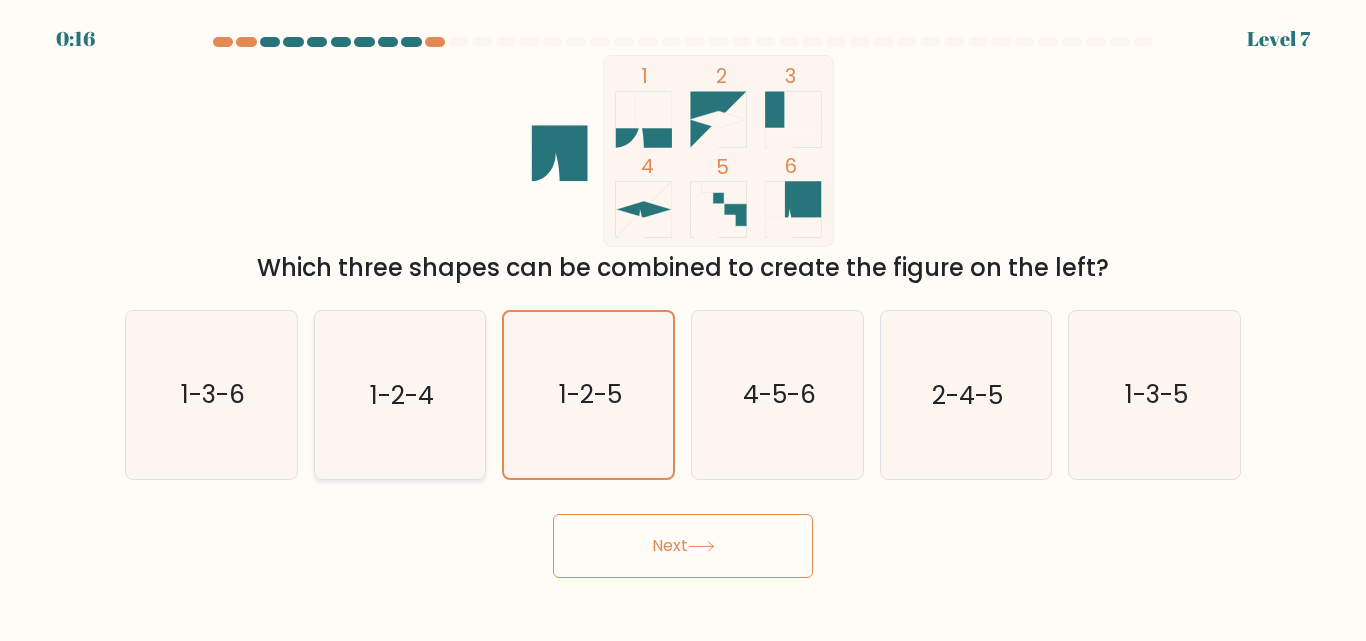 drag, startPoint x: 241, startPoint y: 422, endPoint x: 351, endPoint y: 458, distance: 115.74109 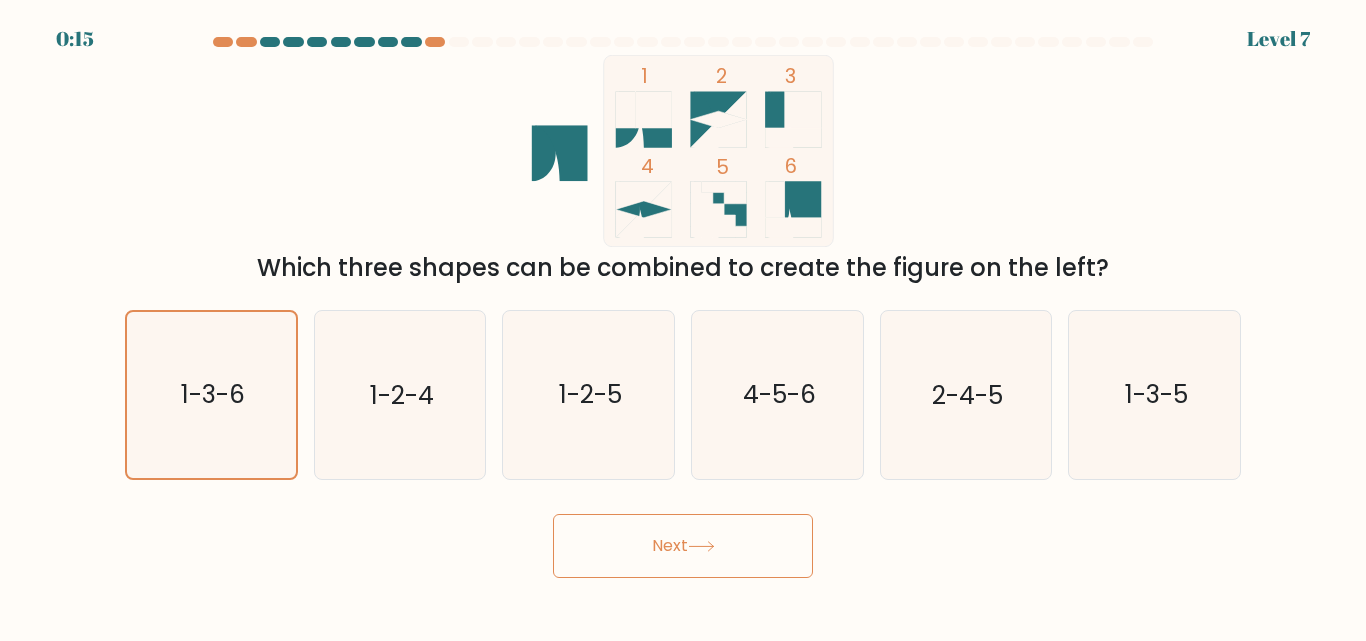click on "Next" at bounding box center [683, 546] 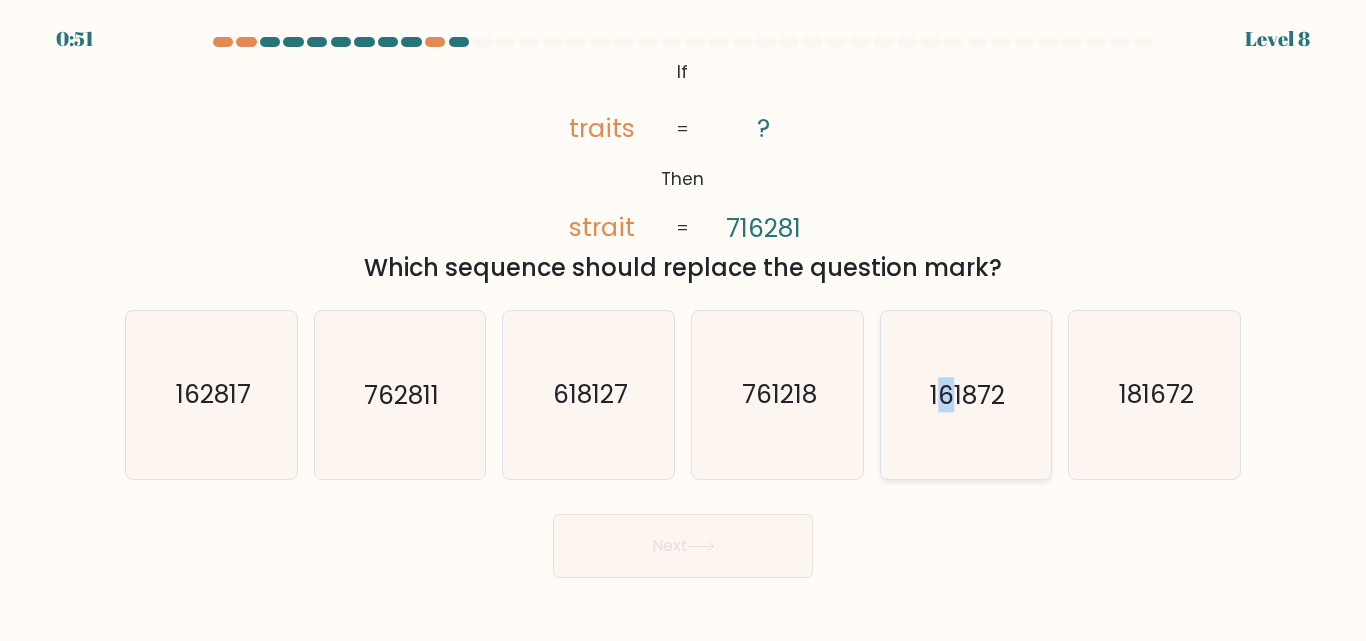 click on "161872" 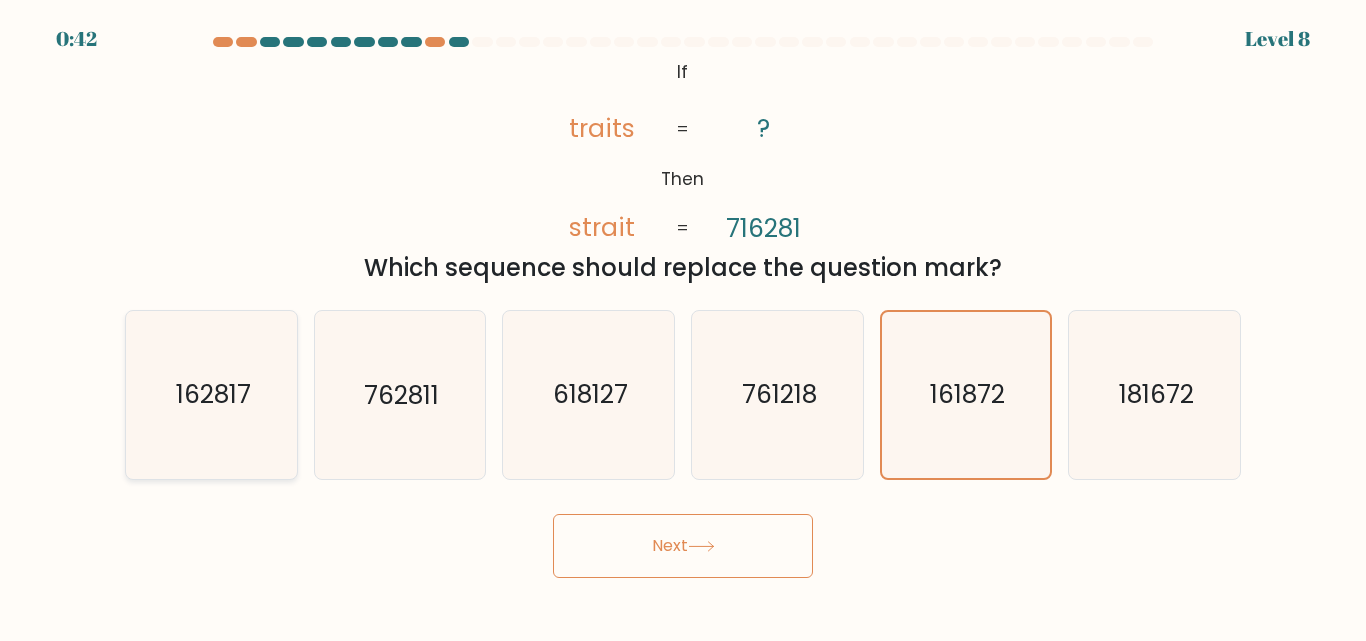 click on "162817" 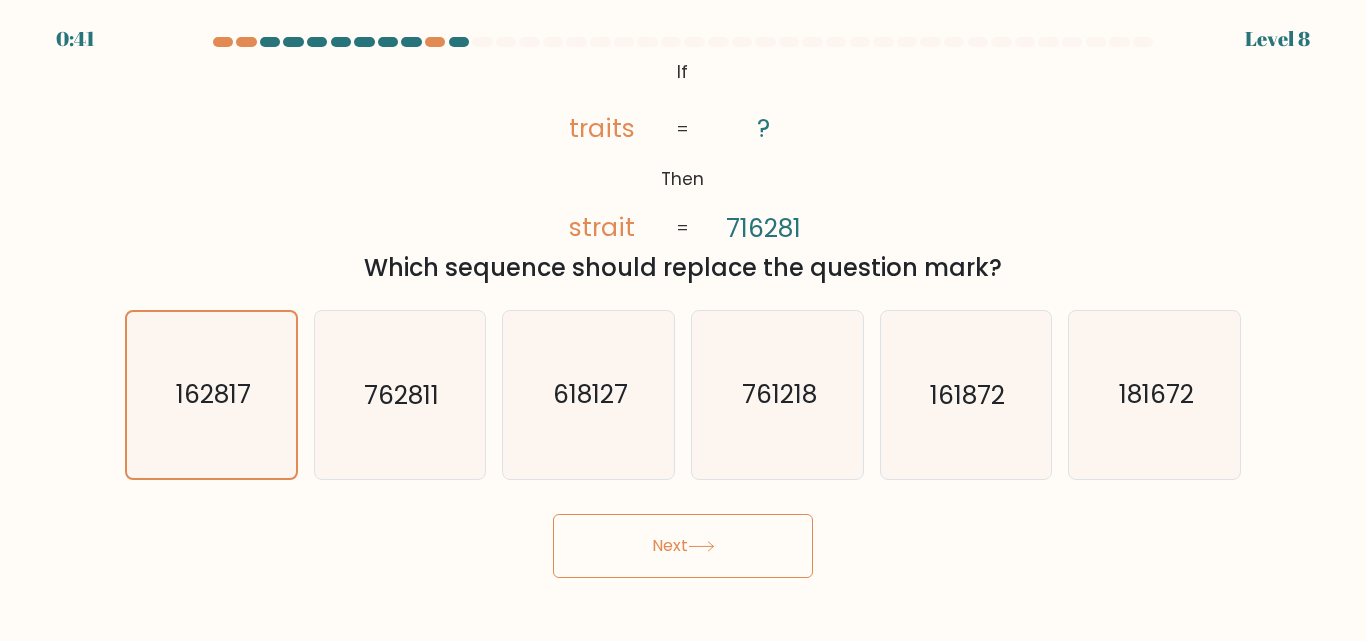 click on "Next" at bounding box center [683, 546] 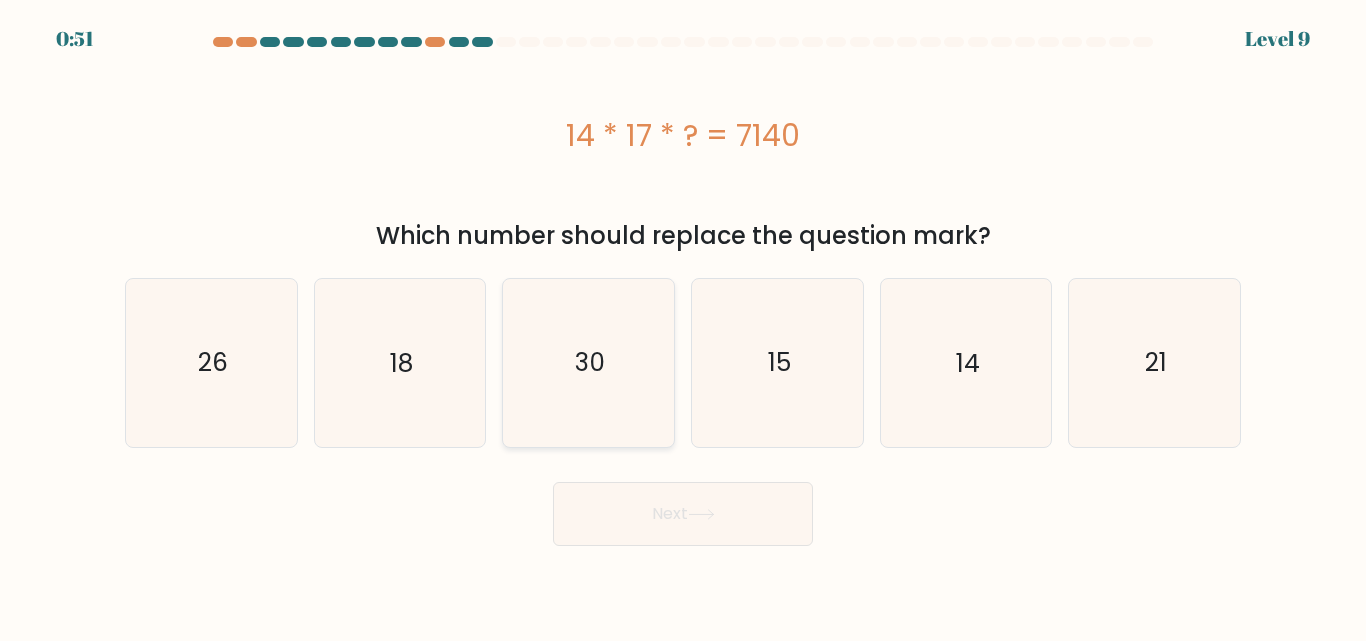 click on "30" 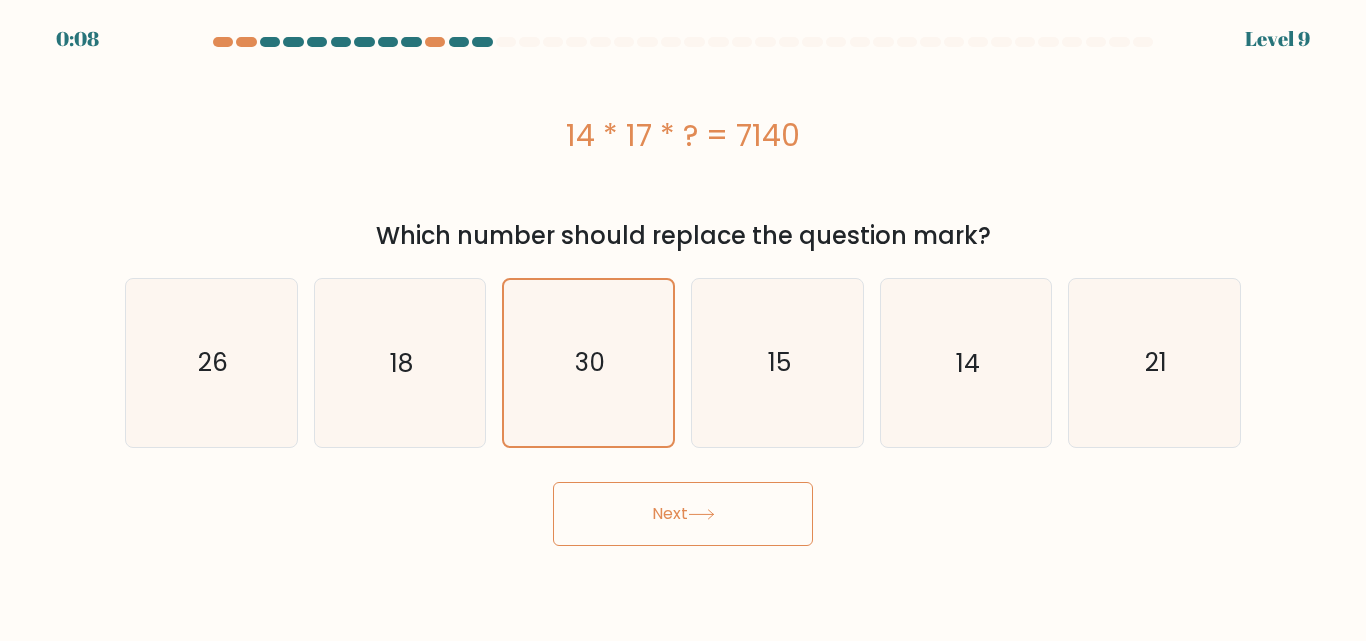 click on "Next" at bounding box center (683, 514) 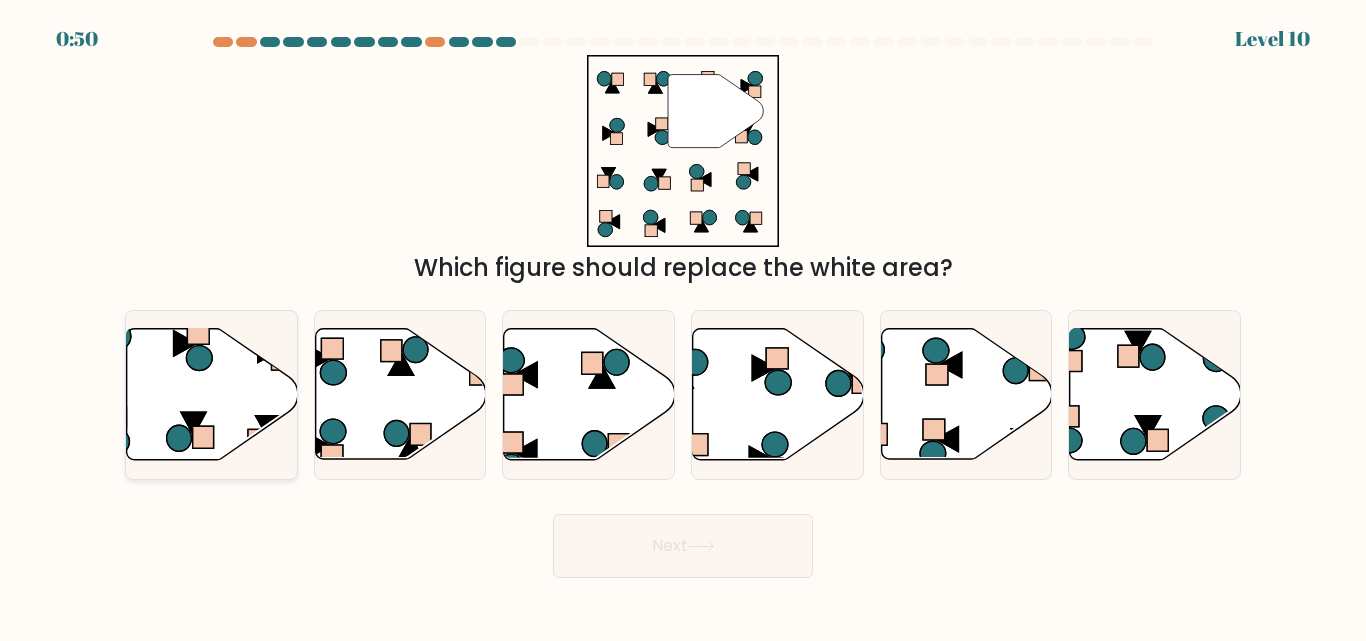 click 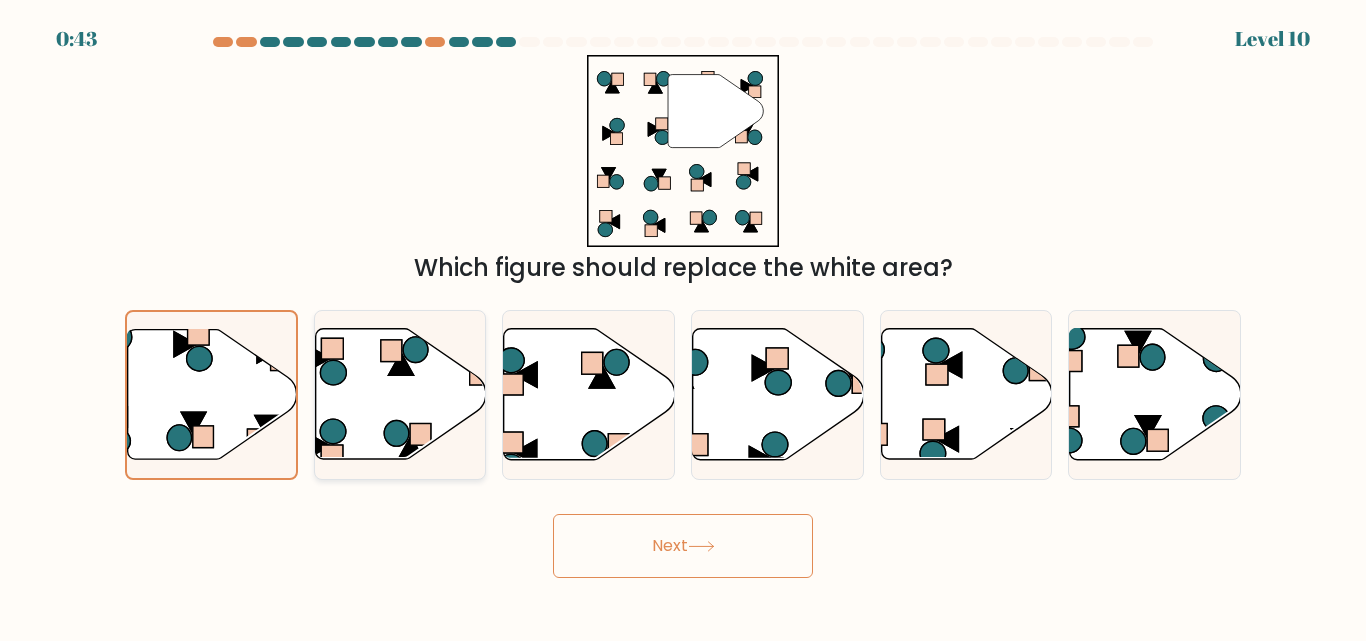 click 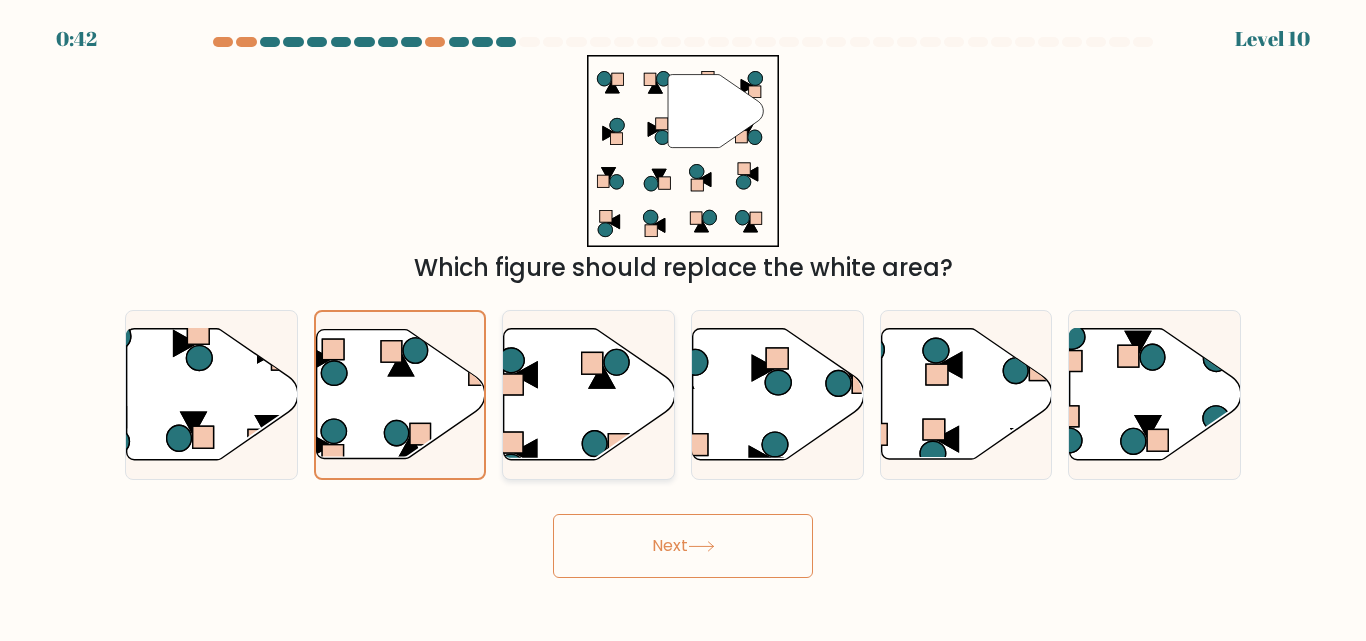 click 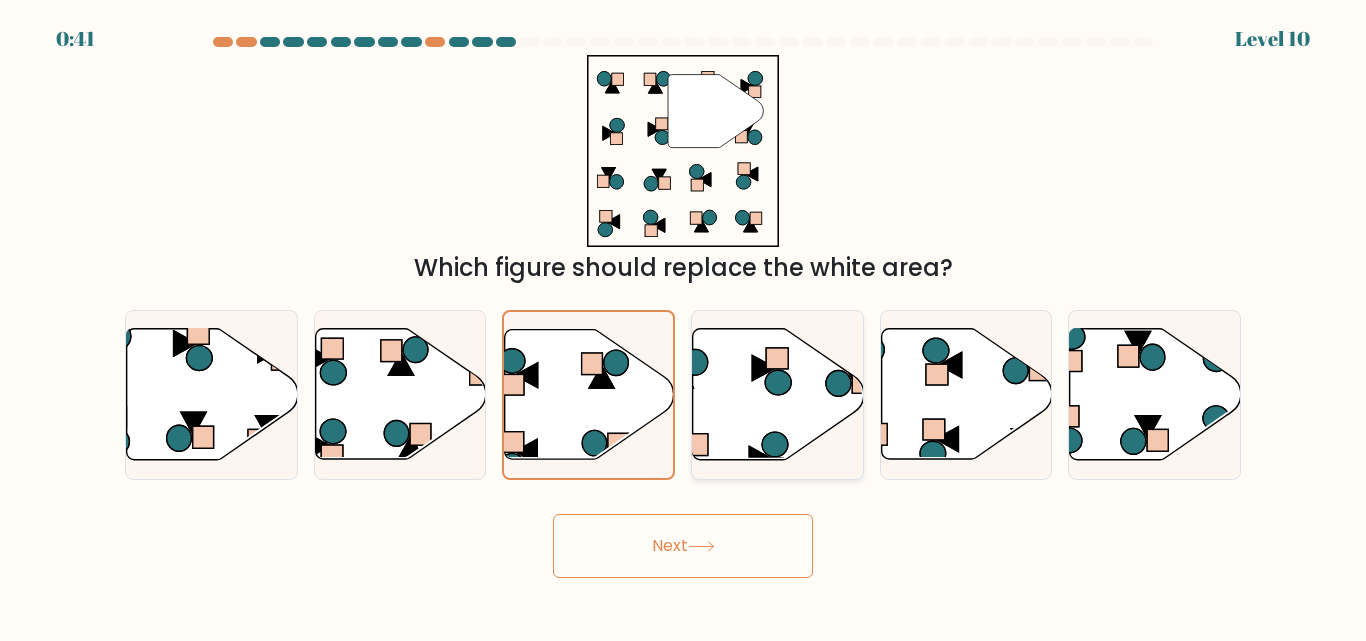 click 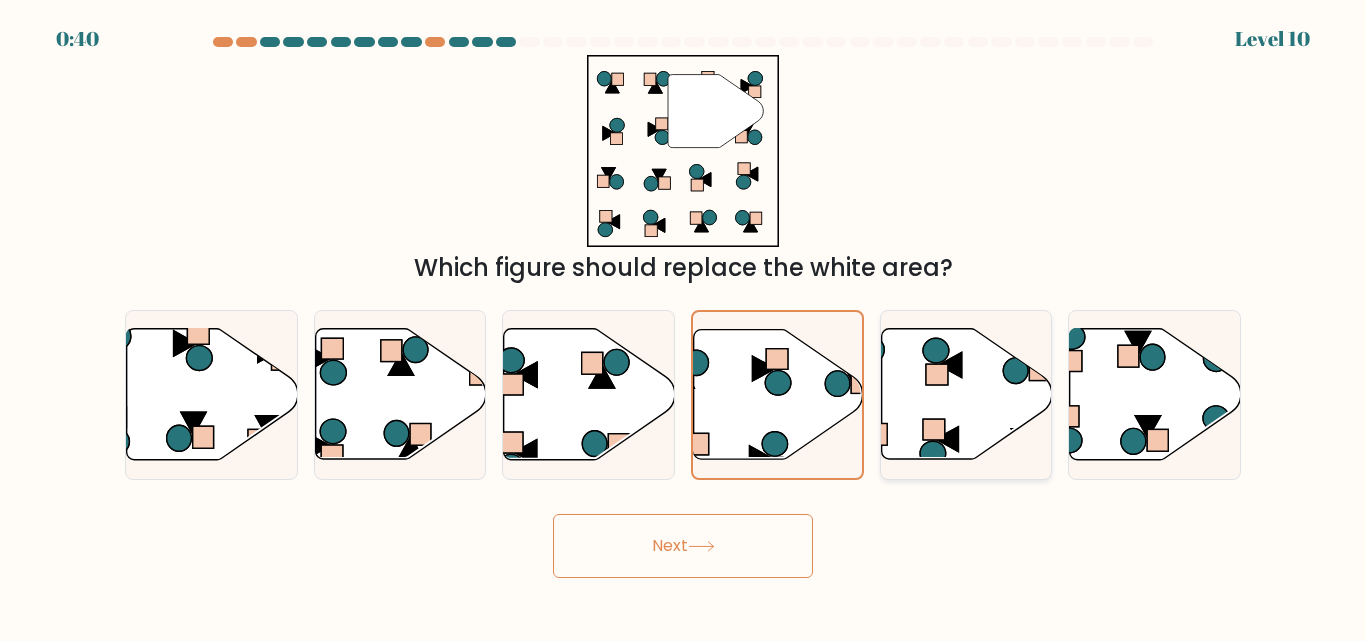 click 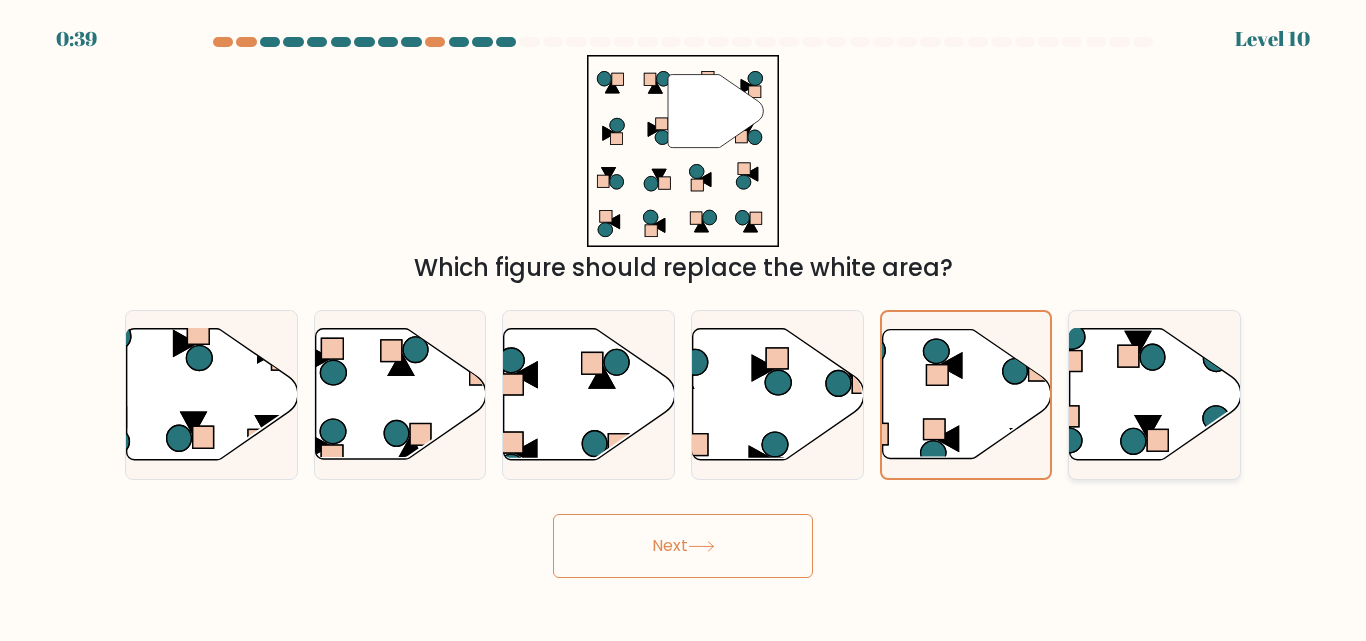 click 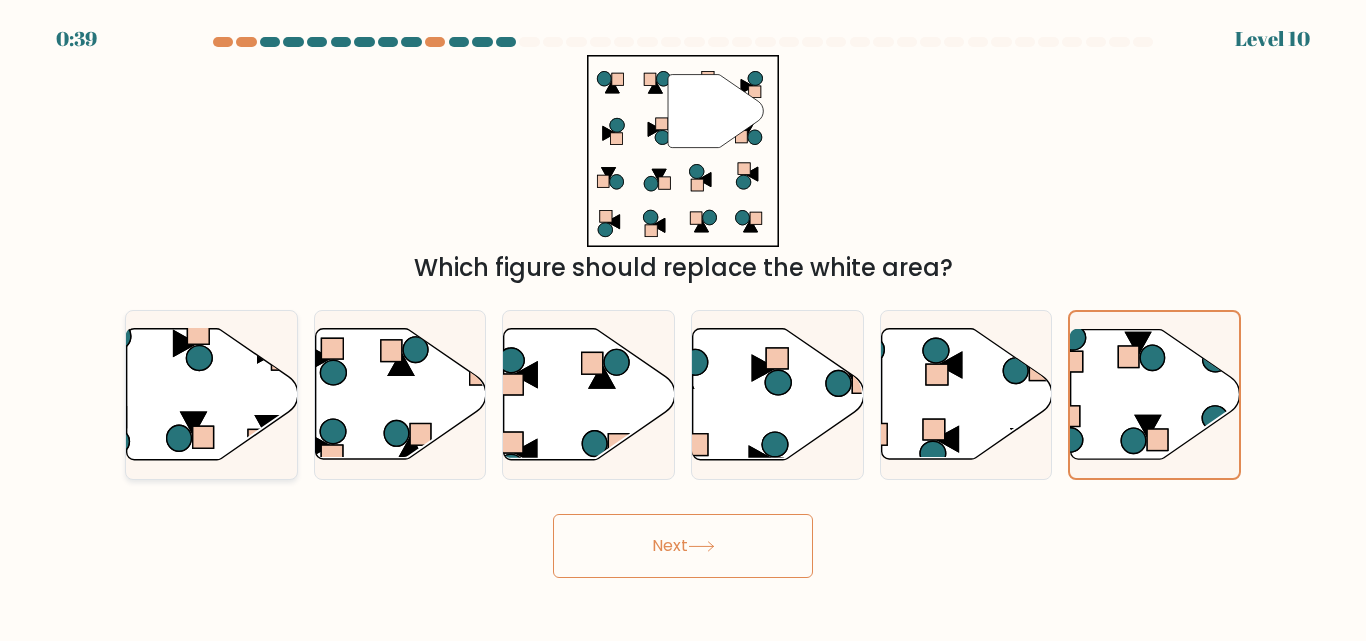 click 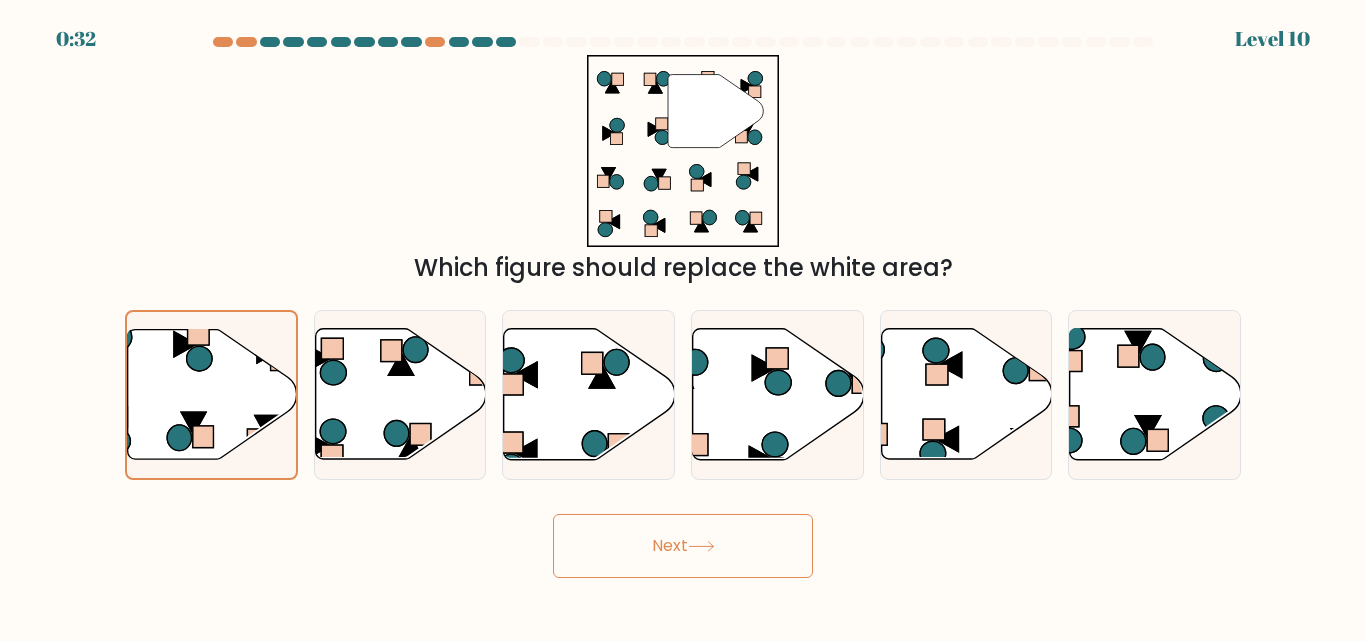 click on "Next" at bounding box center [683, 546] 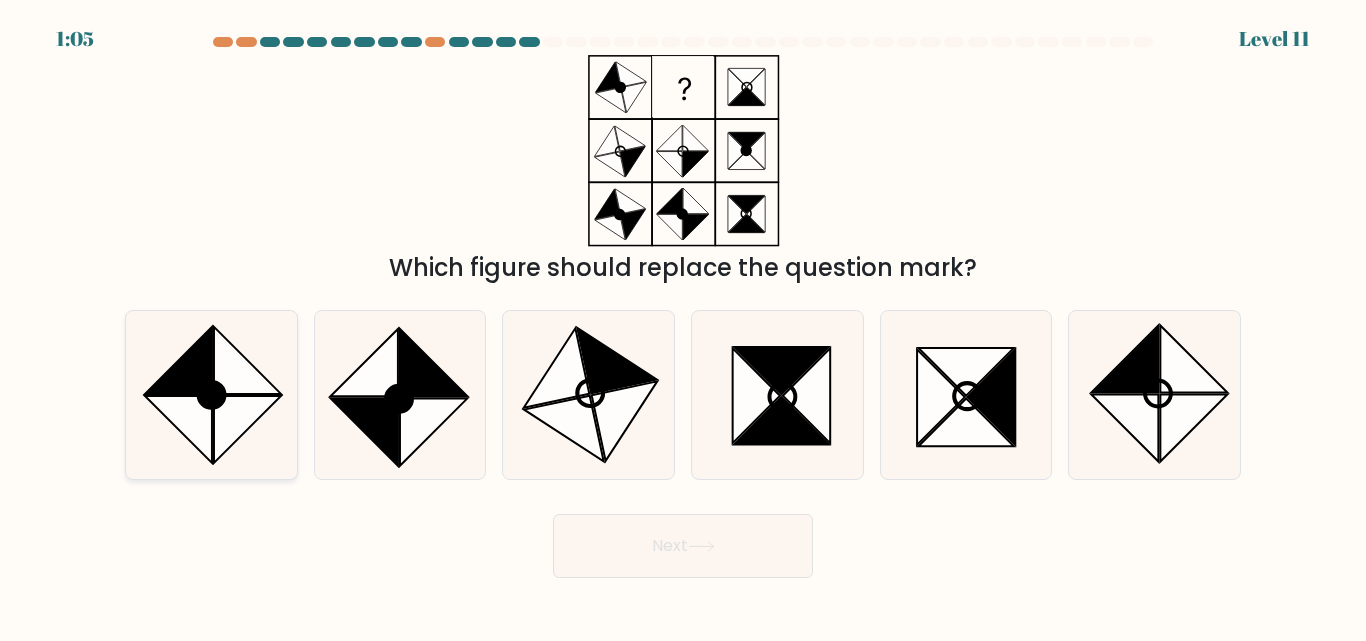 click 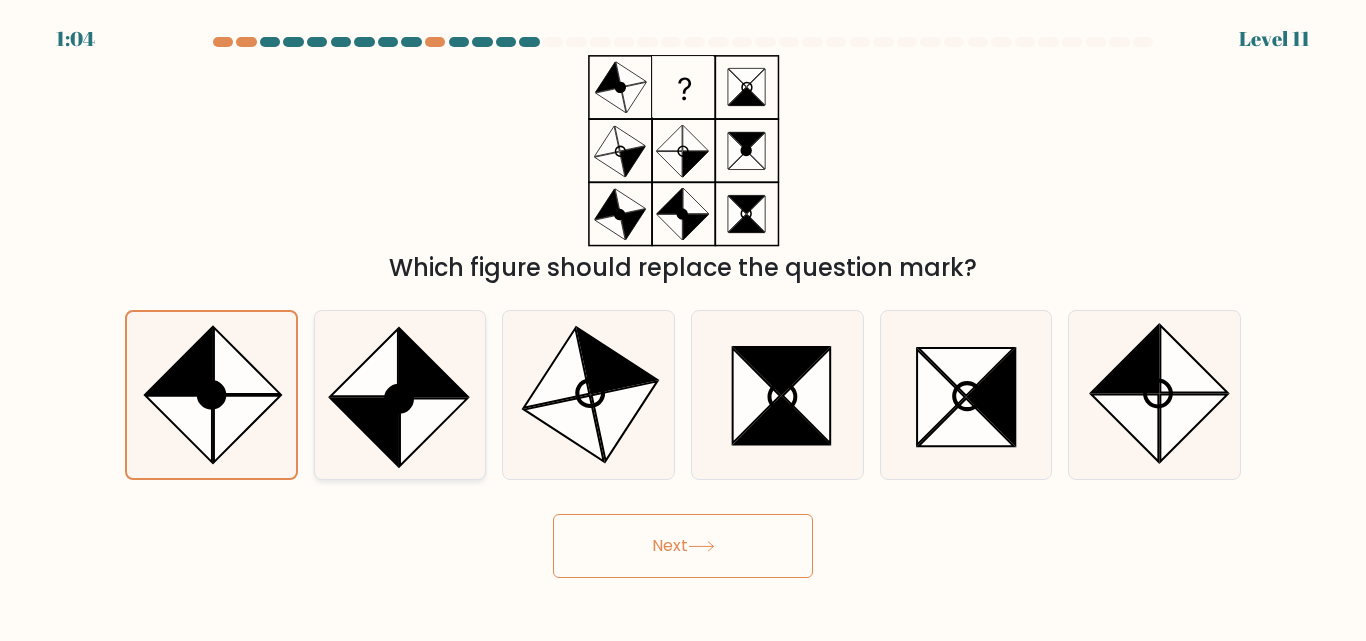 click 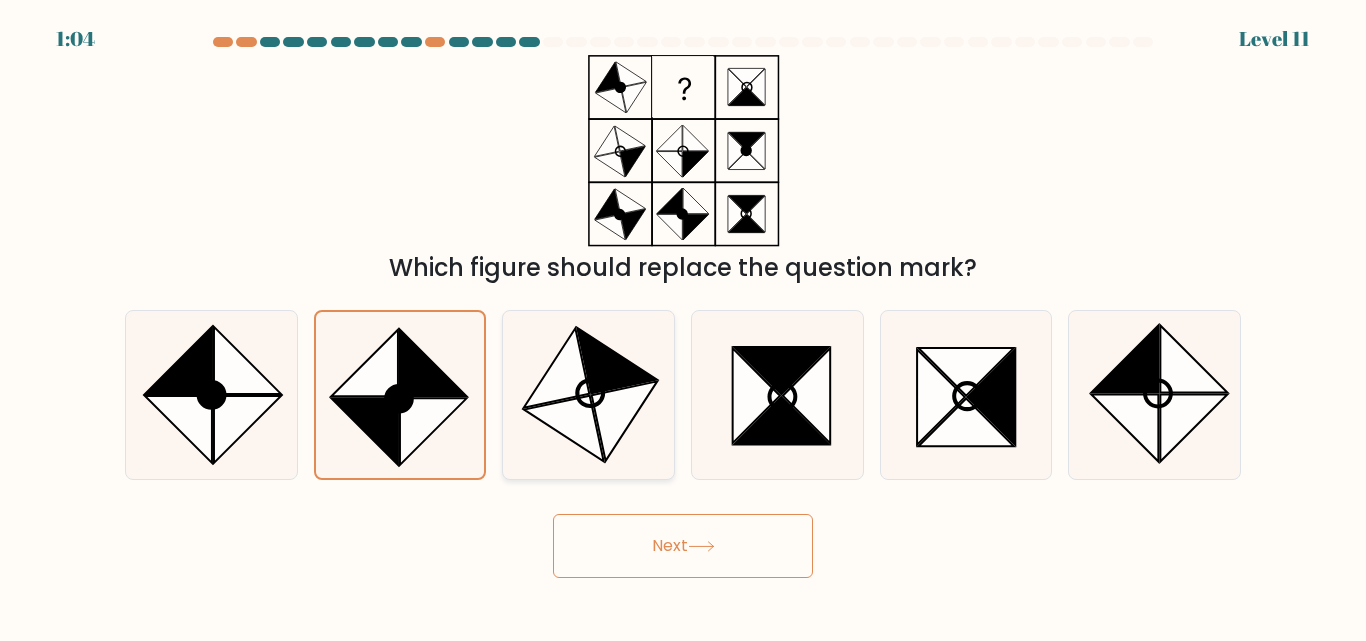 click 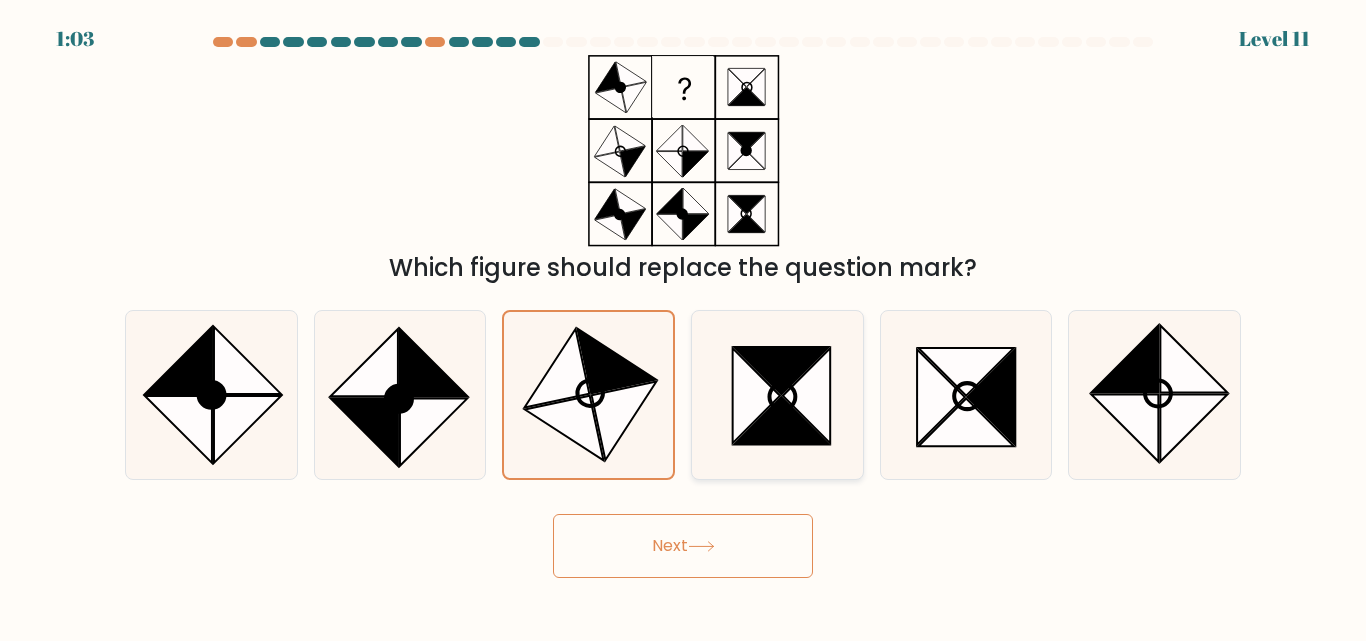 click 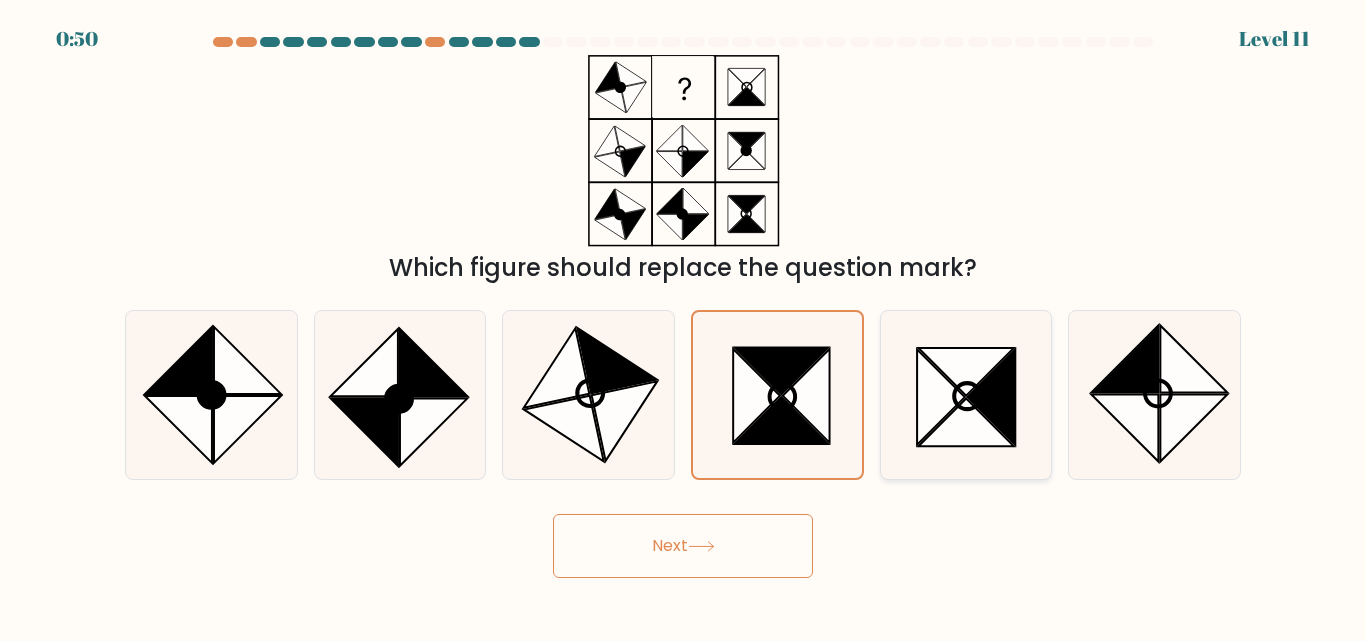 click 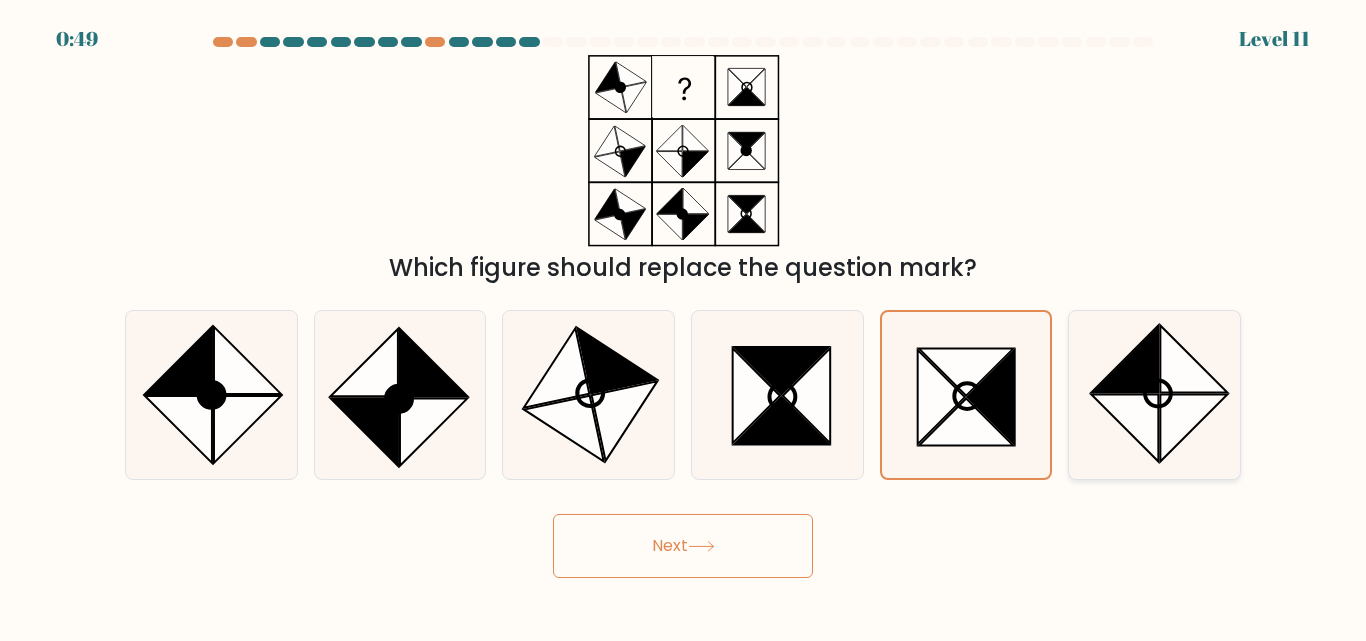 click 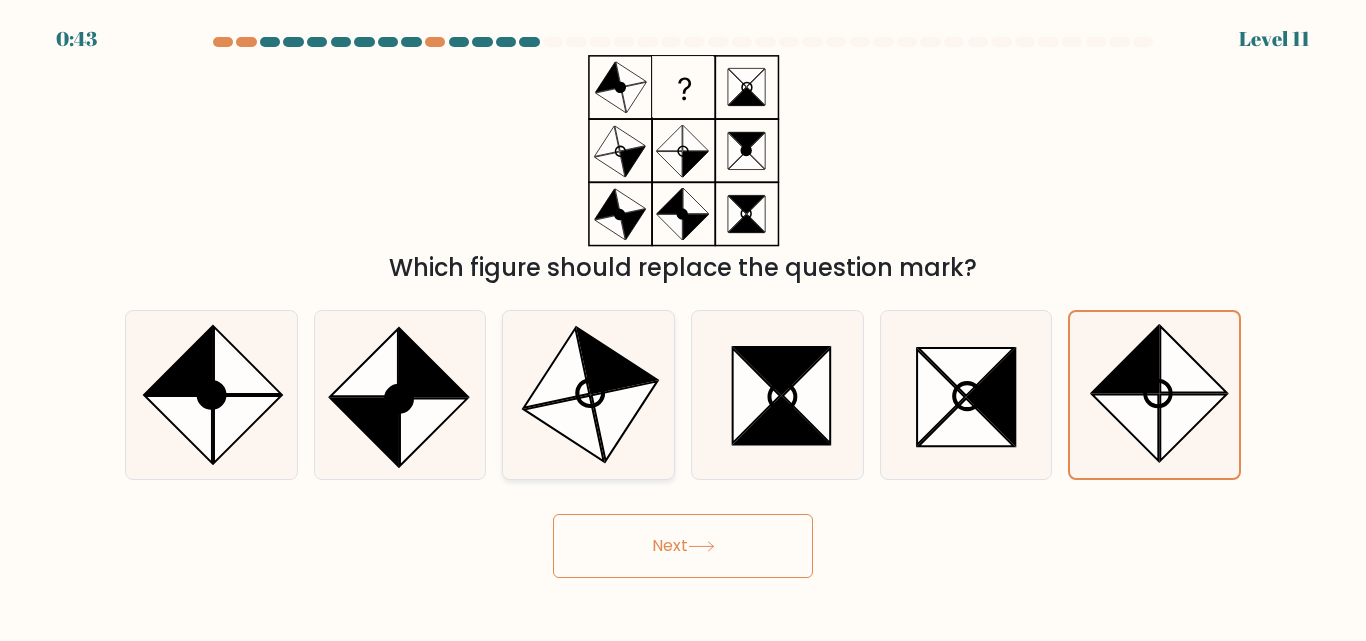 click 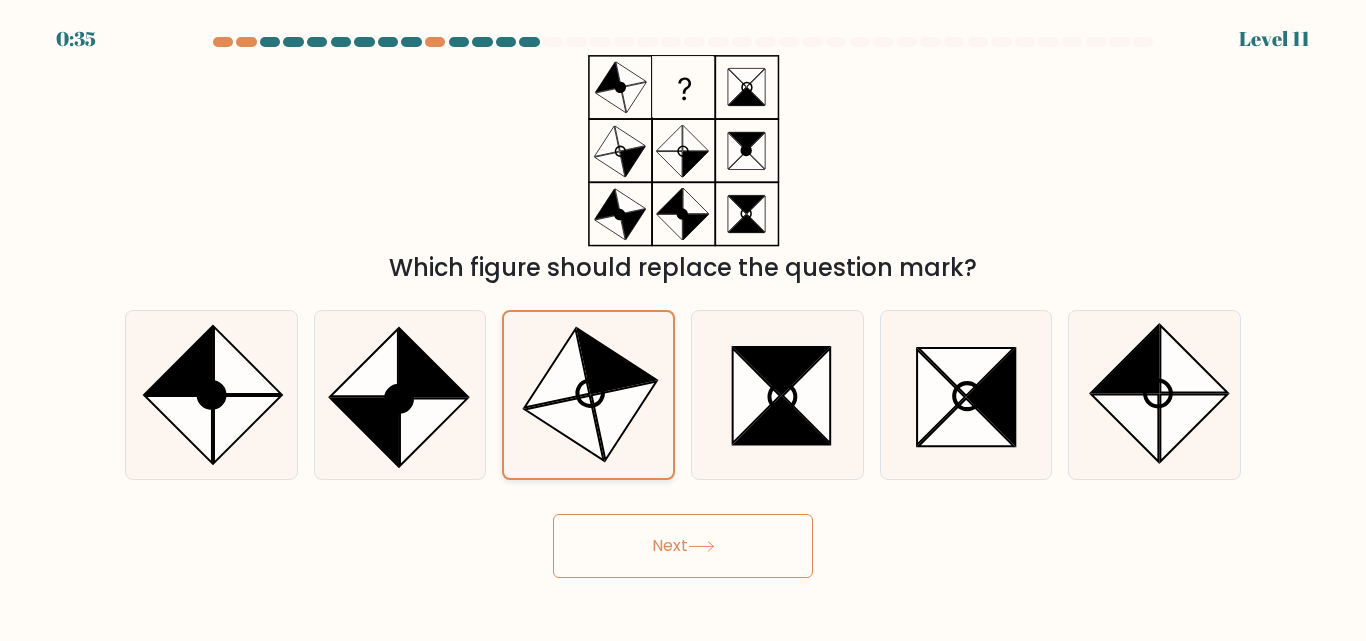 click 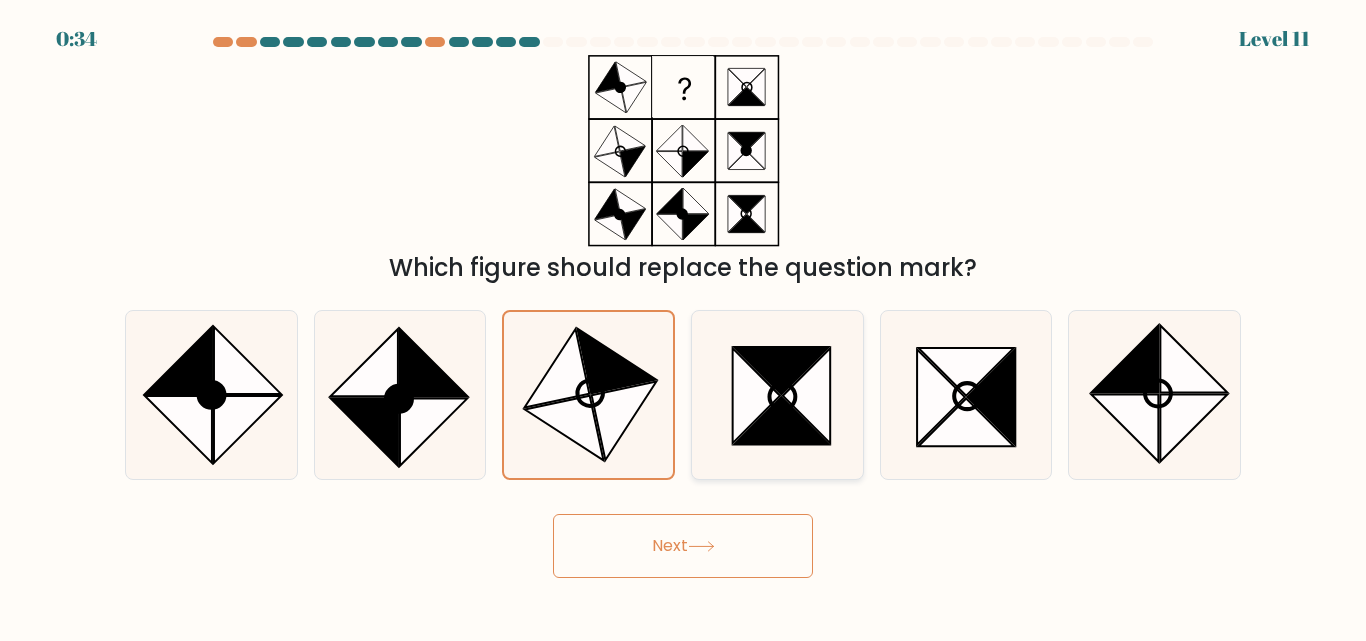 click 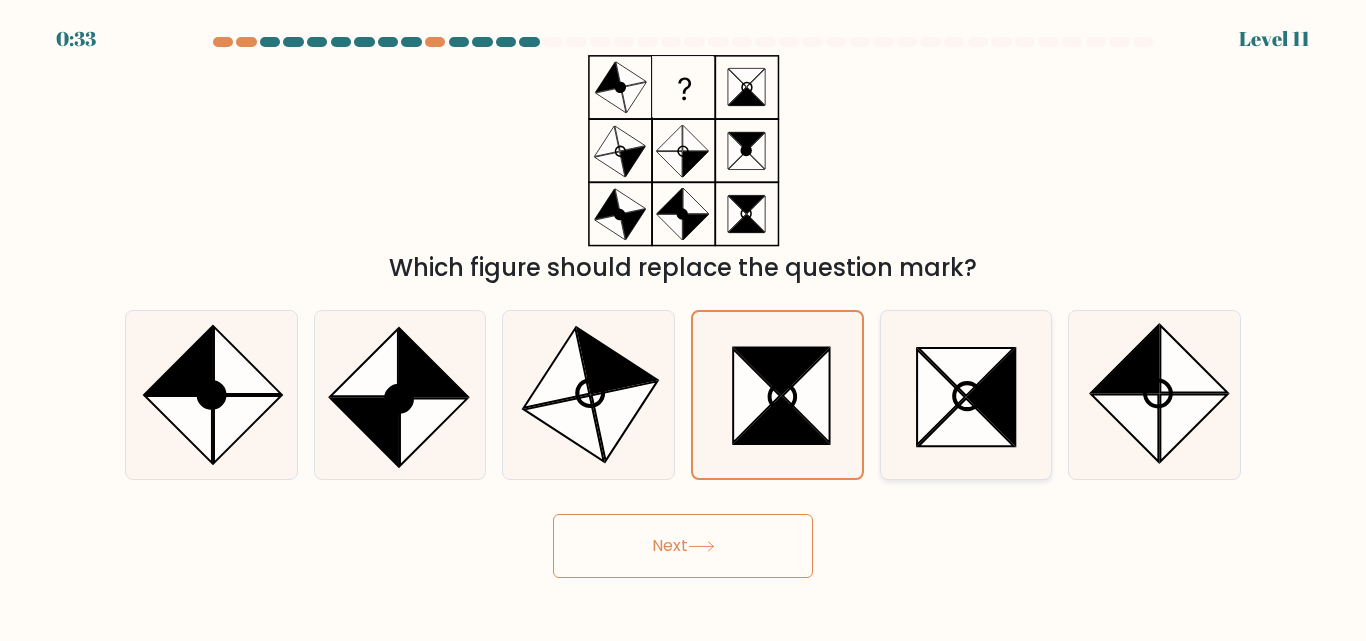 click 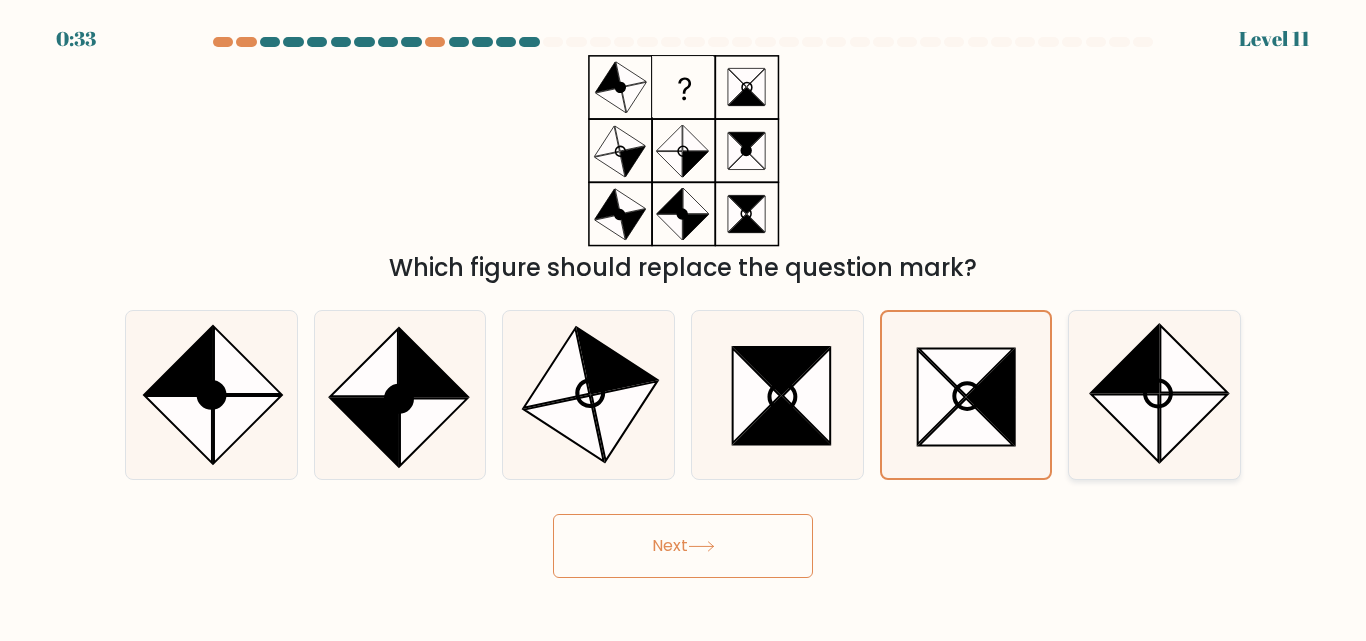 click 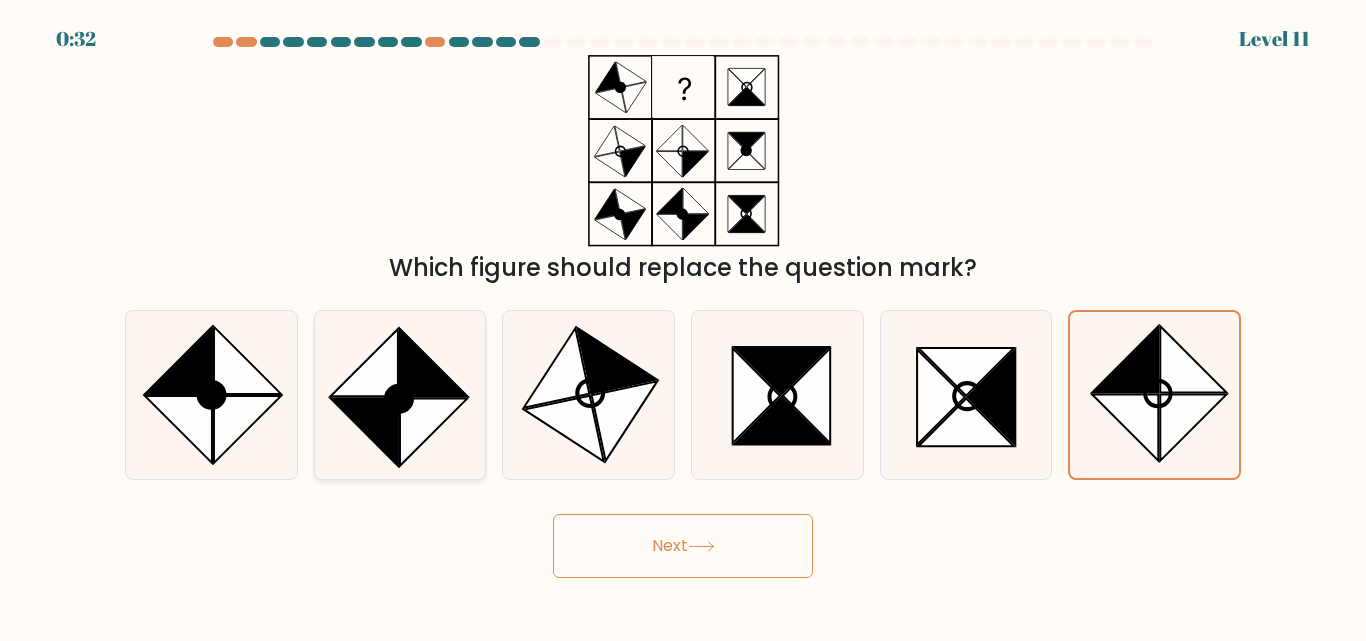 click 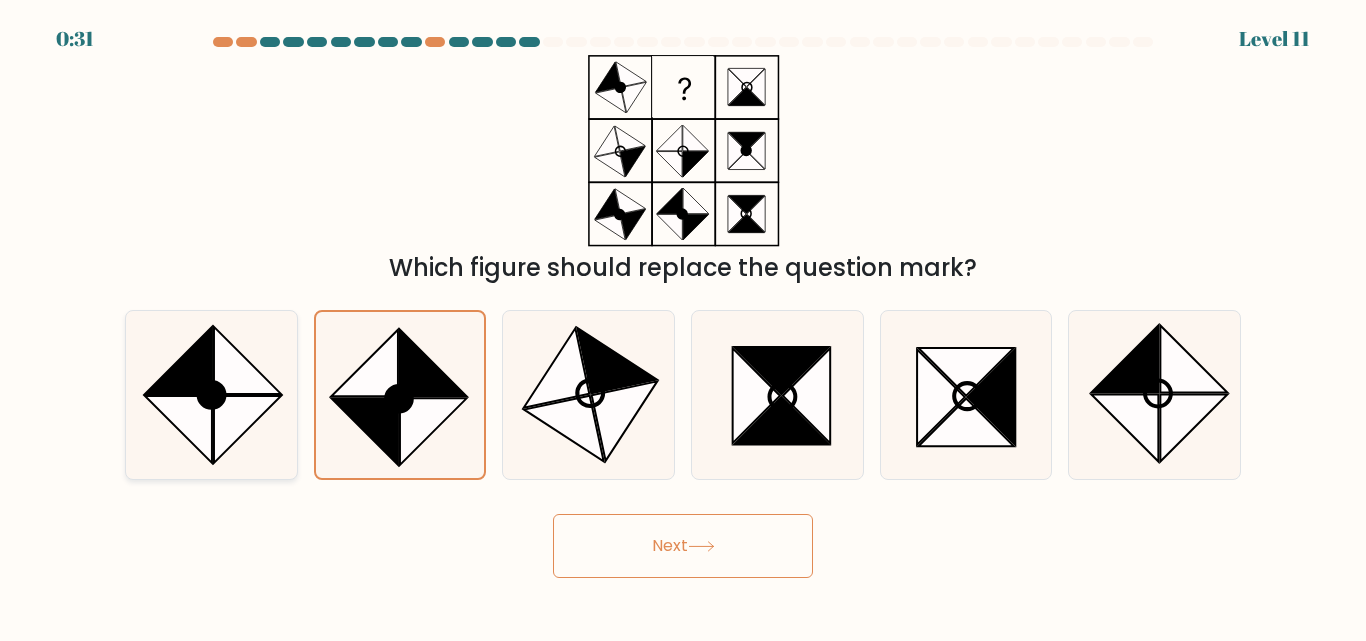 click 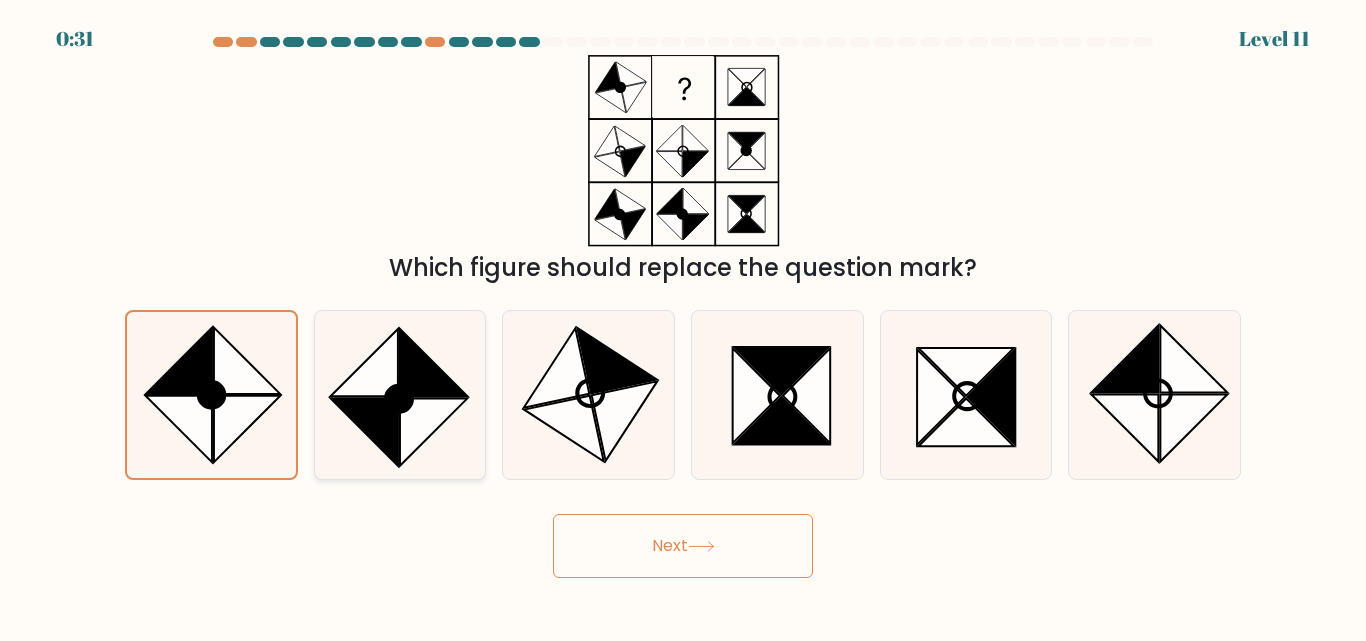 click 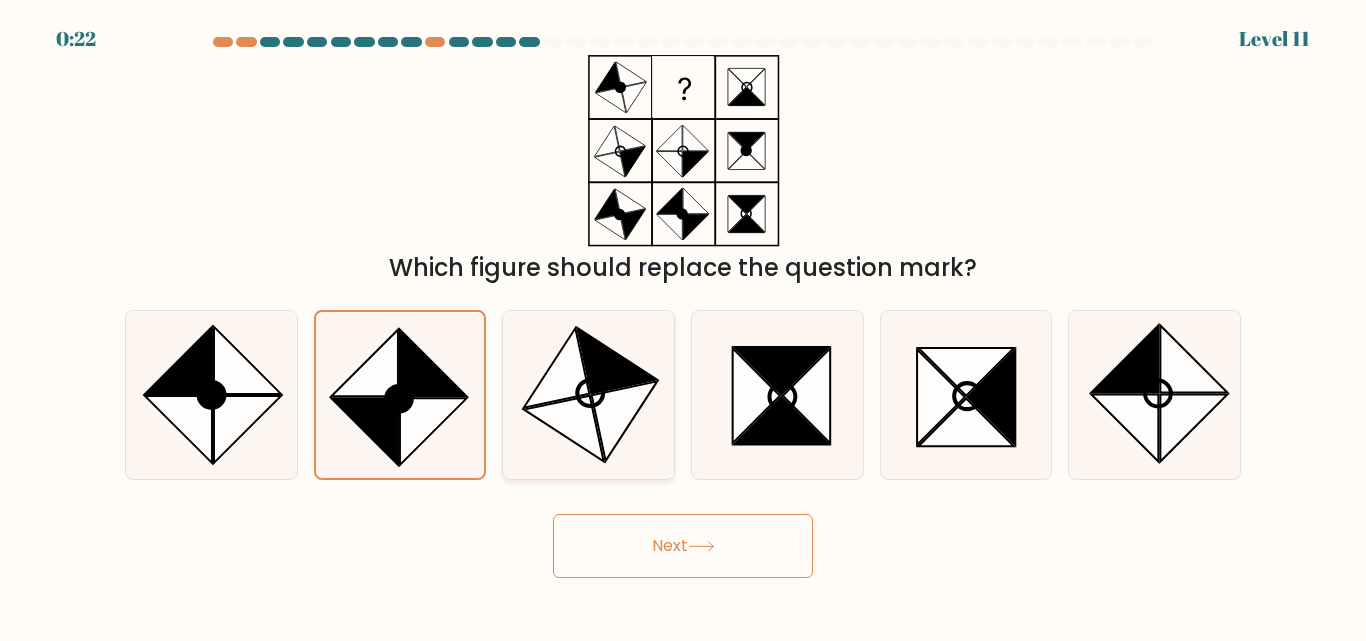 click 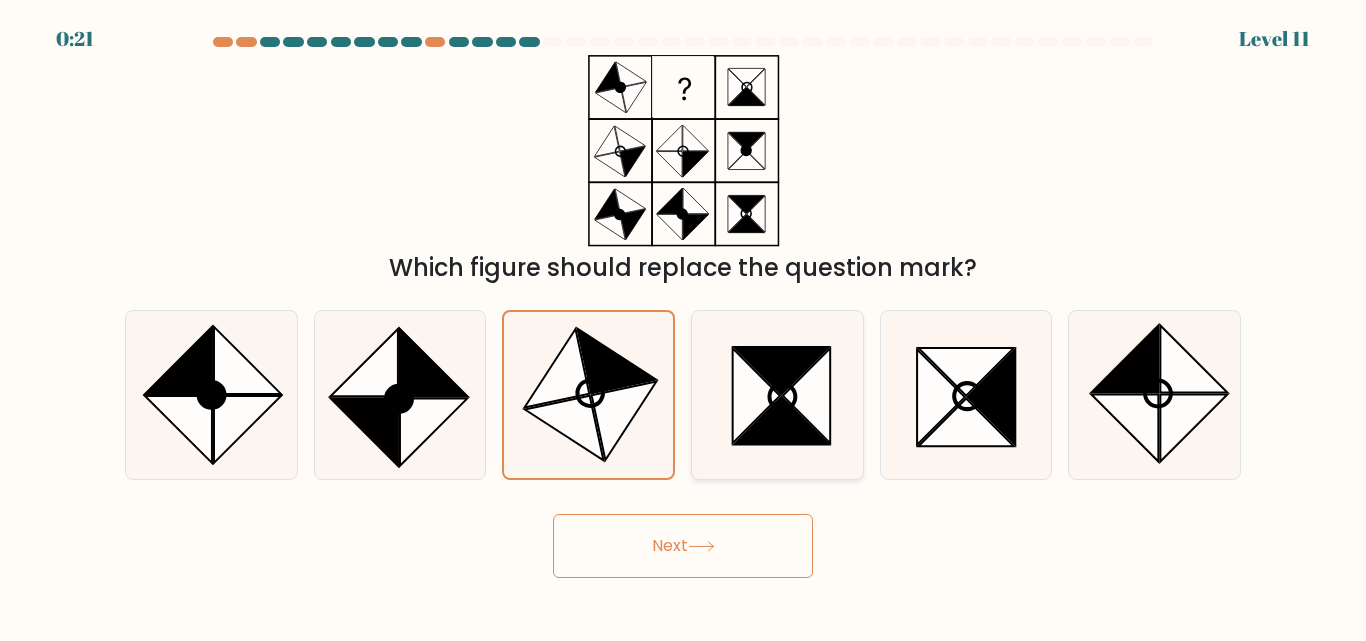 click 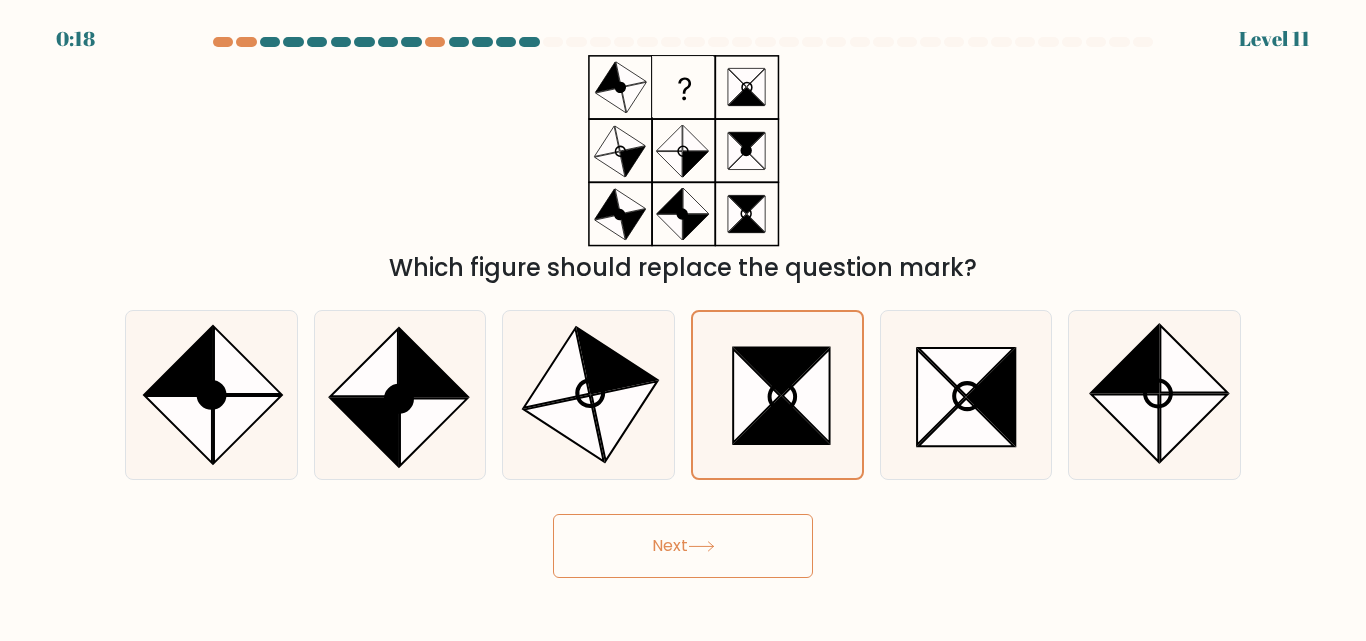 click on "e." at bounding box center (966, 394) 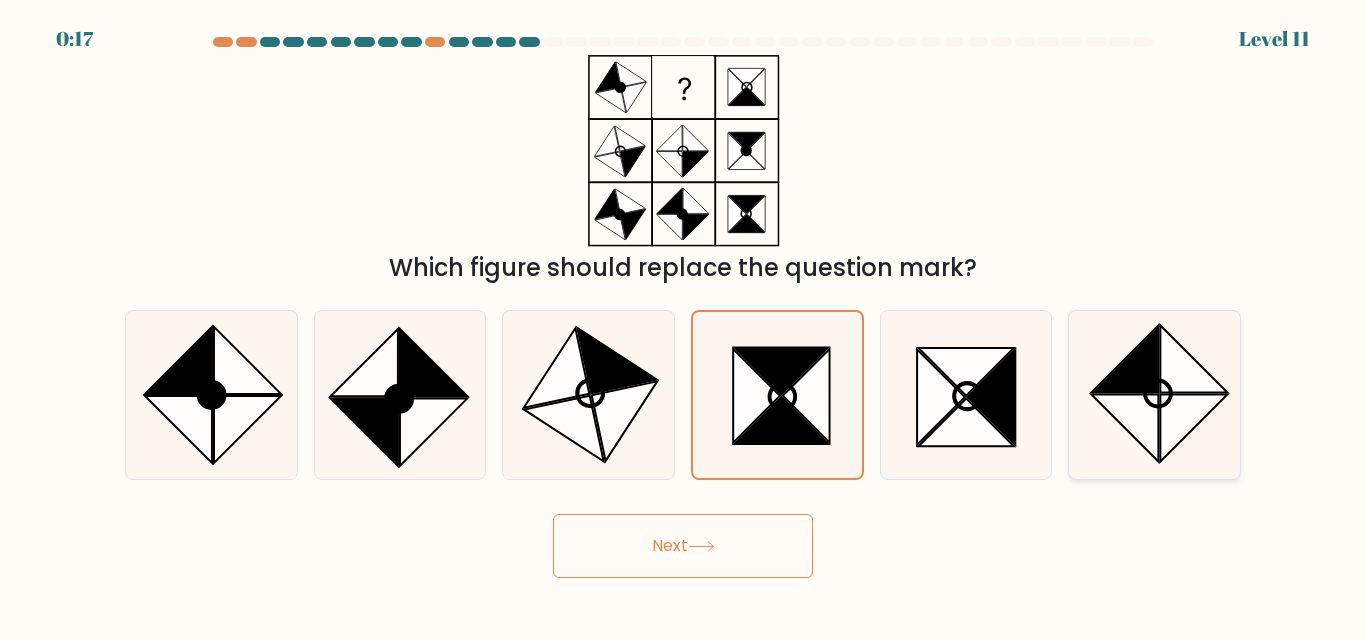 click 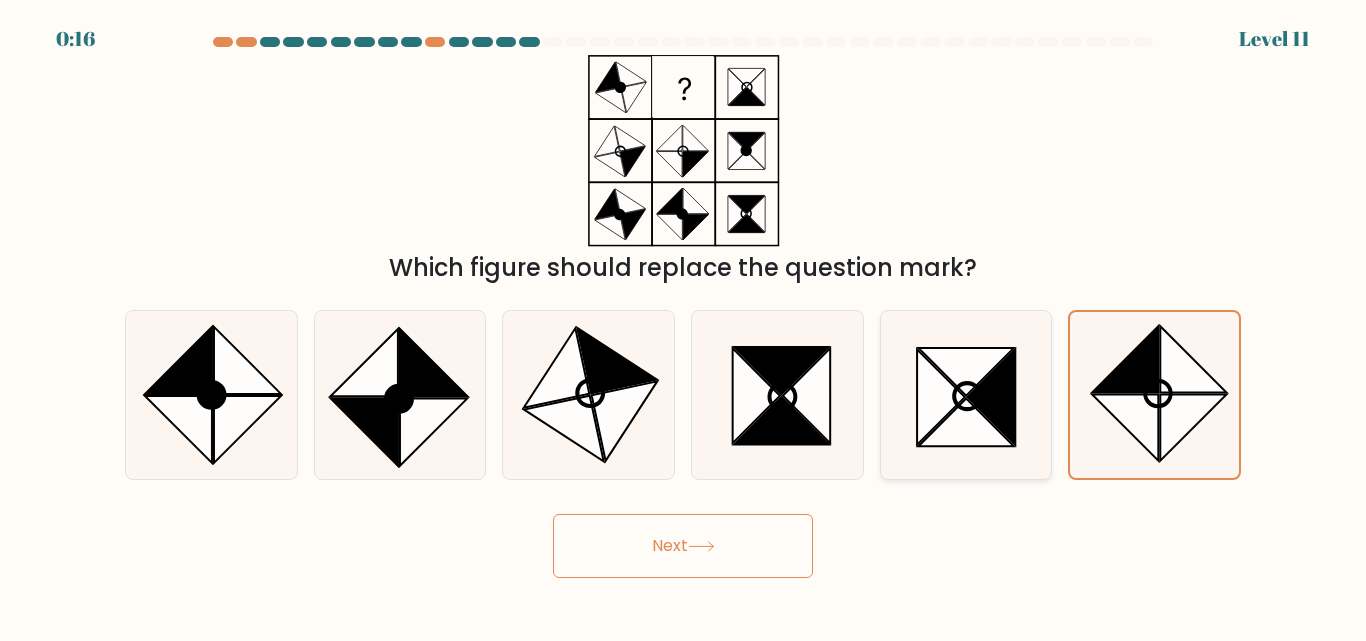 click 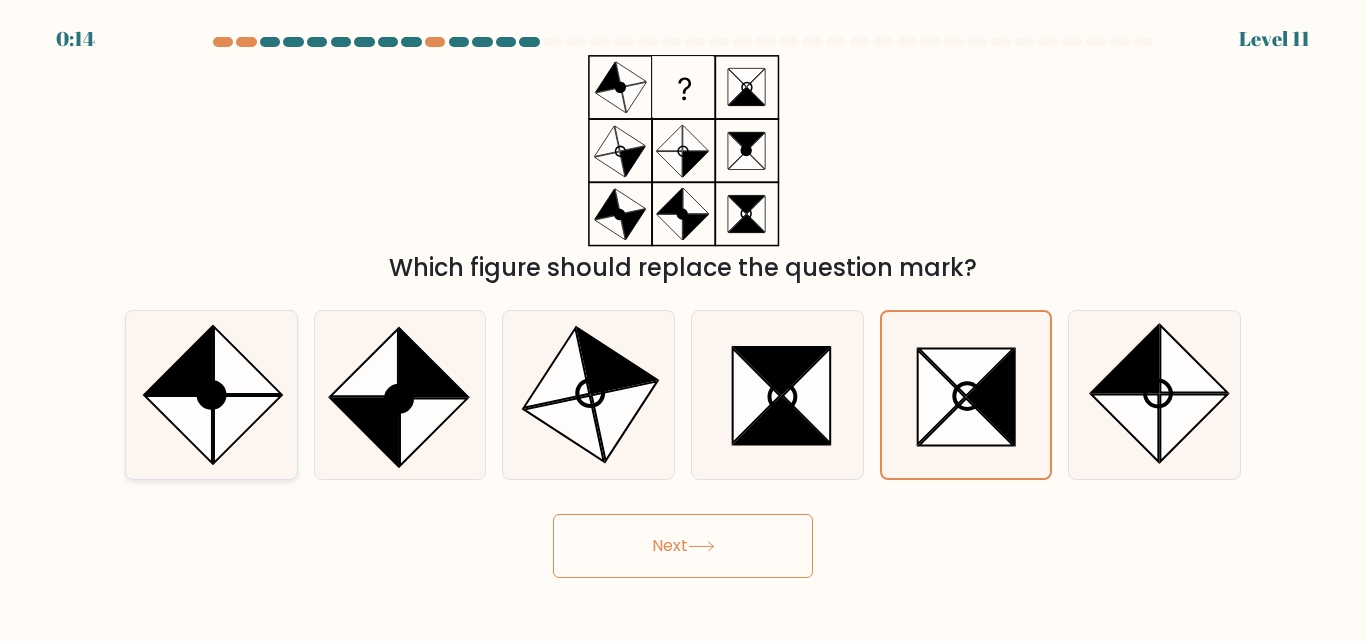 click 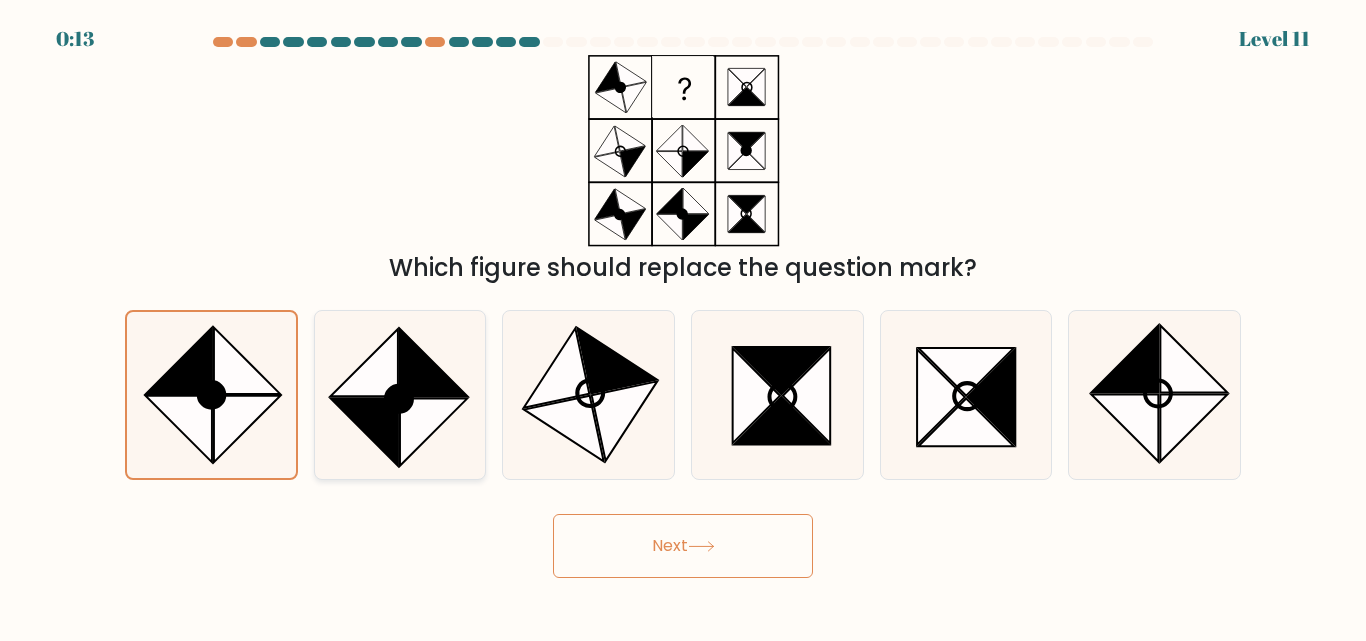 click 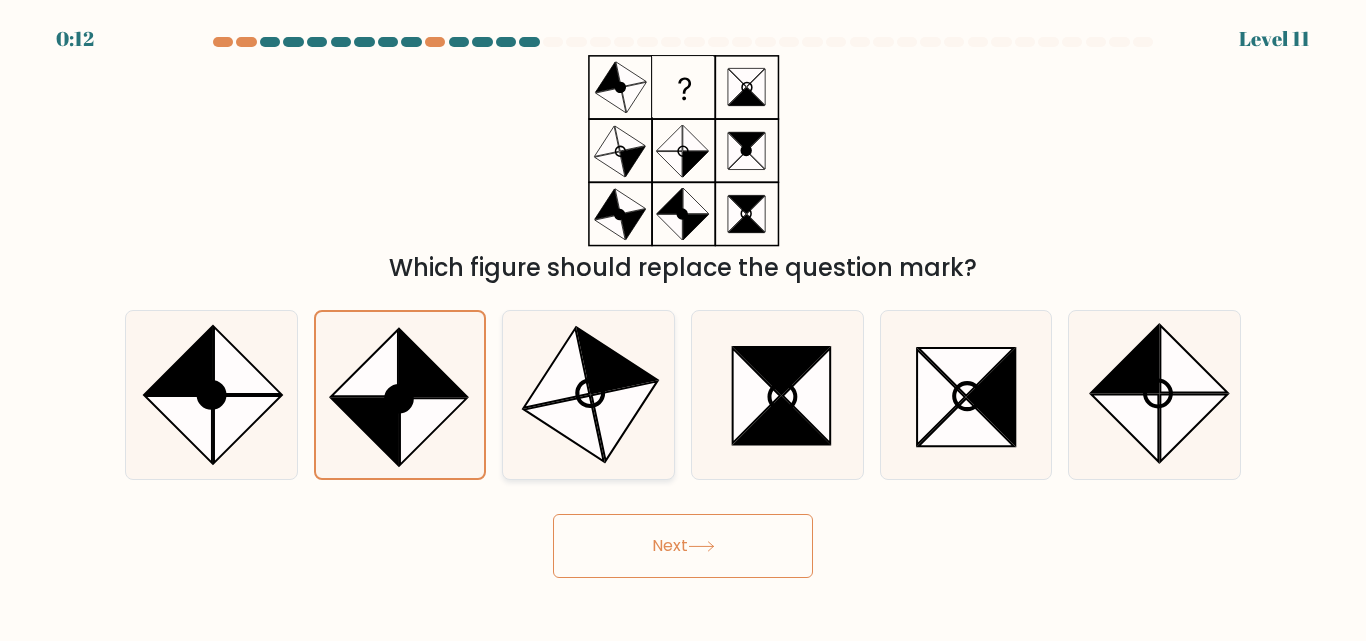 click 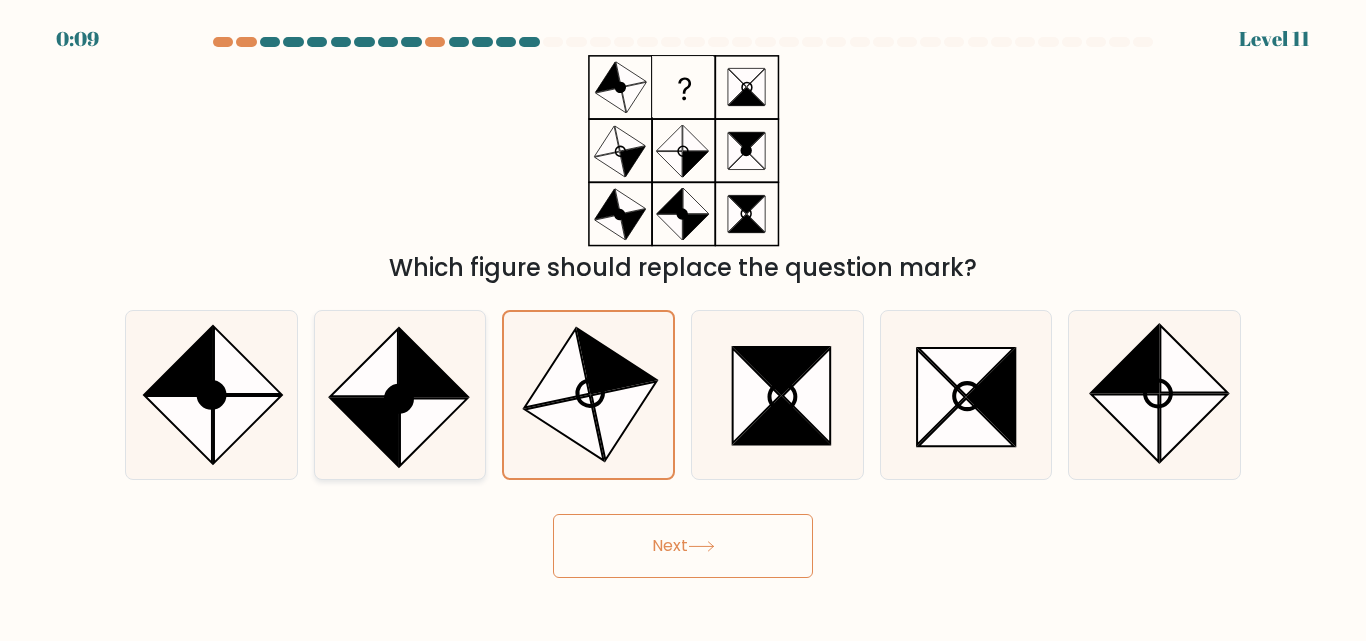 click 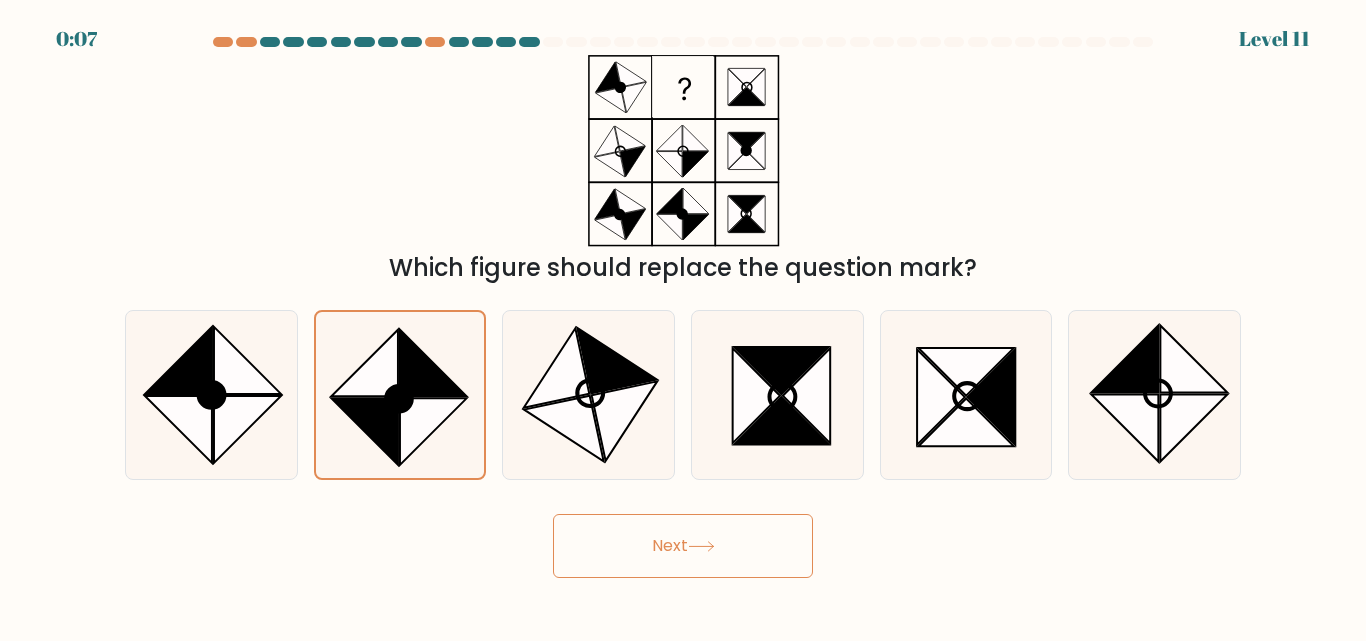 click on "Next" at bounding box center [683, 546] 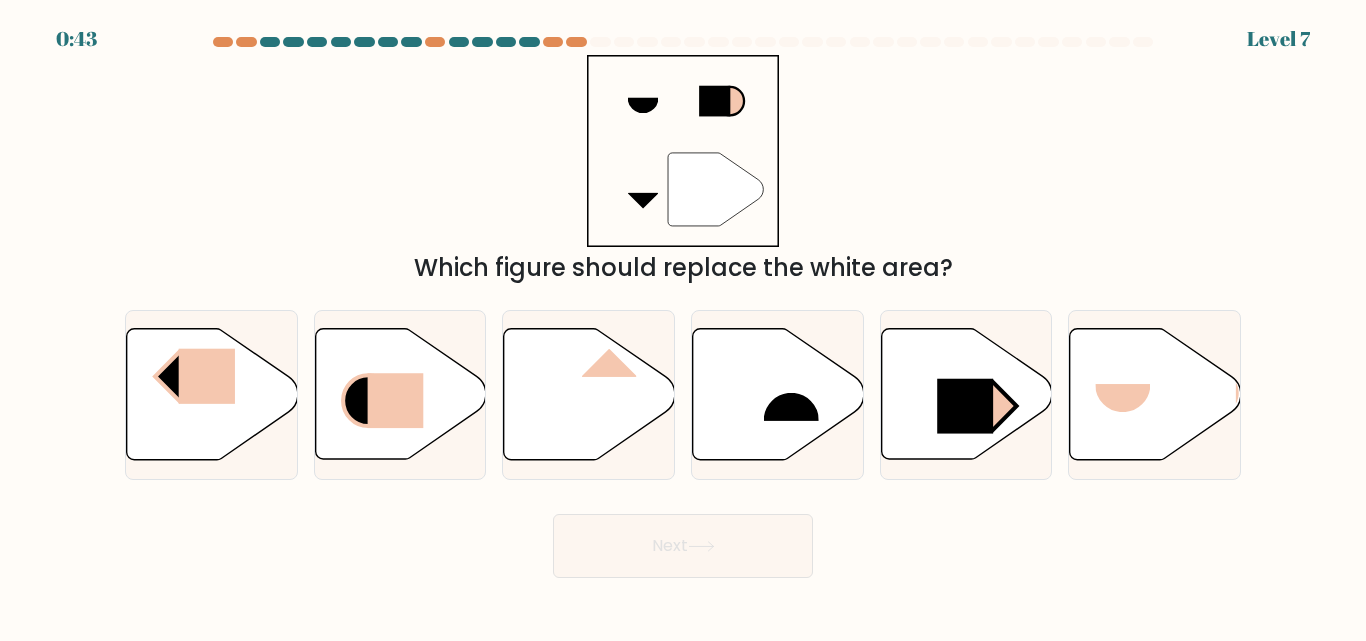 scroll, scrollTop: 0, scrollLeft: 0, axis: both 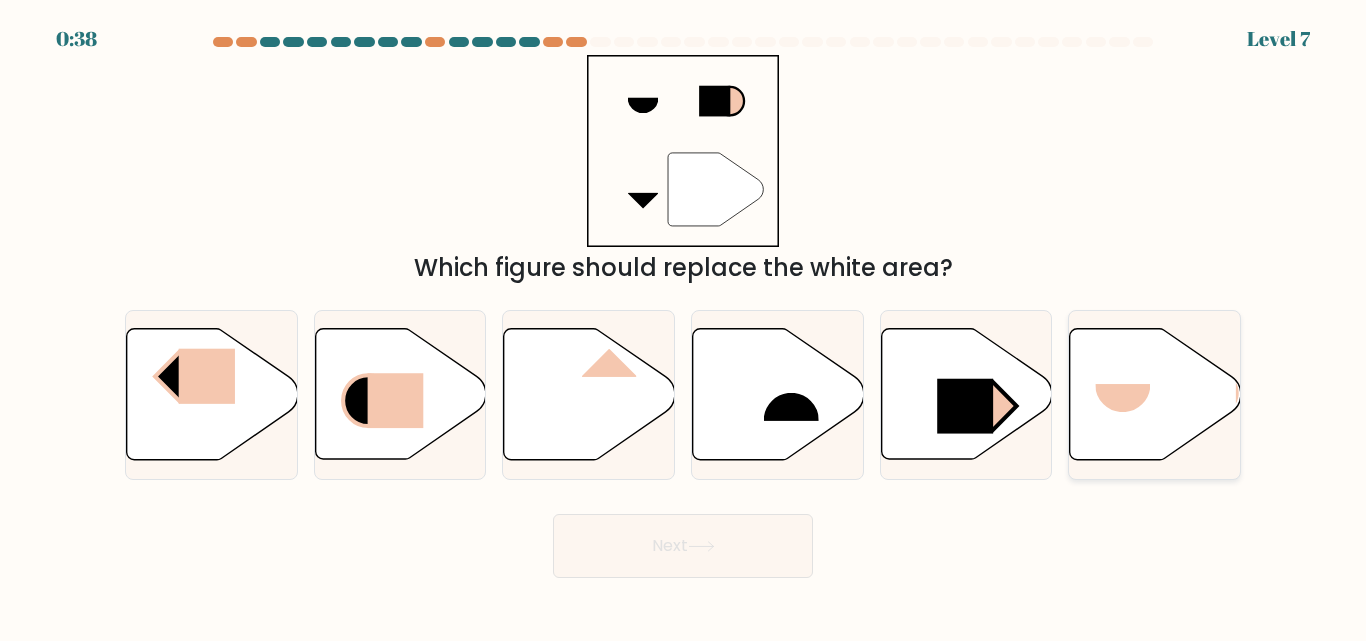 click 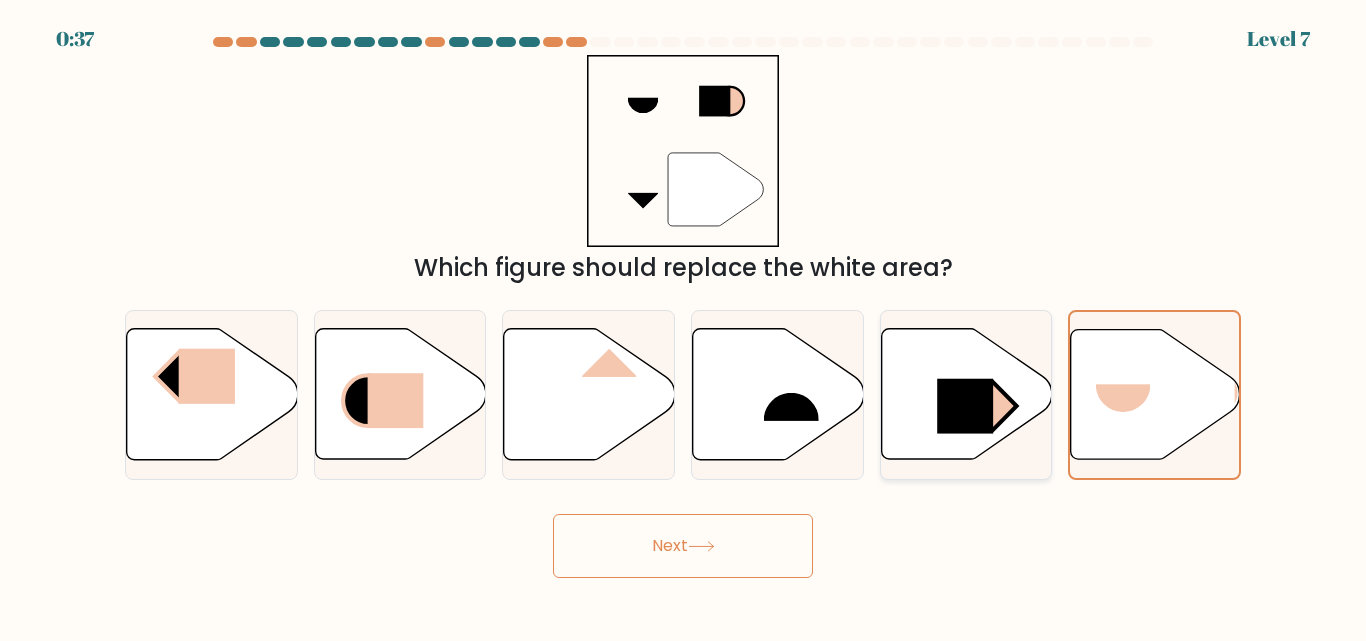 drag, startPoint x: 1035, startPoint y: 412, endPoint x: 900, endPoint y: 414, distance: 135.01482 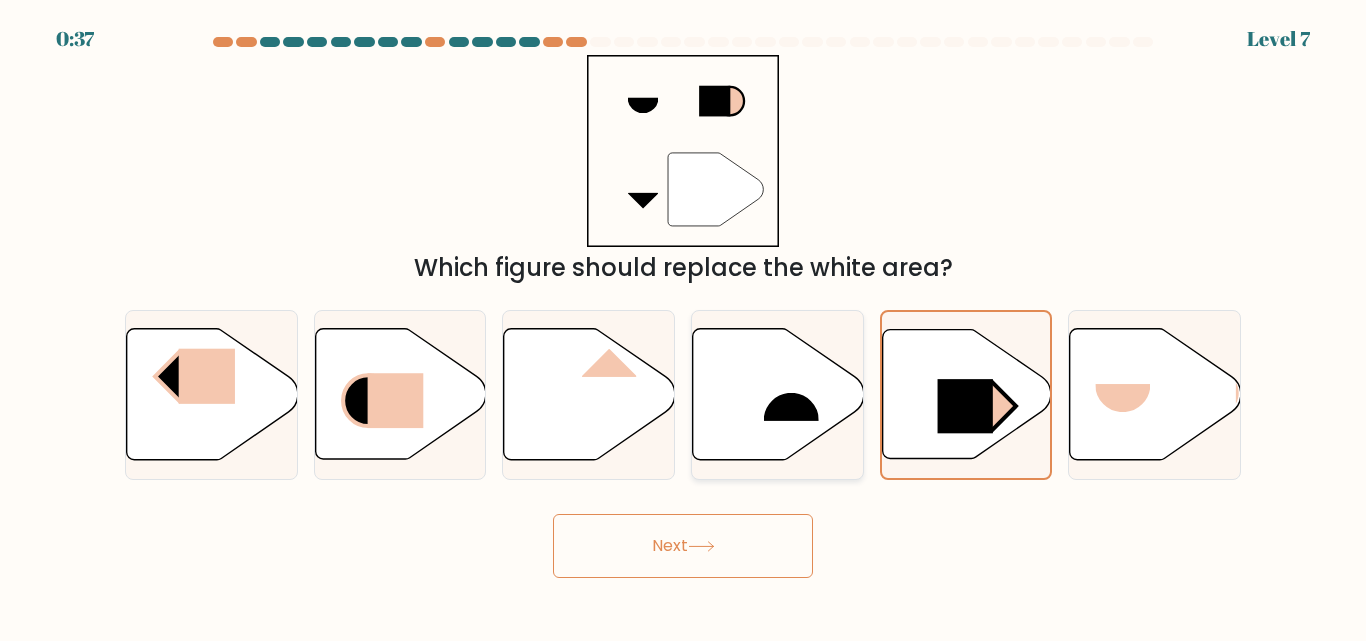 click 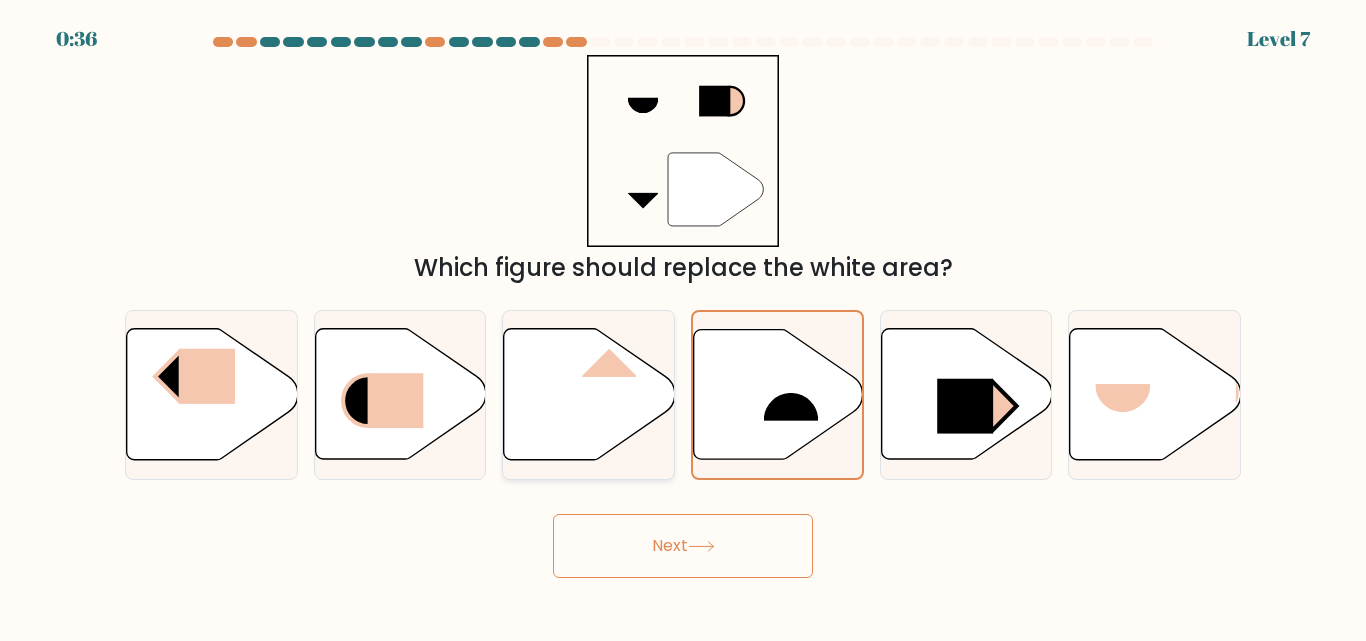 click 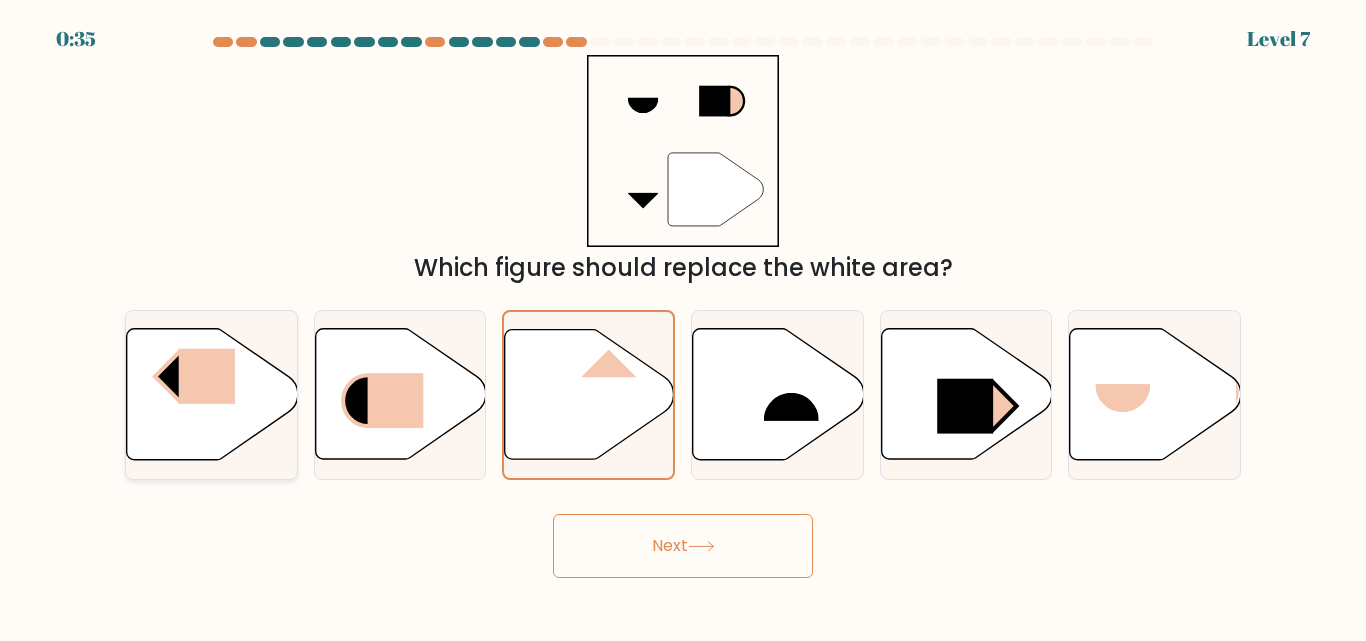 click 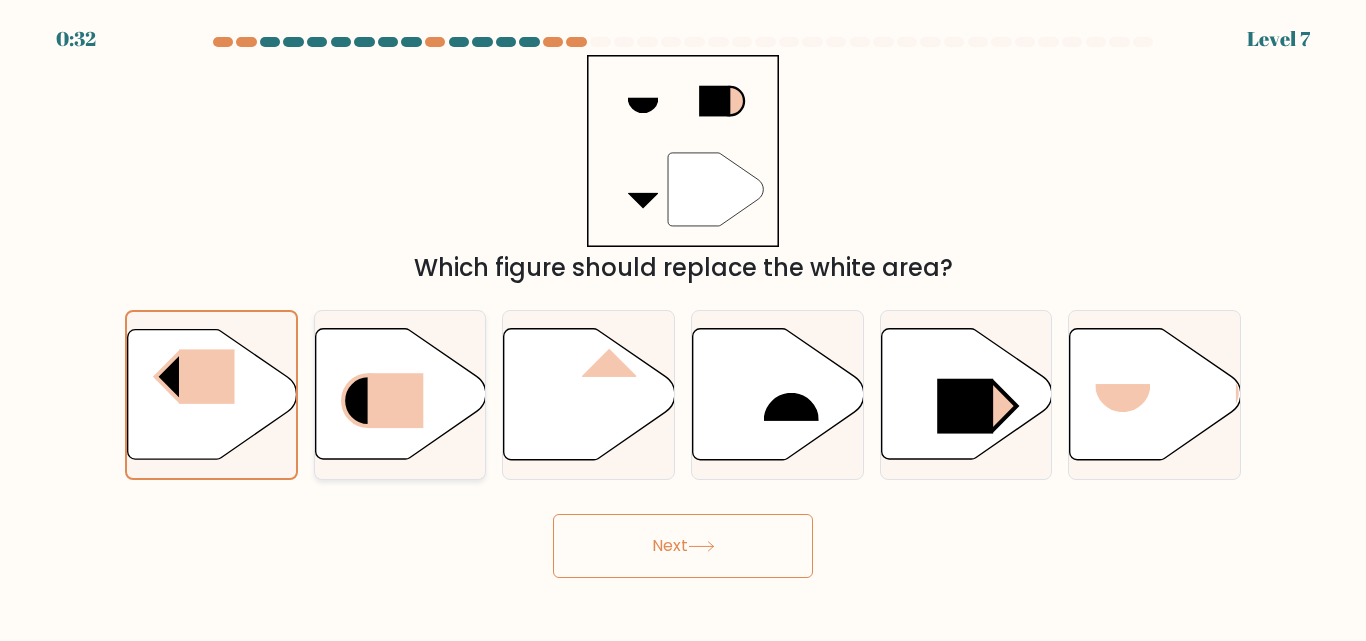 click 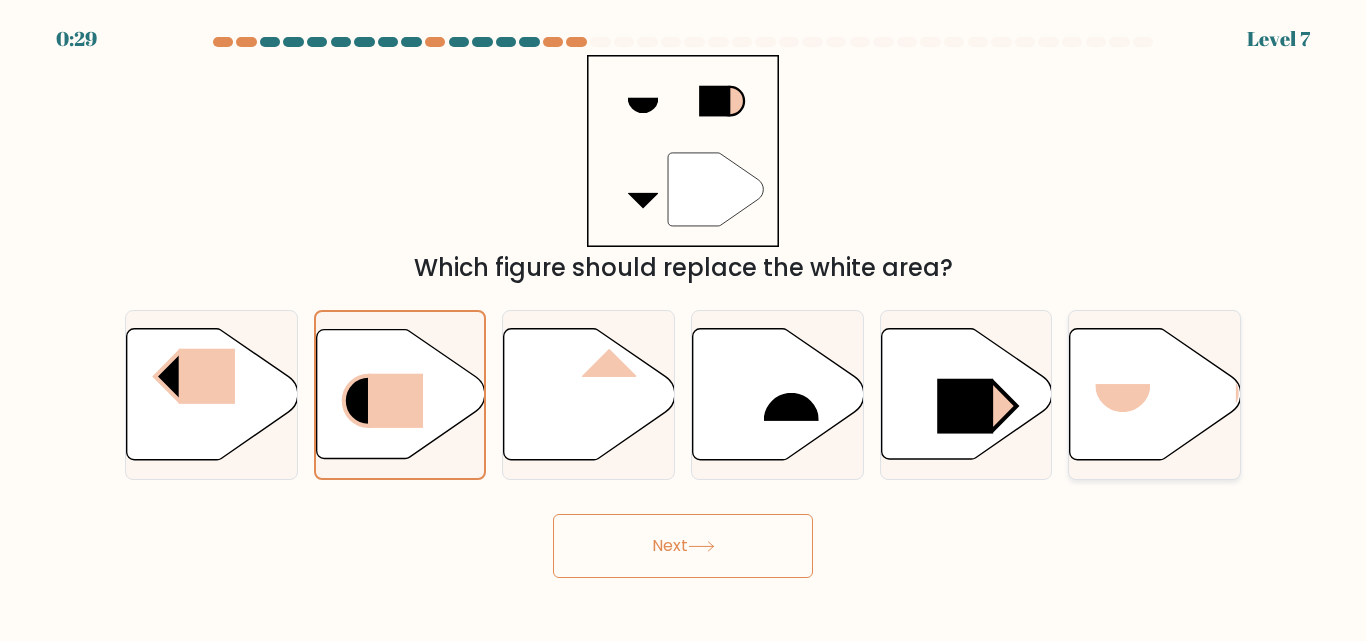 click 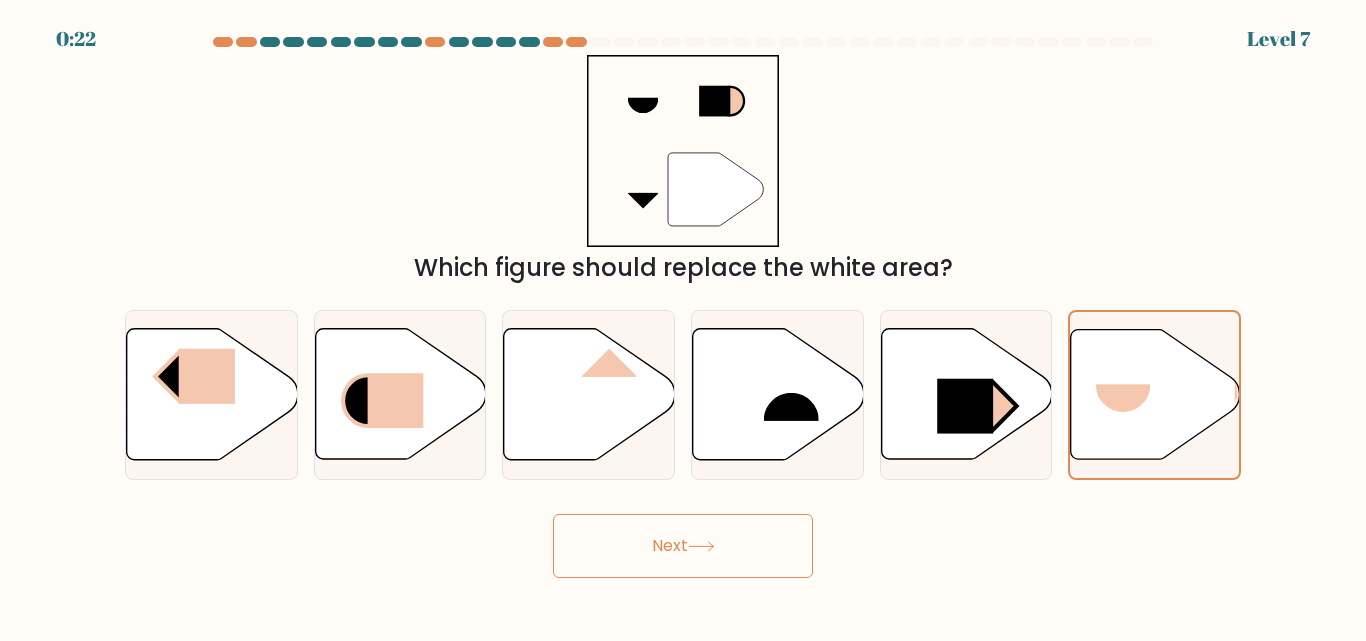 click 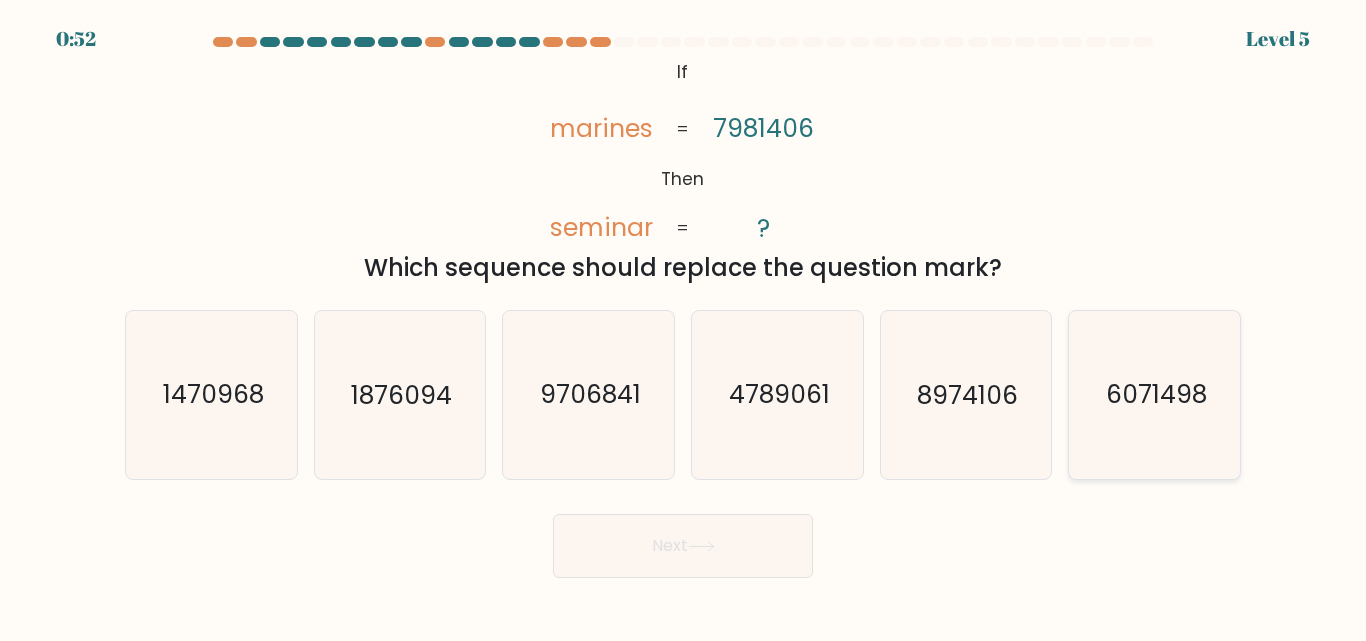 click on "6071498" 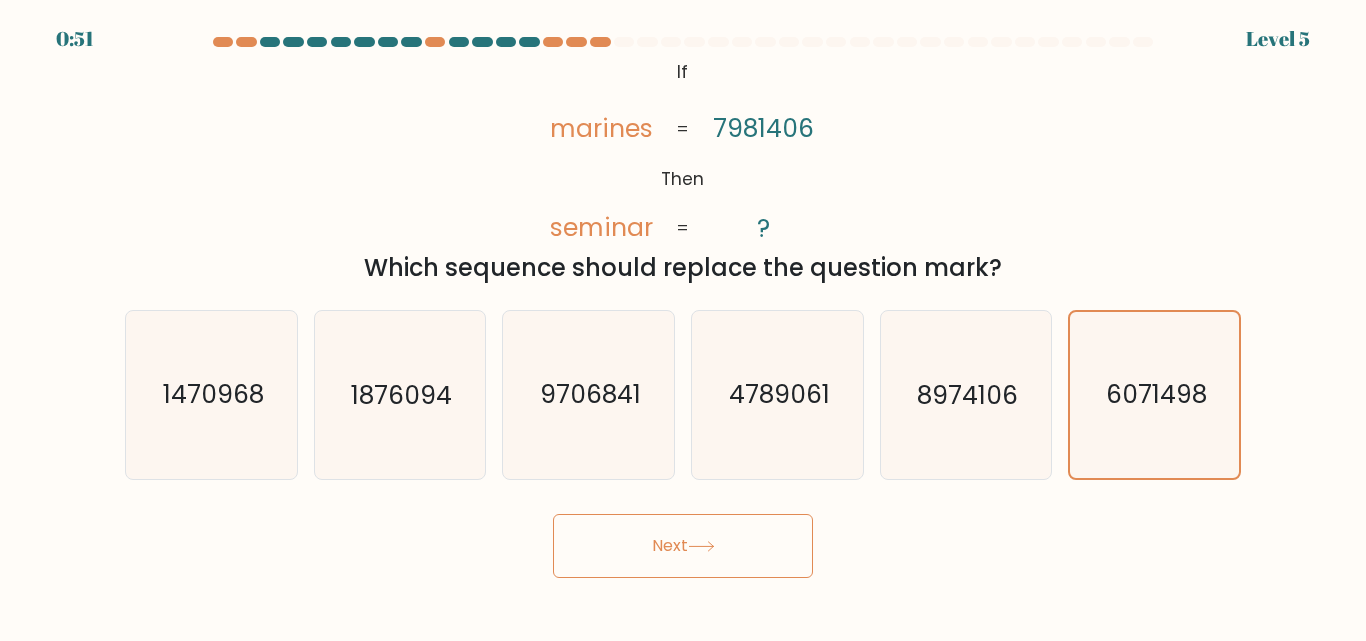 click on "Next" at bounding box center (683, 546) 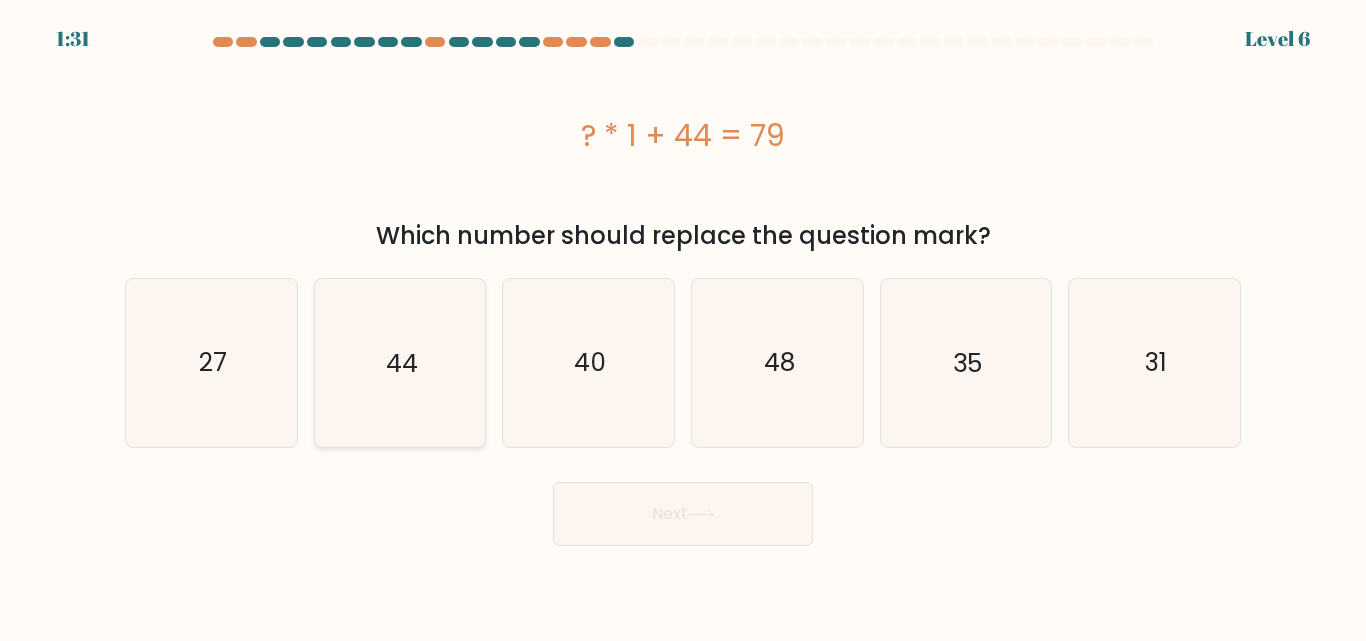 click on "44" 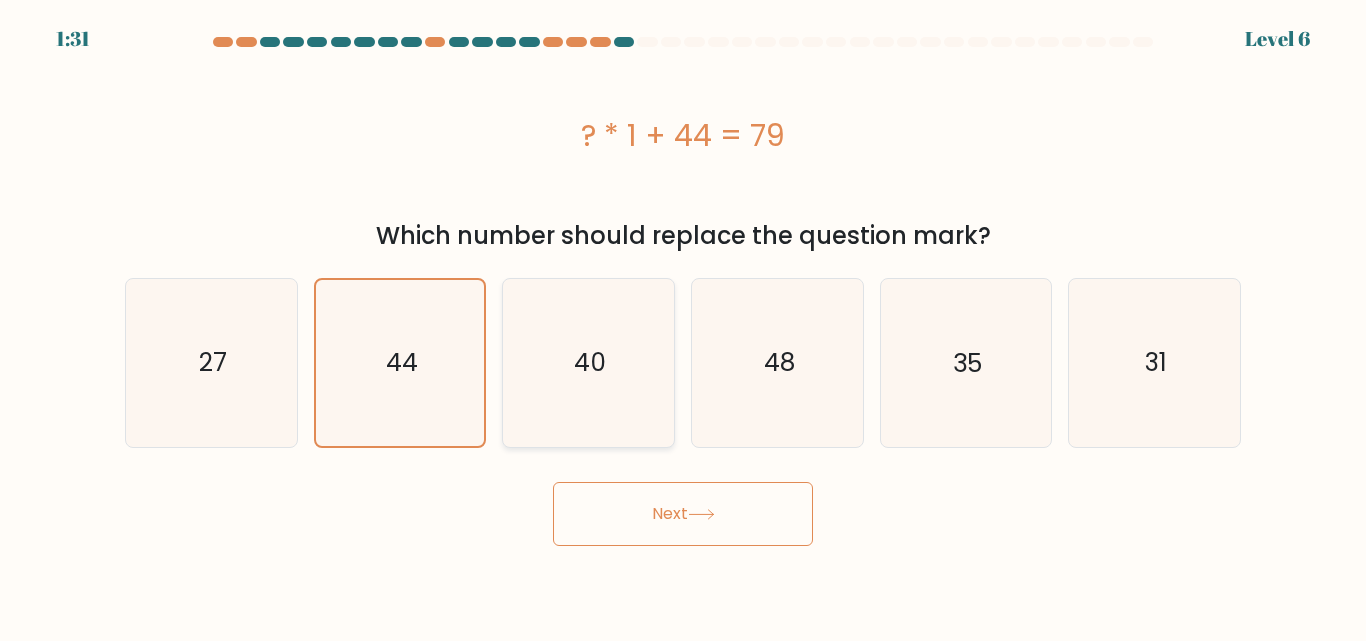 click on "40" 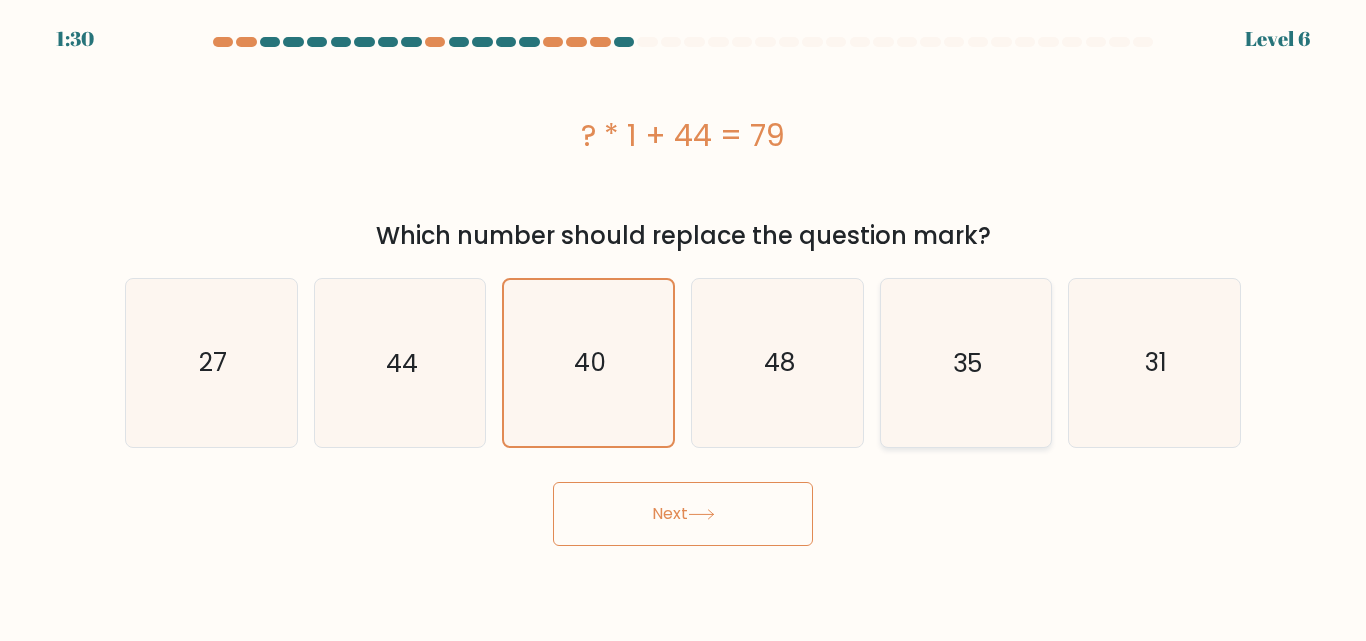 click on "35" 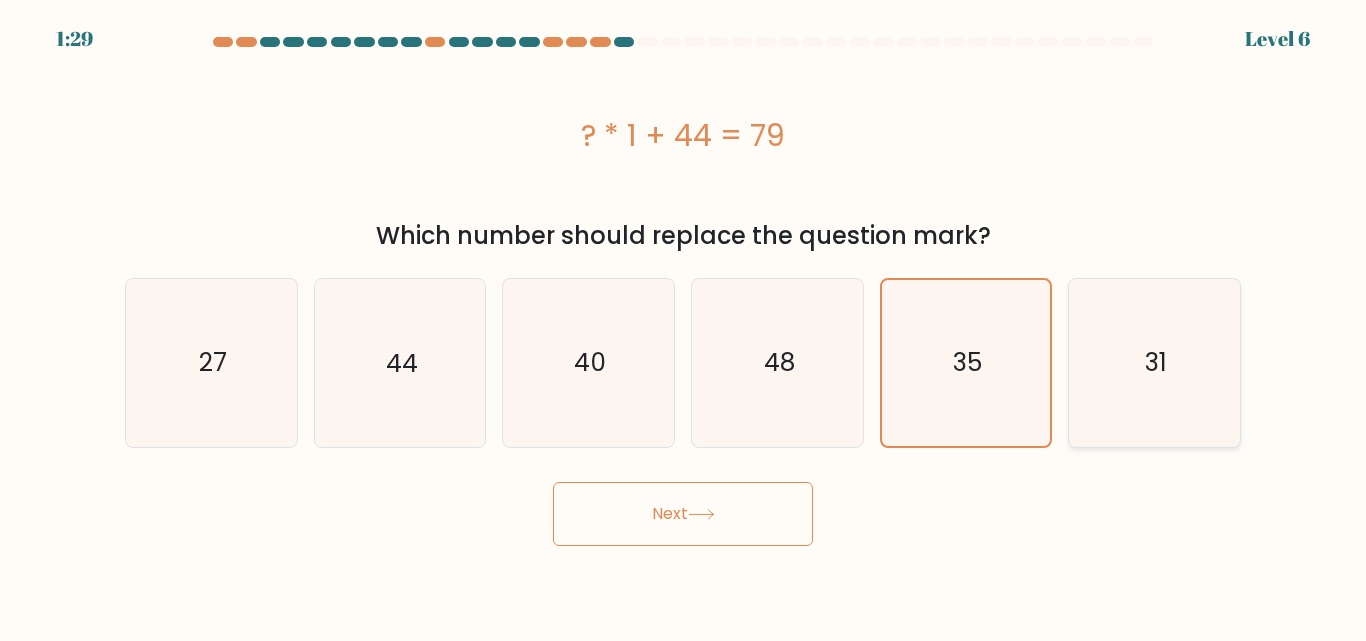 click on "31" 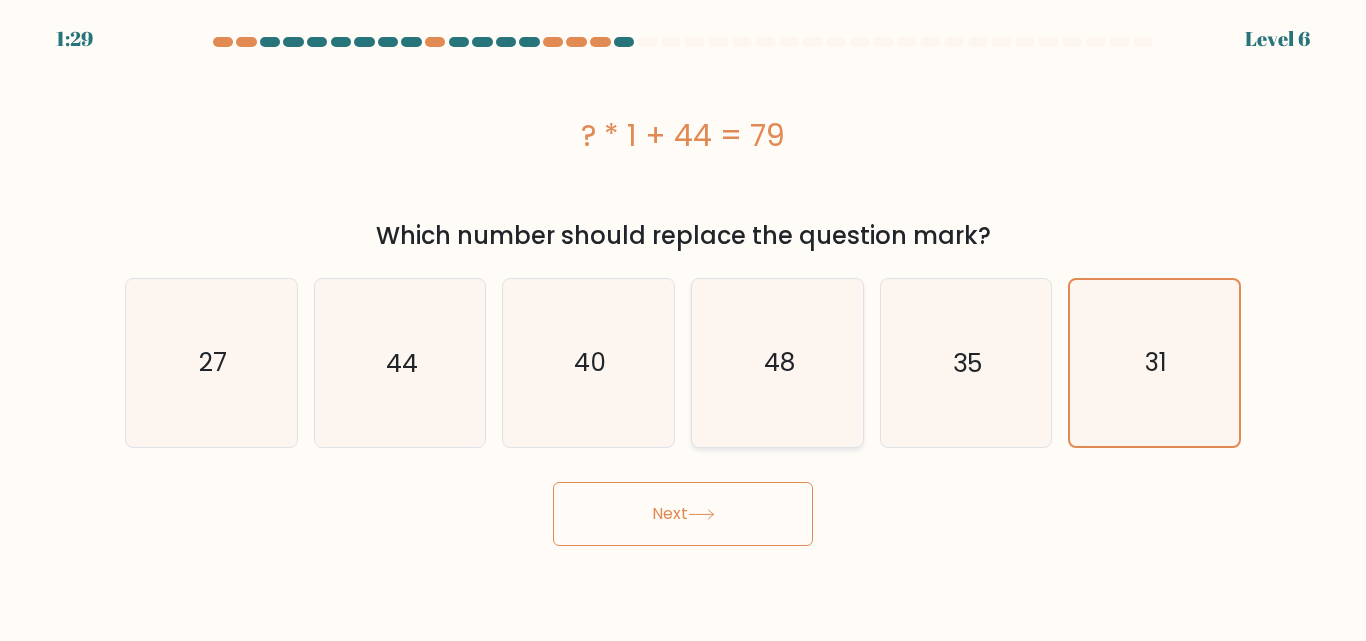 click on "48" 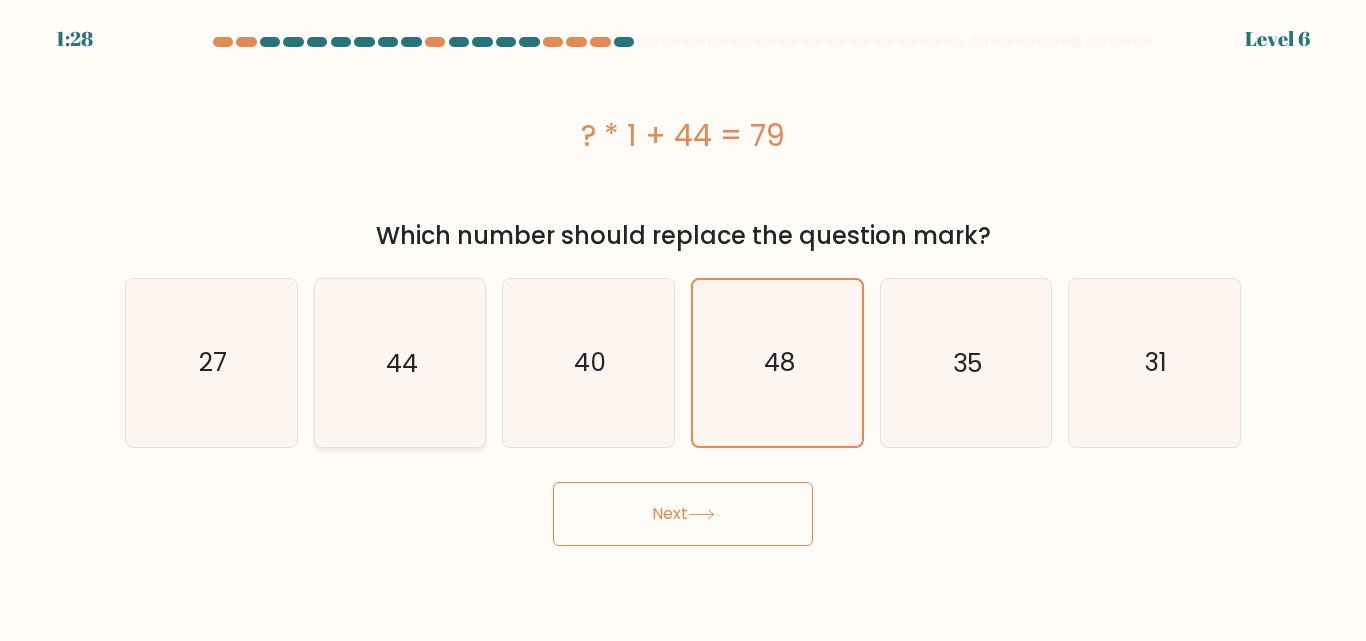 drag, startPoint x: 506, startPoint y: 366, endPoint x: 413, endPoint y: 390, distance: 96.04687 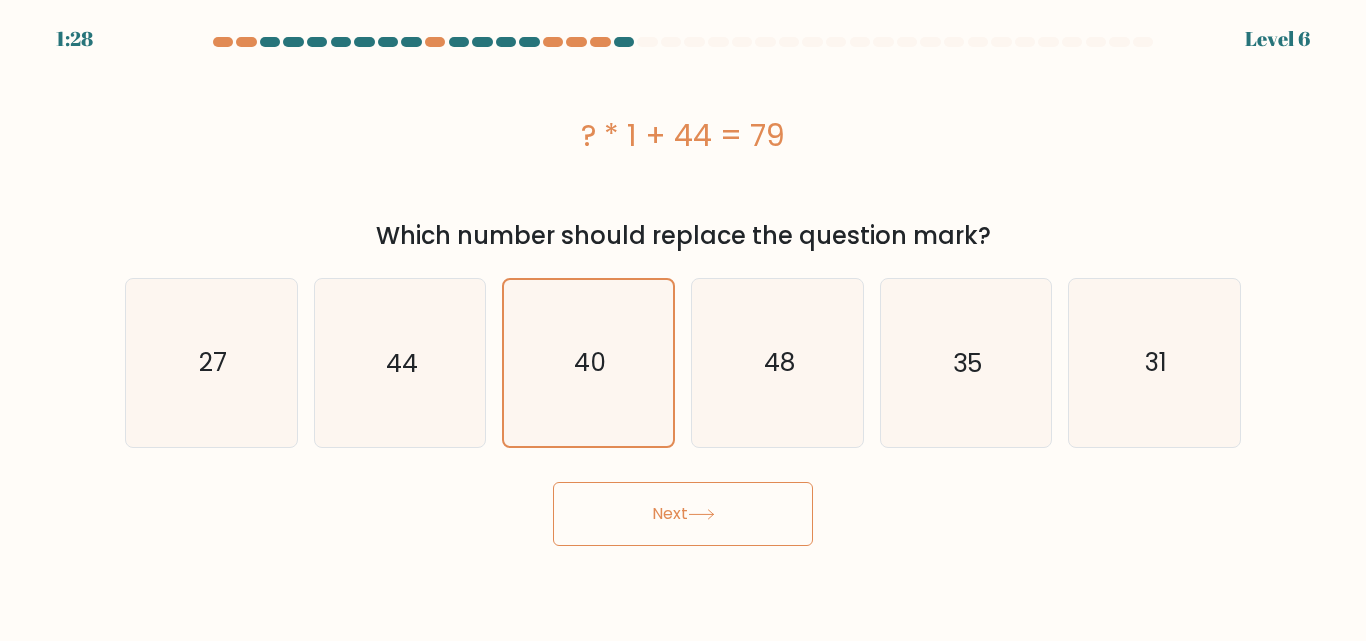 click on "a.
27" at bounding box center [211, 362] 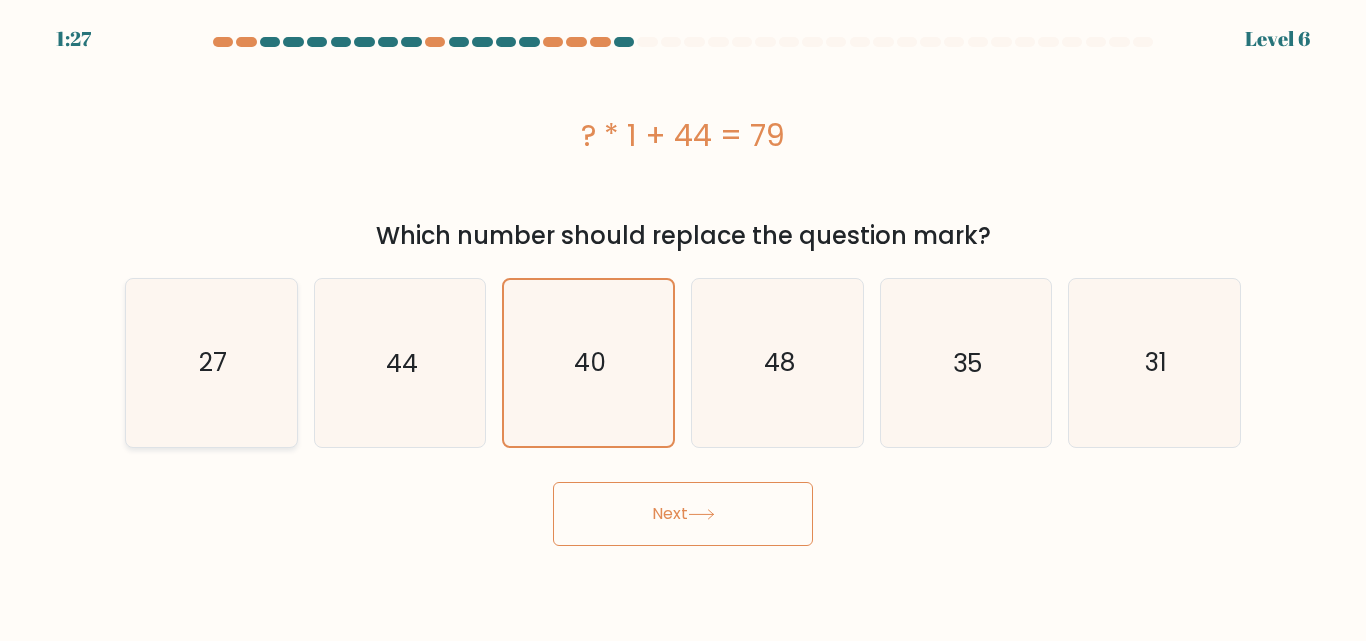 click on "27" 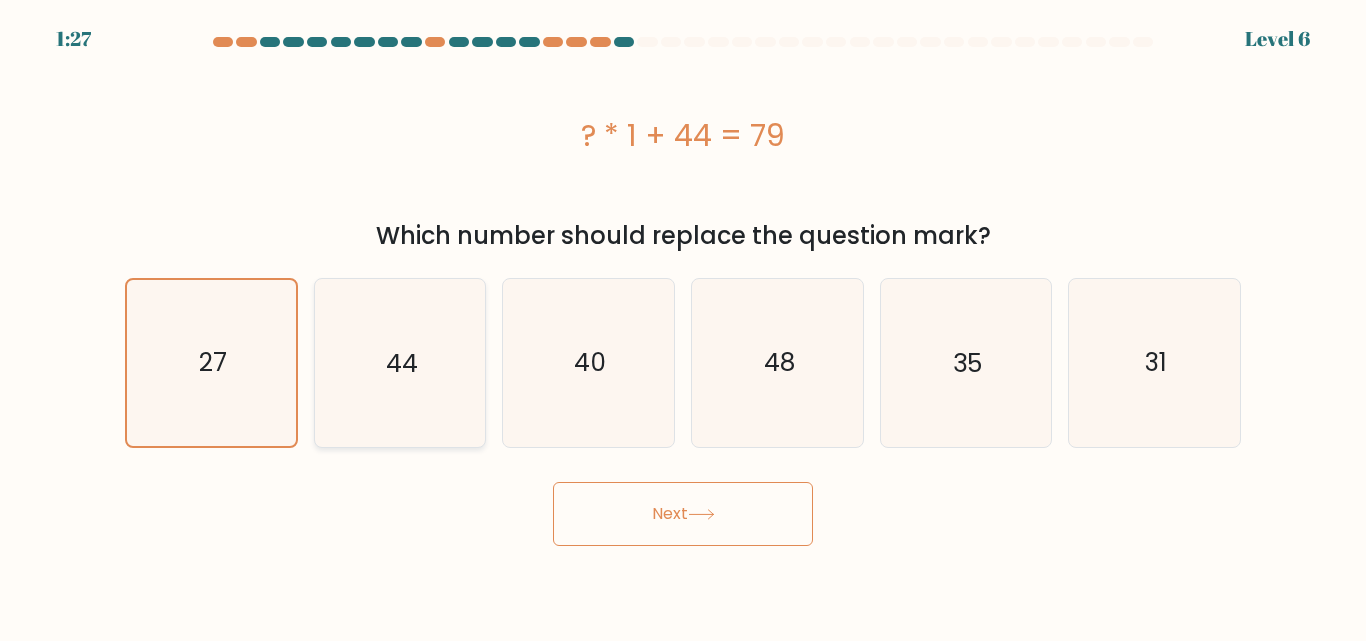 click on "44" 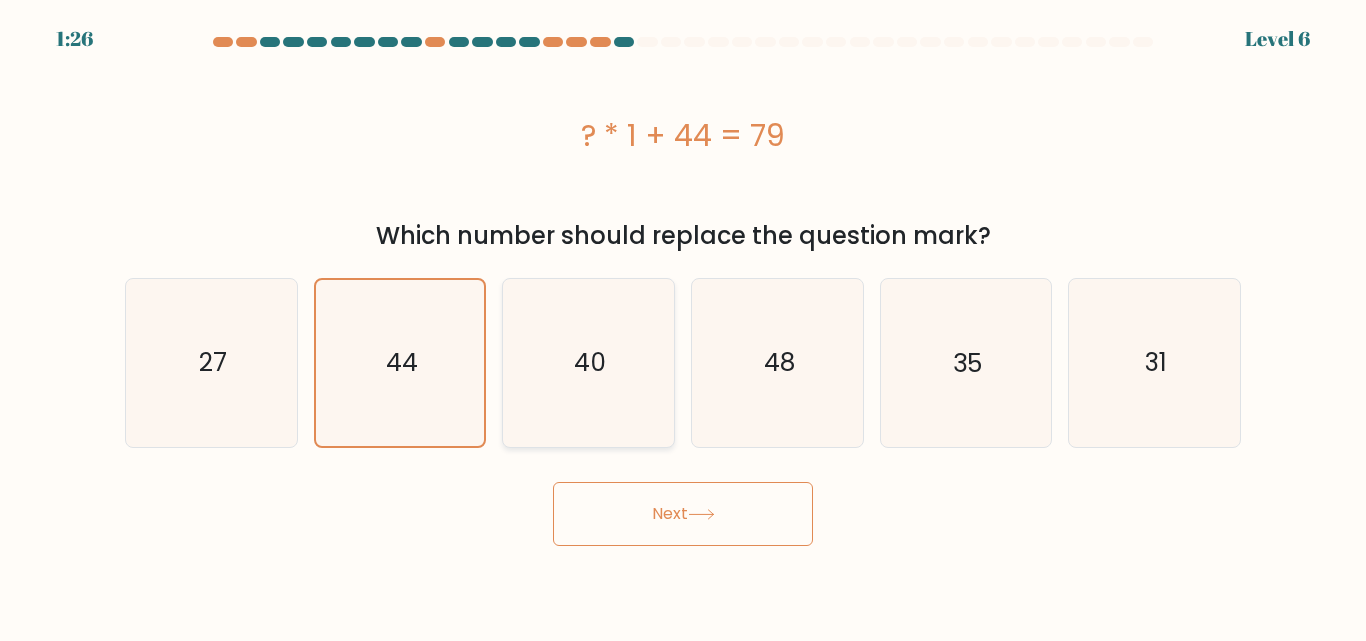 click on "40" 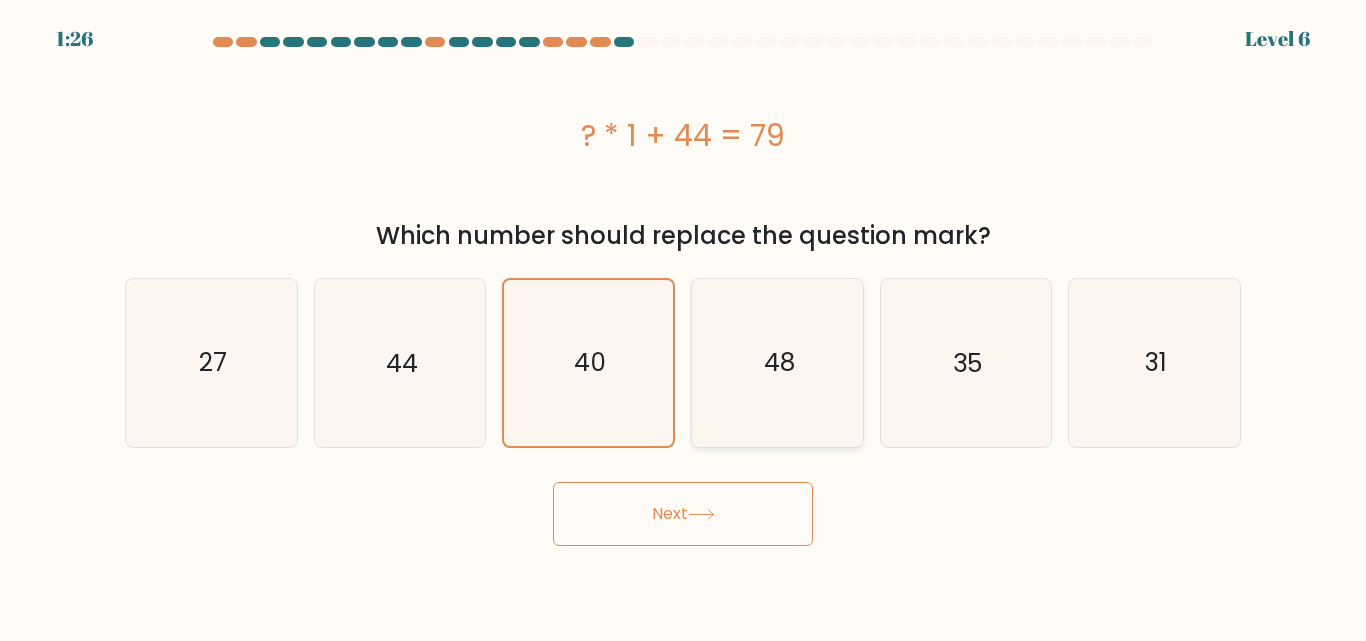 click on "48" 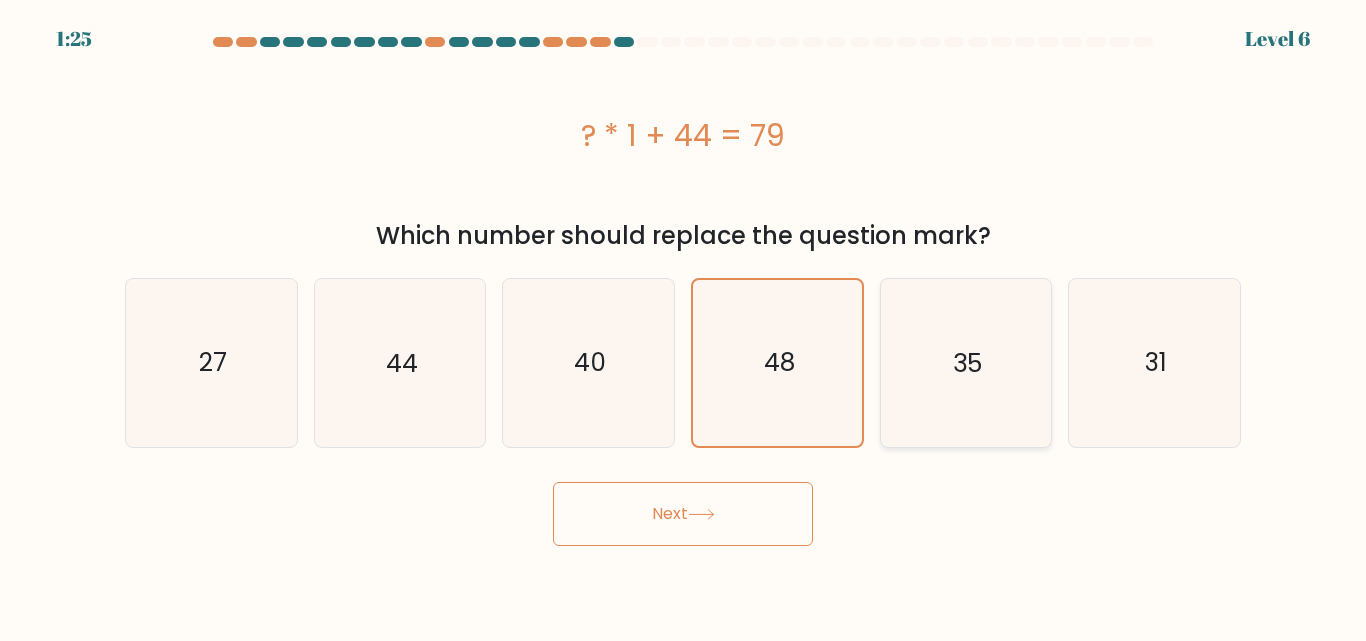 click on "35" 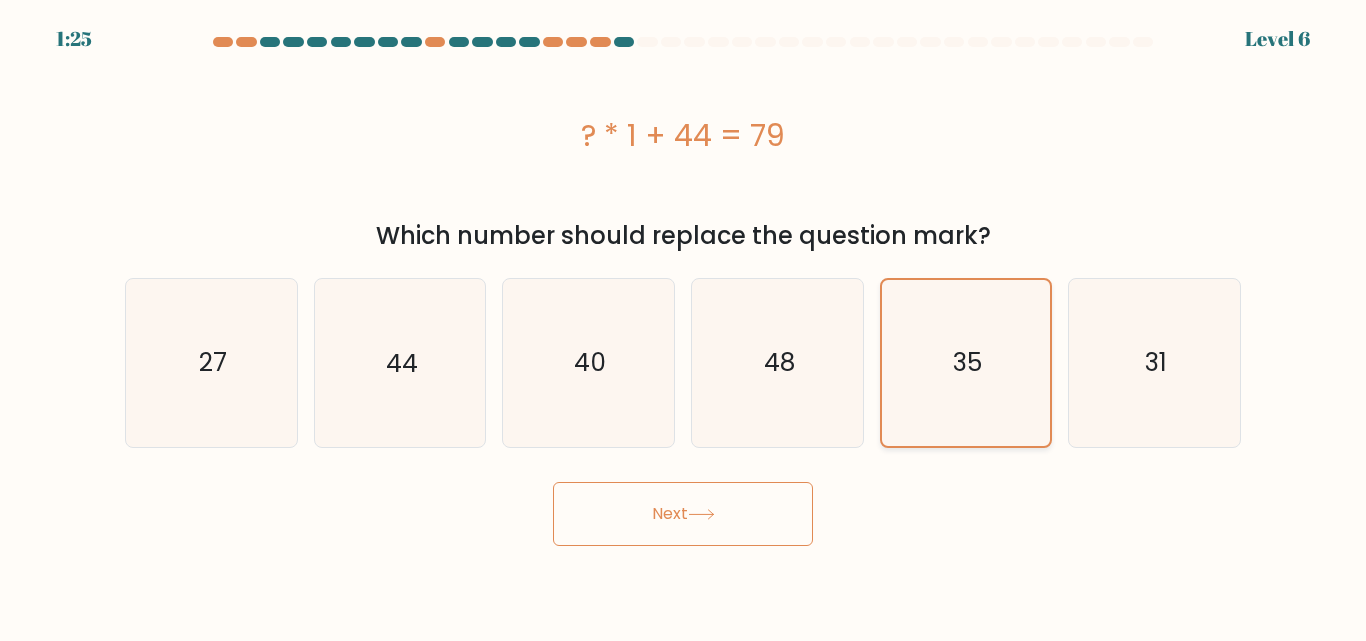 click on "35" 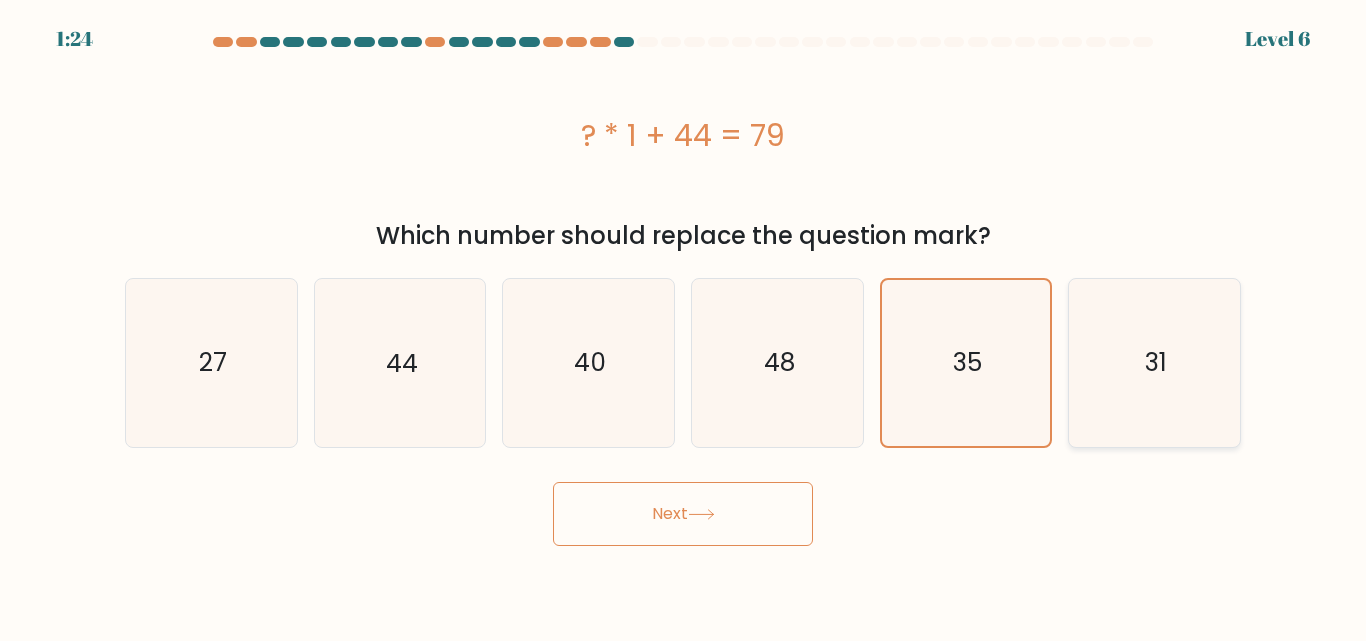 click on "31" 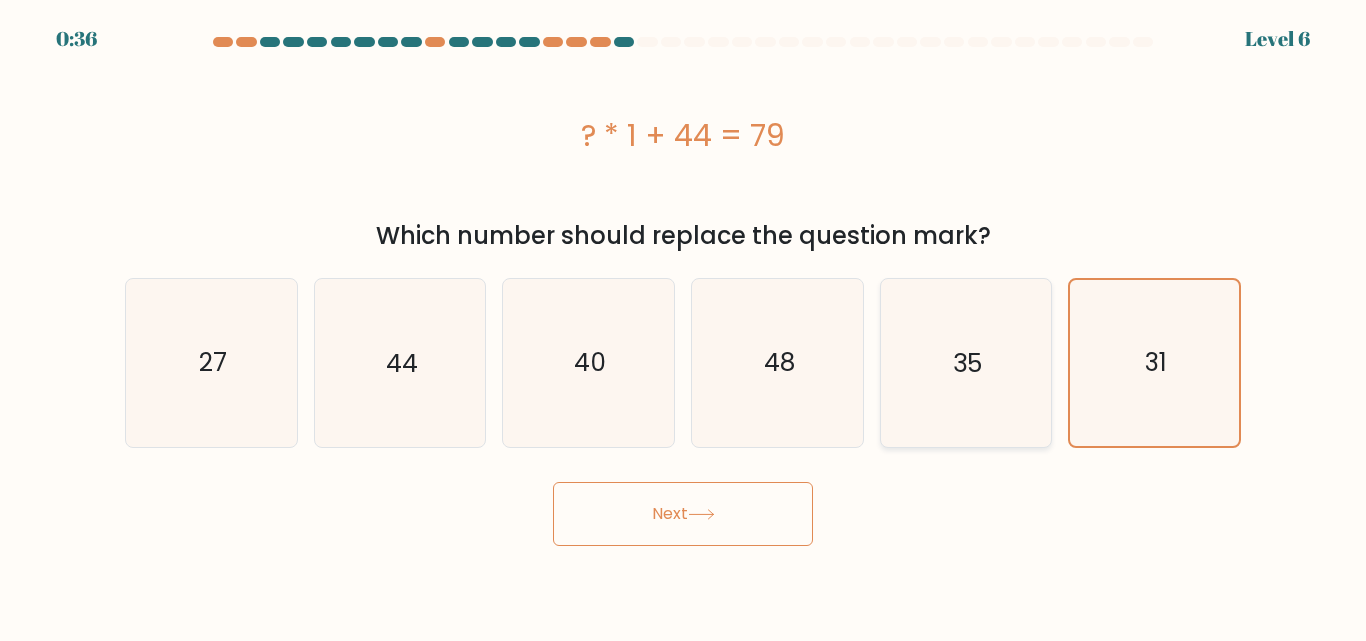 click on "35" 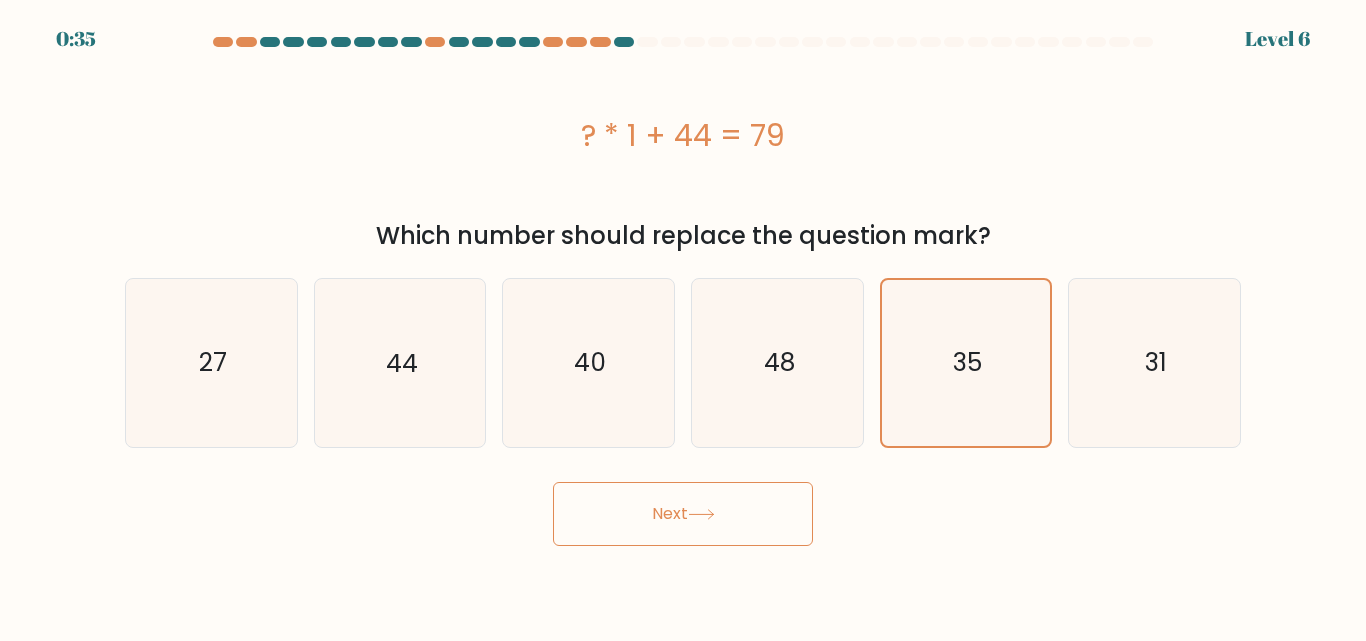 click on "Next" at bounding box center [683, 514] 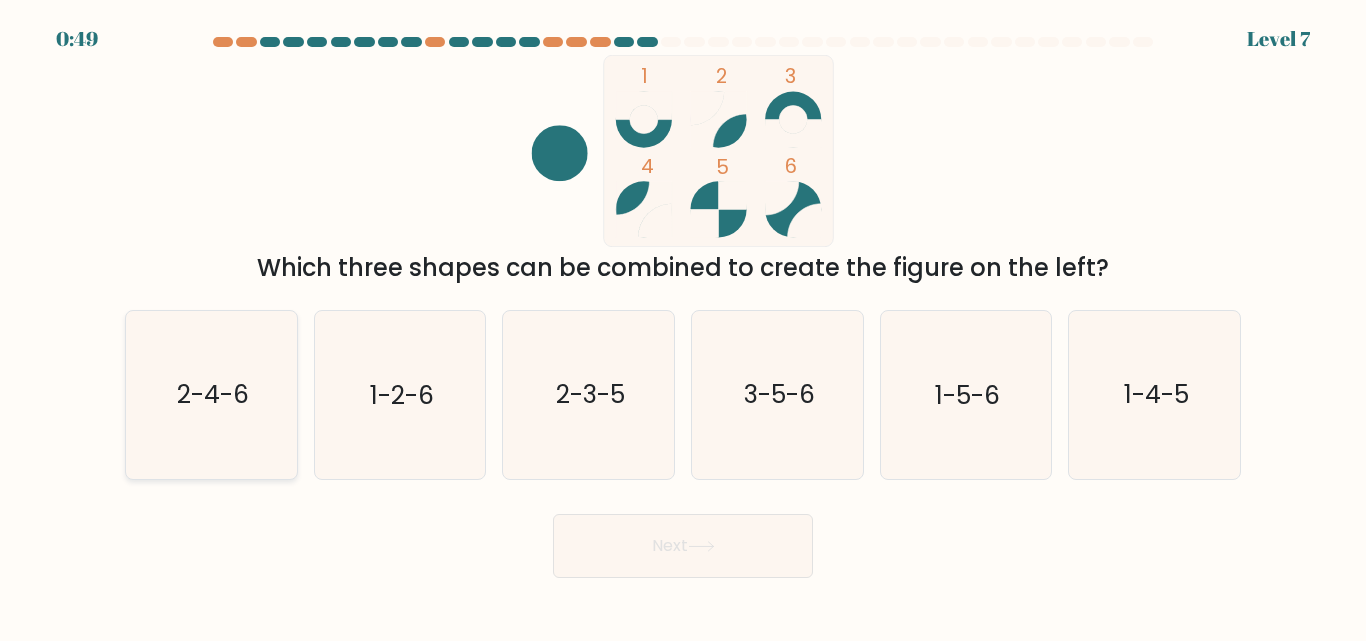 click on "2-4-6" 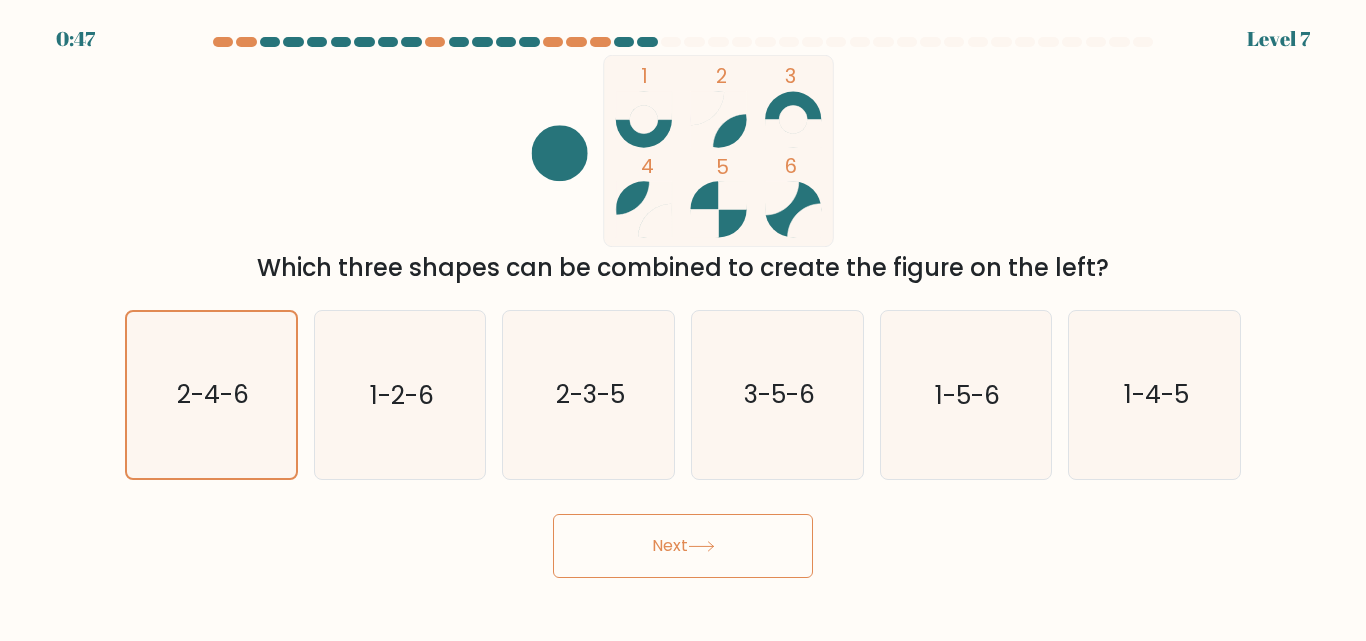 click on "Next" at bounding box center [683, 546] 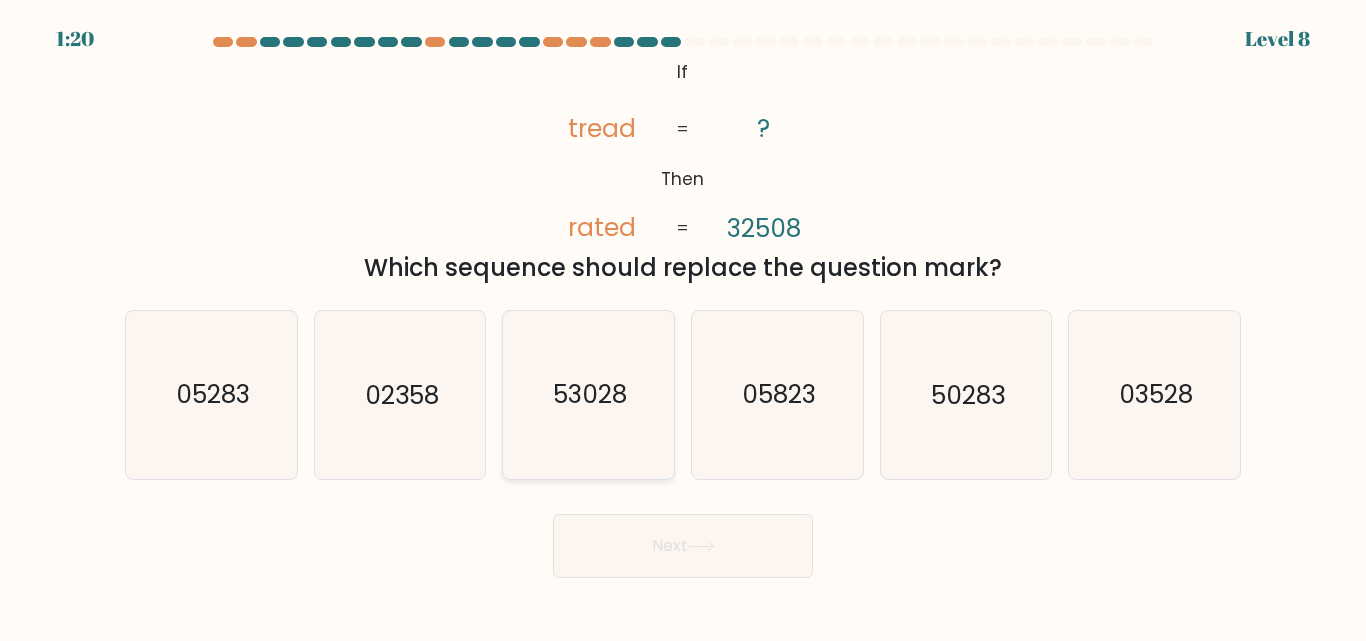 click on "53028" 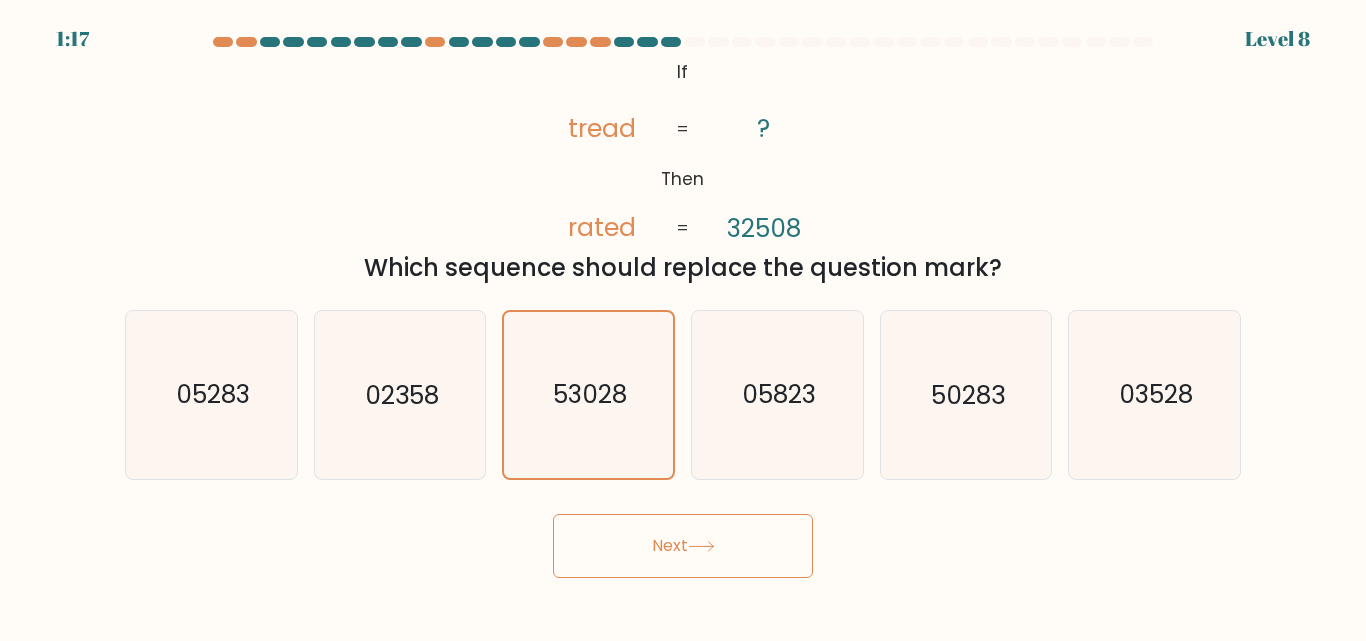 click 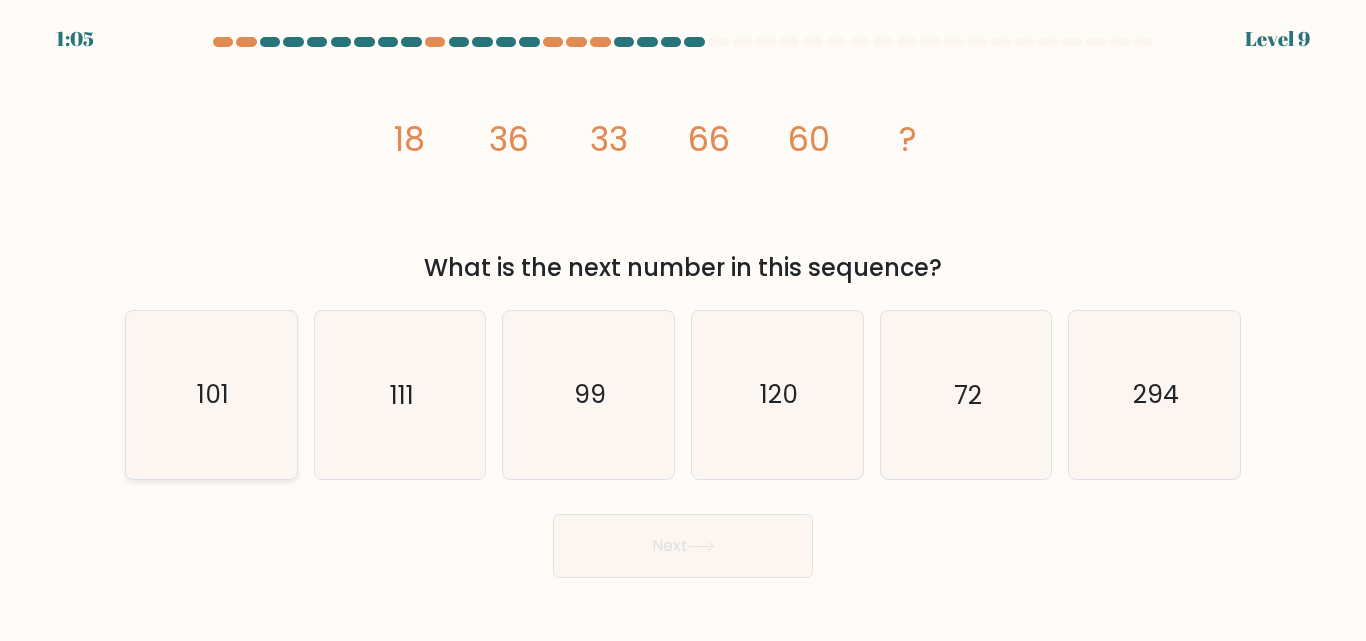 click on "101" 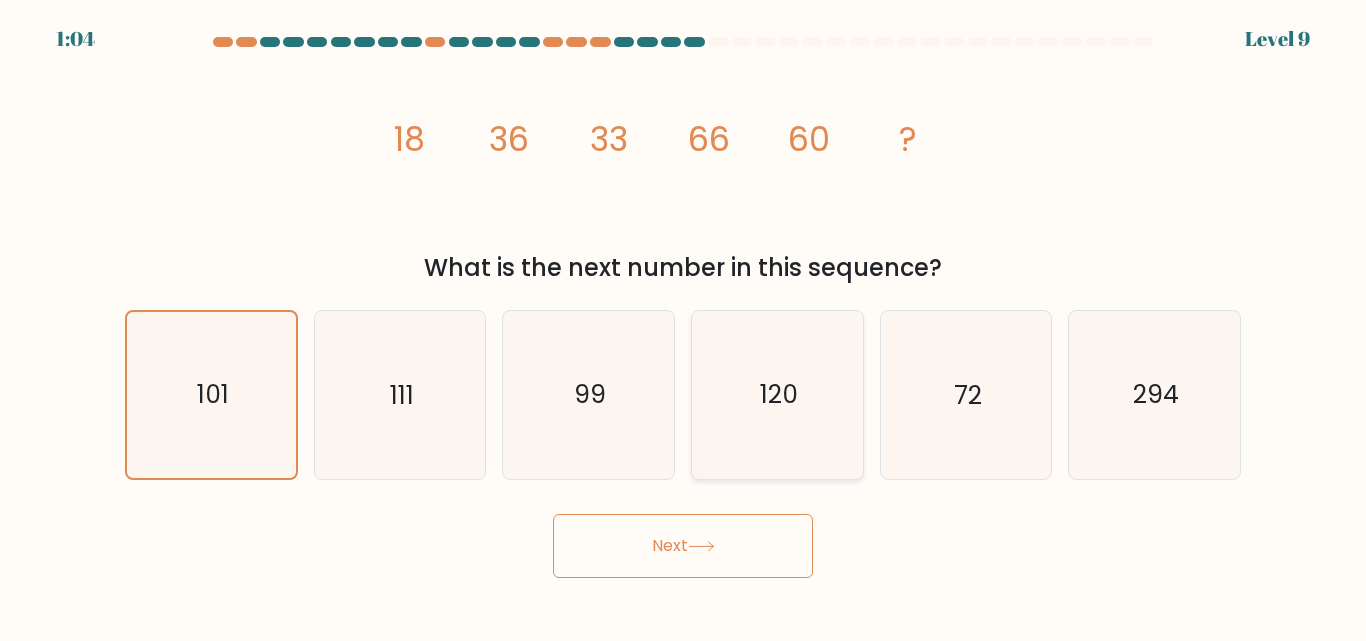 click on "120" 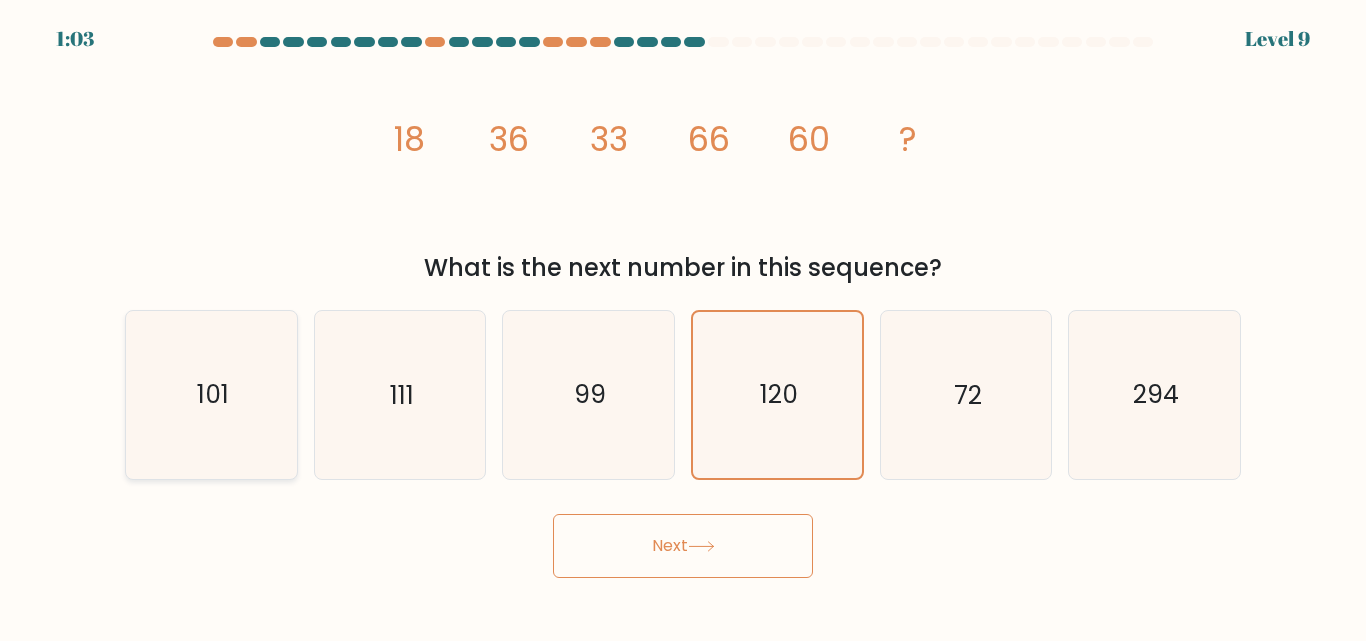 click on "101" 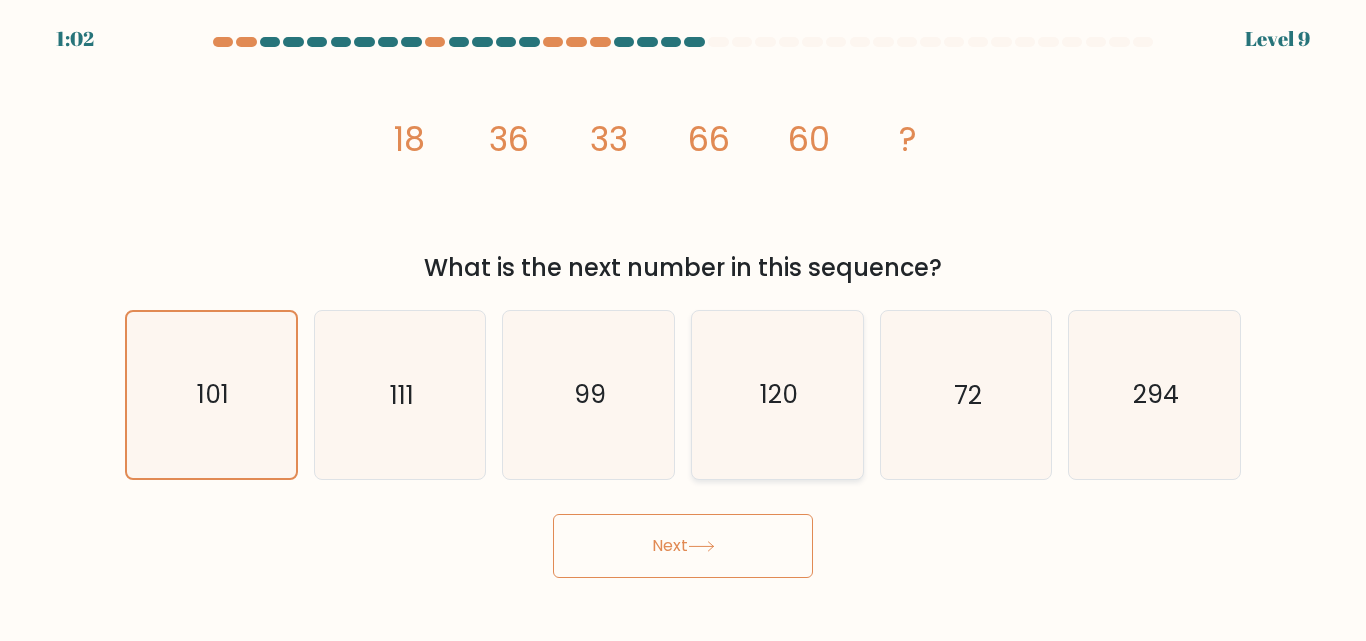 click on "120" 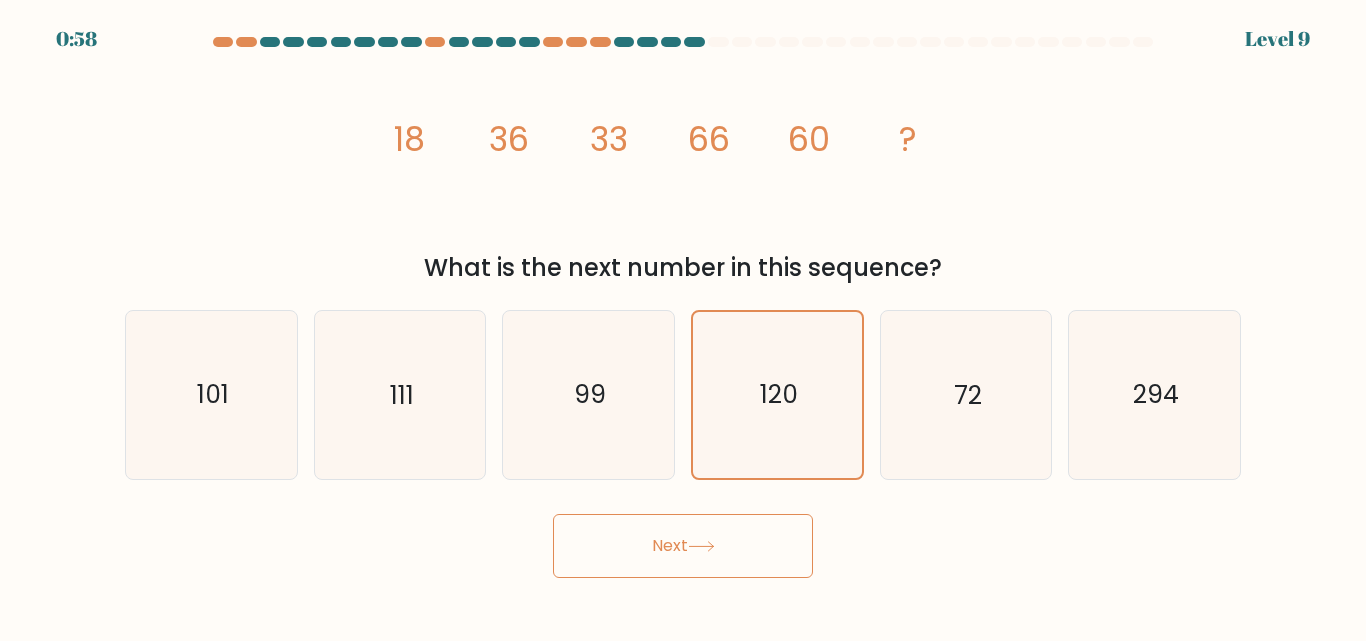 click on "Next" at bounding box center [683, 546] 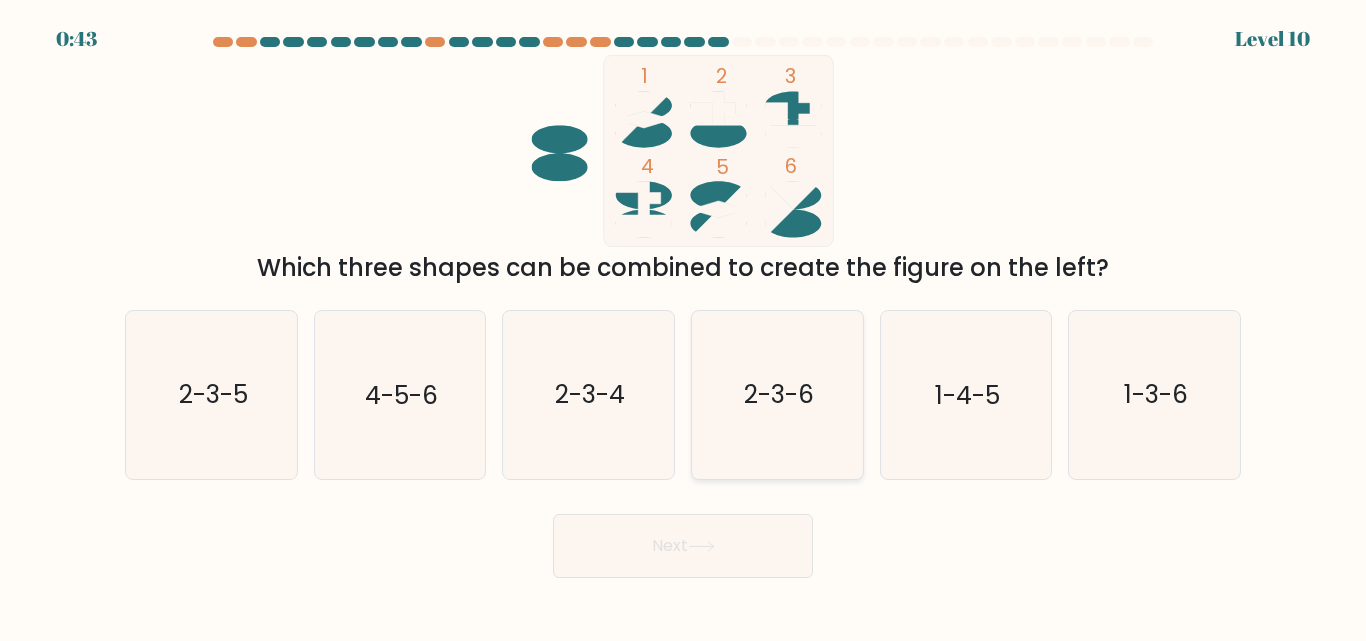 click on "2-3-6" 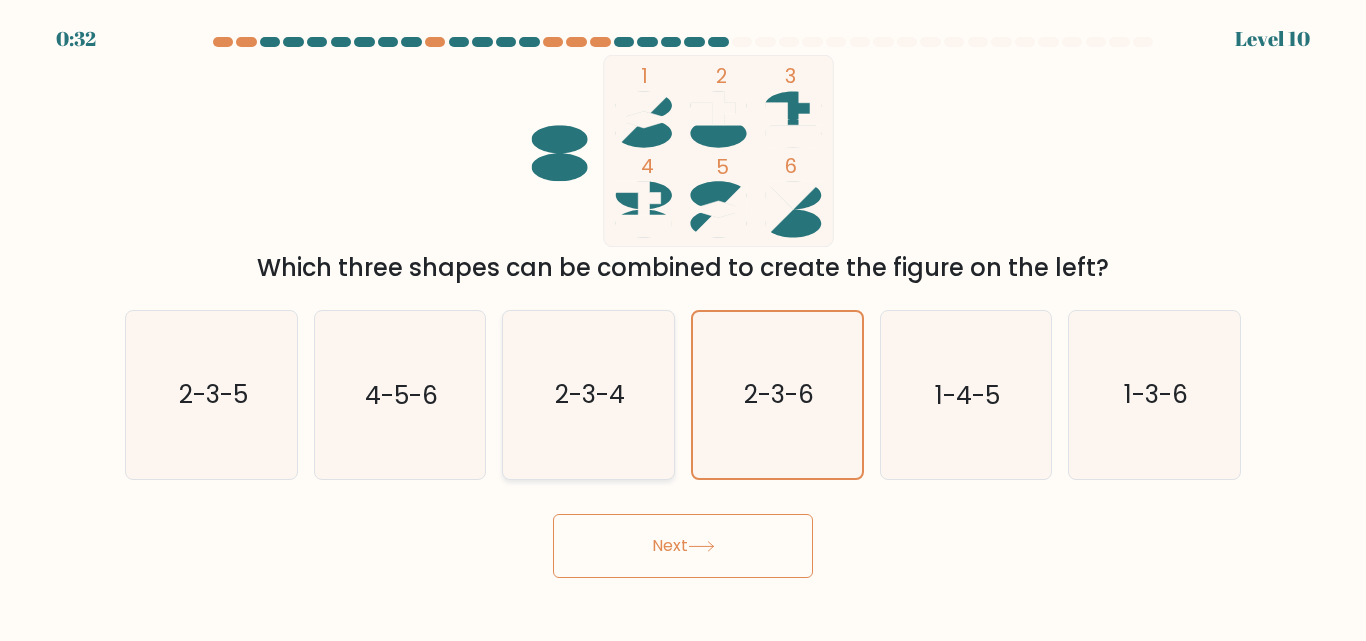 click on "2-3-4" 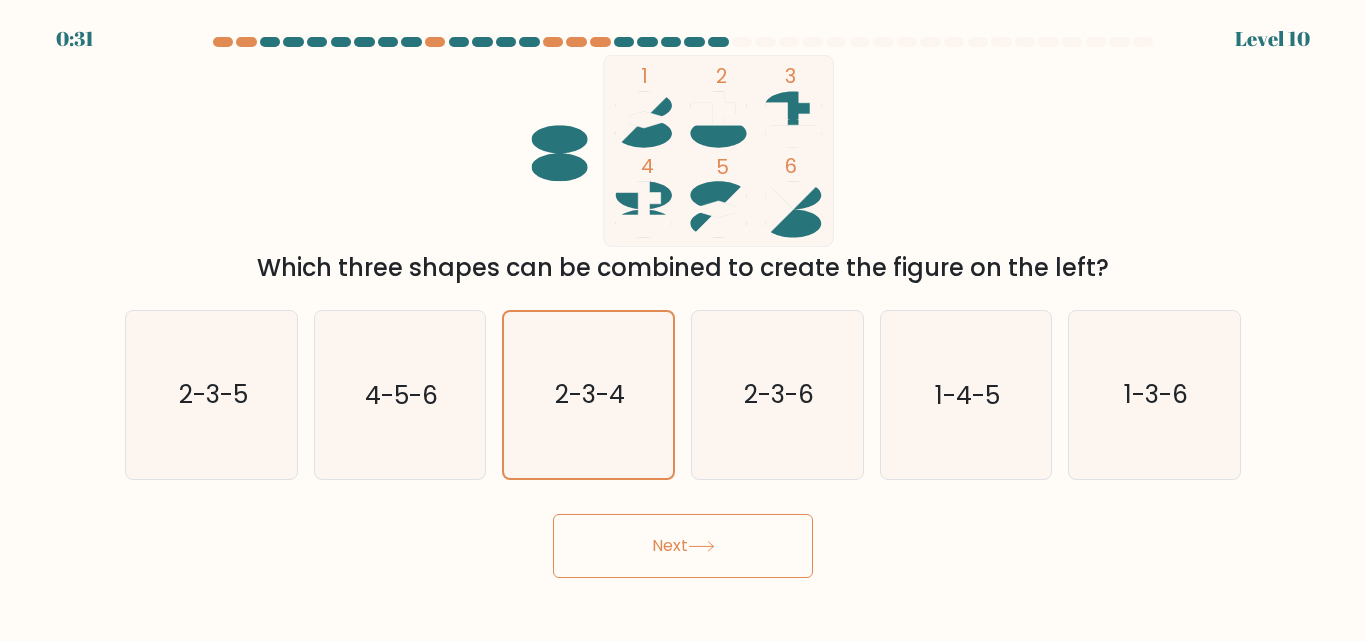 click on "Next" at bounding box center [683, 546] 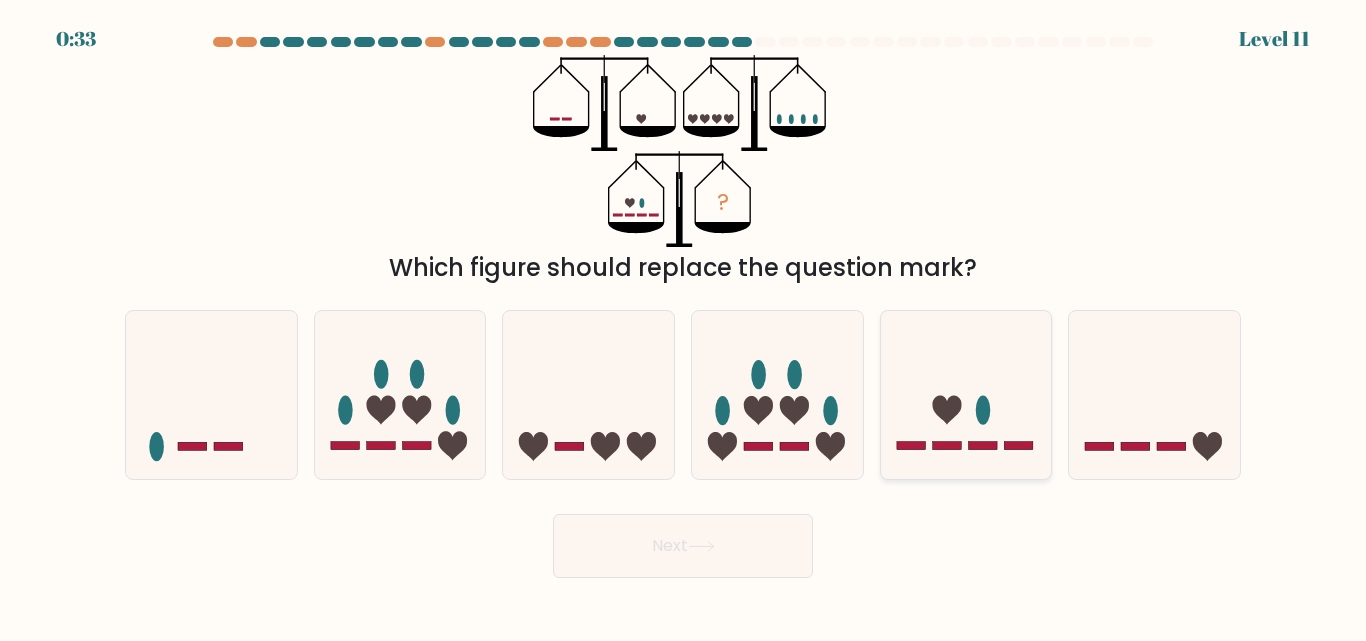 click 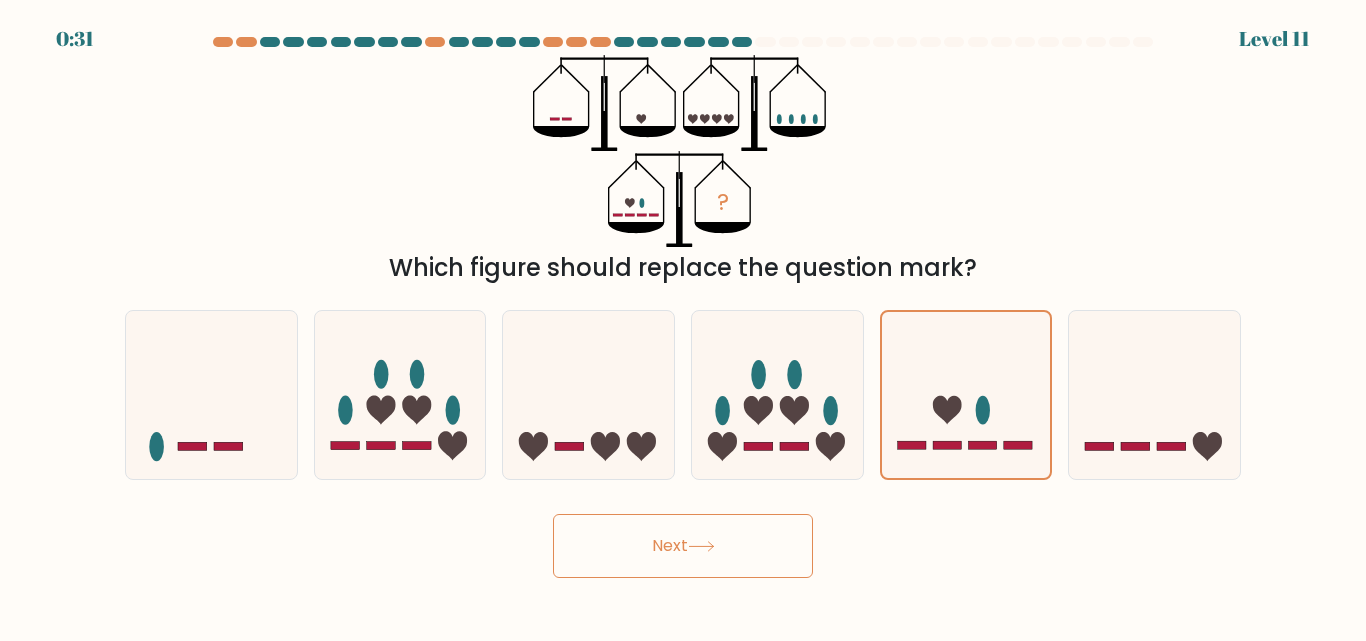 click on "Next" at bounding box center (683, 546) 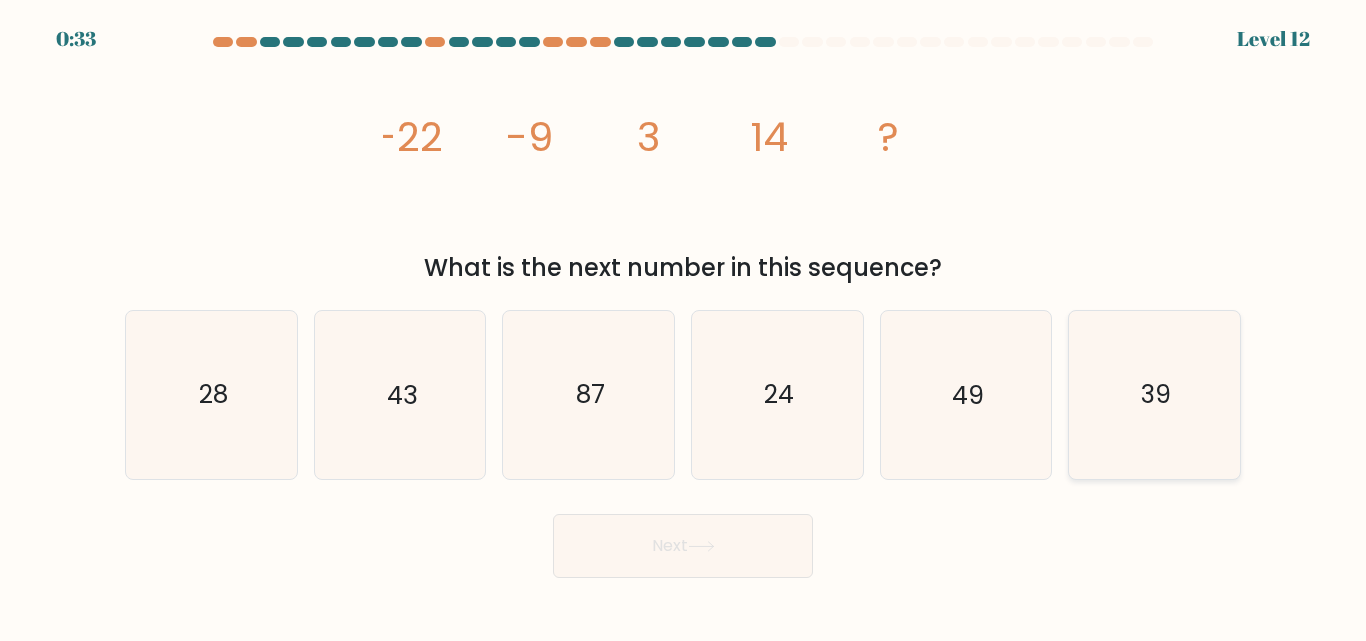 click on "39" 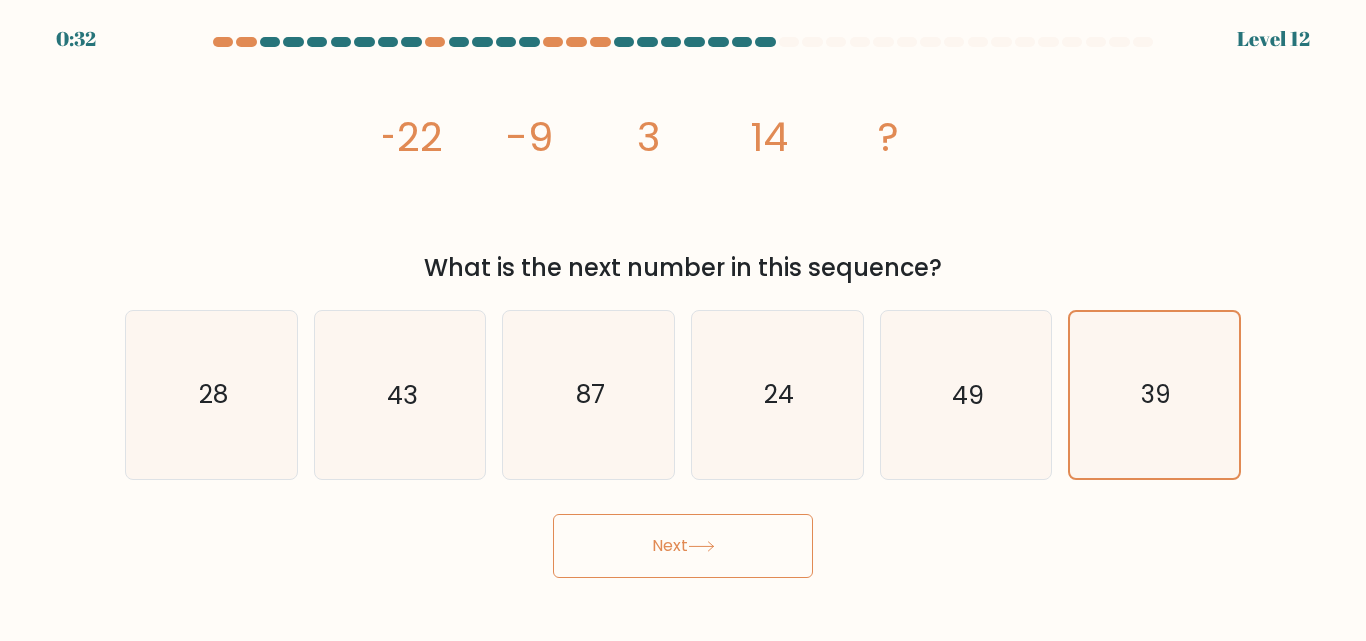 click on "Next" at bounding box center [683, 546] 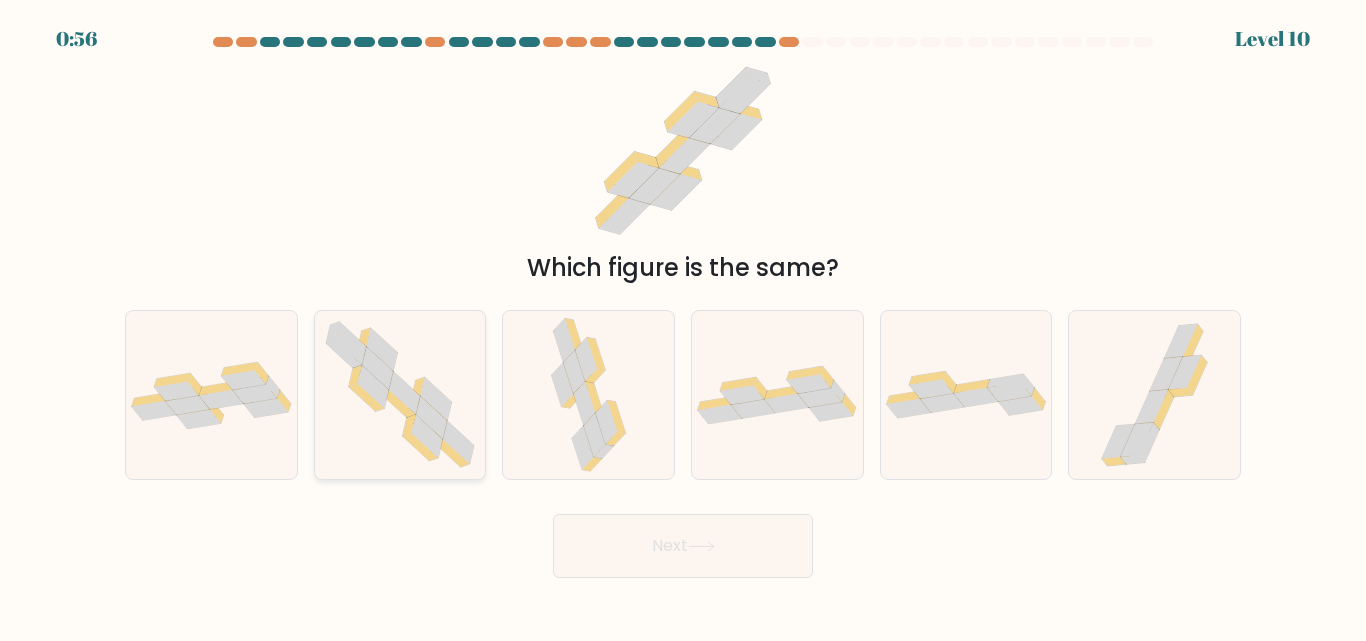 click 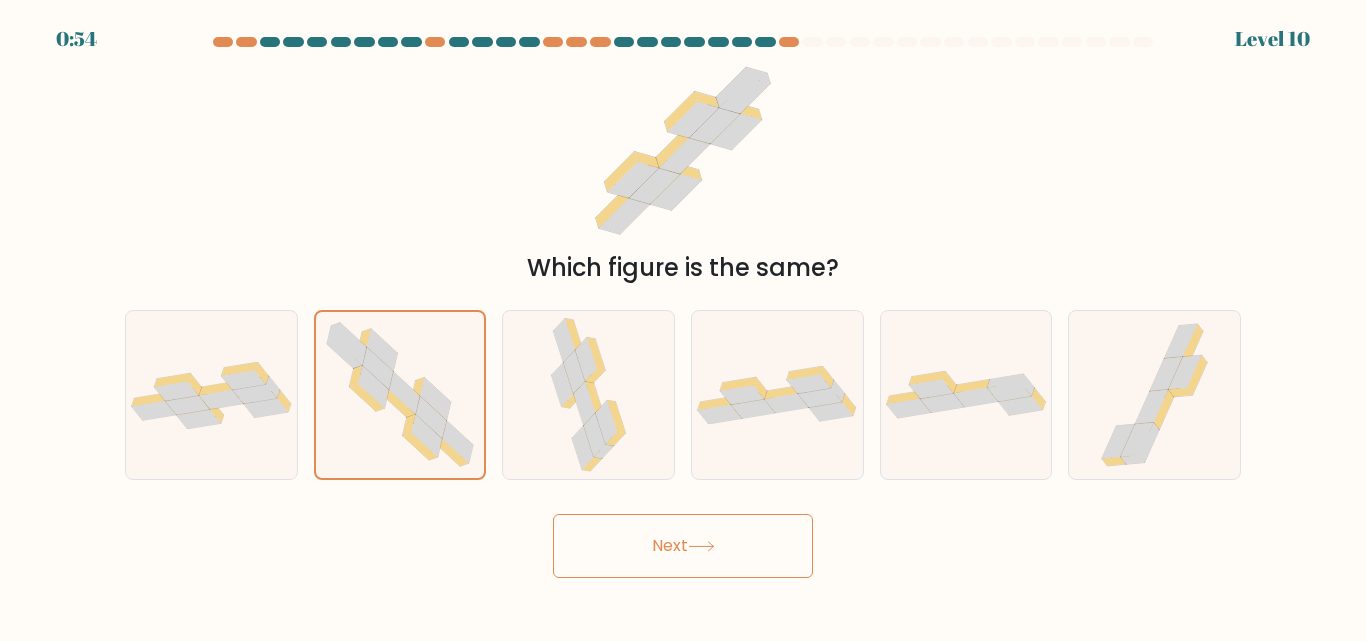 click 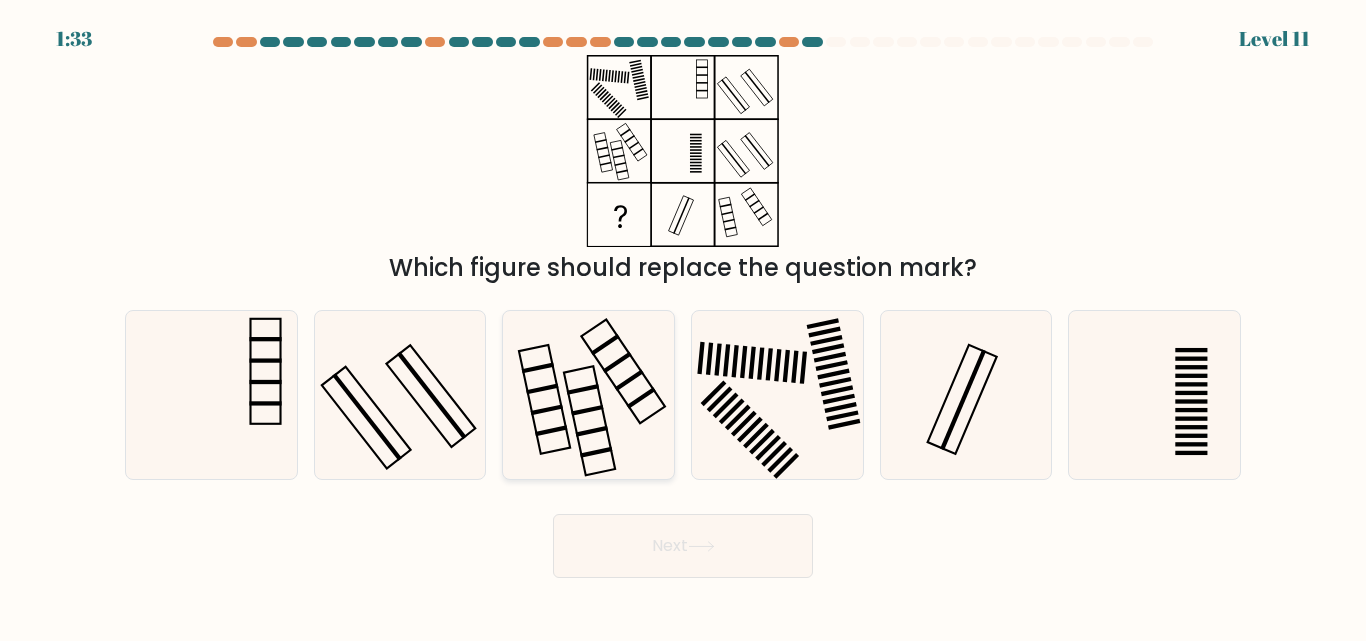click 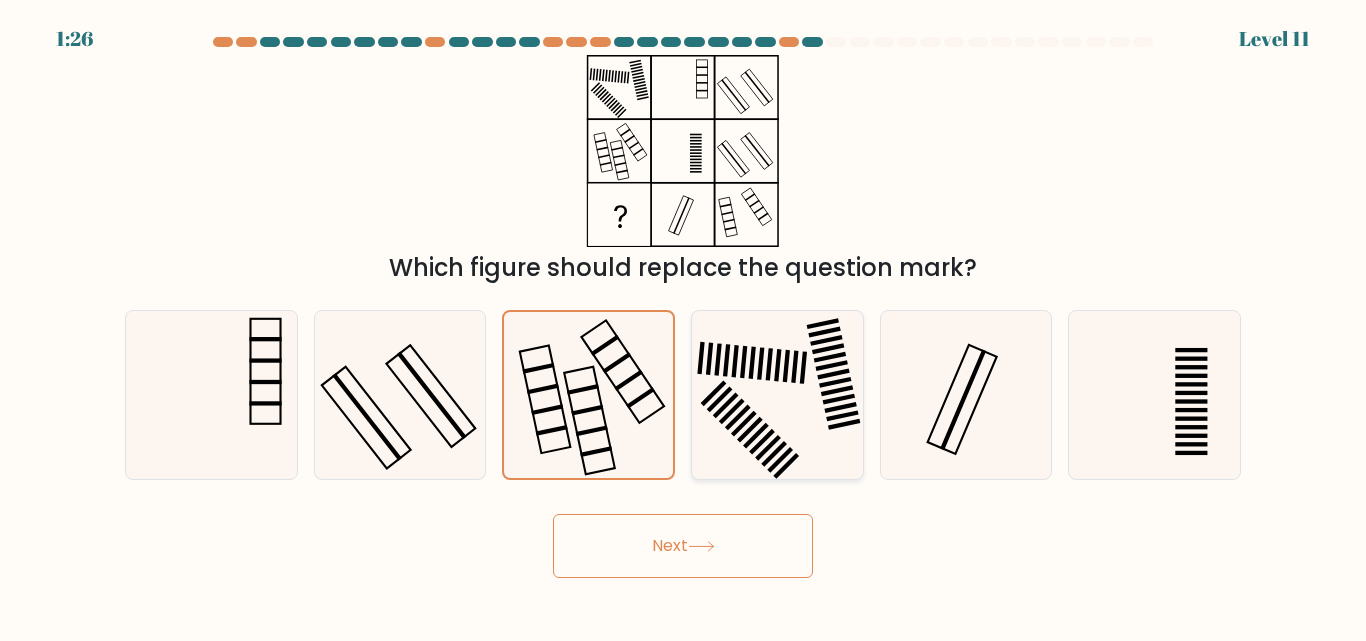 click 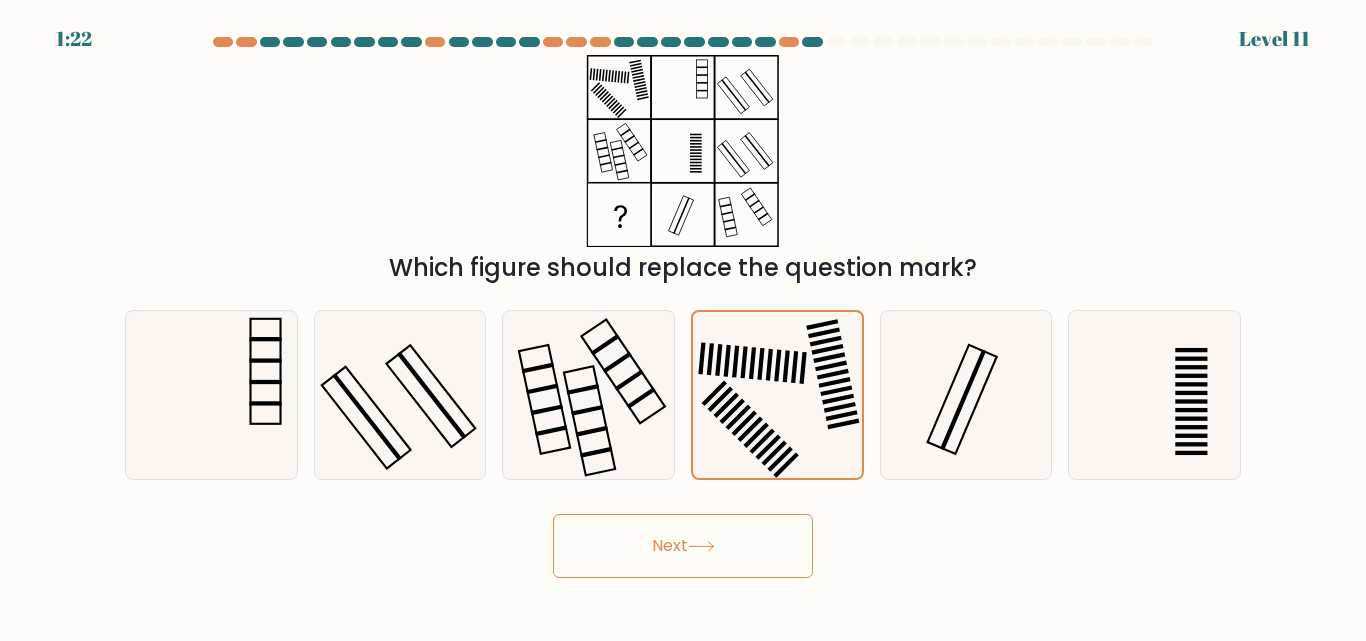 click 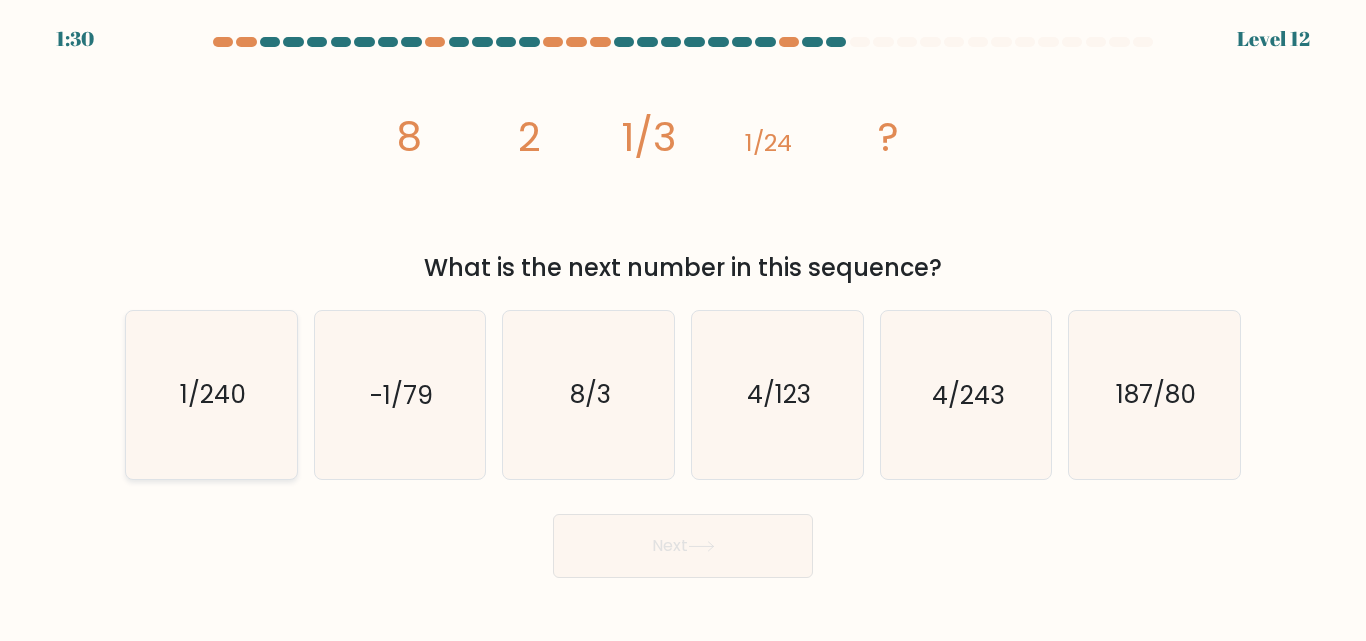 click on "1/240" 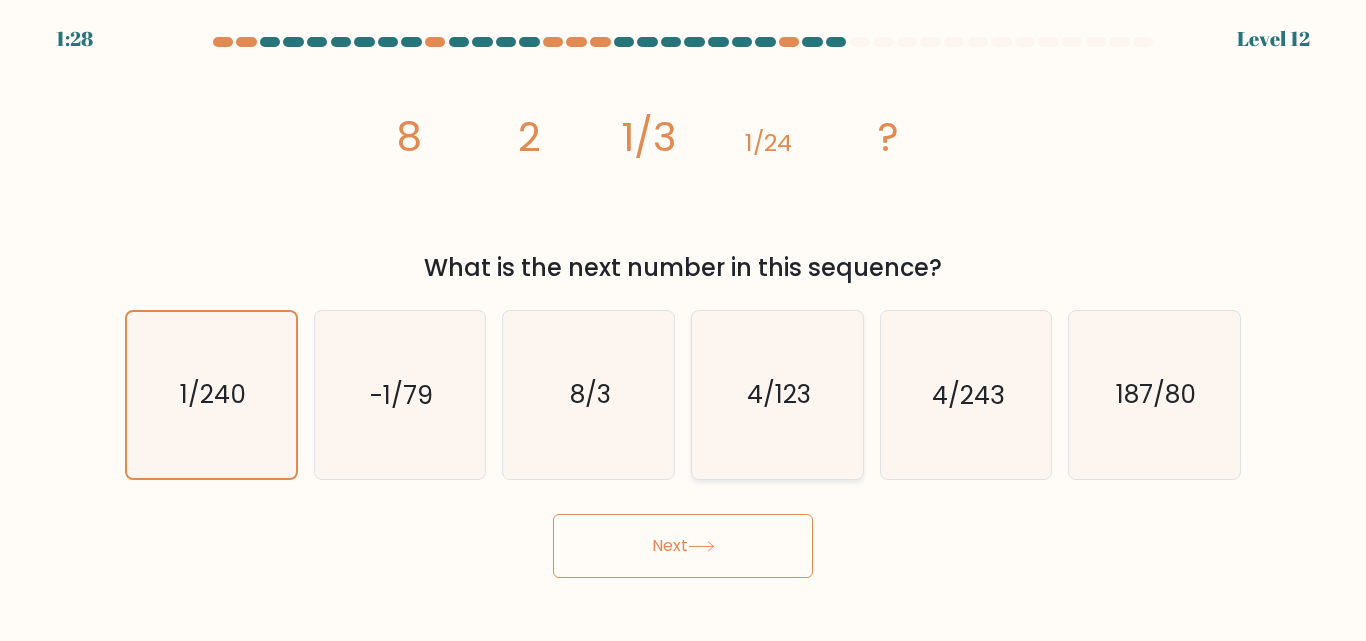 click on "4/123" 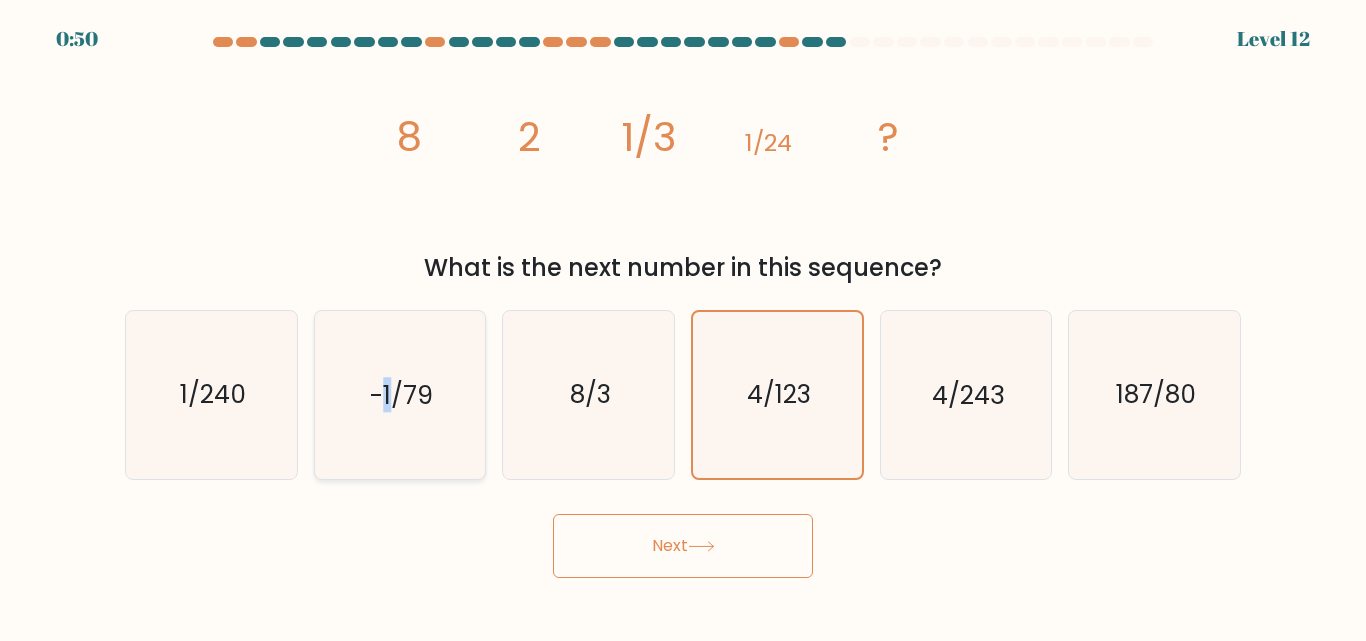 drag, startPoint x: 387, startPoint y: 420, endPoint x: 417, endPoint y: 456, distance: 46.8615 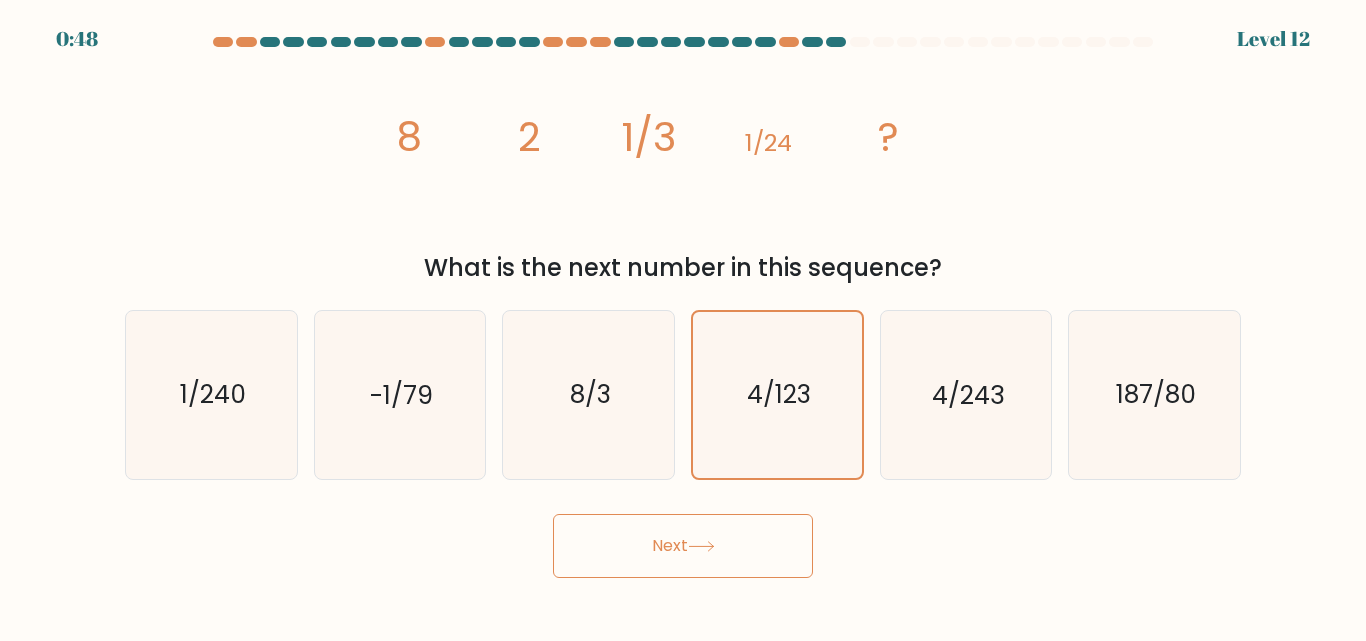 click on "b.
-1/79" at bounding box center [400, 394] 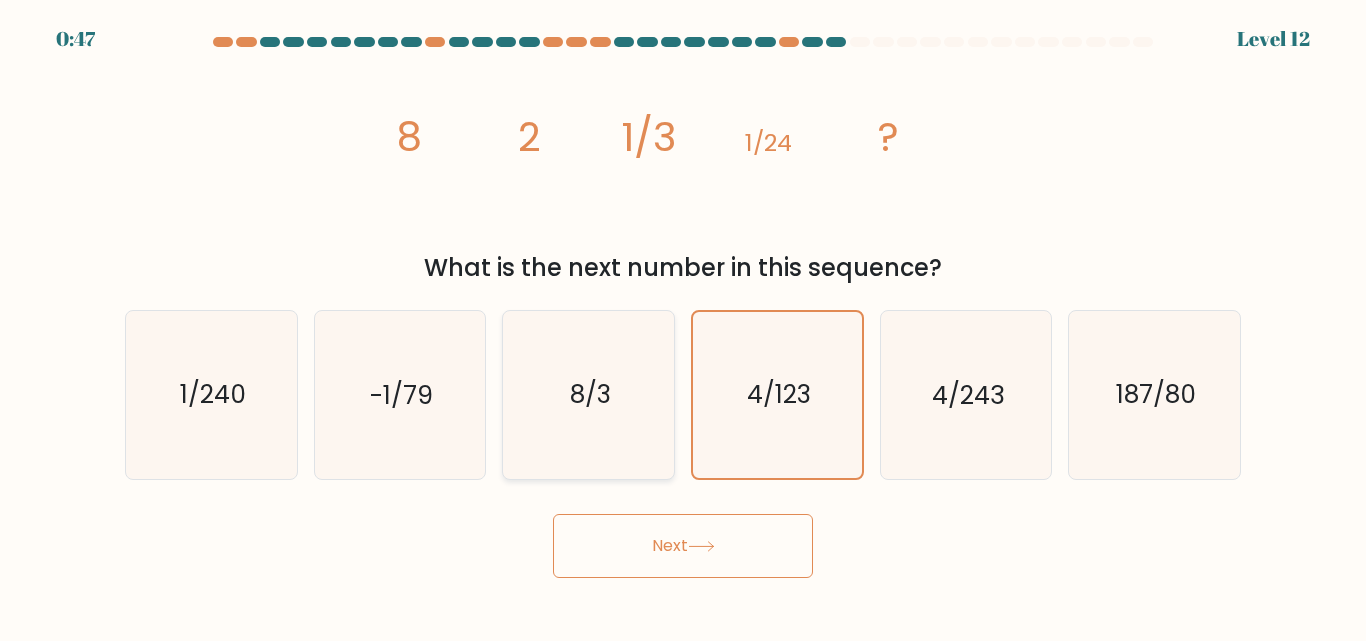 click on "8/3" 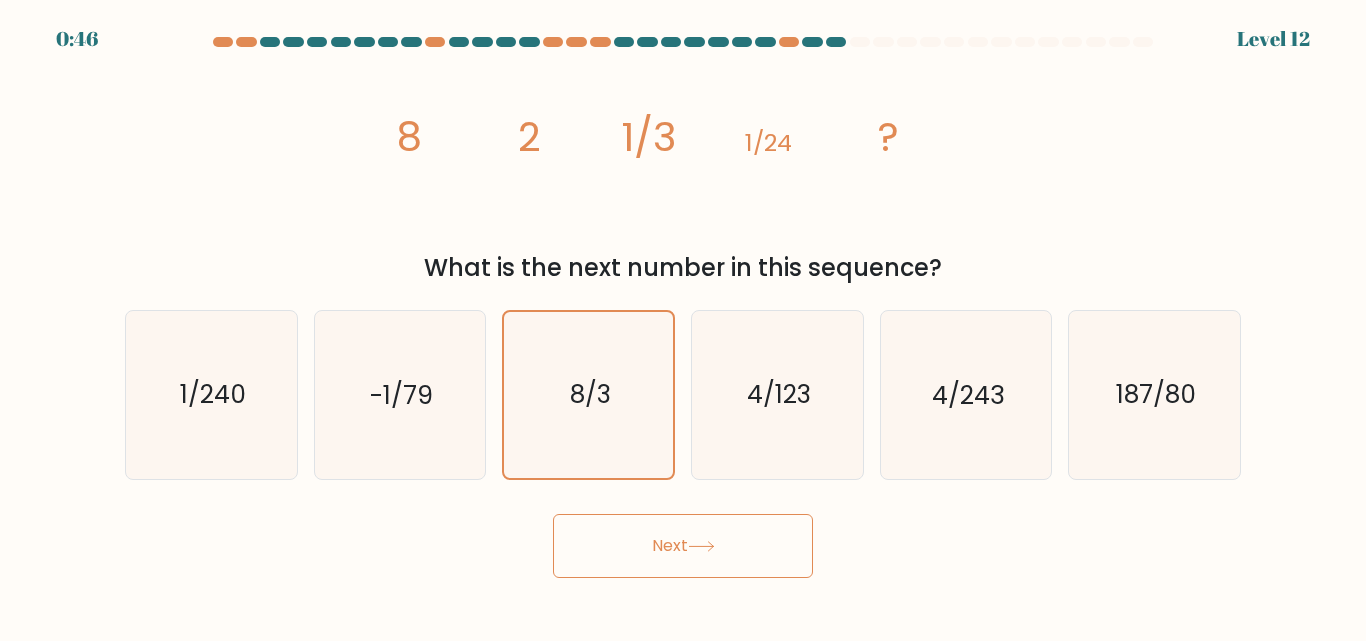 click on "Next" at bounding box center [683, 546] 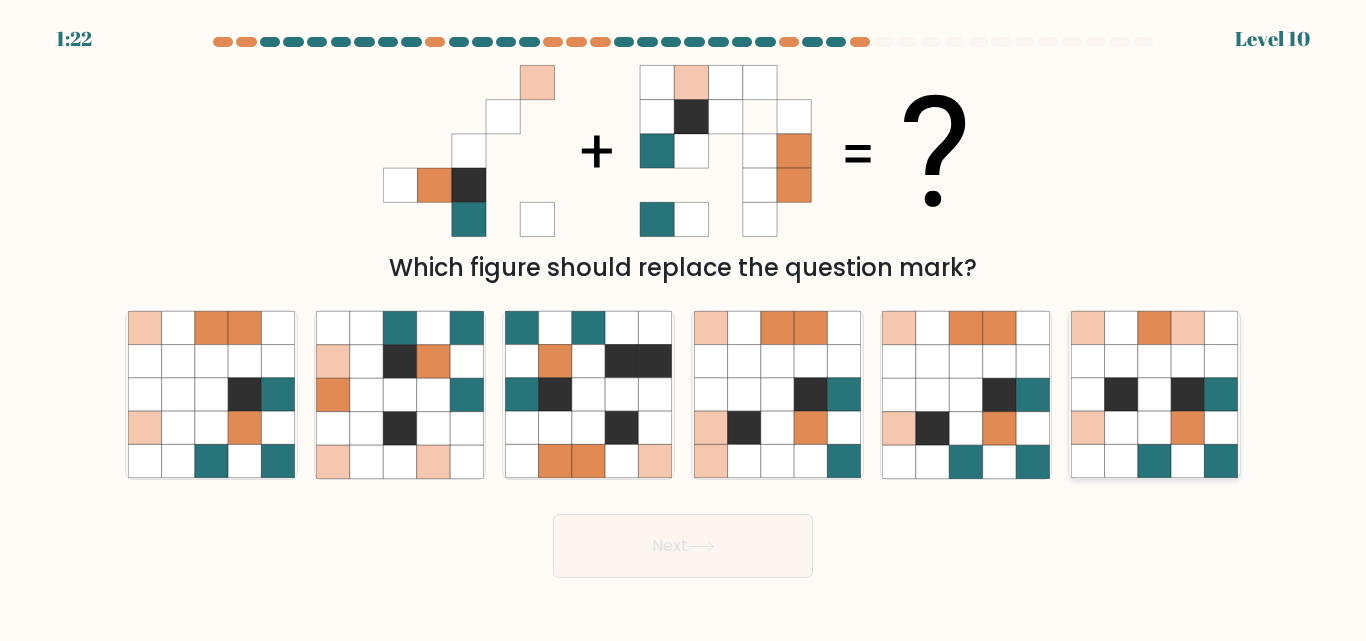 click 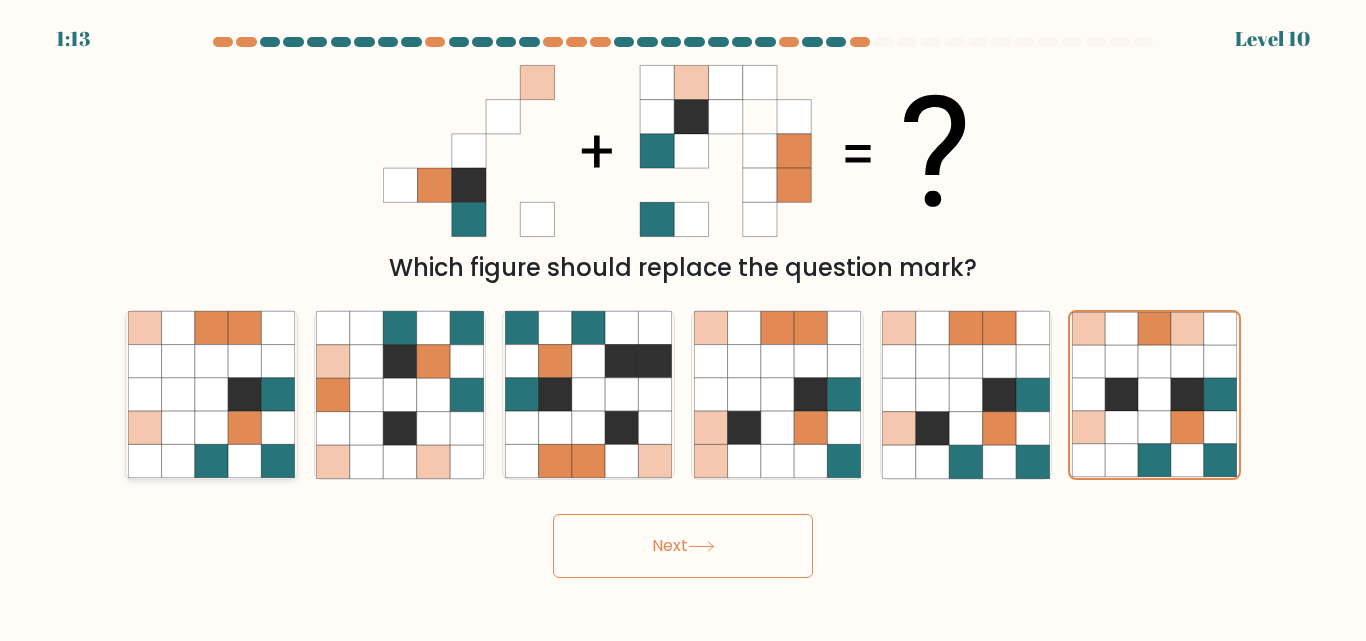 click 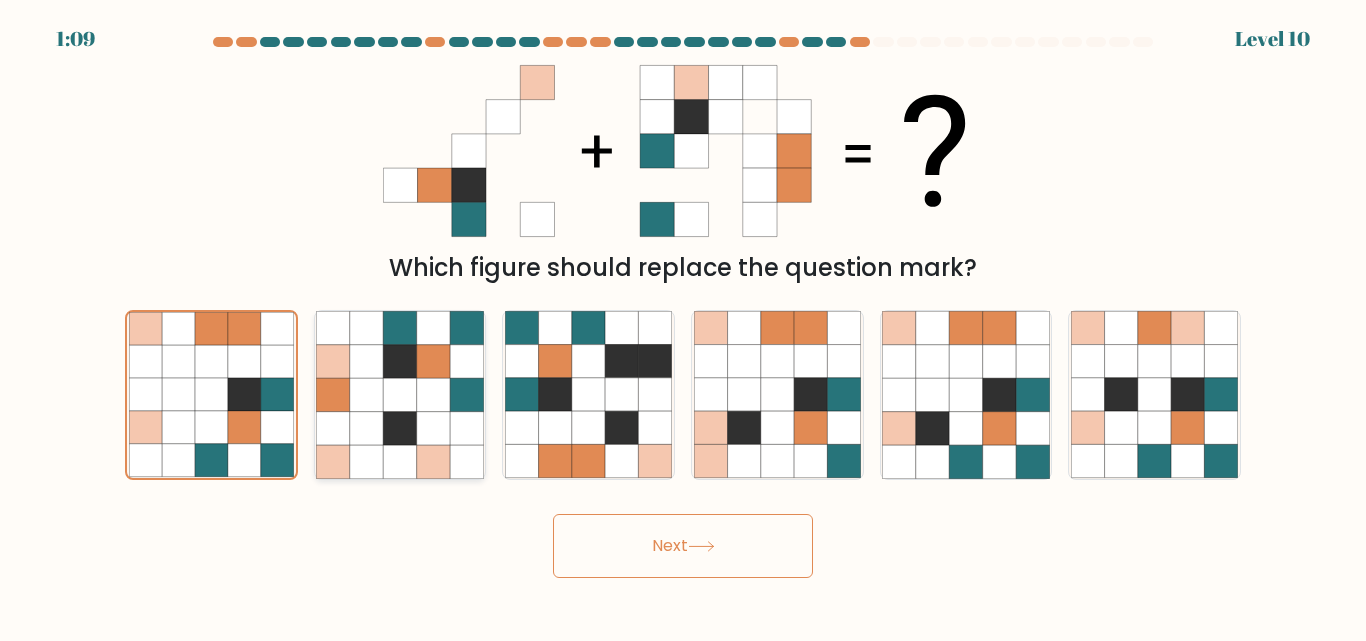 click 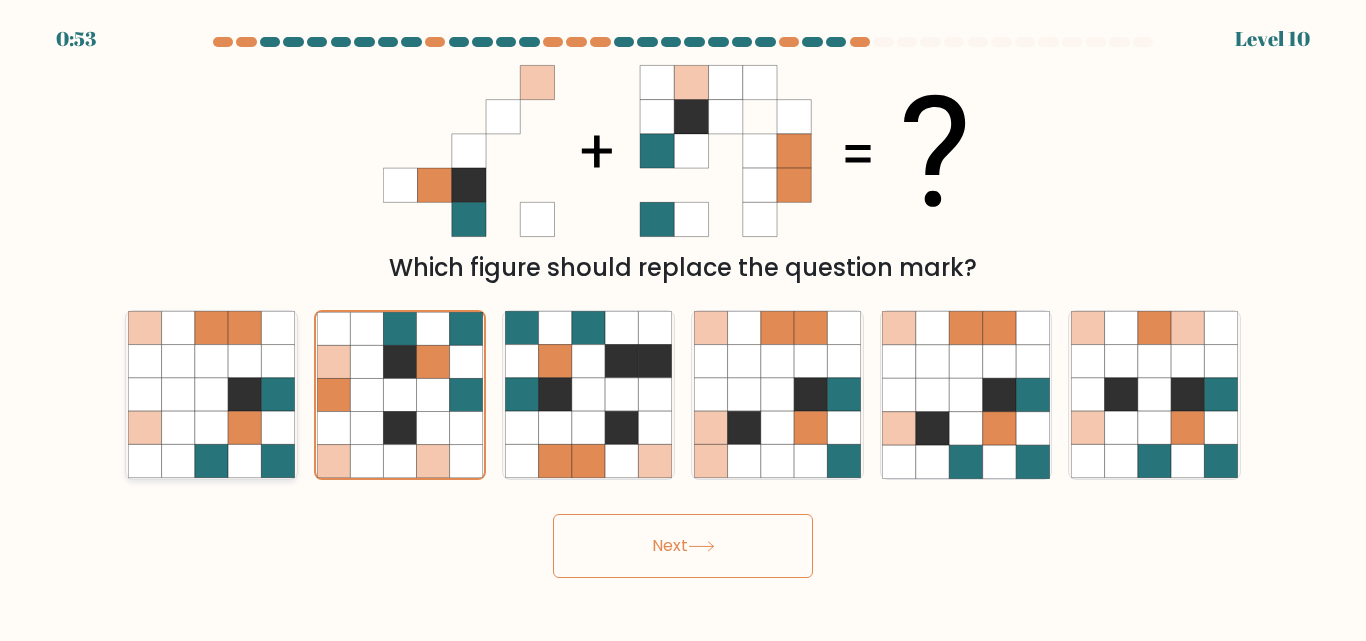 click 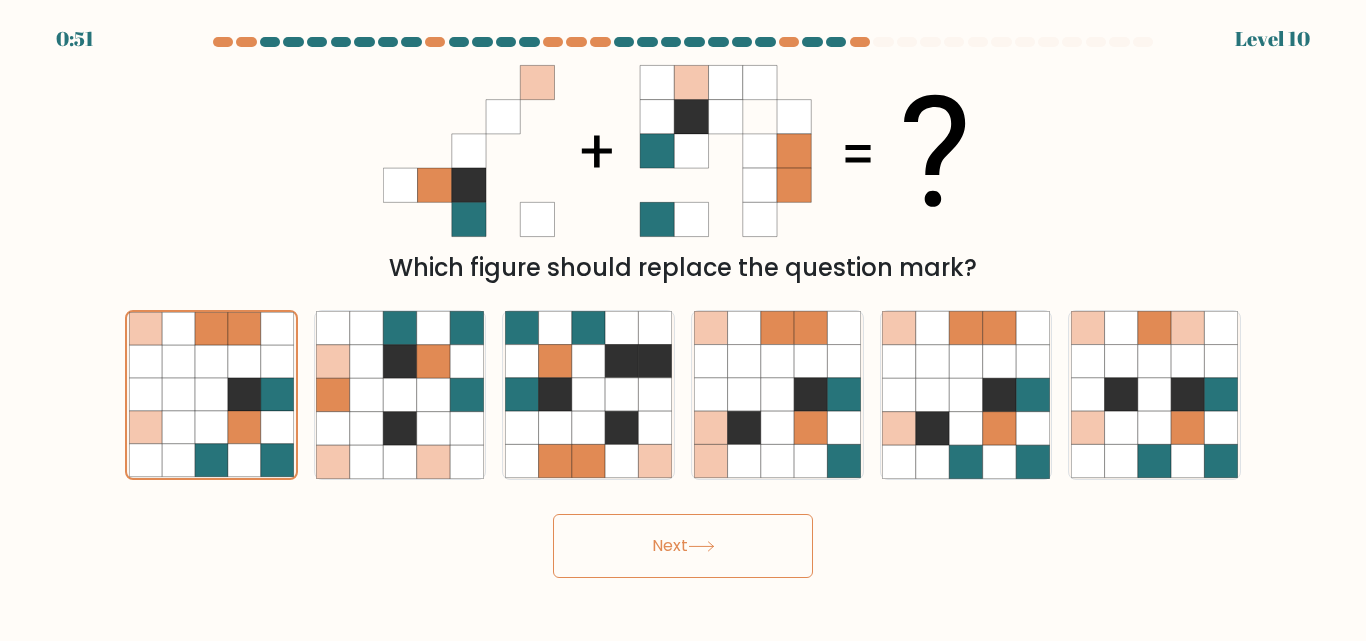 click on "Next" at bounding box center [683, 546] 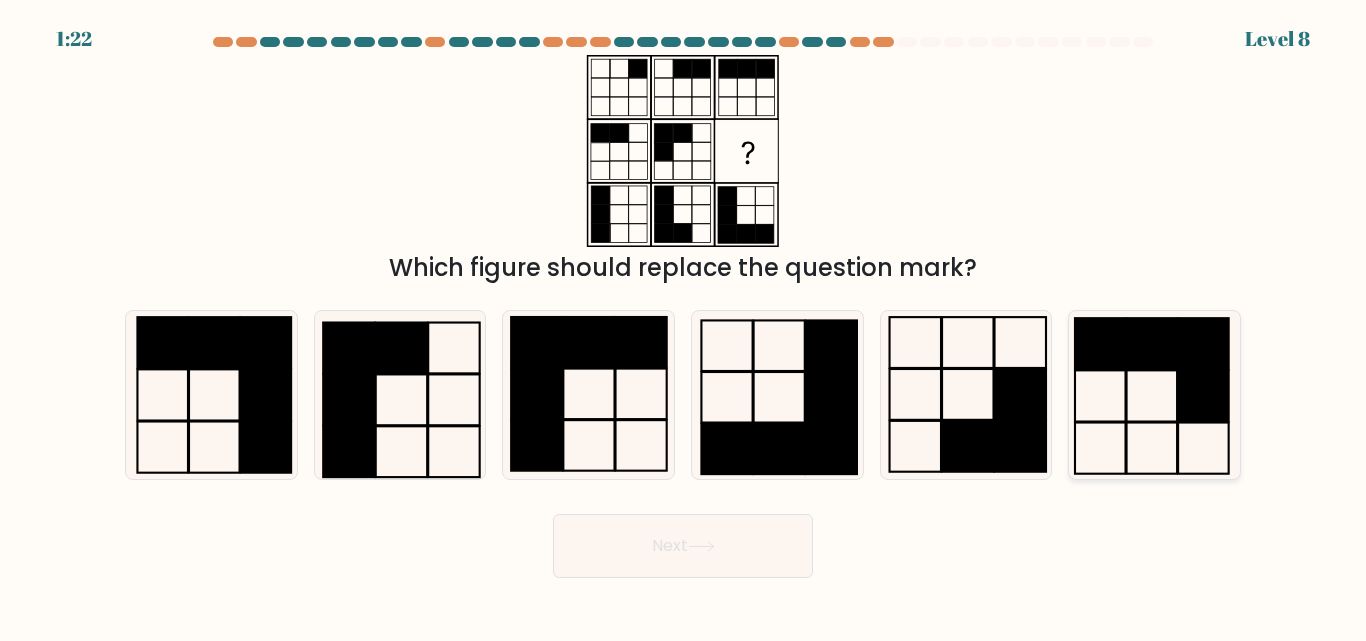 click 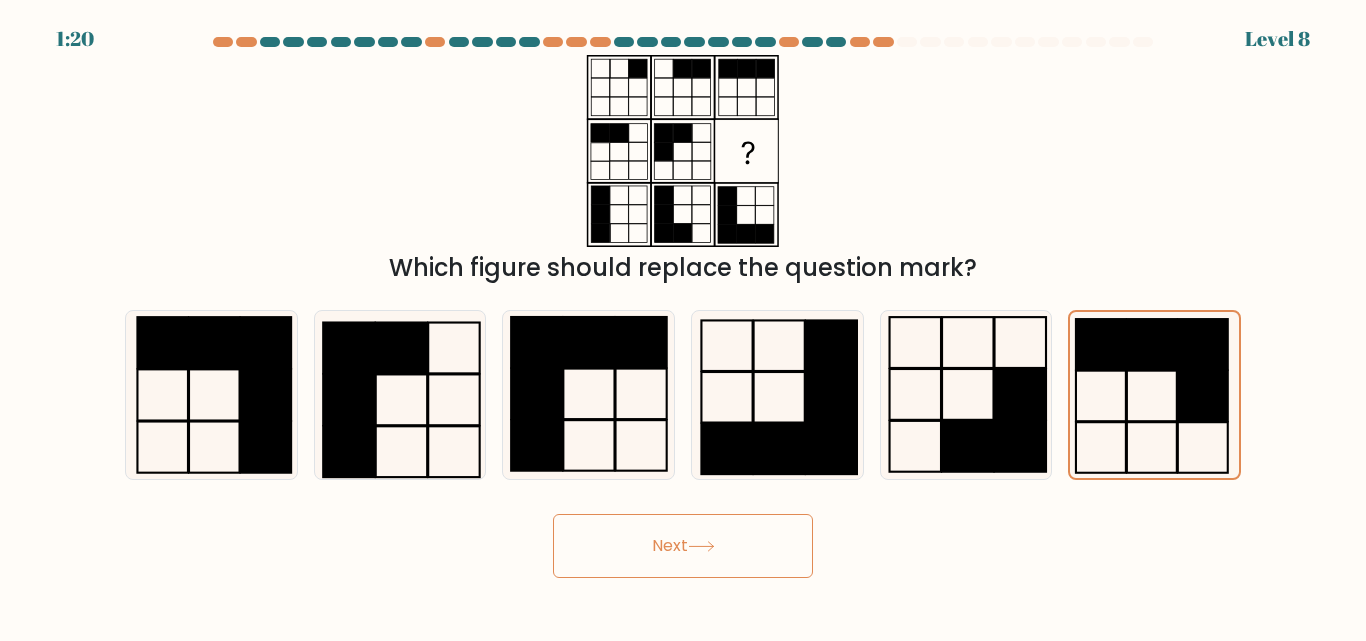 click 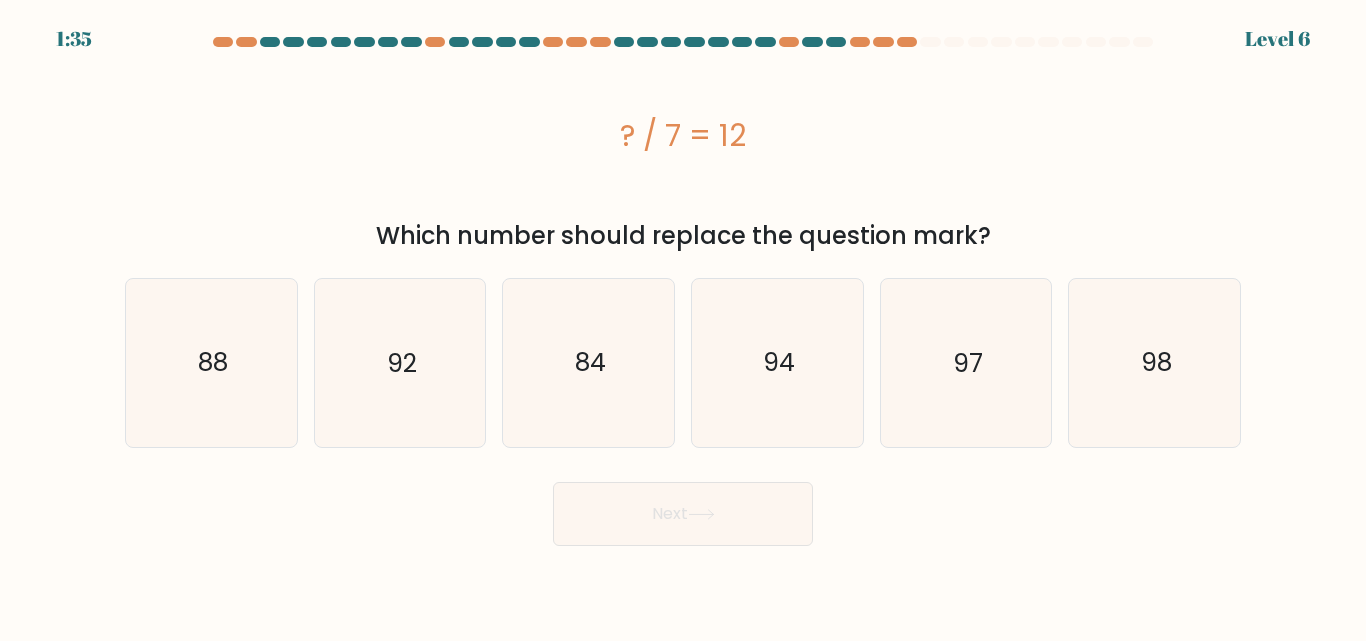 drag, startPoint x: 645, startPoint y: 350, endPoint x: 692, endPoint y: 483, distance: 141.06027 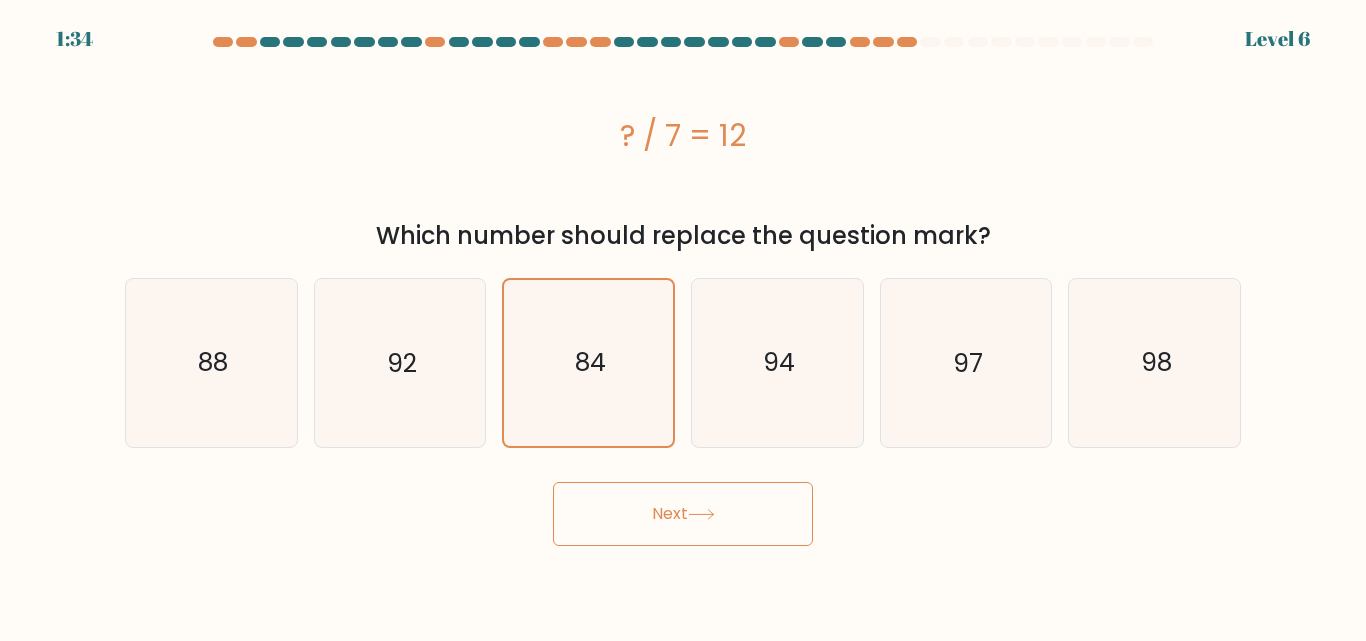 click on "Next" at bounding box center (683, 514) 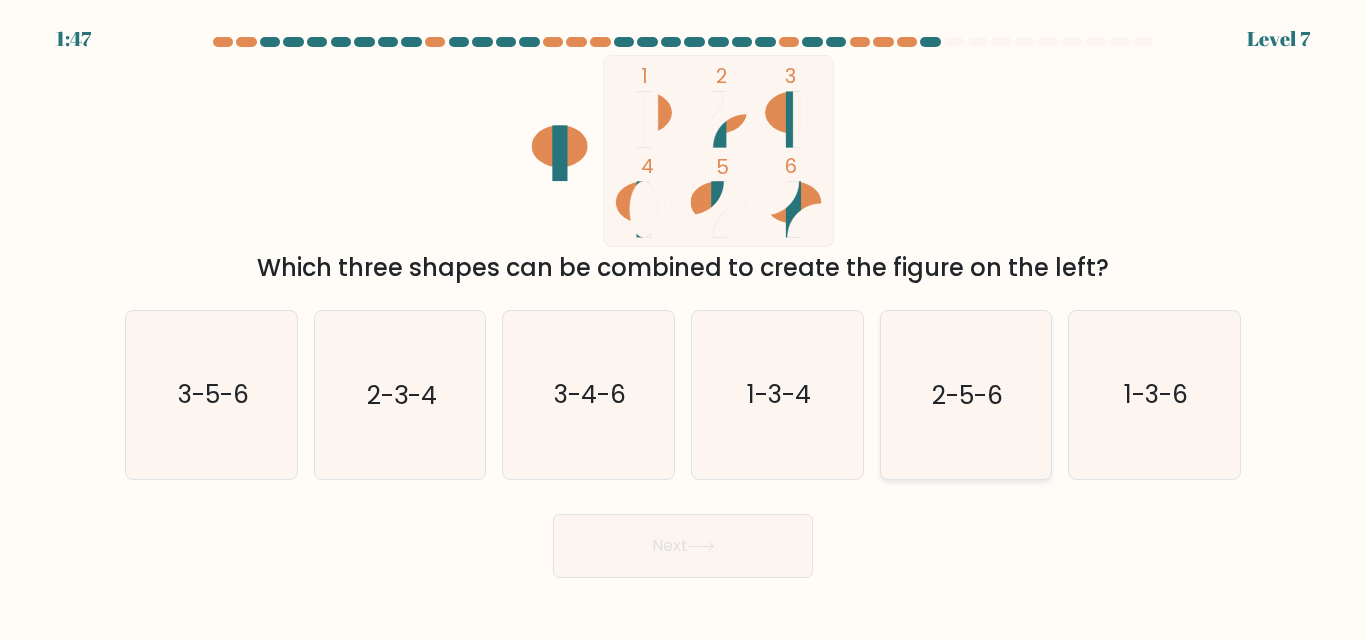 click on "2-5-6" 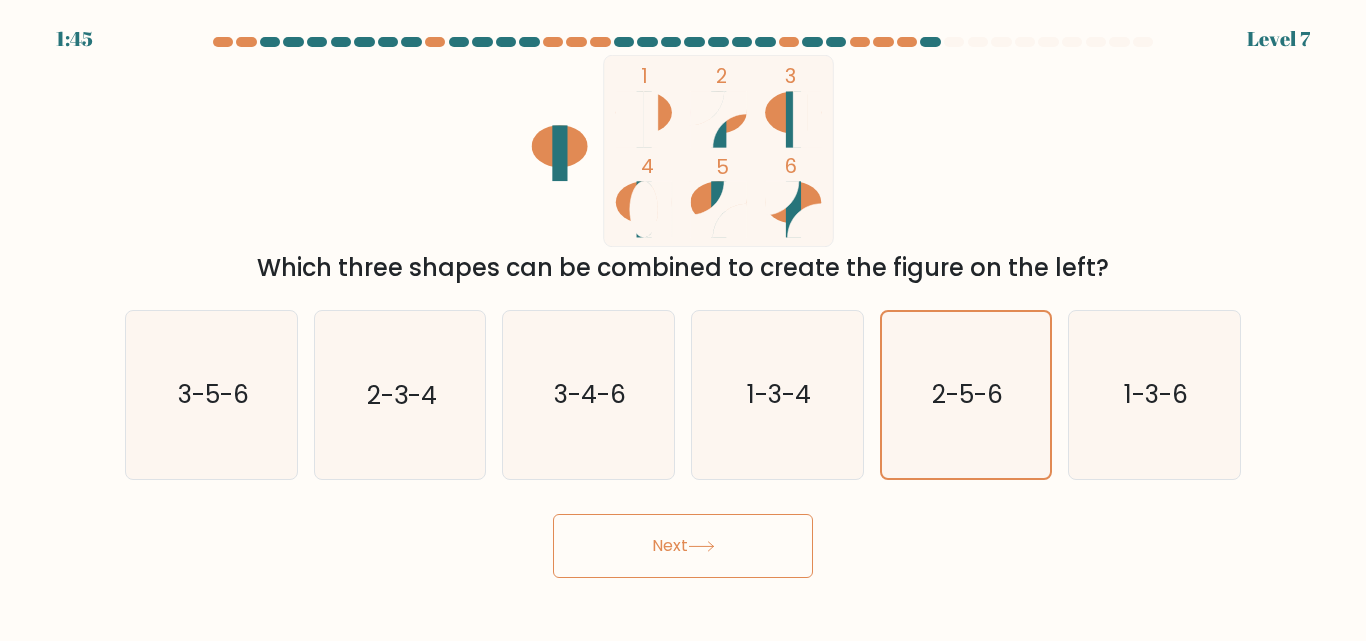 click on "Next" at bounding box center (683, 546) 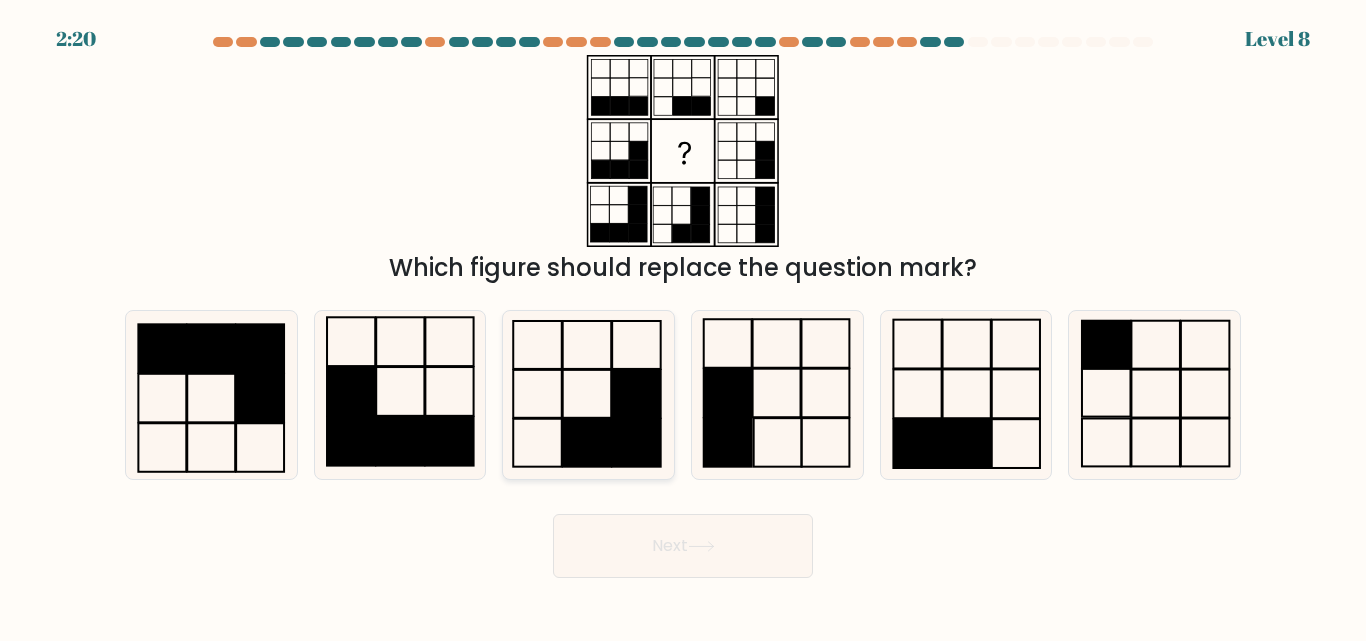 click 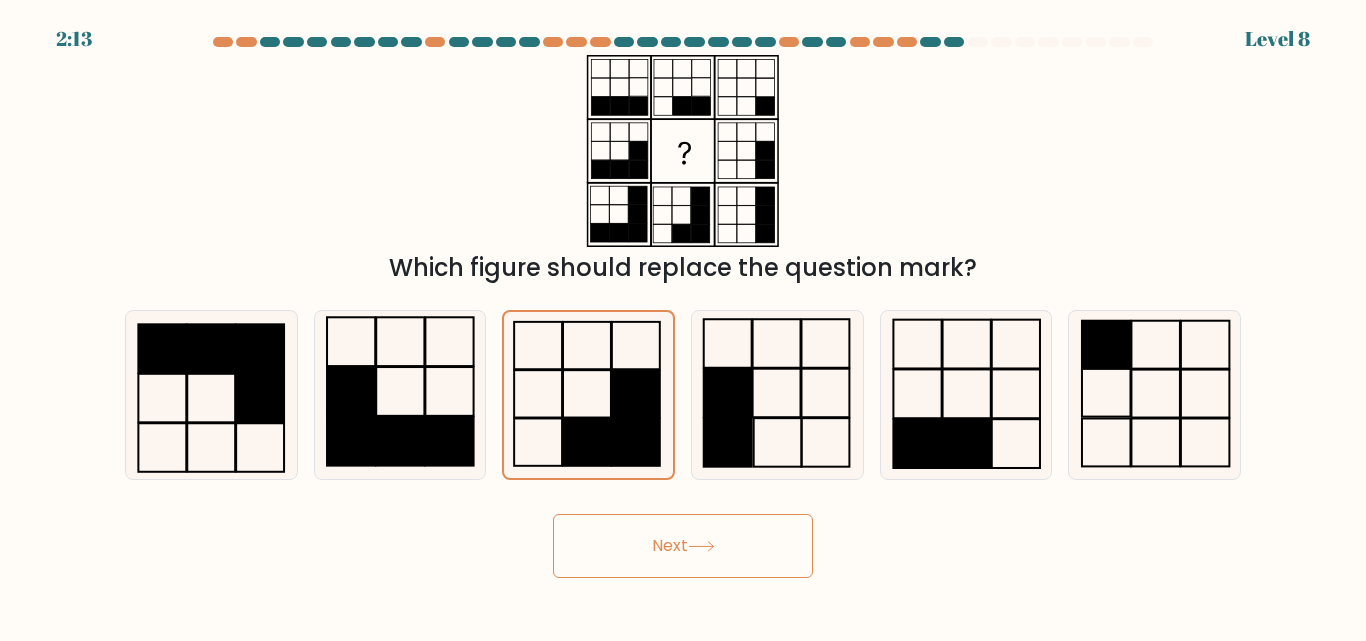 click on "Next" at bounding box center [683, 546] 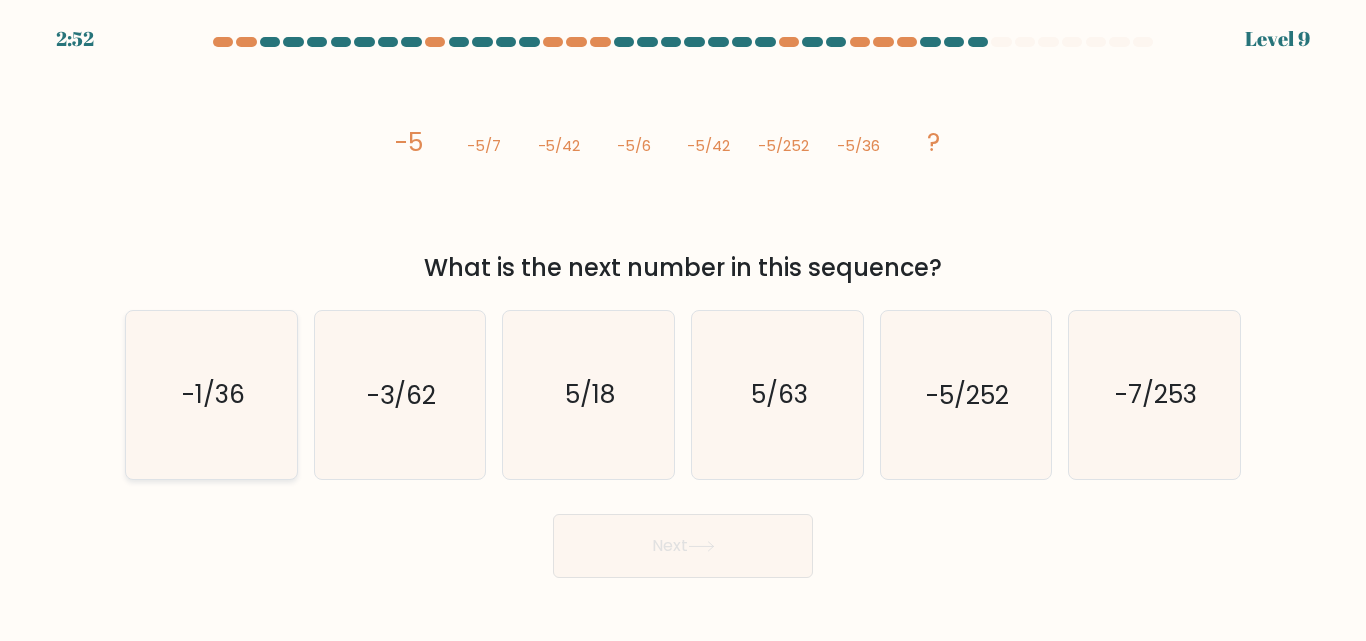 click on "-1/36" 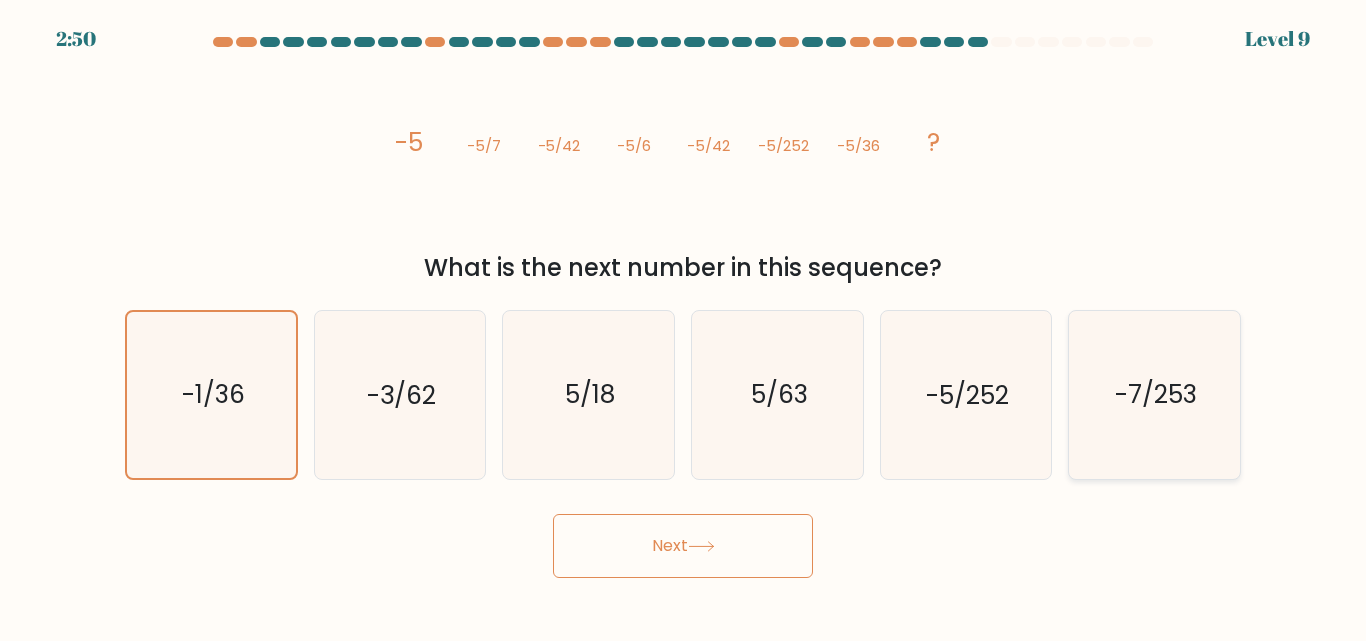click on "-7/253" 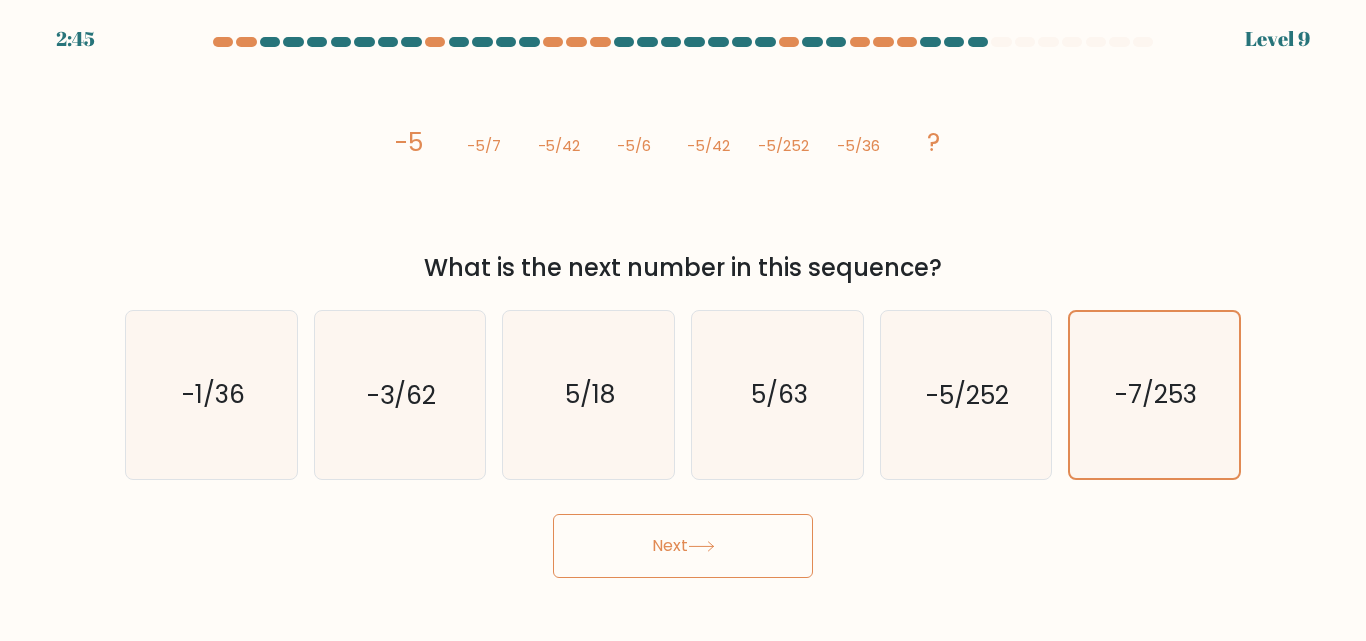 click on "Next" at bounding box center (683, 546) 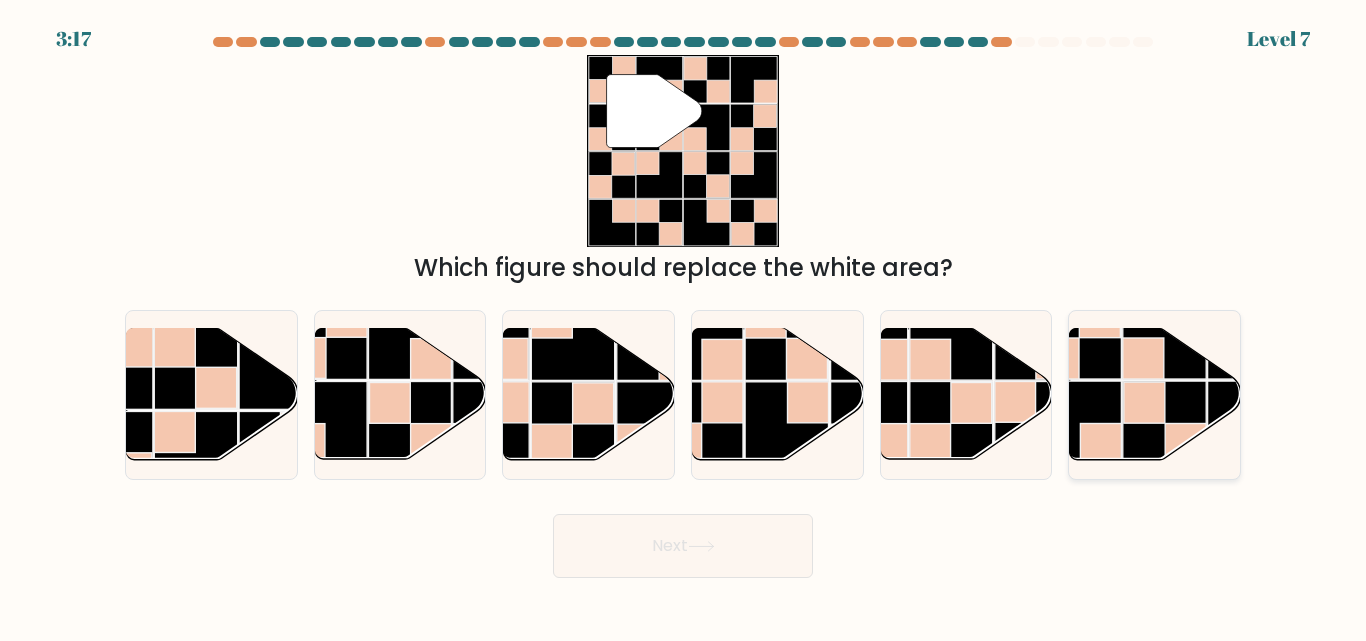 click 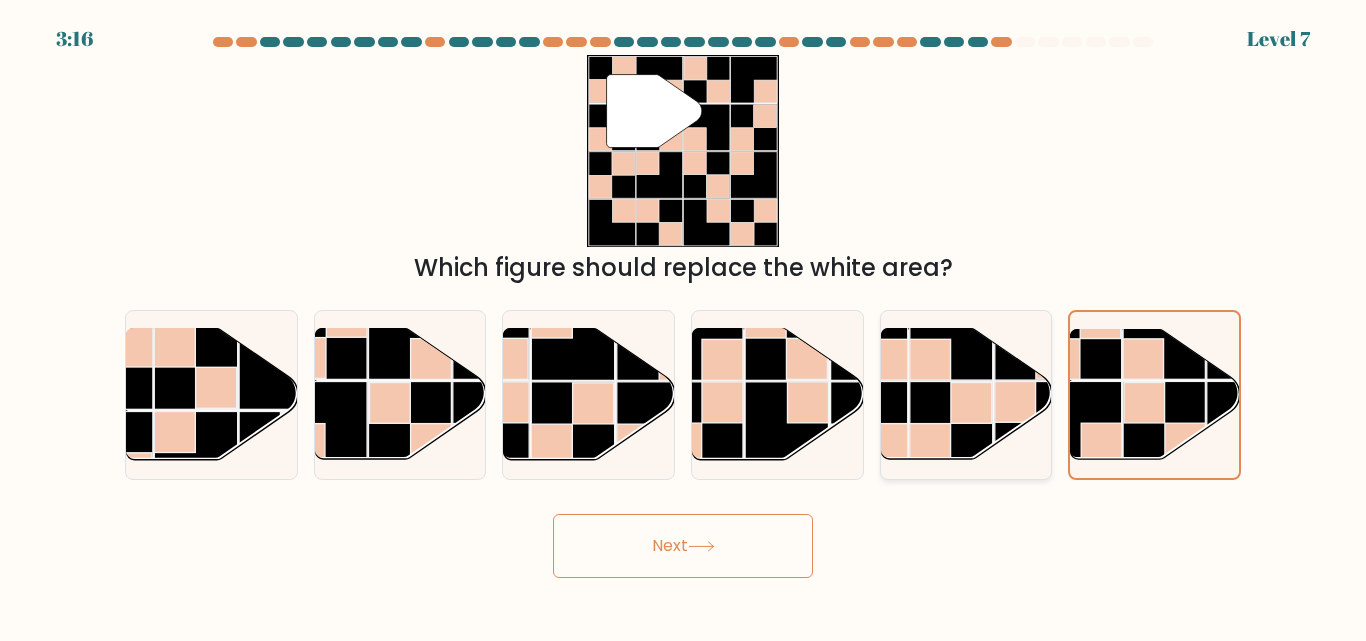 click 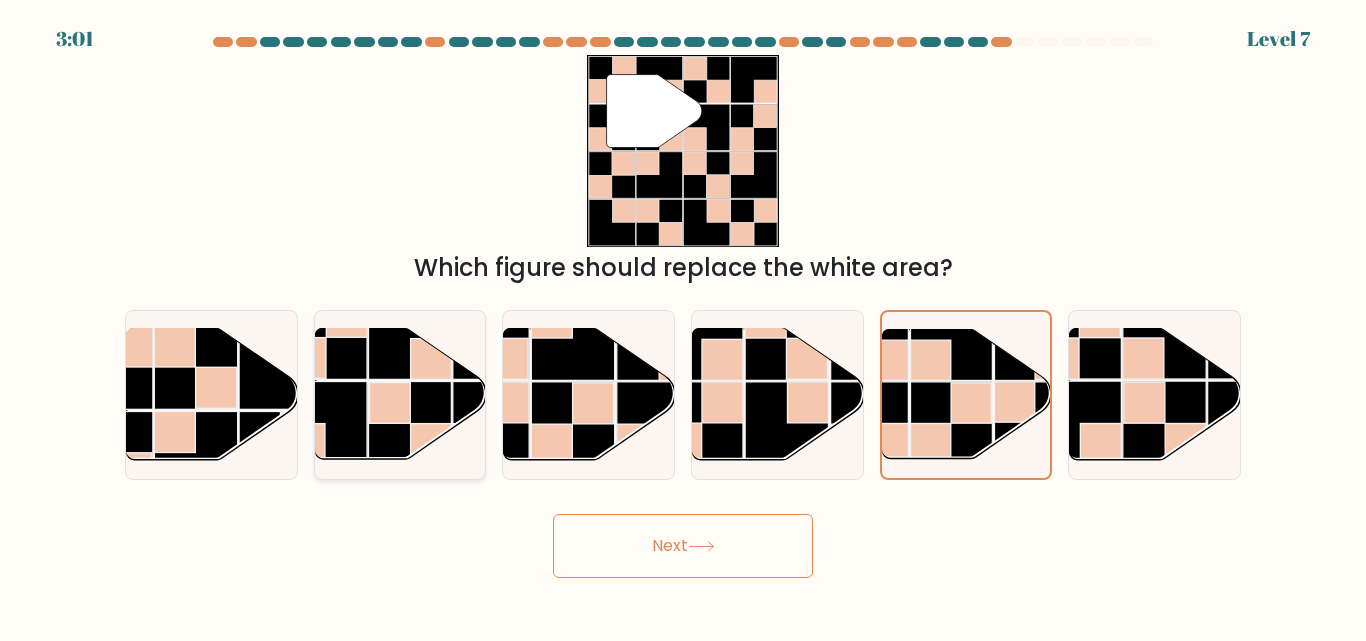 click 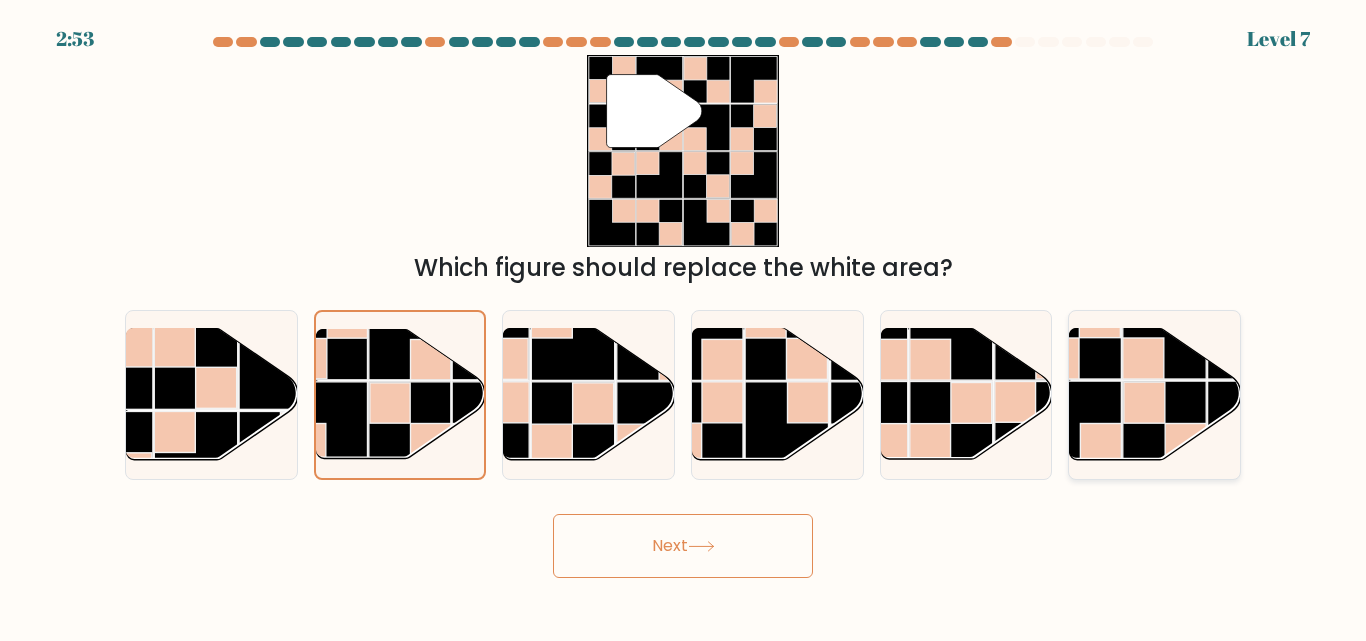 click 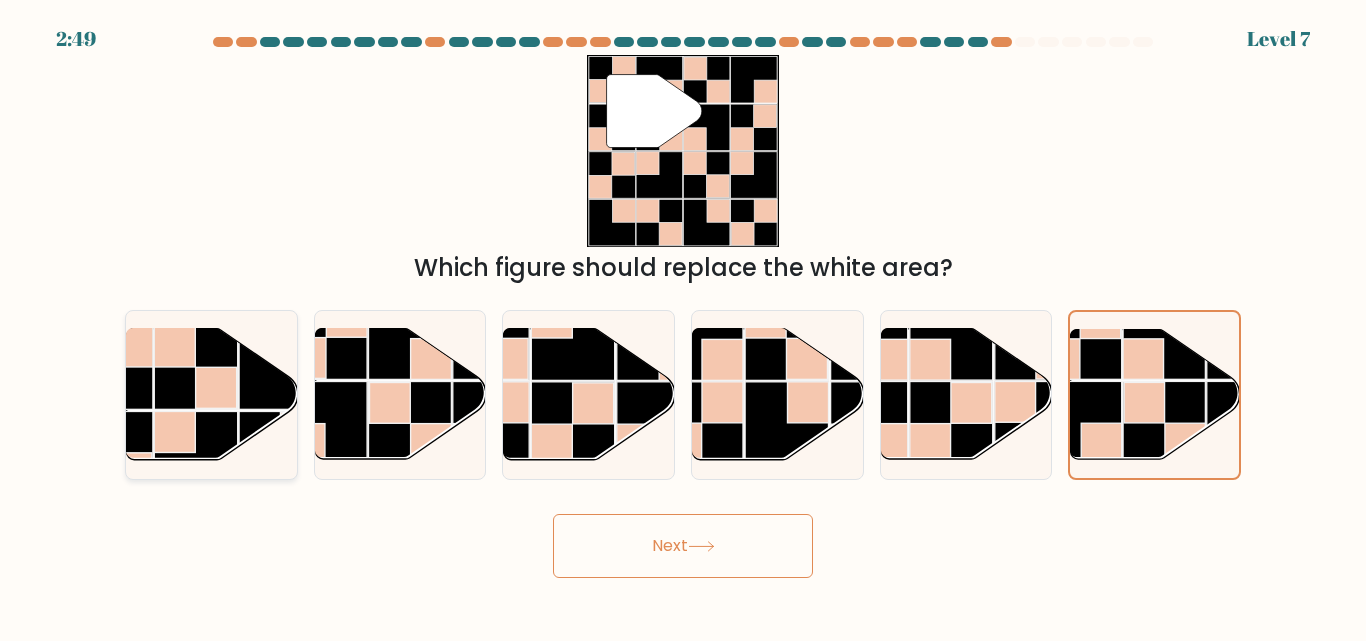 click 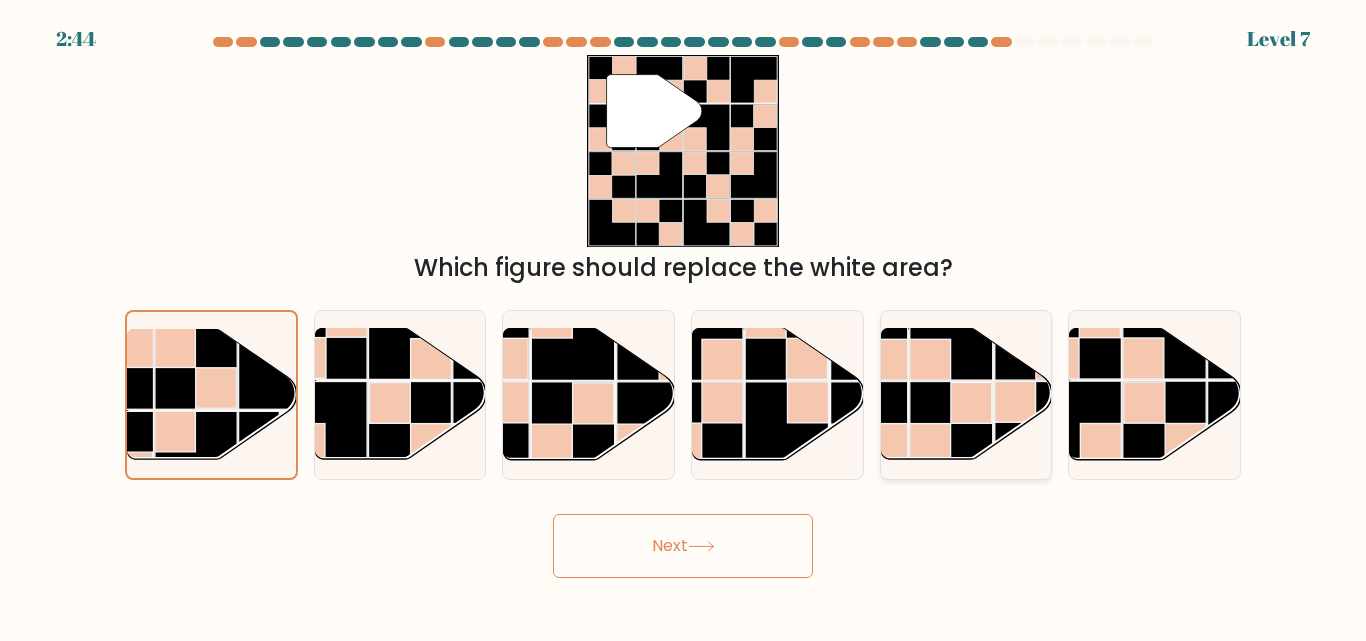 click 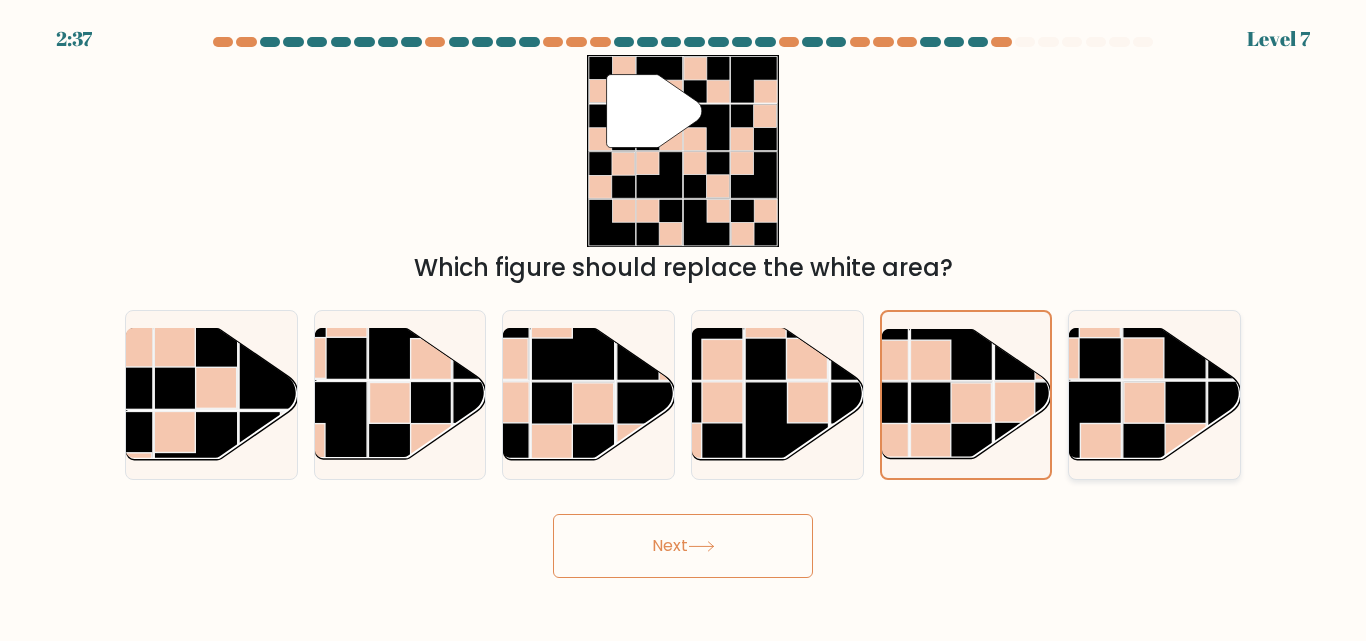click 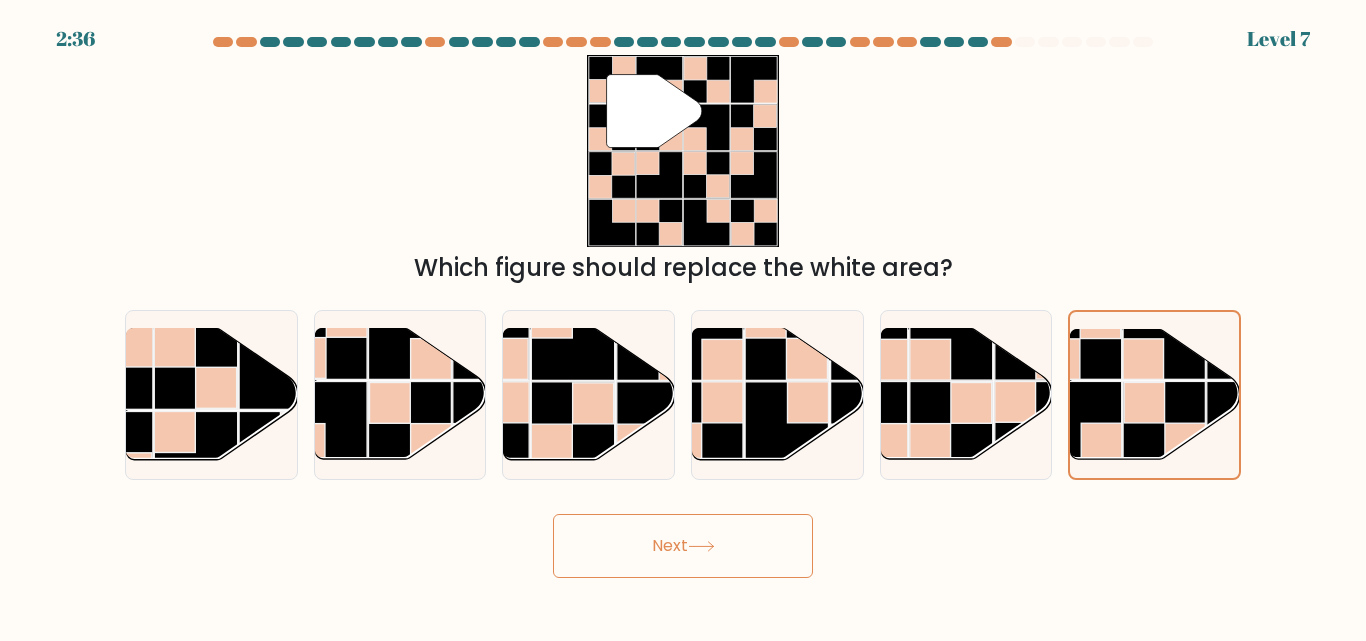 click 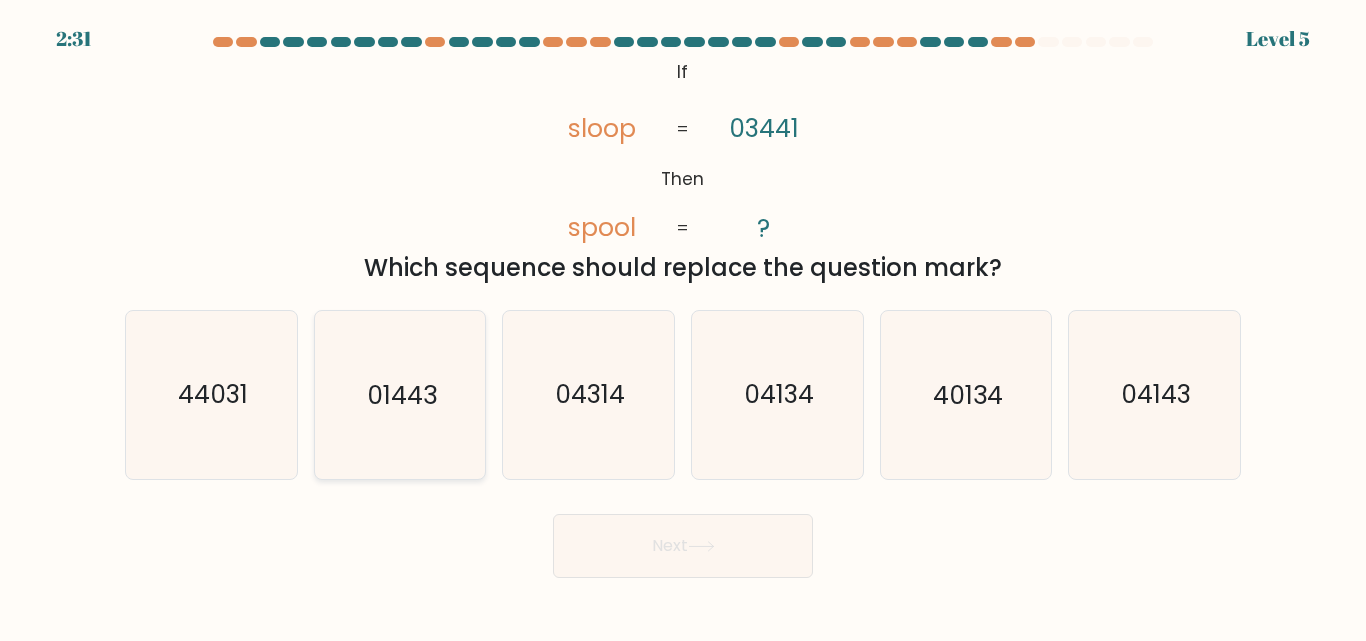 click on "01443" 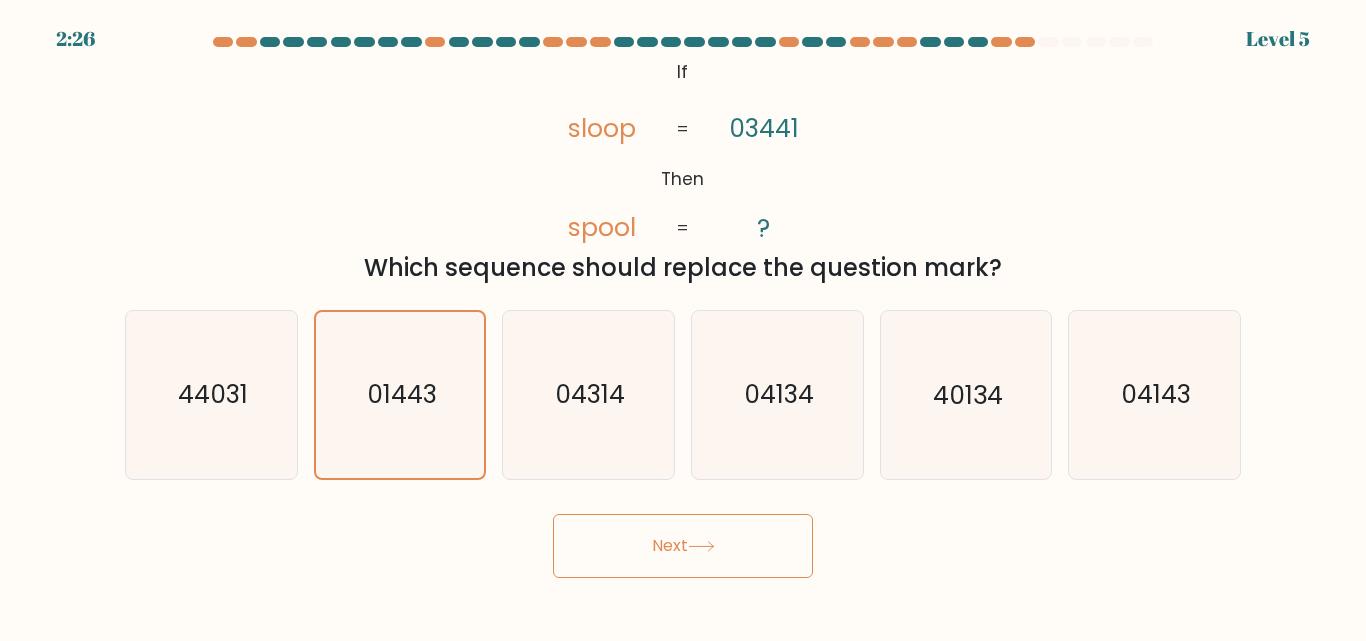 click on "Next" at bounding box center [683, 546] 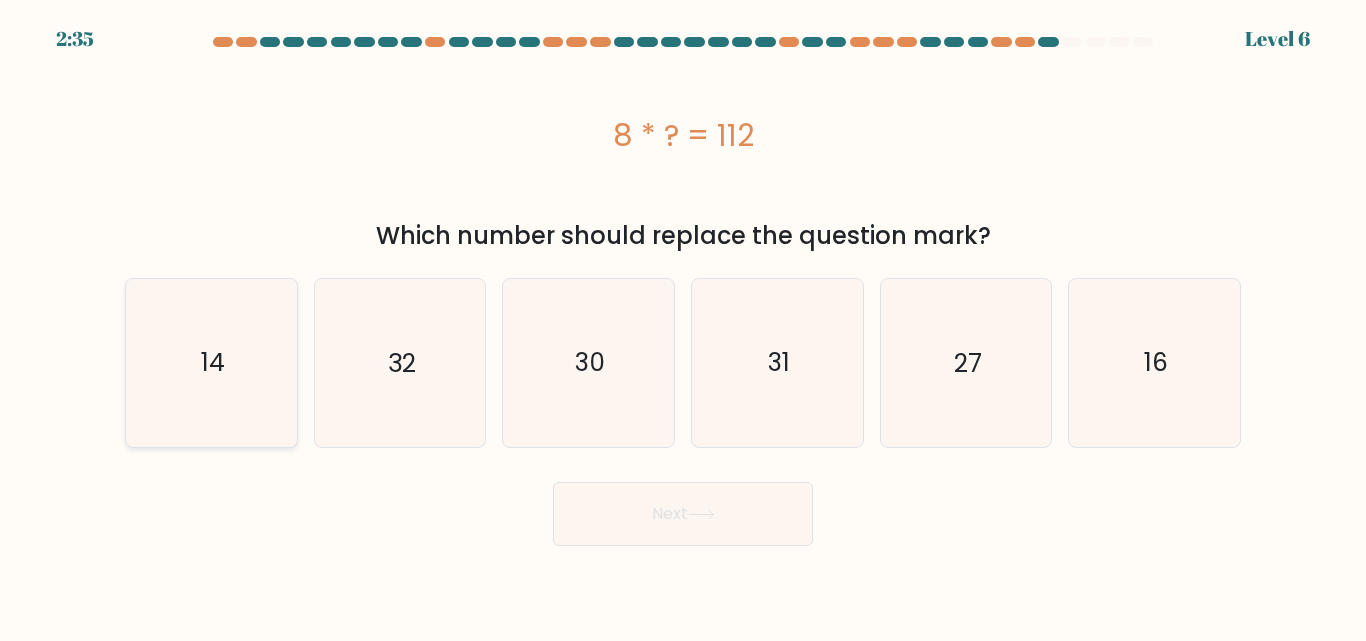 click on "14" 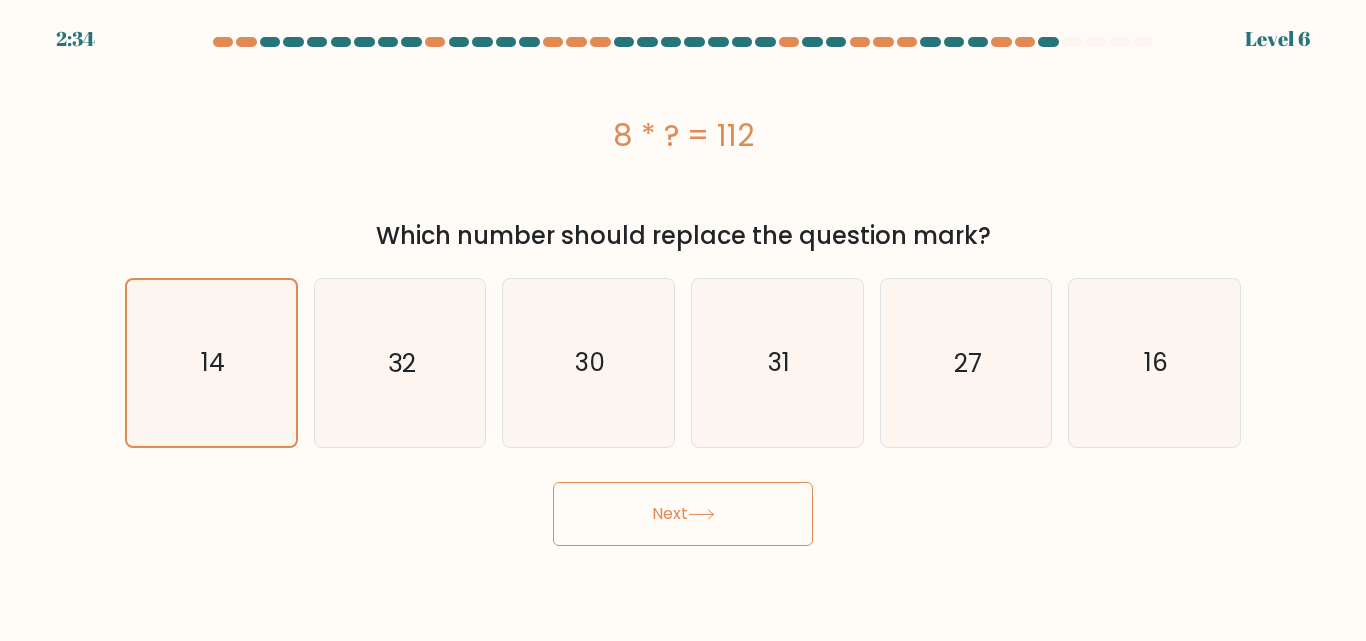 click on "Next" at bounding box center (683, 514) 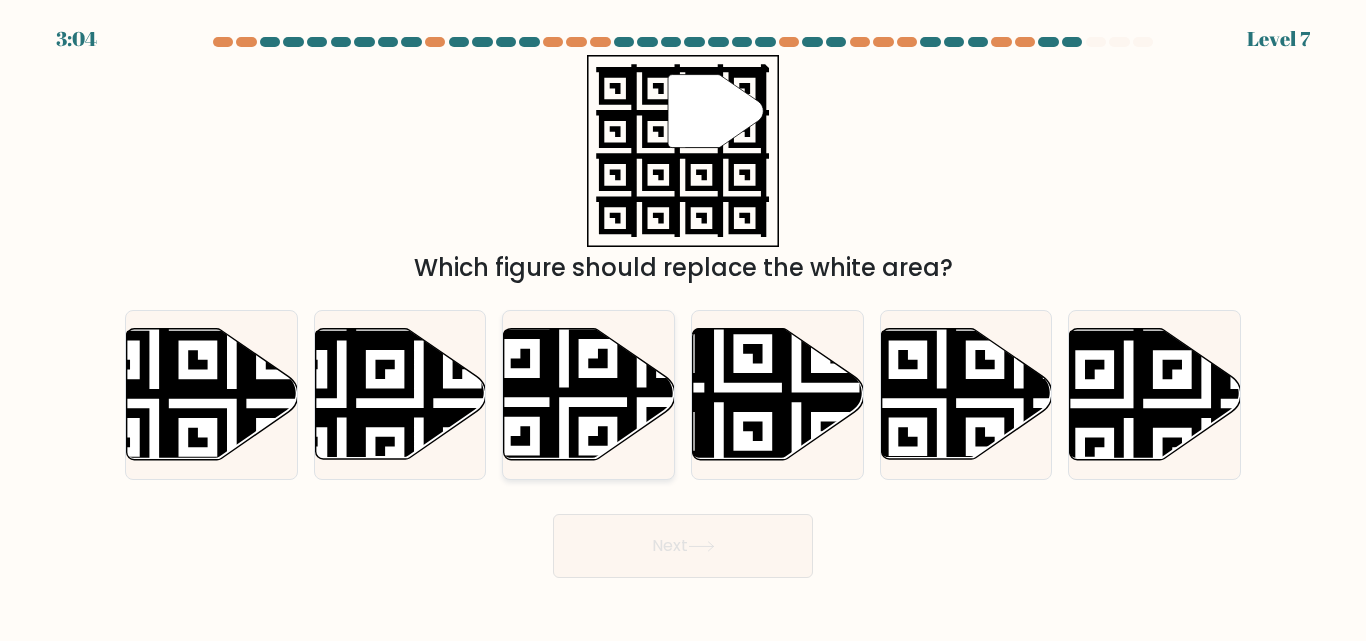 click 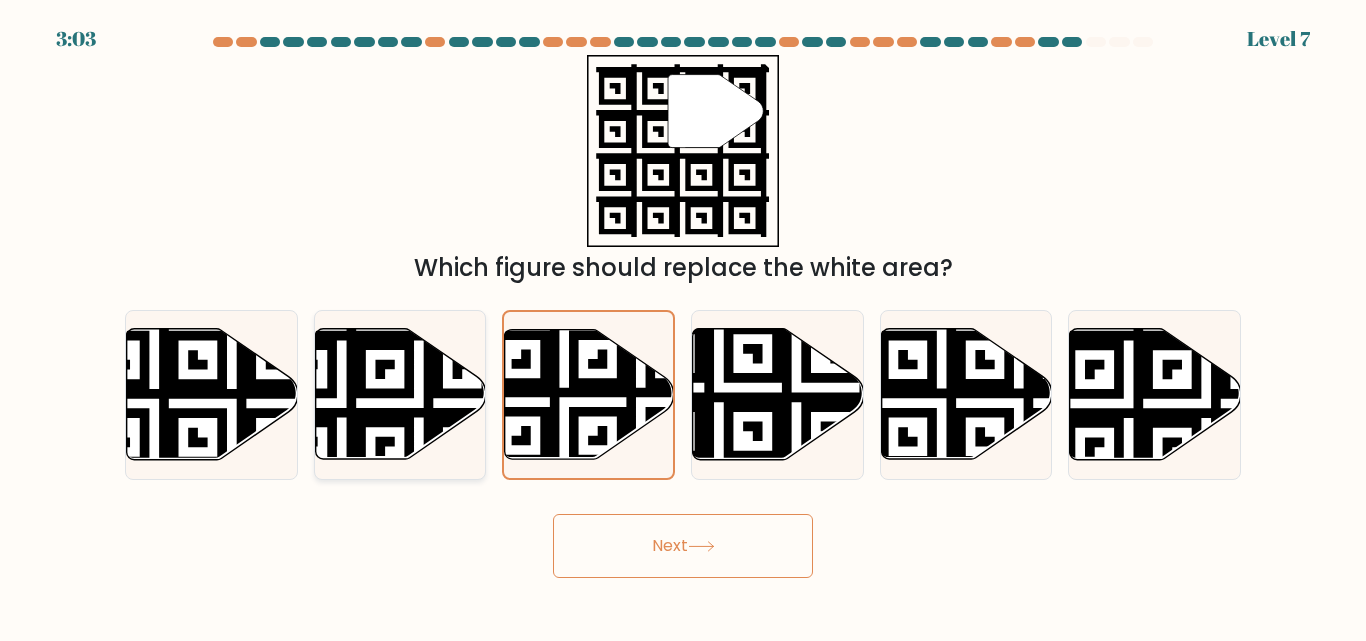 click 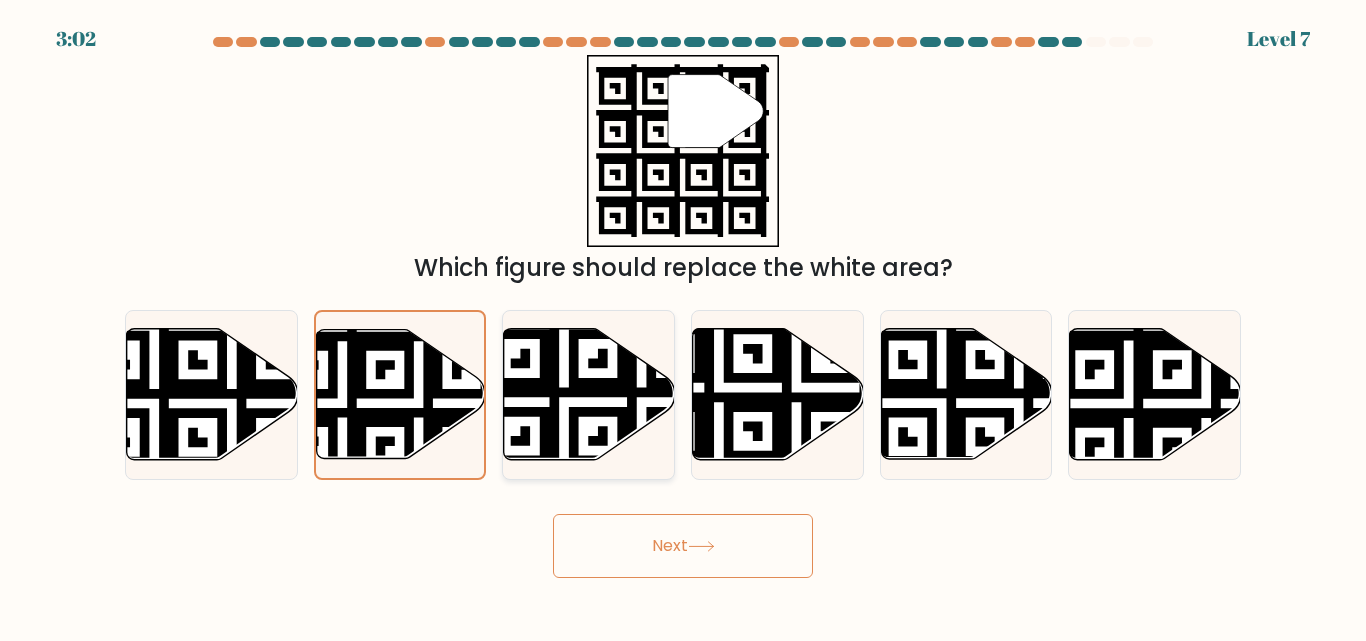 click 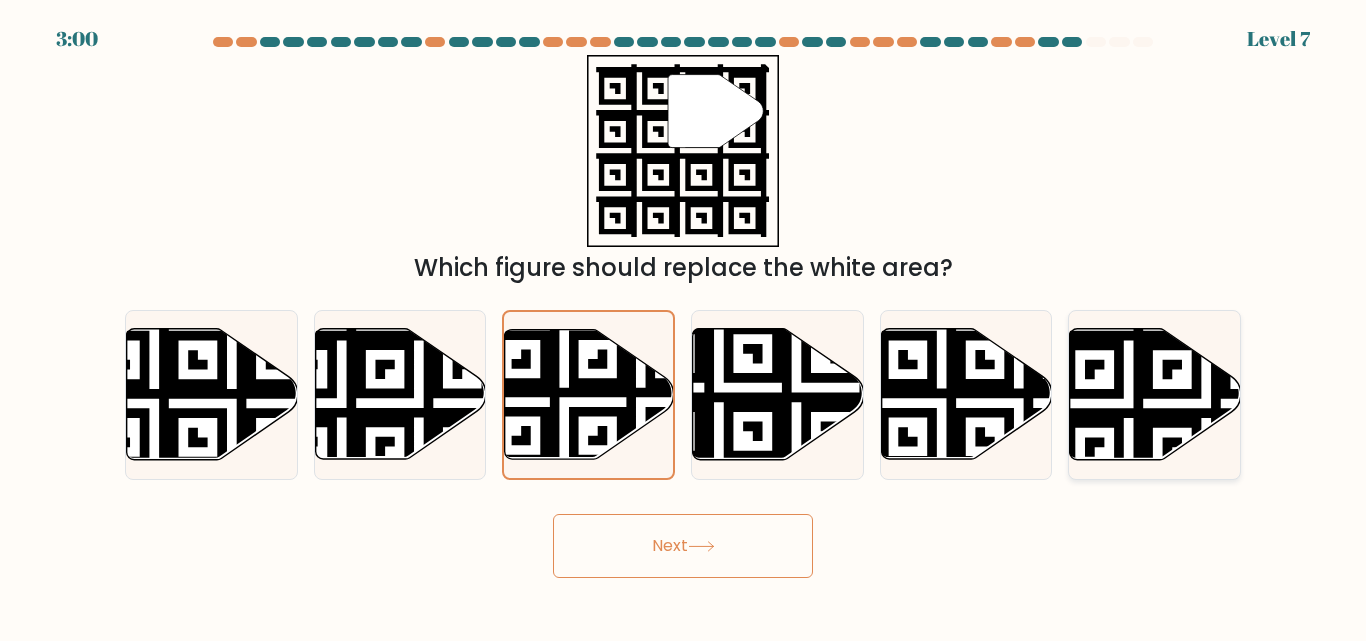 click 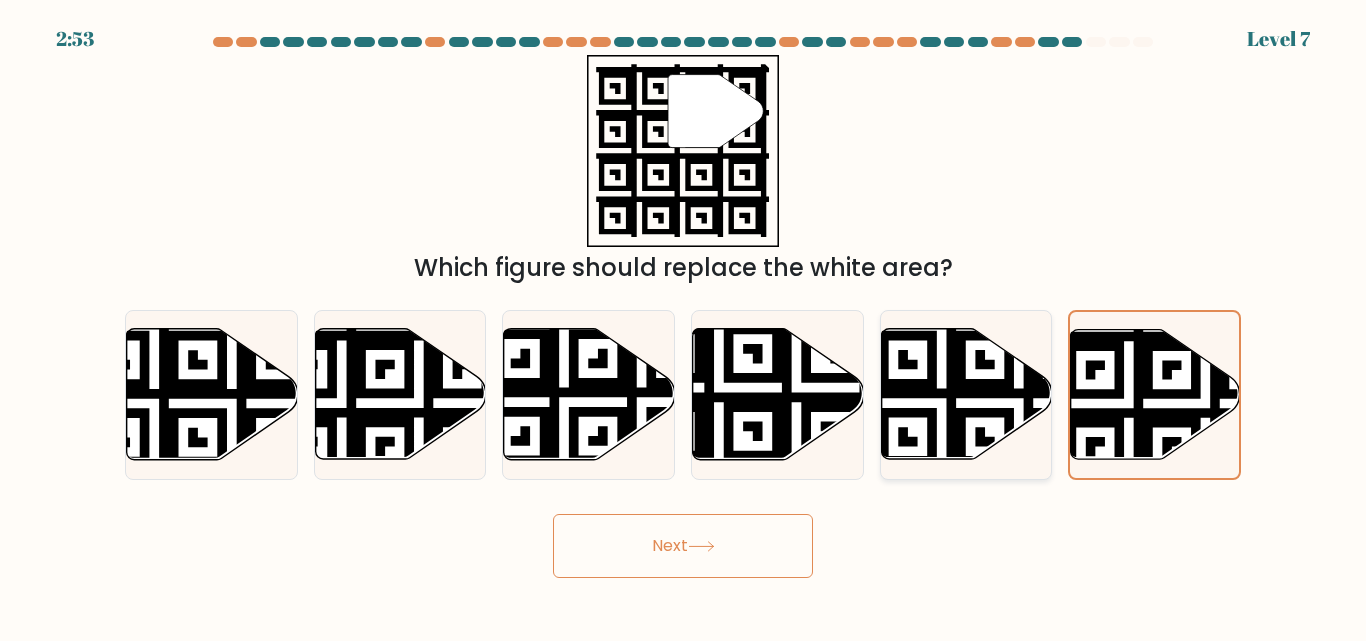 click 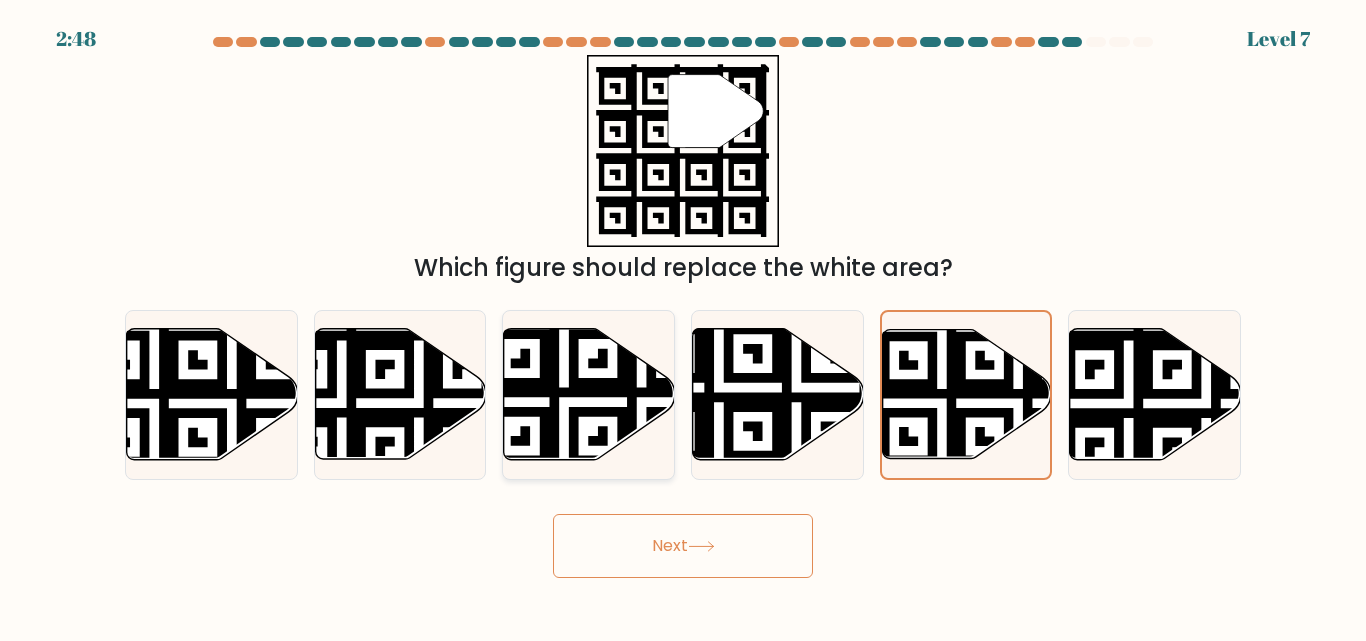 click 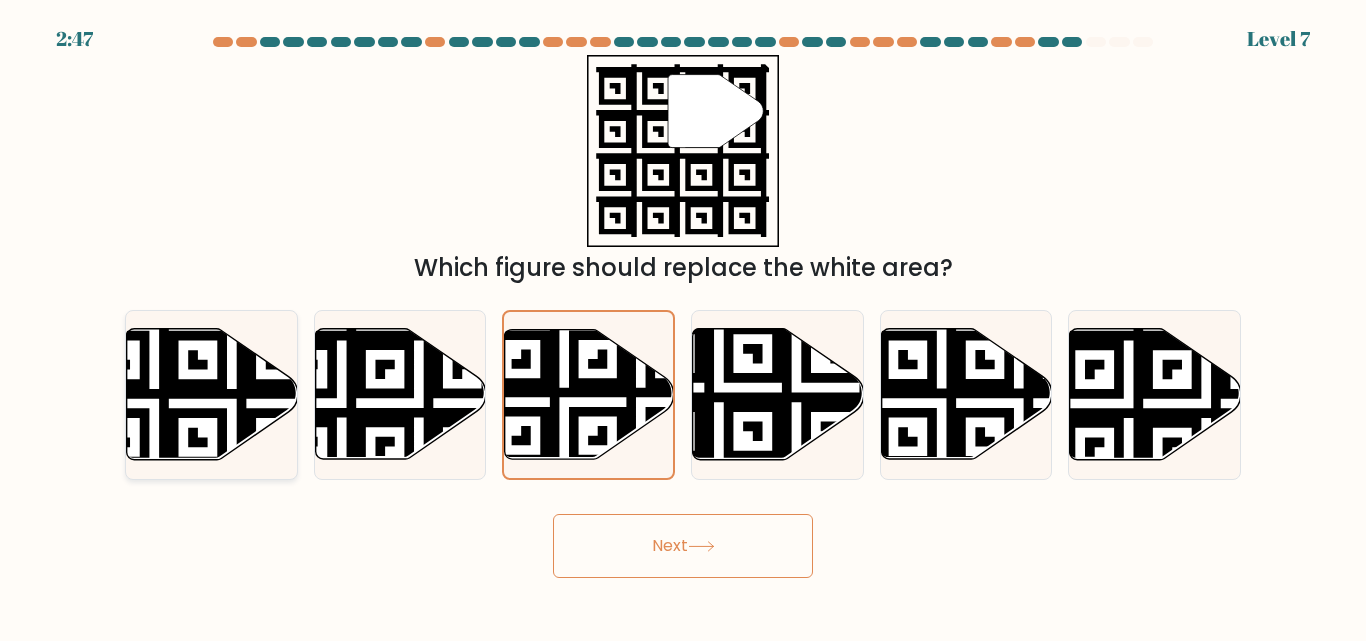 click 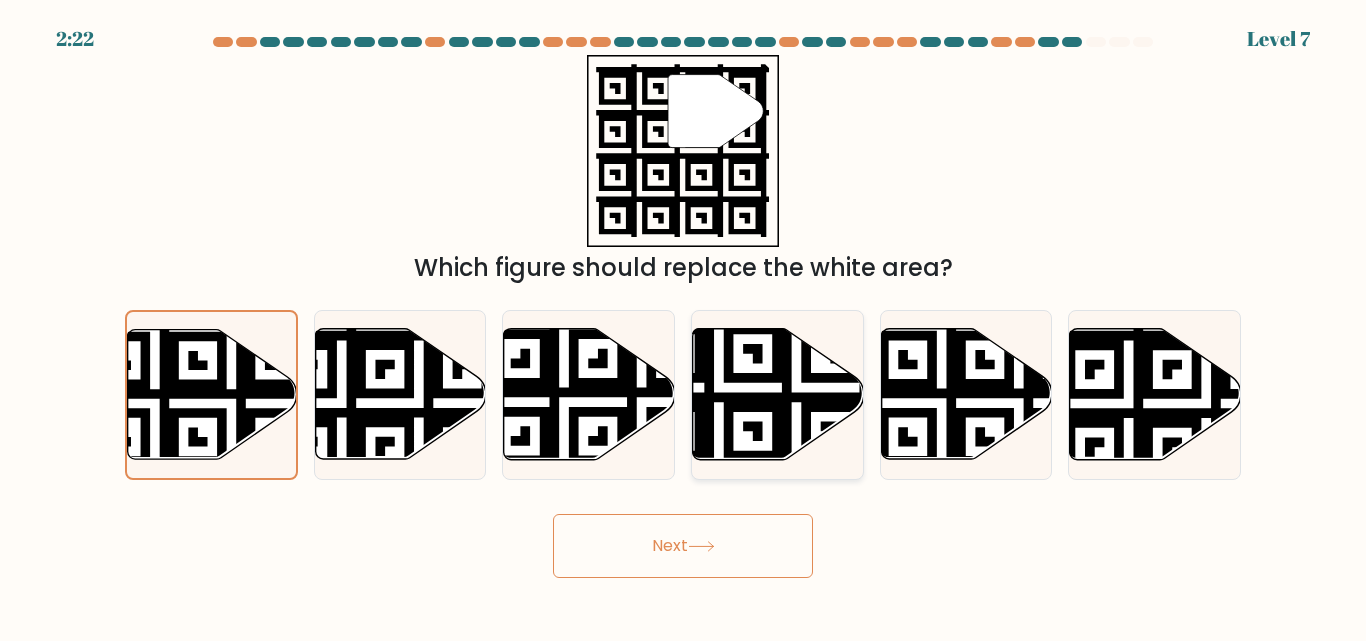 click 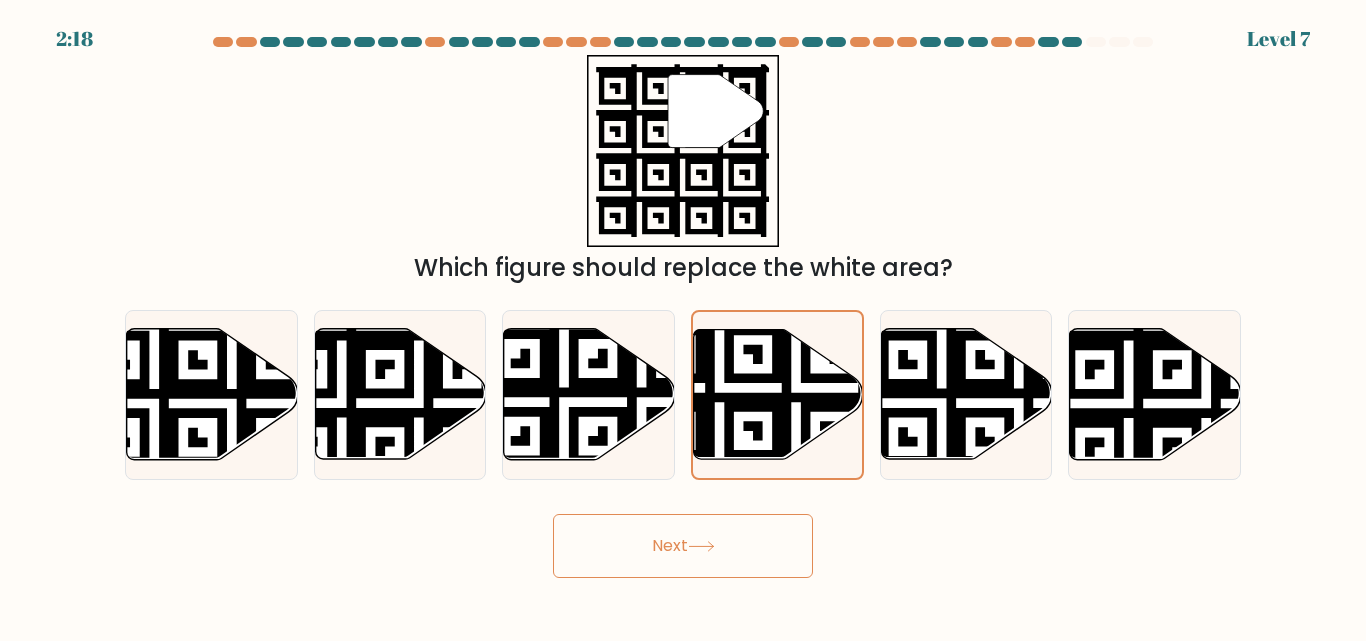 click on "Next" at bounding box center [683, 546] 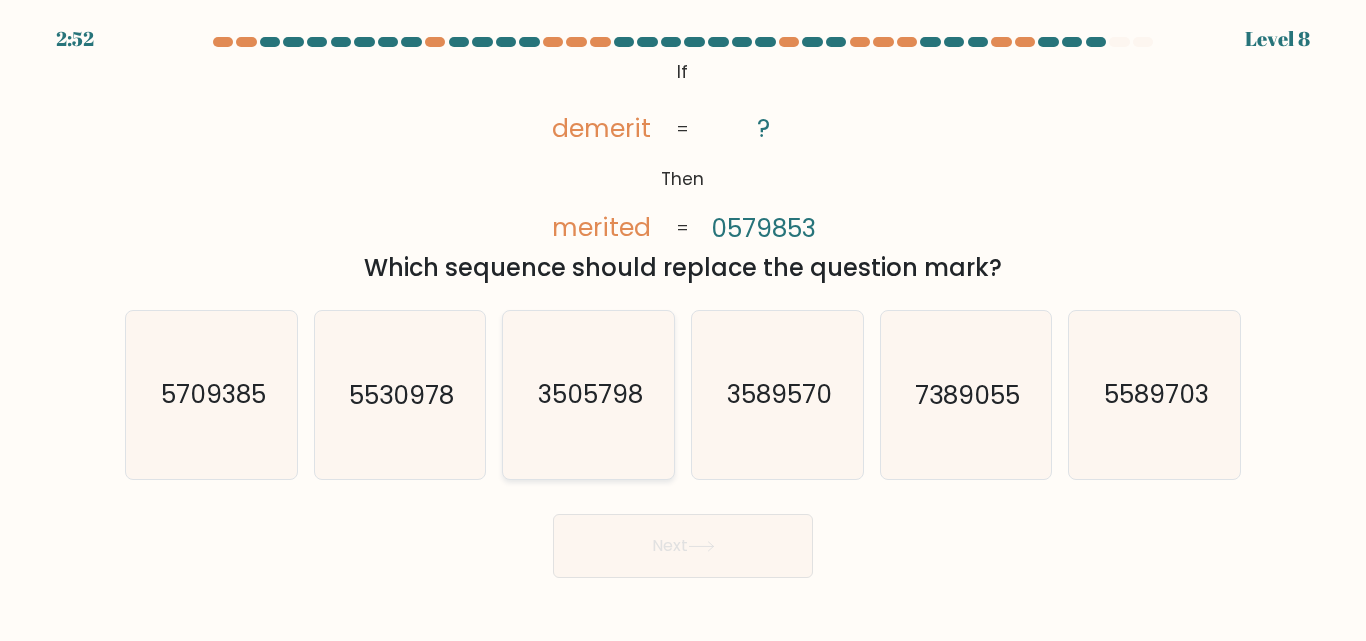 click on "3505798" 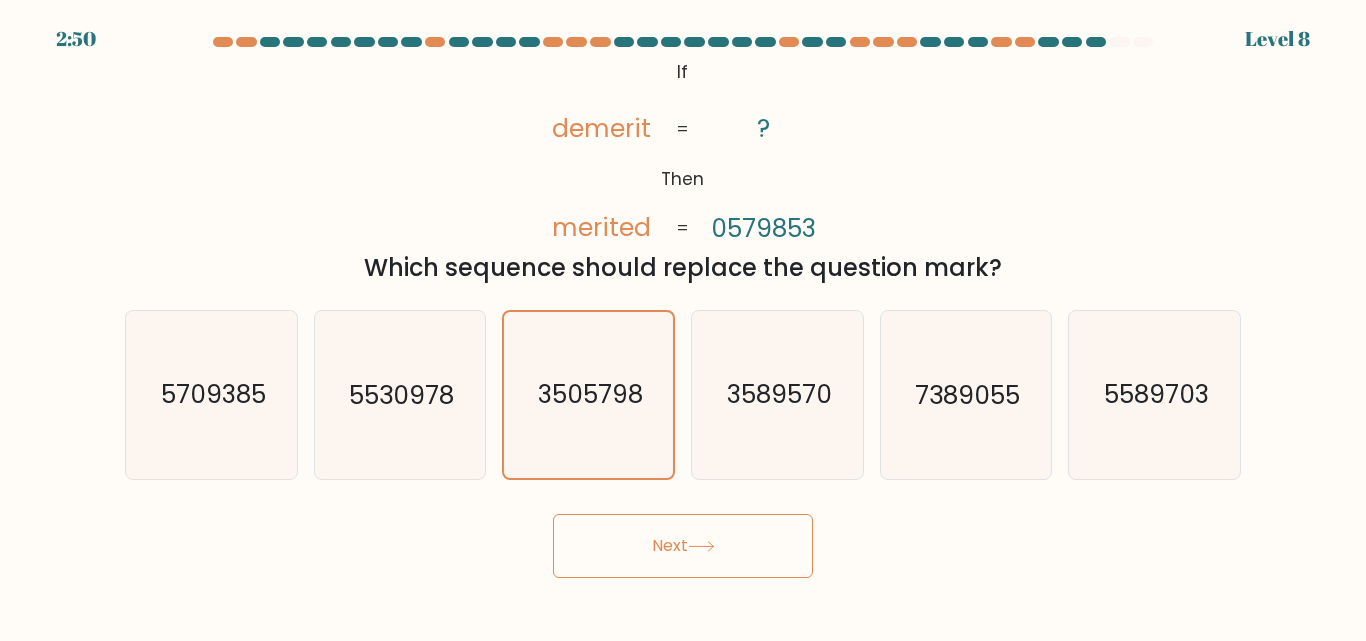 click on "Next" at bounding box center [683, 546] 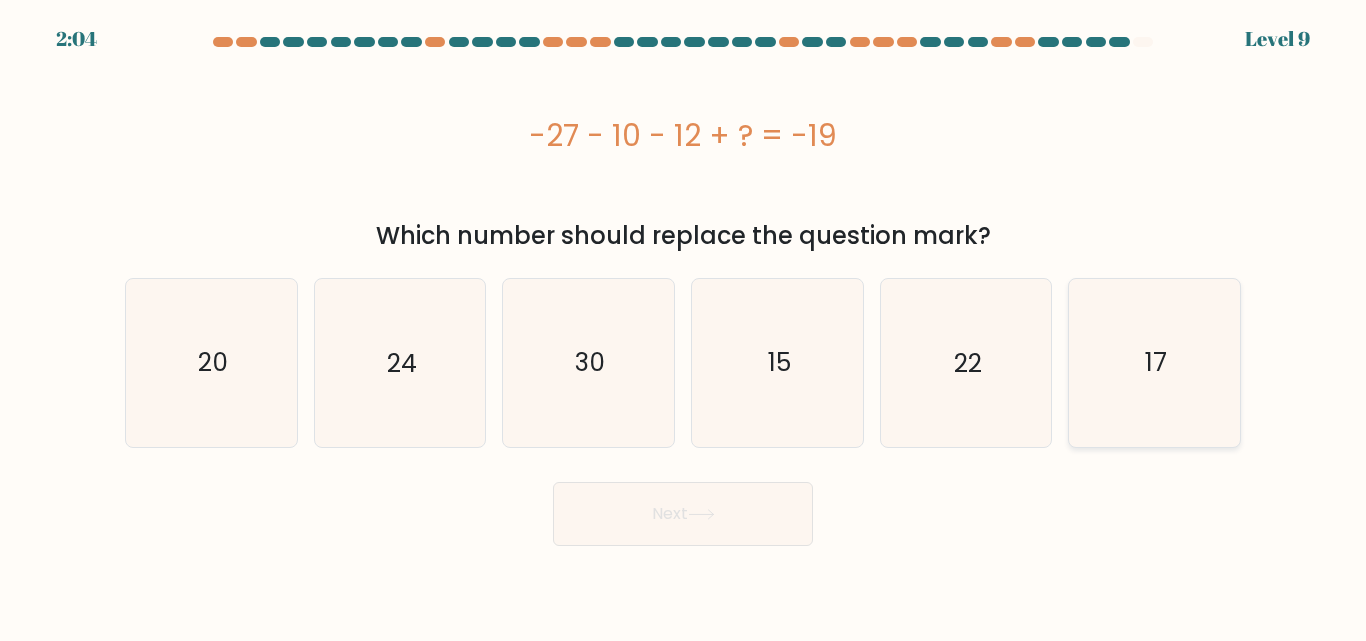 click on "17" 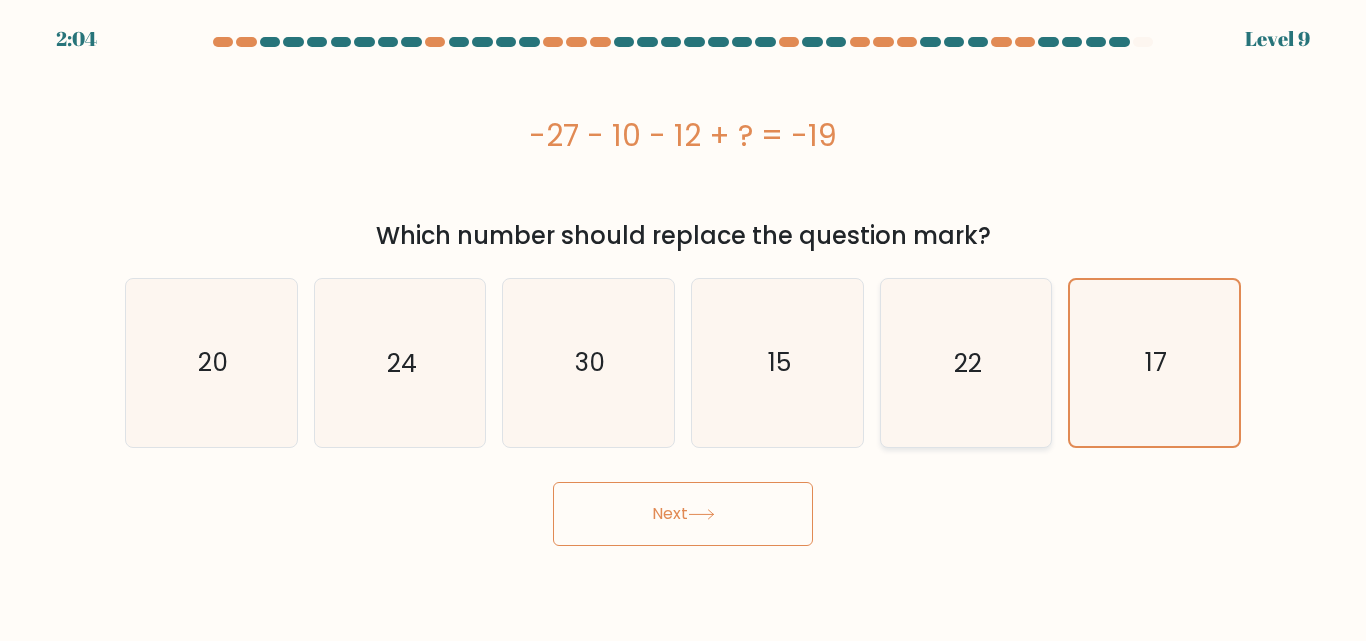 click on "22" 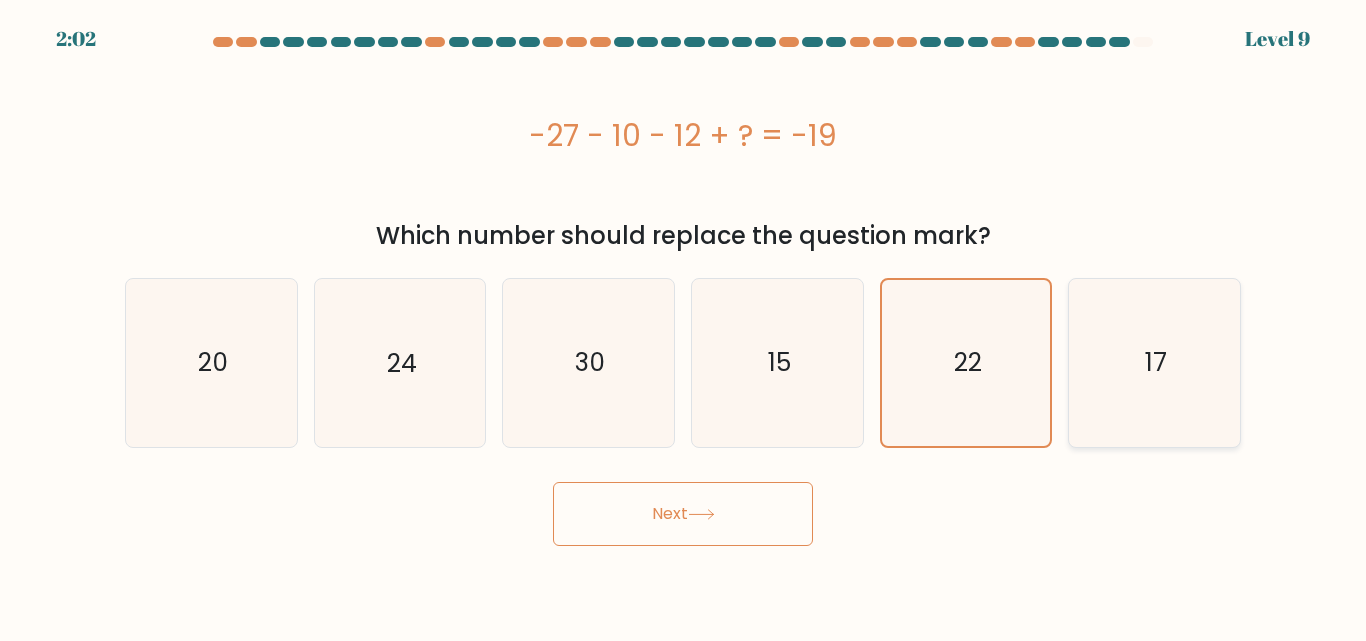 click on "17" 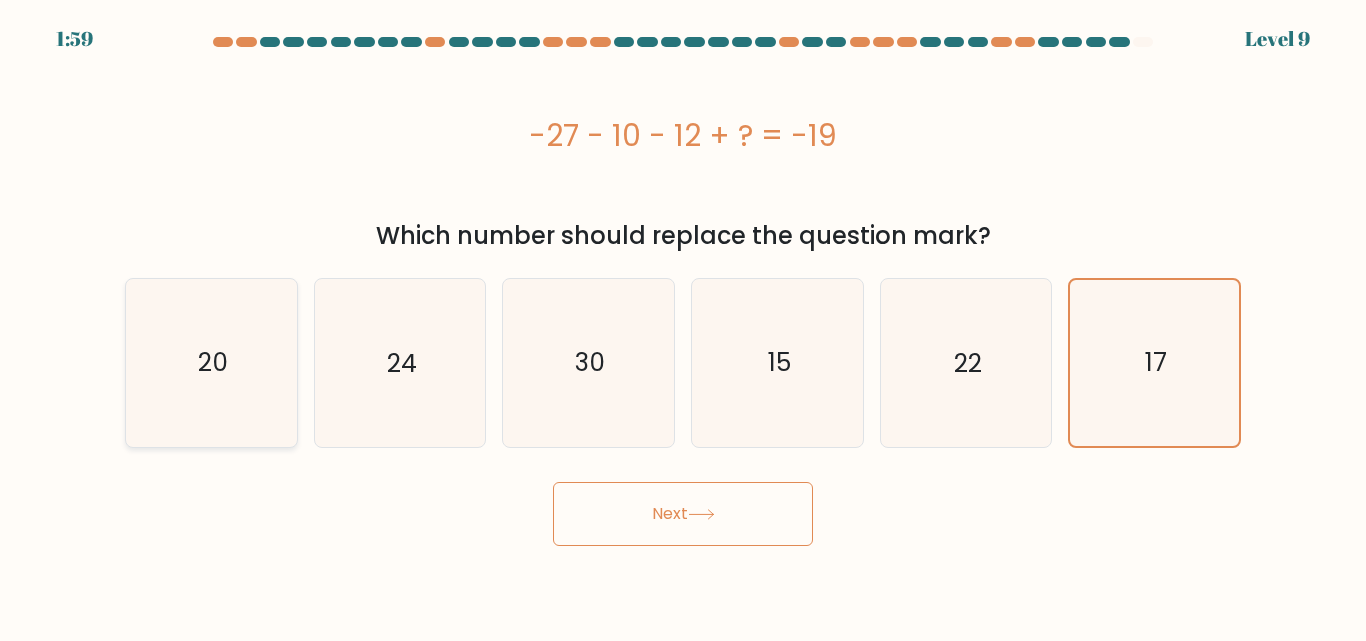 click on "20" 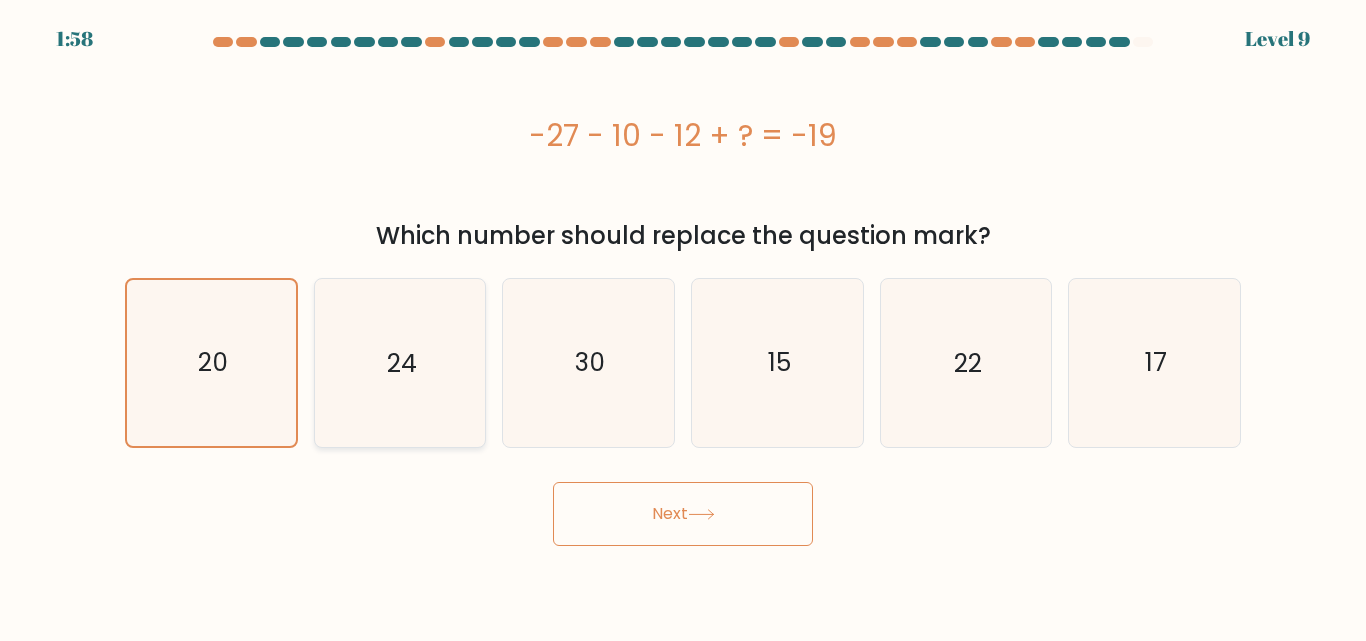 click on "24" 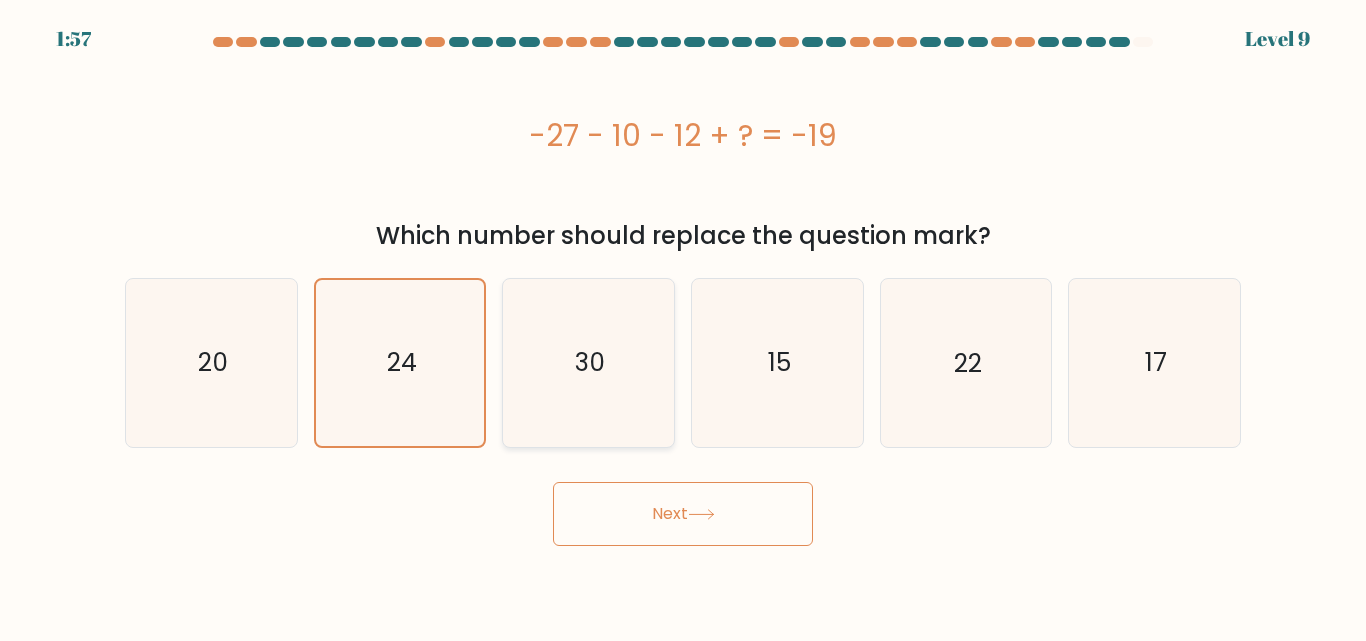 click on "30" 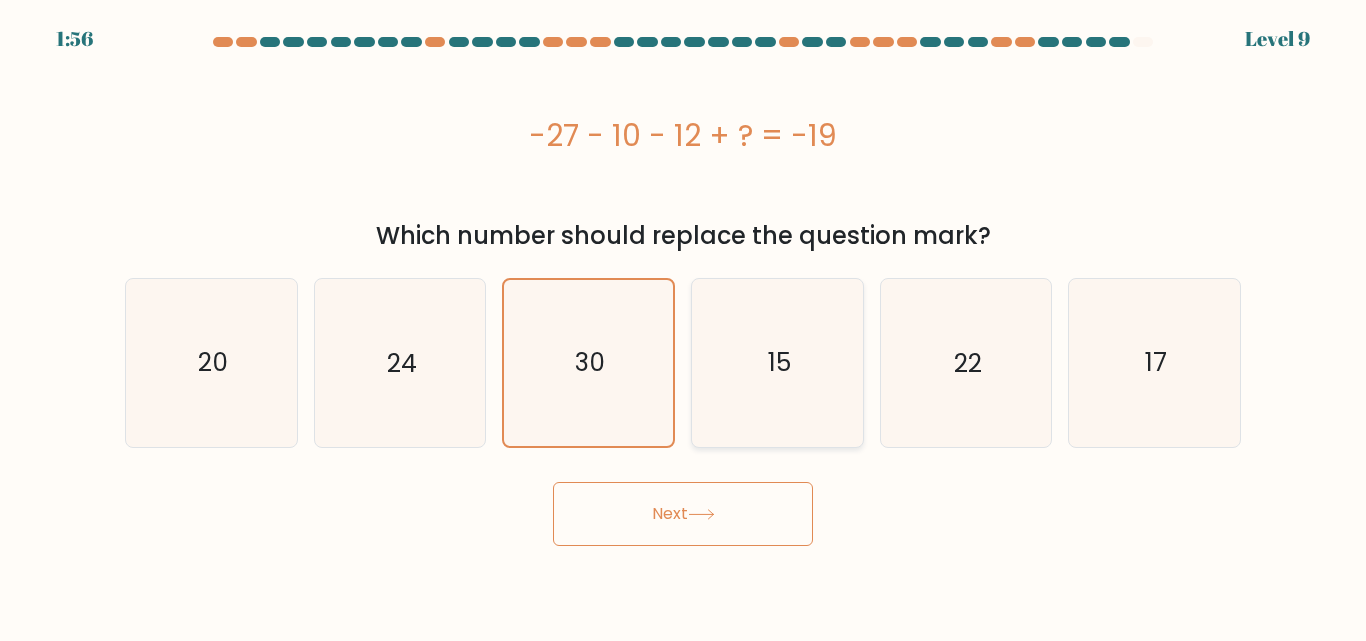 click on "15" 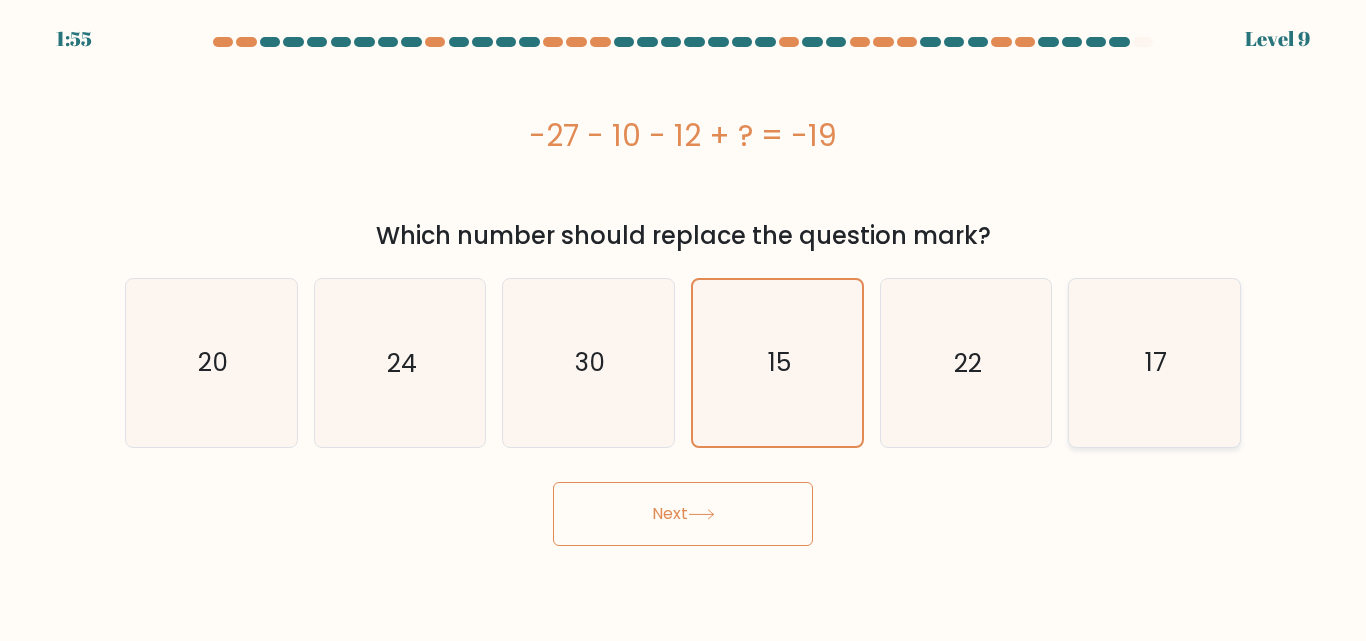 click on "17" at bounding box center [1154, 362] 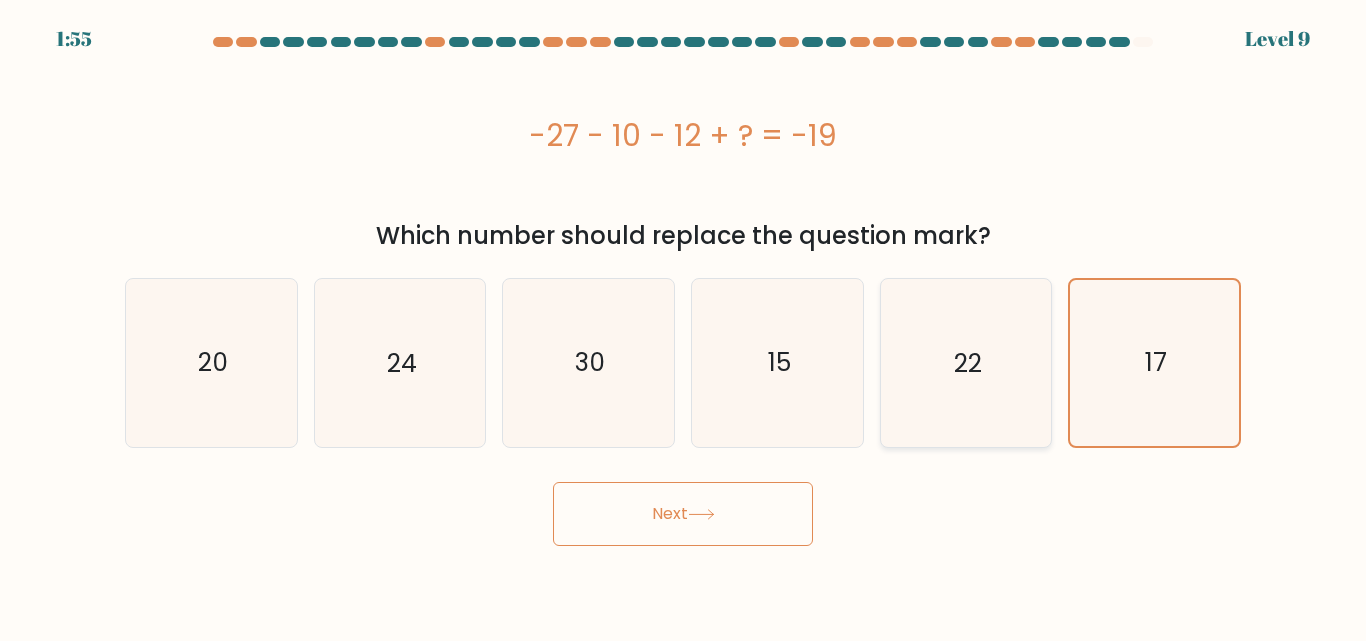 click on "22" 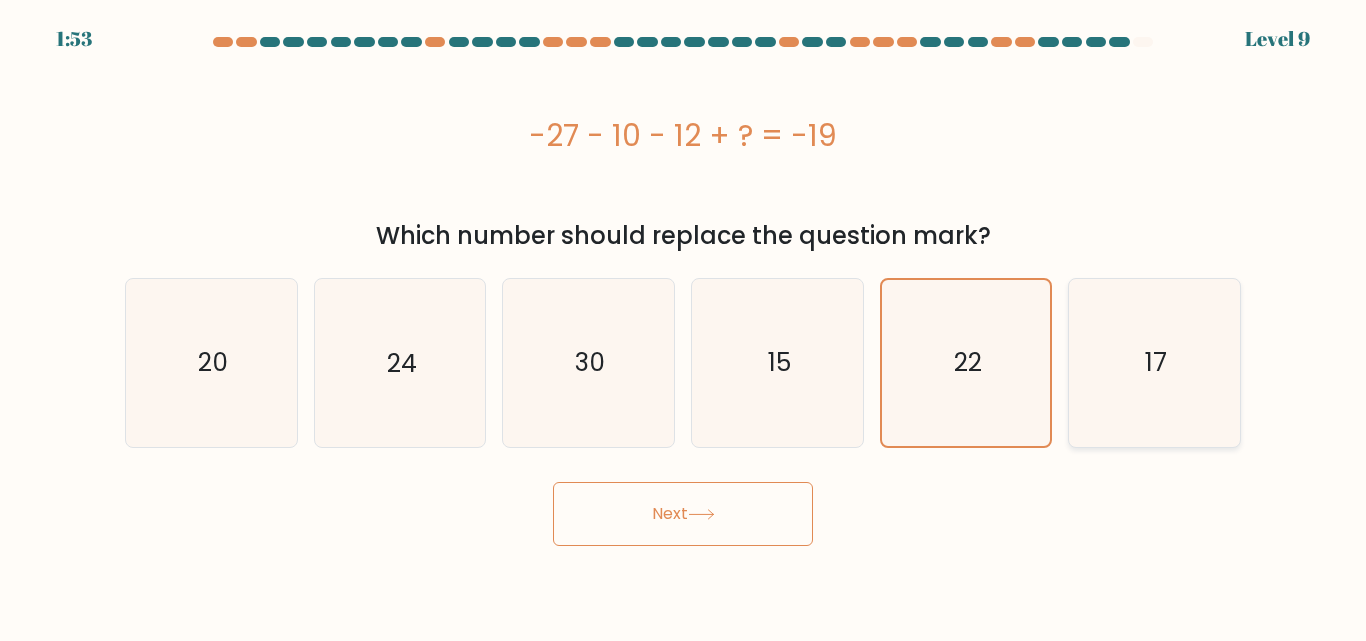 click on "17" 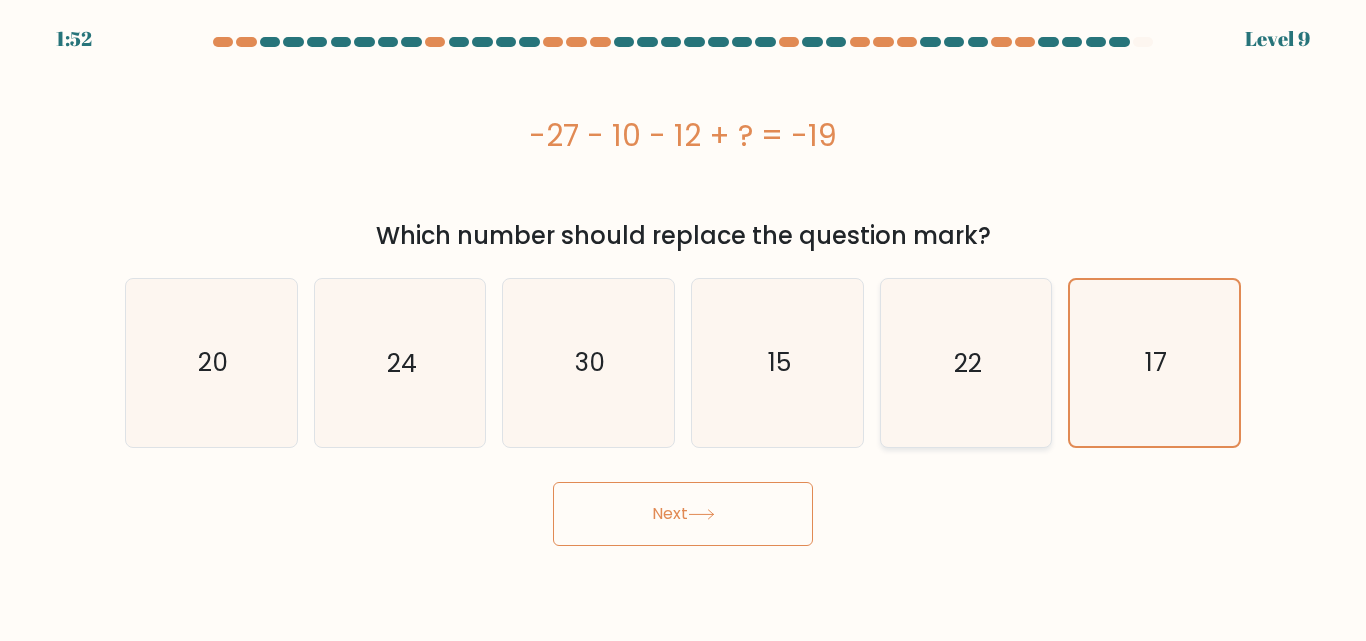 click on "22" 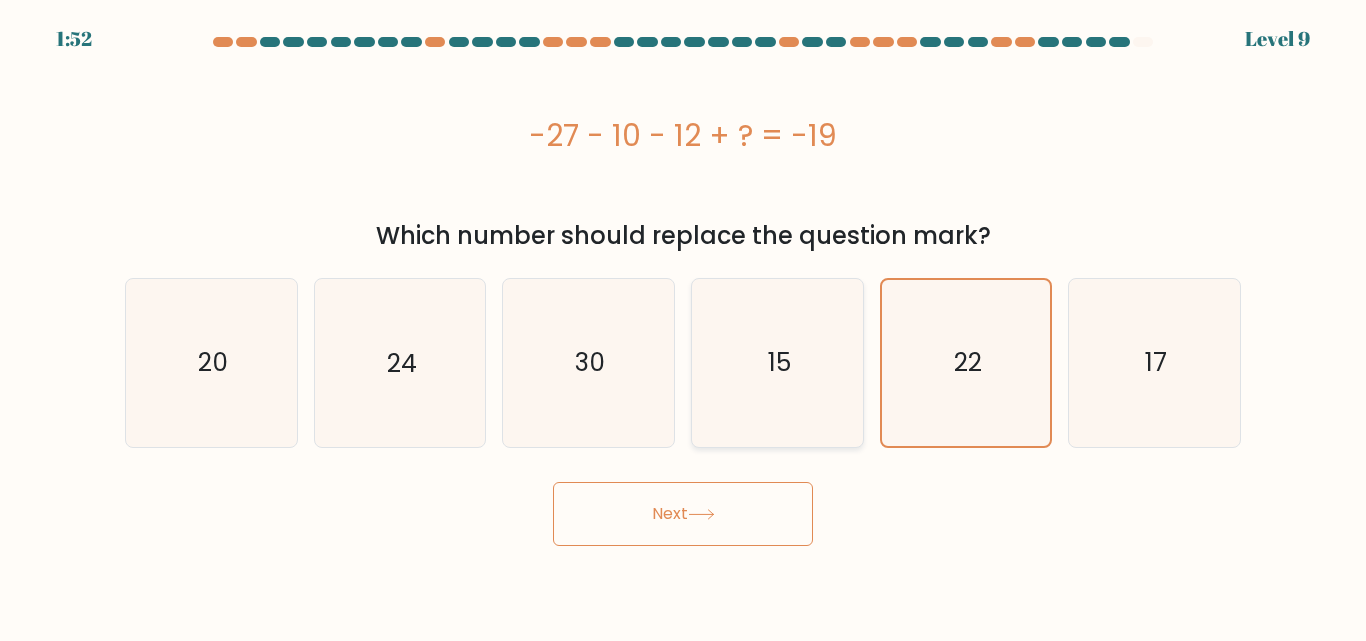 click on "15" 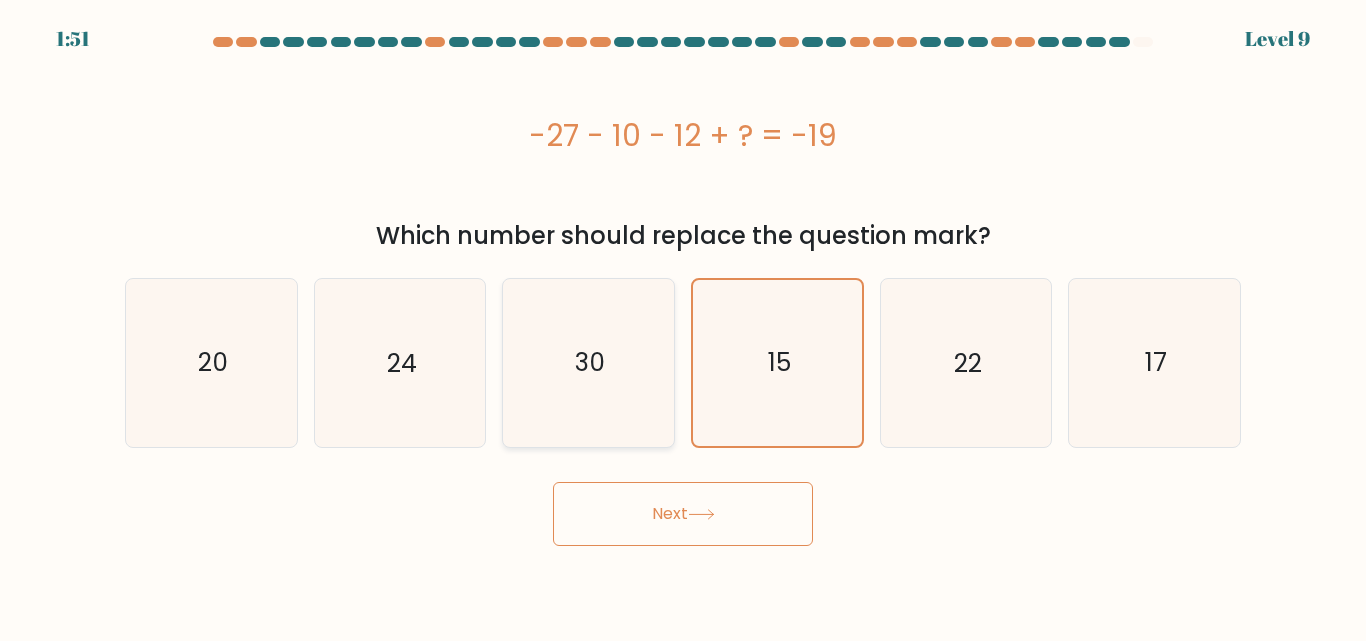 click on "30" 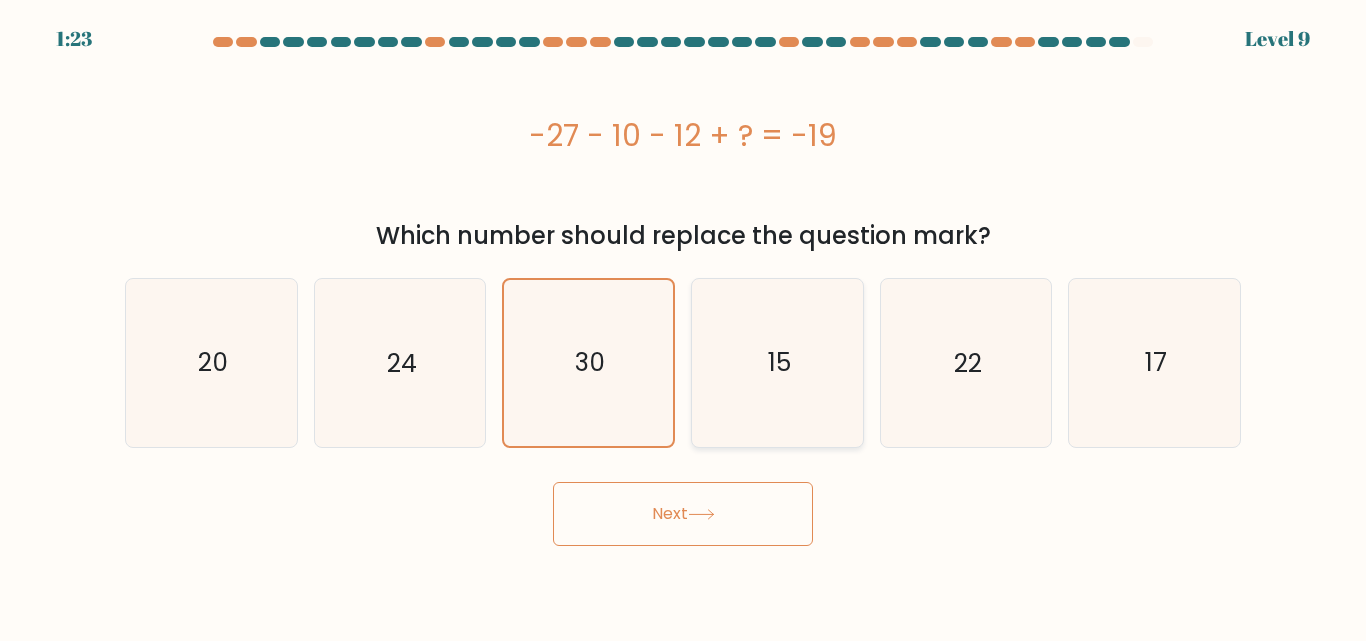 click on "15" 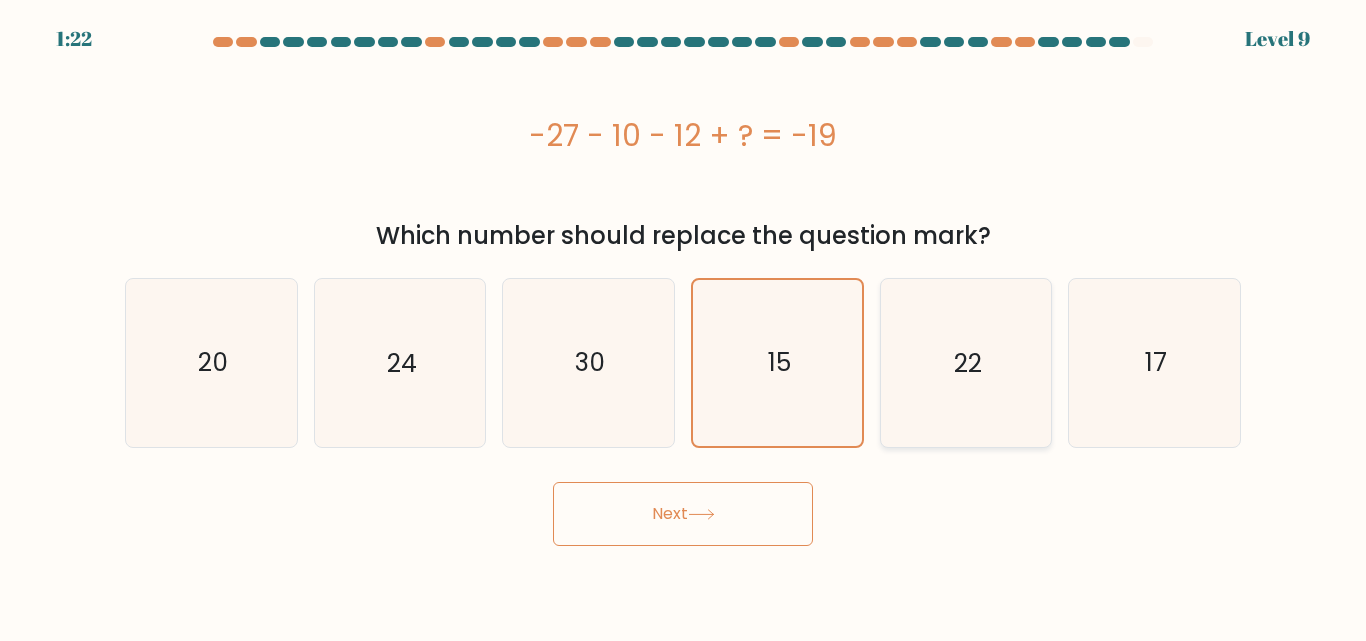 drag, startPoint x: 902, startPoint y: 334, endPoint x: 981, endPoint y: 335, distance: 79.00633 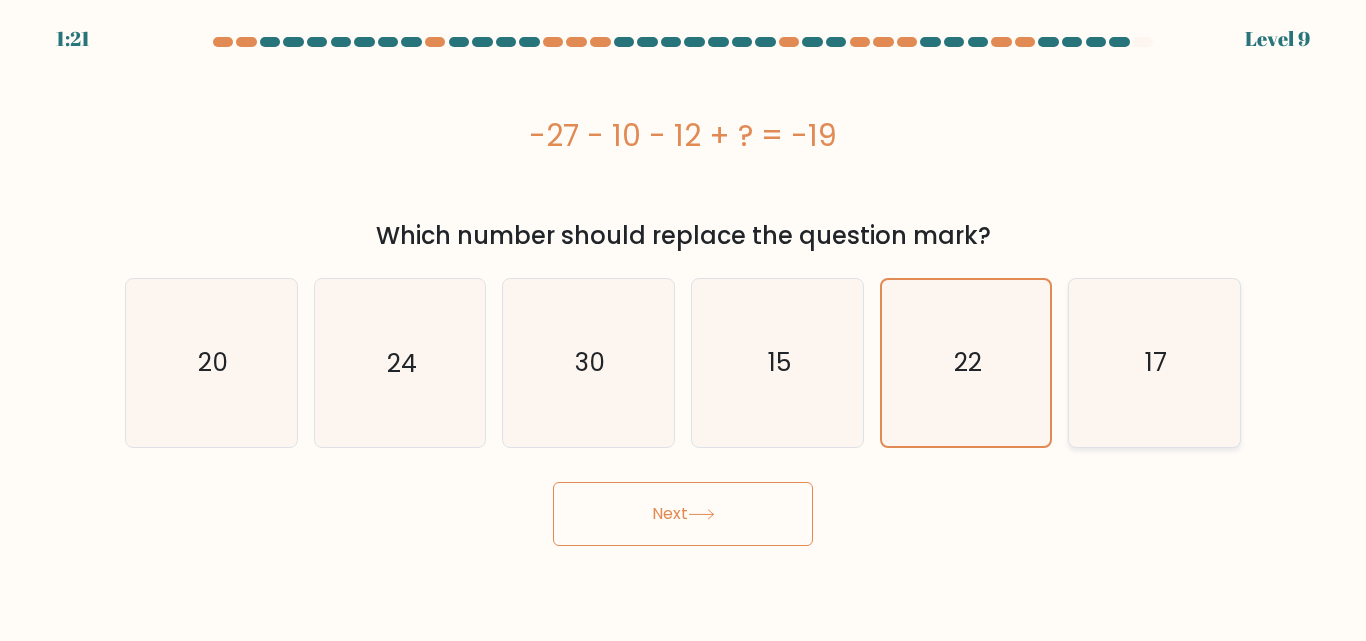 click on "17" 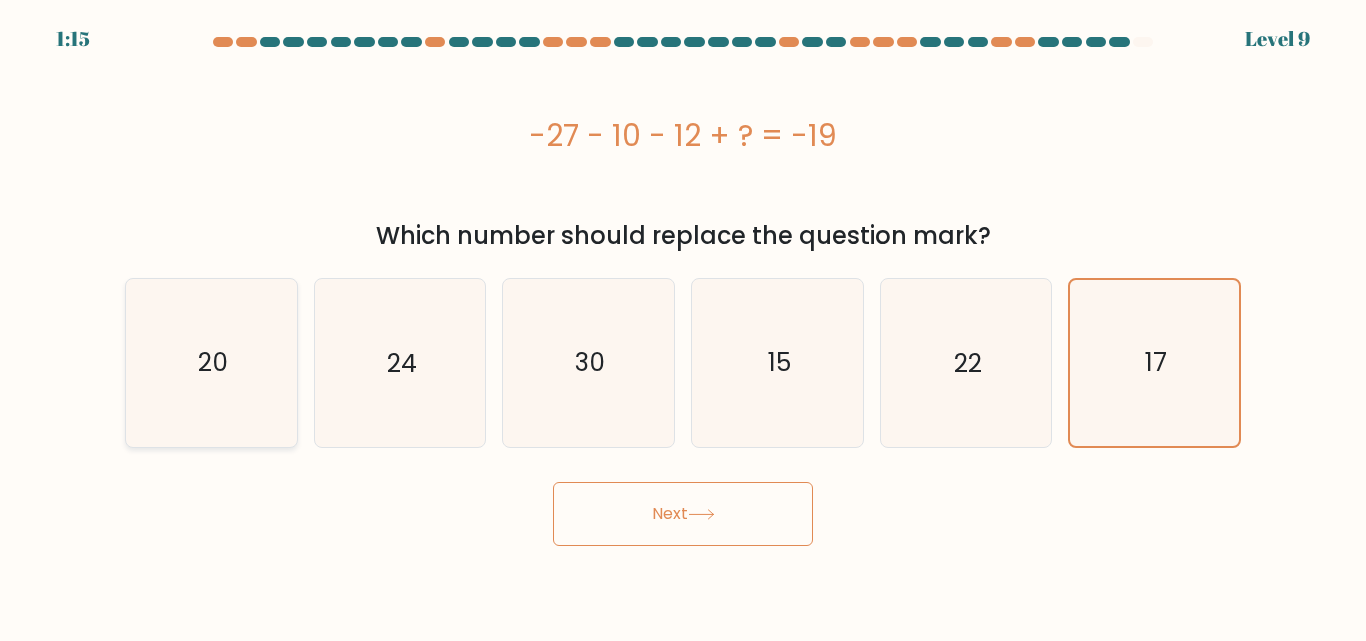 click on "20" 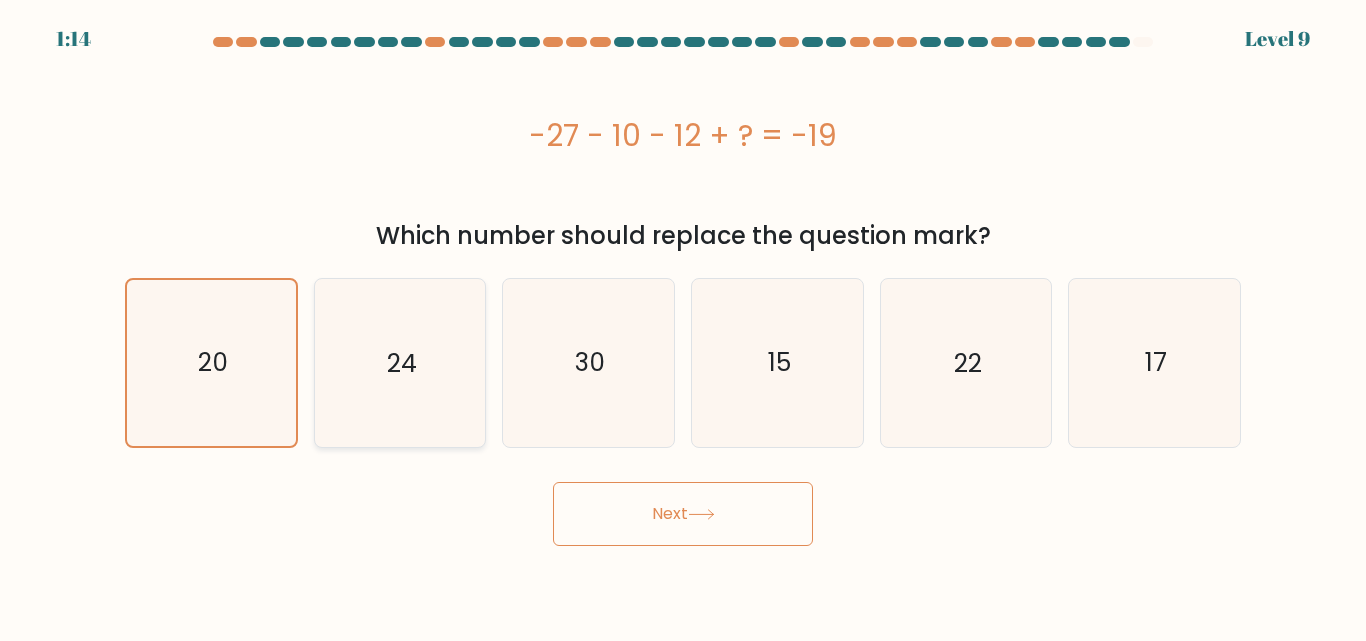 click on "24" 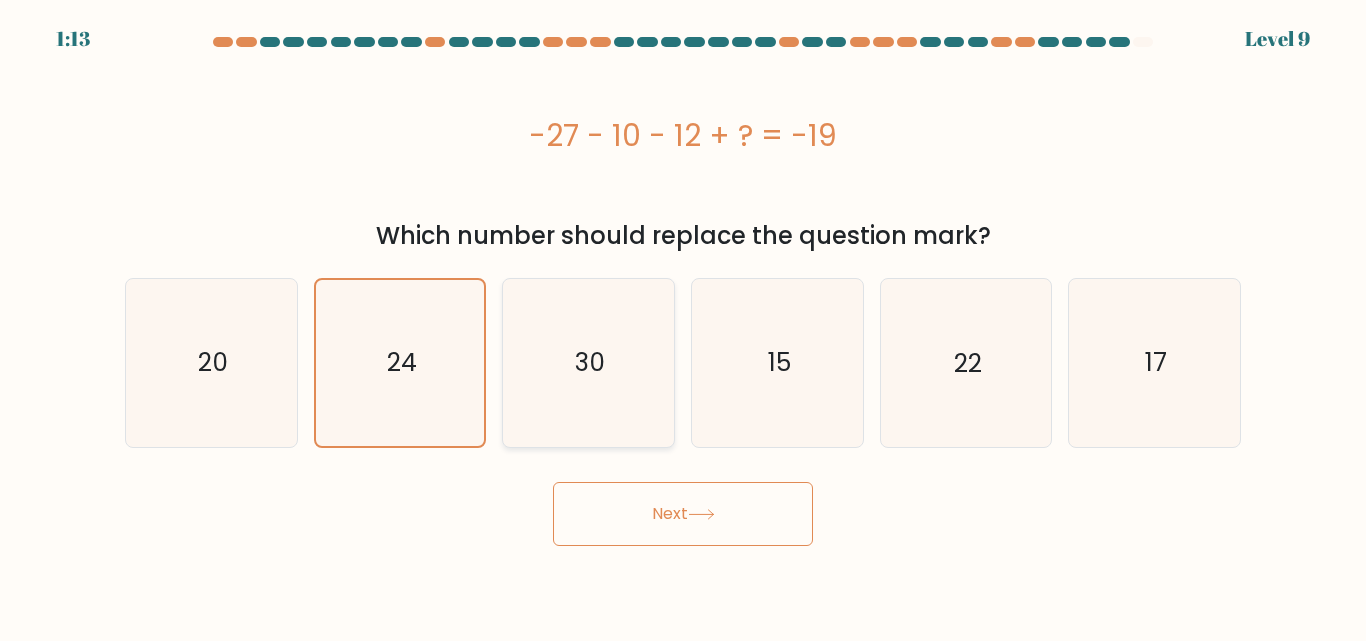 click on "30" 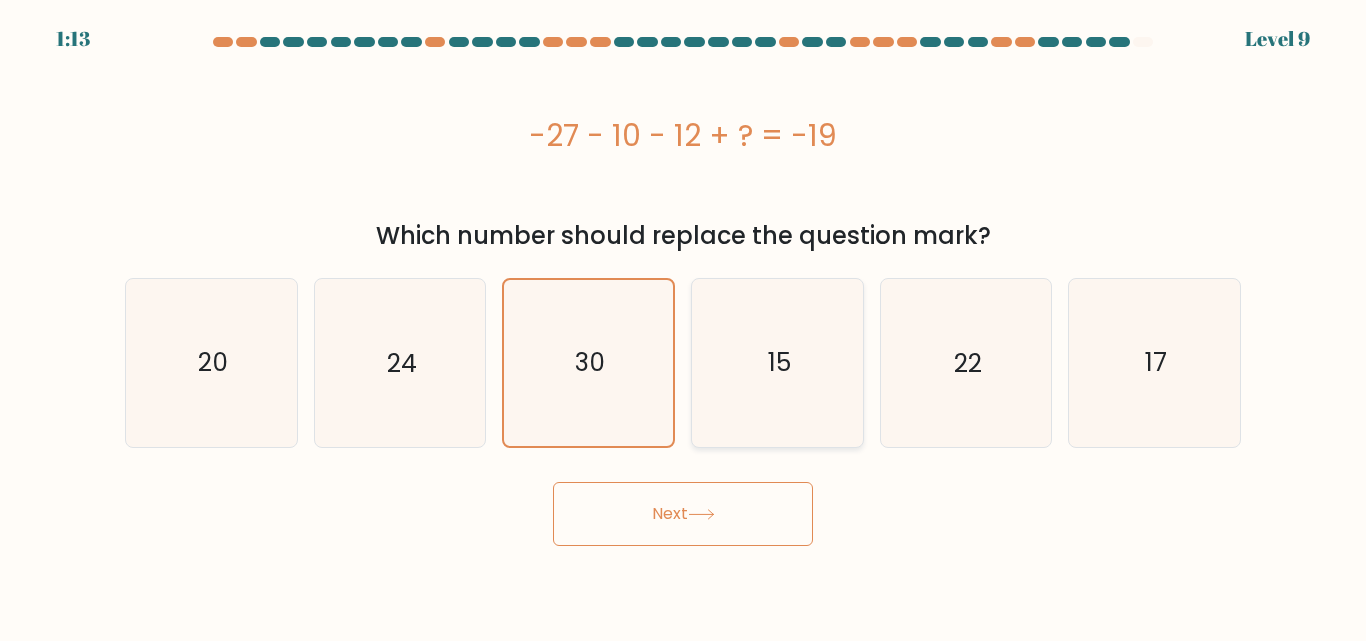 click on "15" 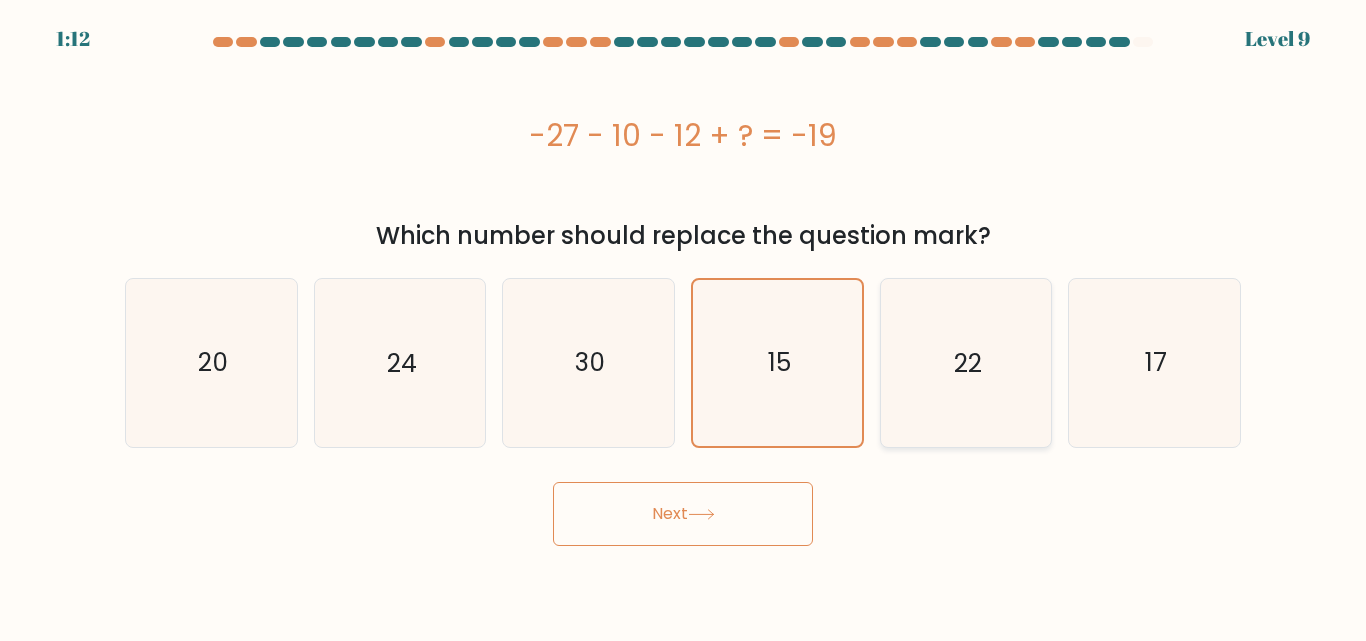 click on "22" 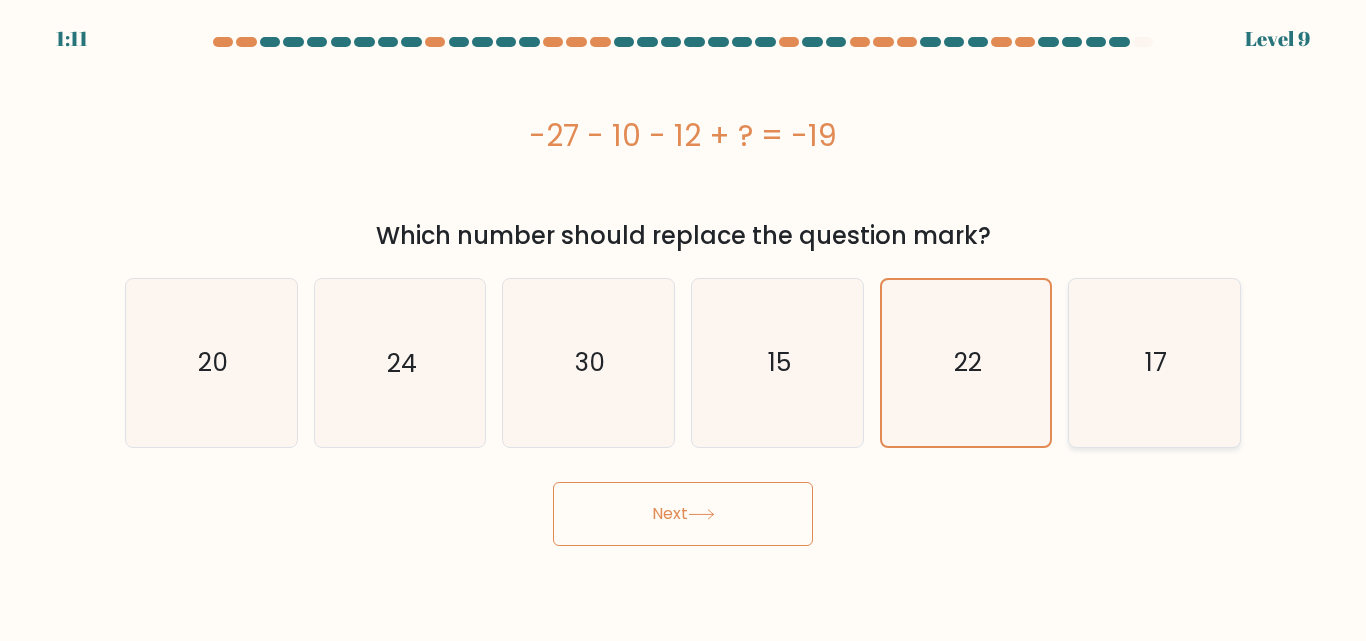 click on "17" 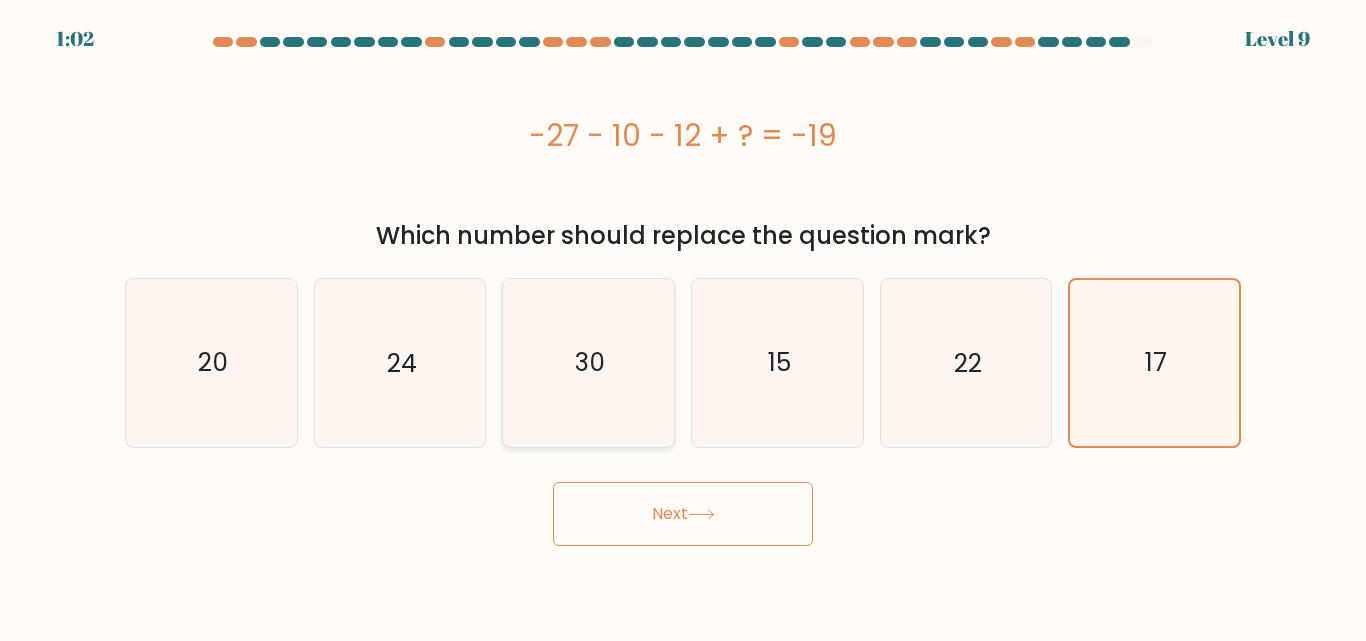 click on "30" 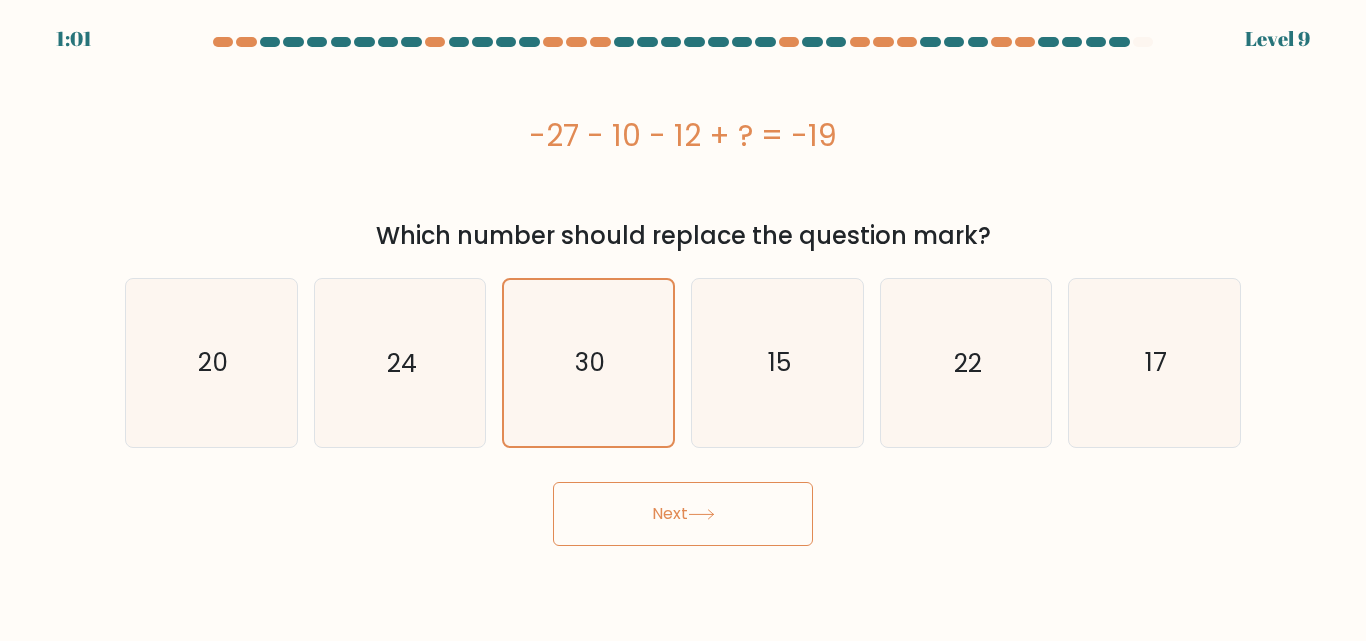 click on "Next" at bounding box center (683, 514) 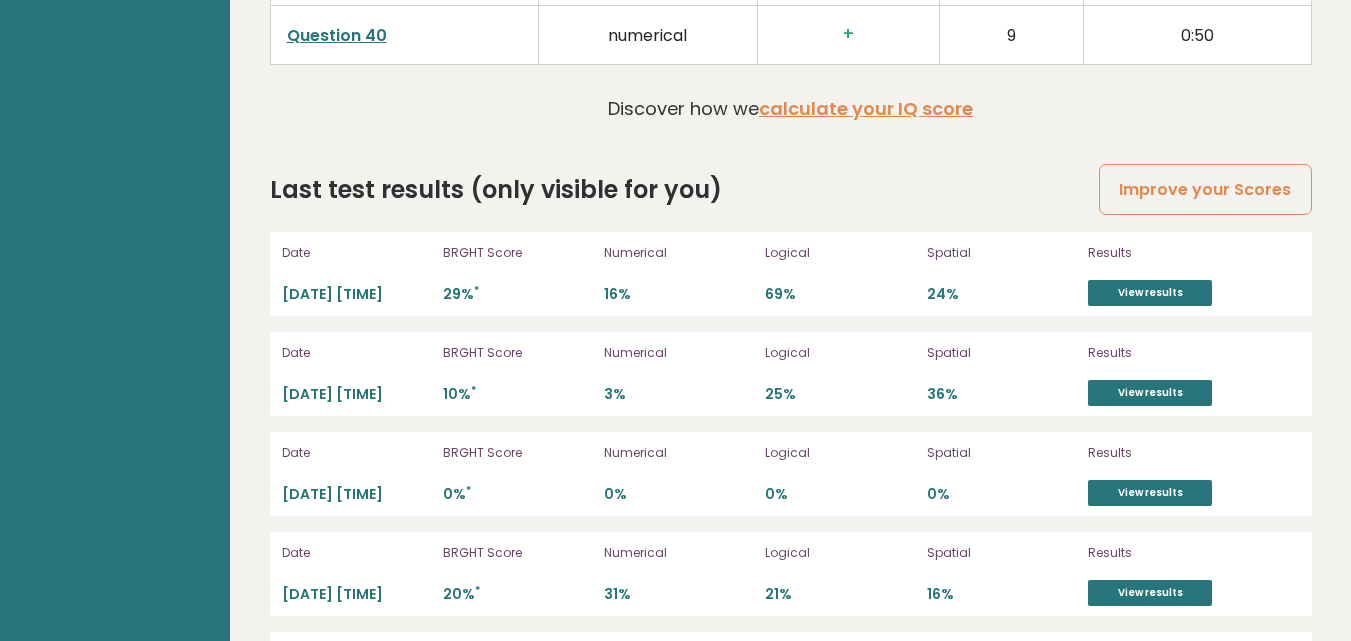 scroll, scrollTop: 5400, scrollLeft: 0, axis: vertical 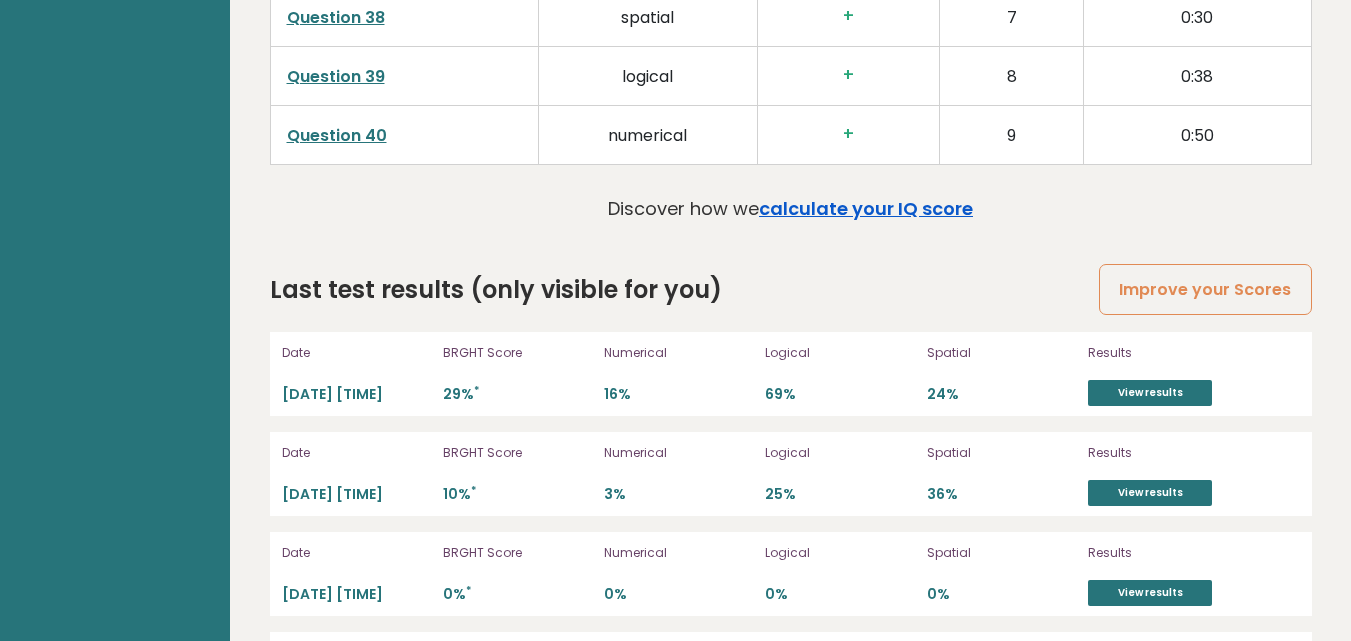 click on "calculate your IQ score" at bounding box center [866, 208] 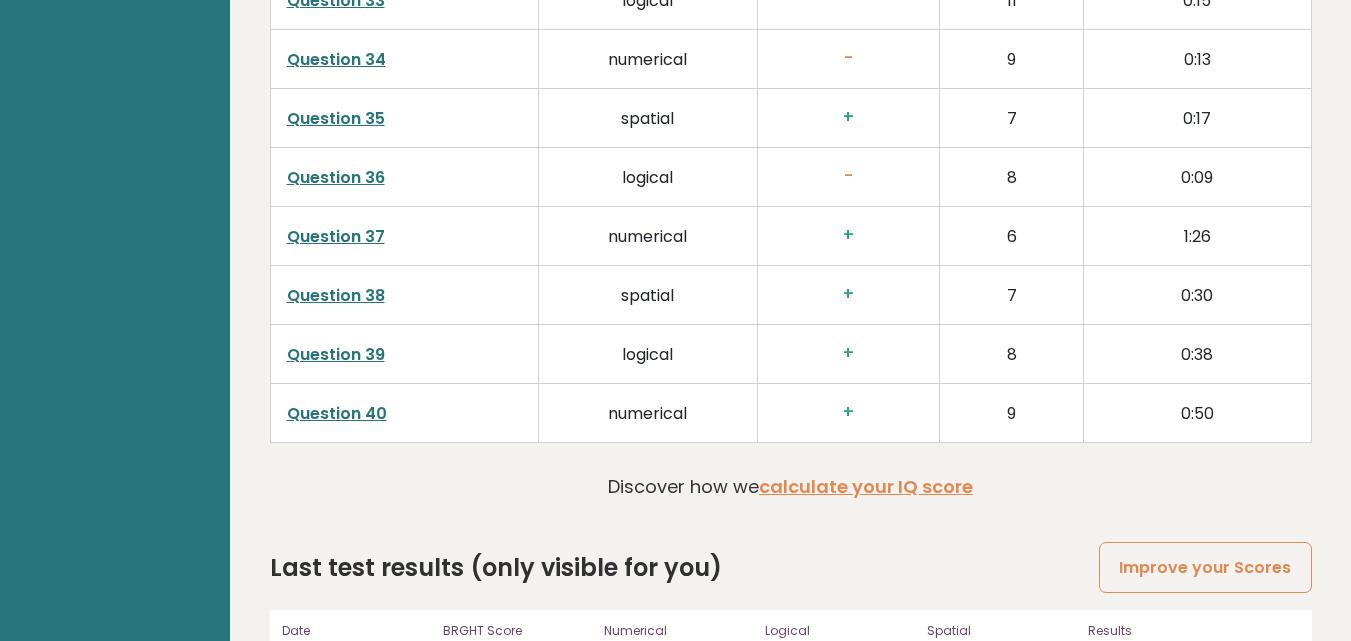 scroll, scrollTop: 5400, scrollLeft: 0, axis: vertical 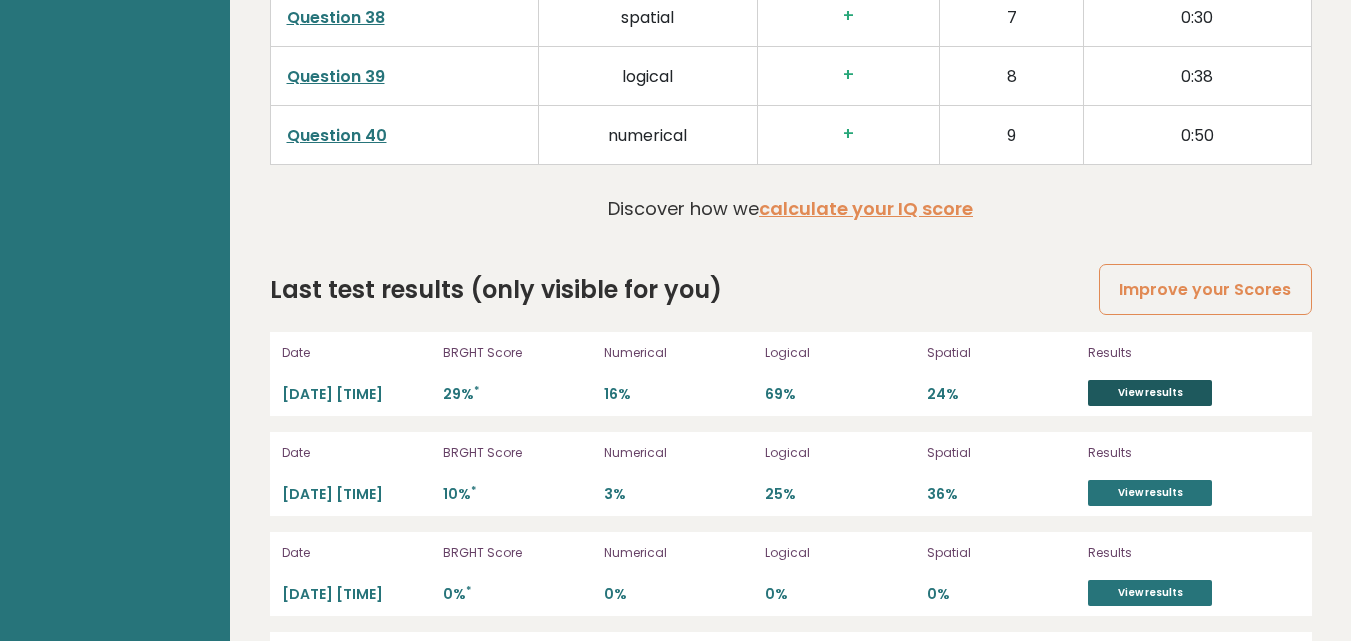 click on "View results" at bounding box center [1150, 393] 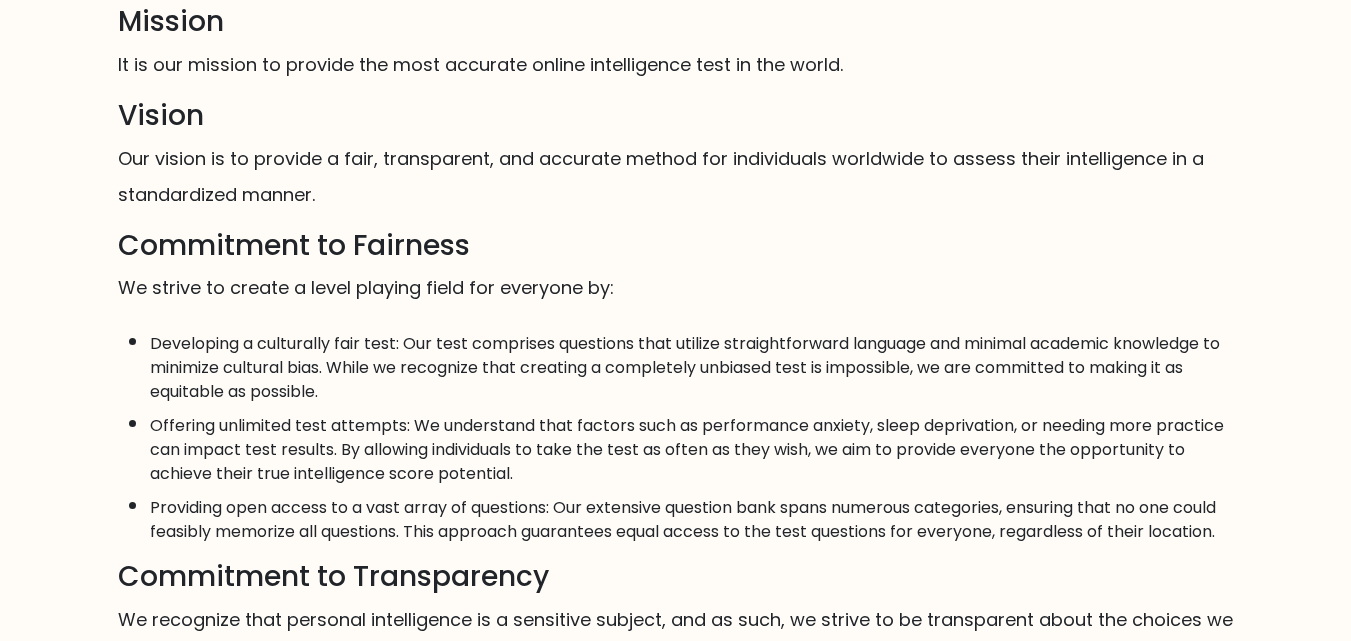 scroll, scrollTop: 0, scrollLeft: 0, axis: both 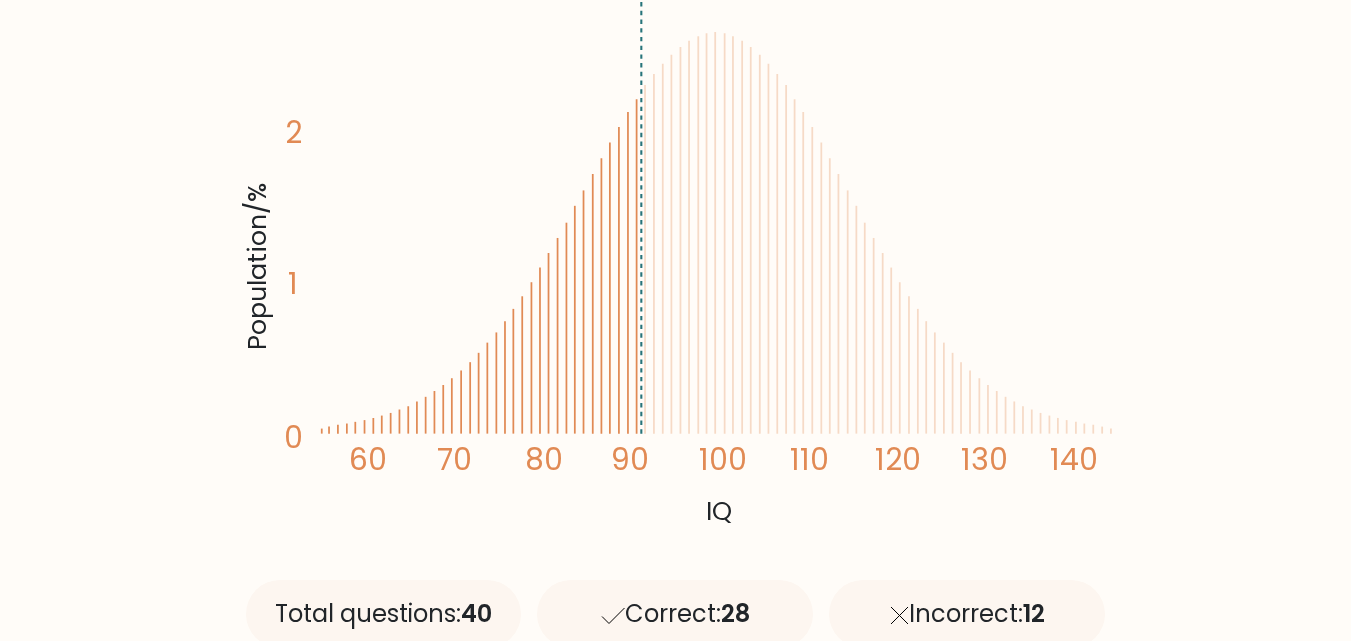 click on "100" 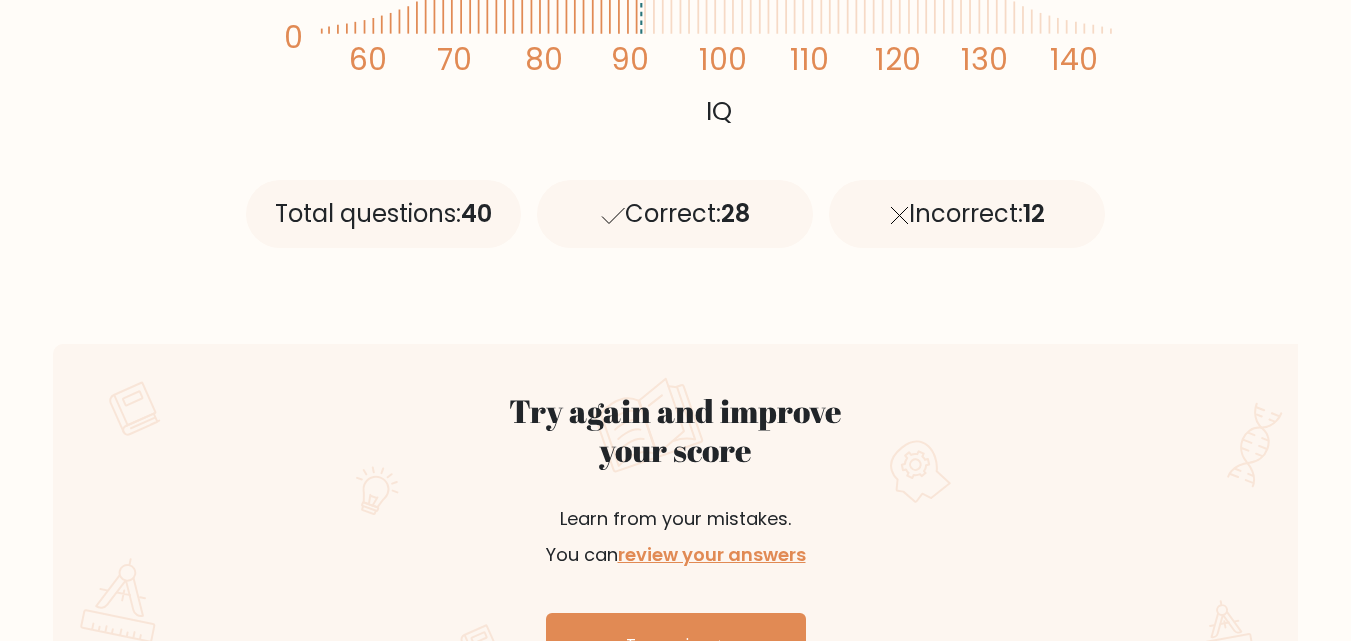 scroll, scrollTop: 1100, scrollLeft: 0, axis: vertical 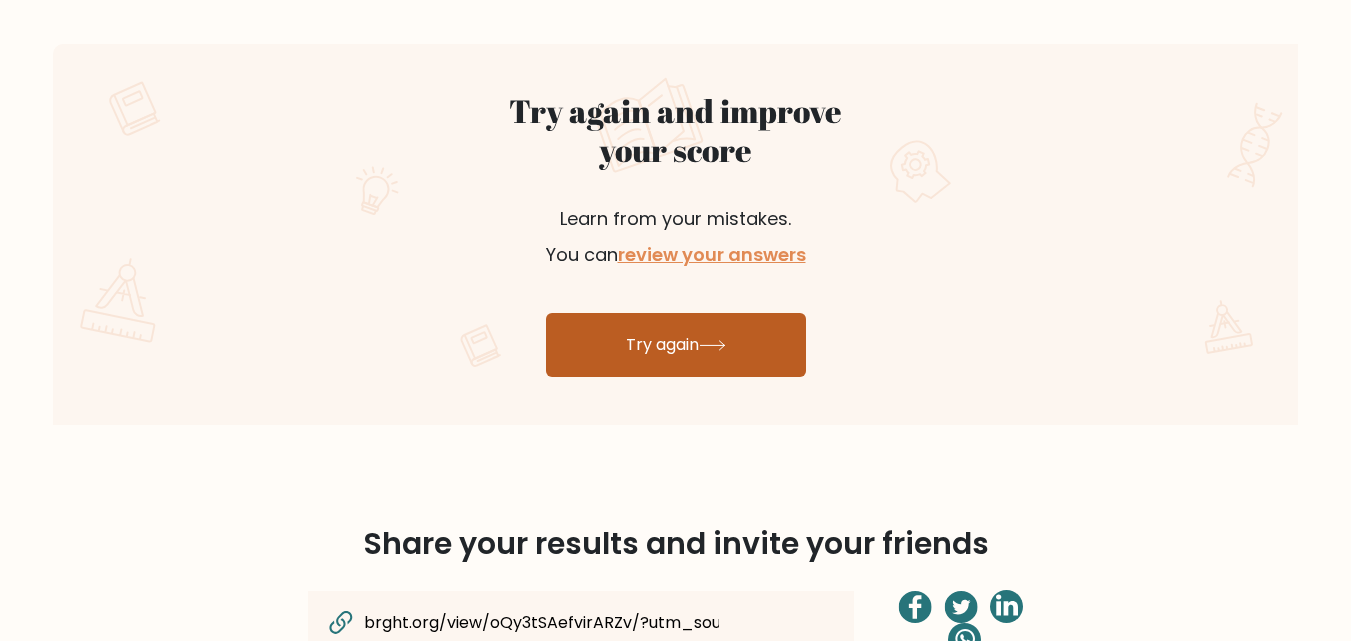 click 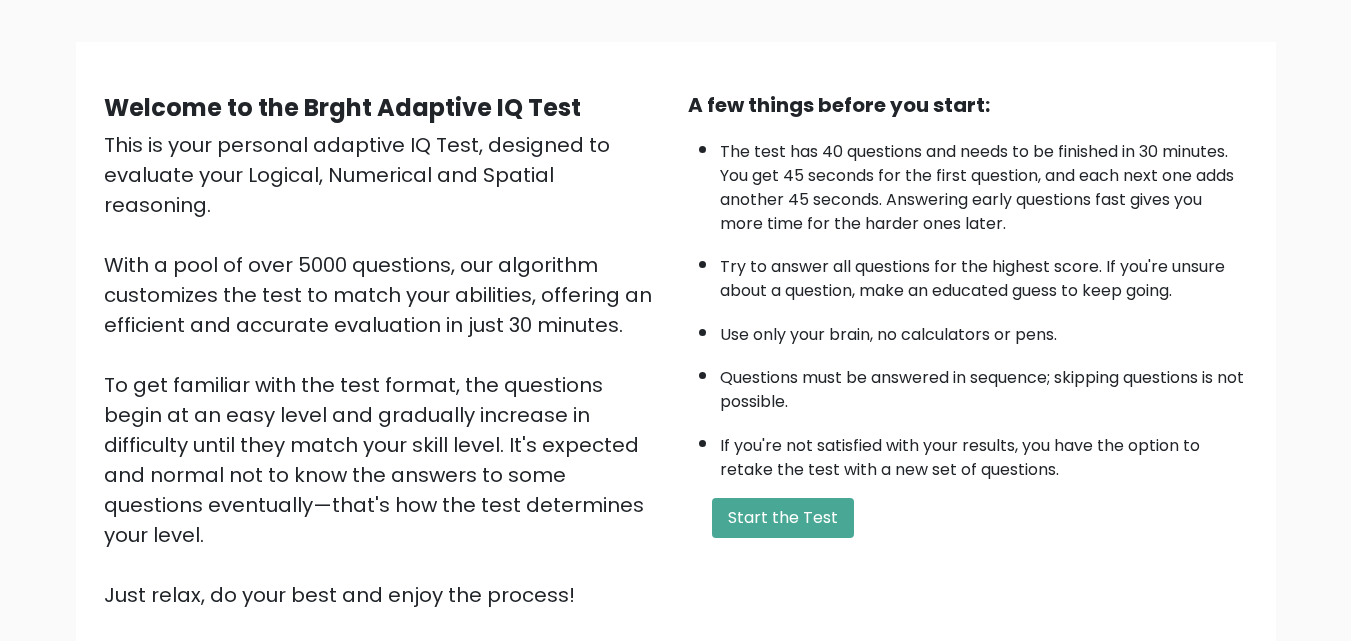 scroll, scrollTop: 275, scrollLeft: 0, axis: vertical 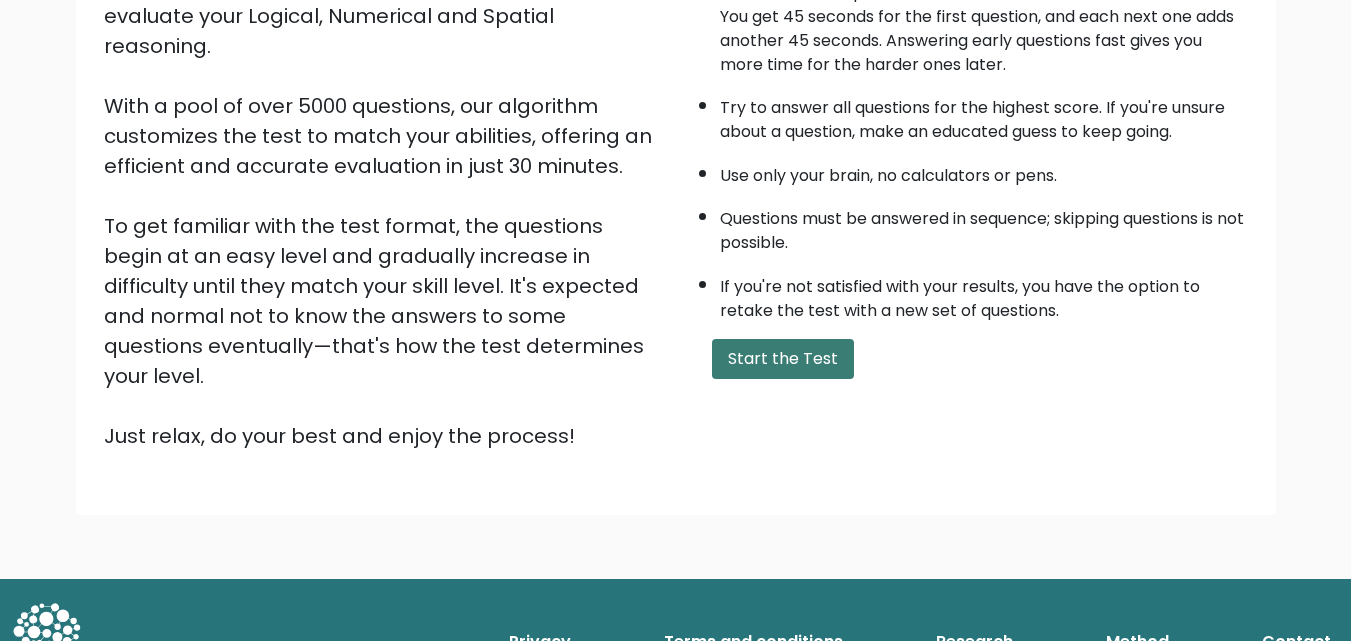 click on "Start the Test" at bounding box center (783, 359) 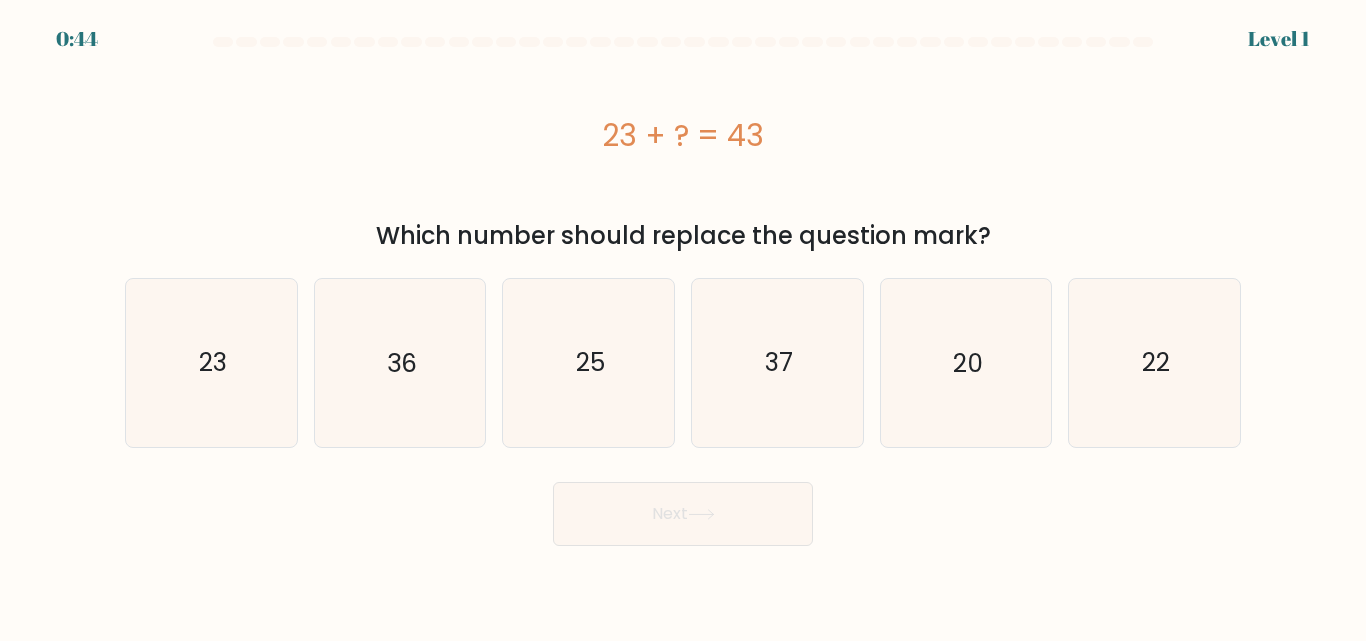 scroll, scrollTop: 0, scrollLeft: 0, axis: both 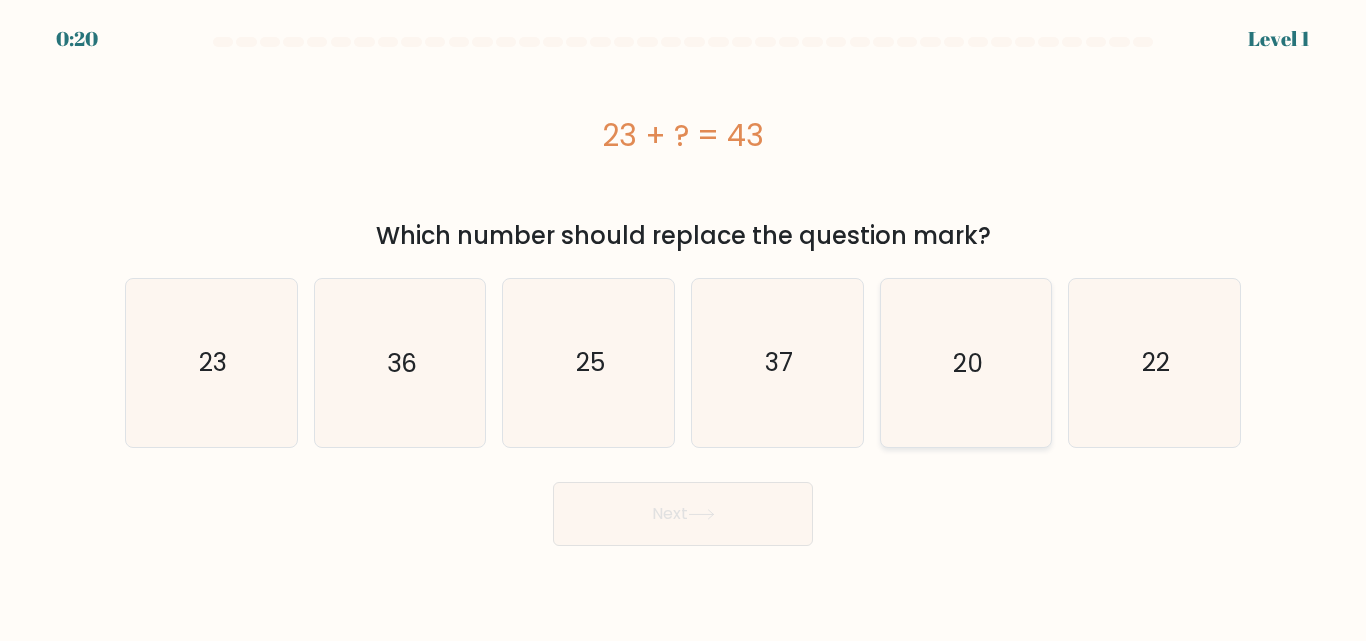 click on "20" 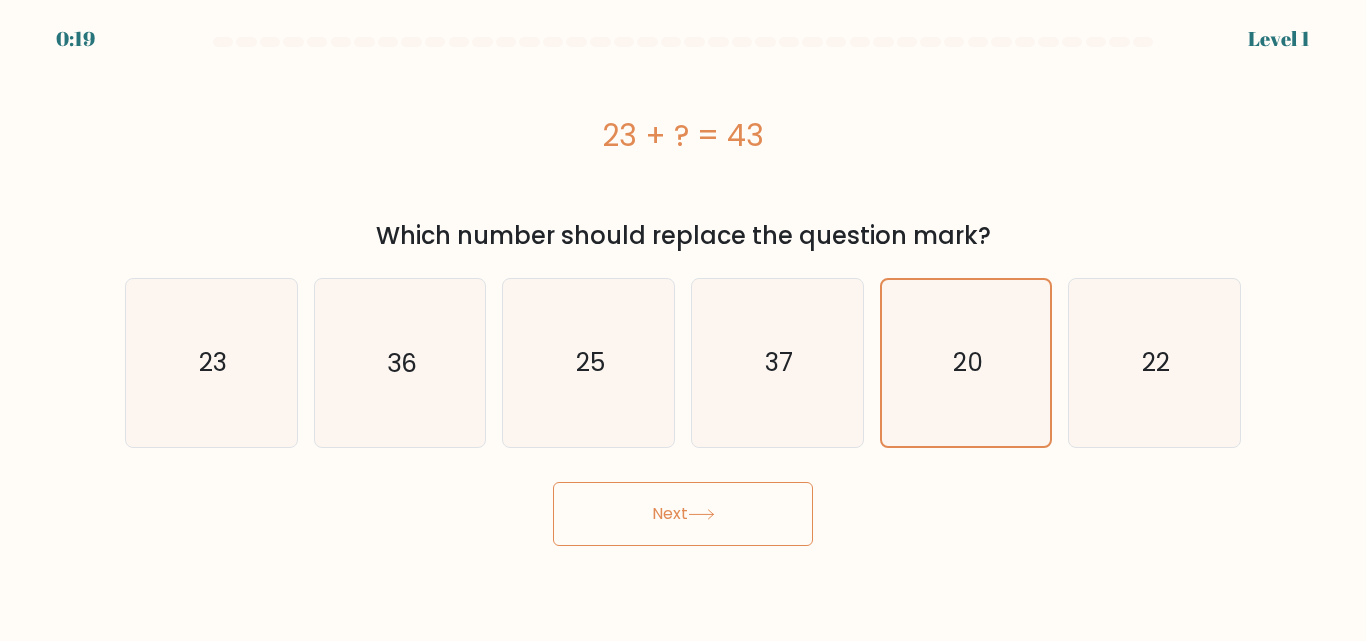 click on "Next" at bounding box center [683, 514] 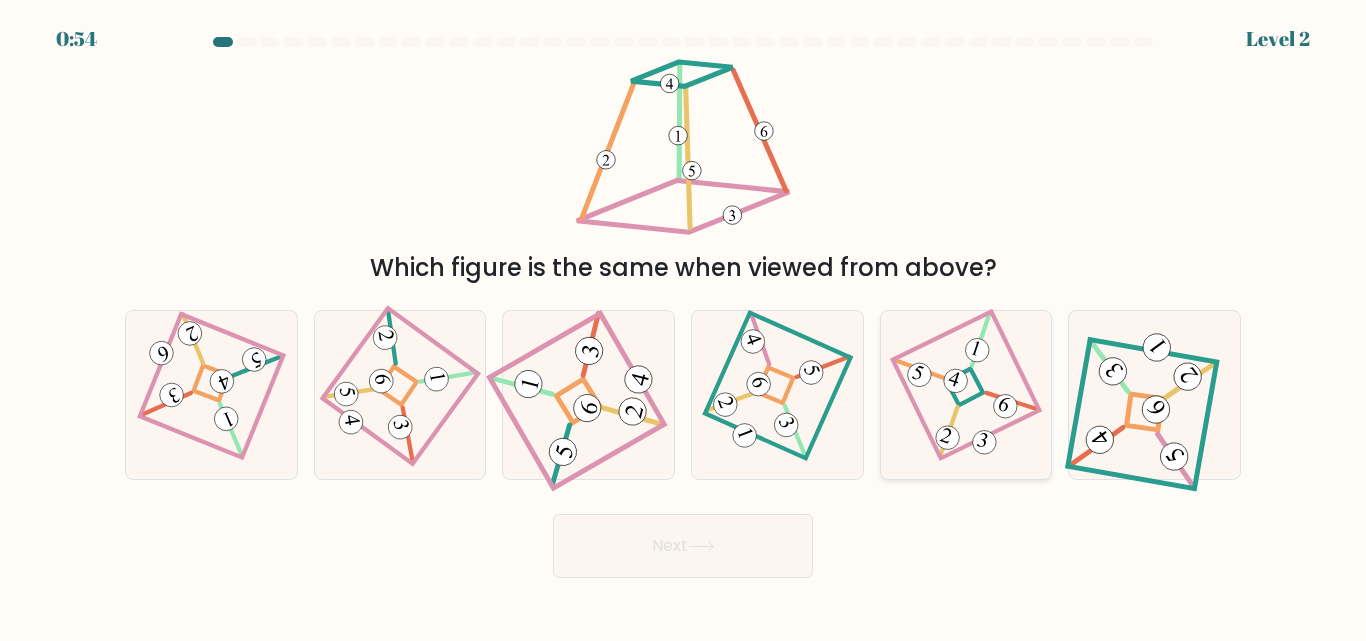 click 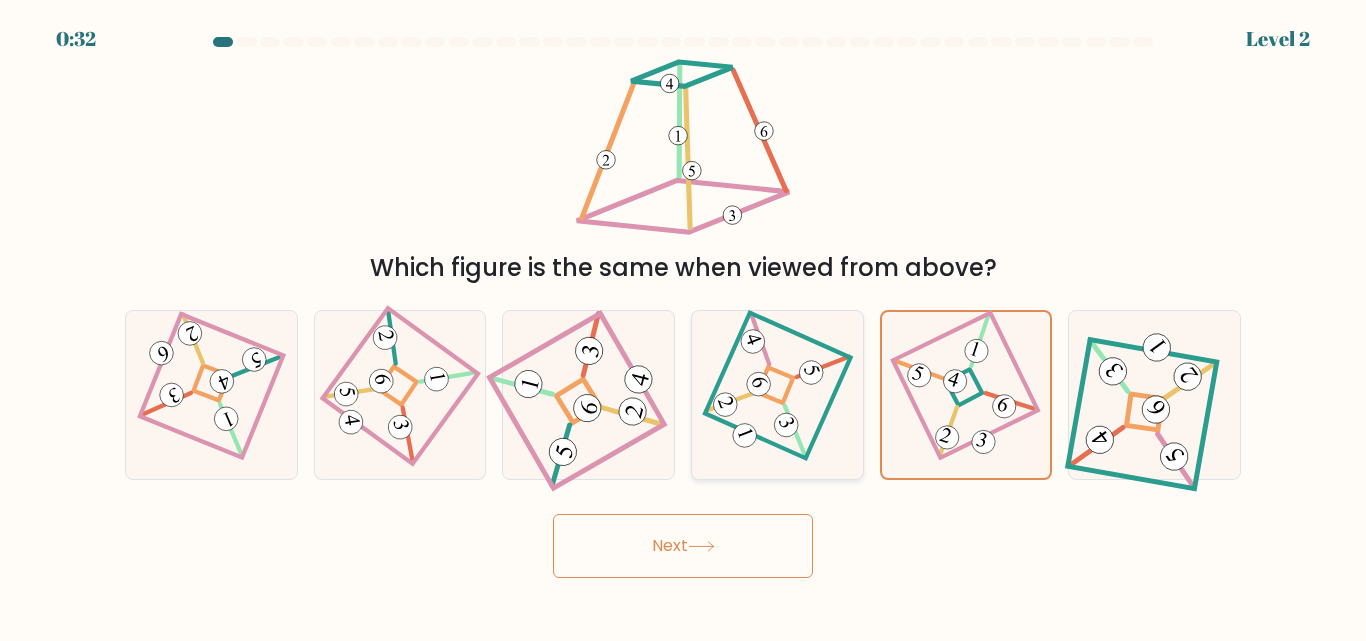 click 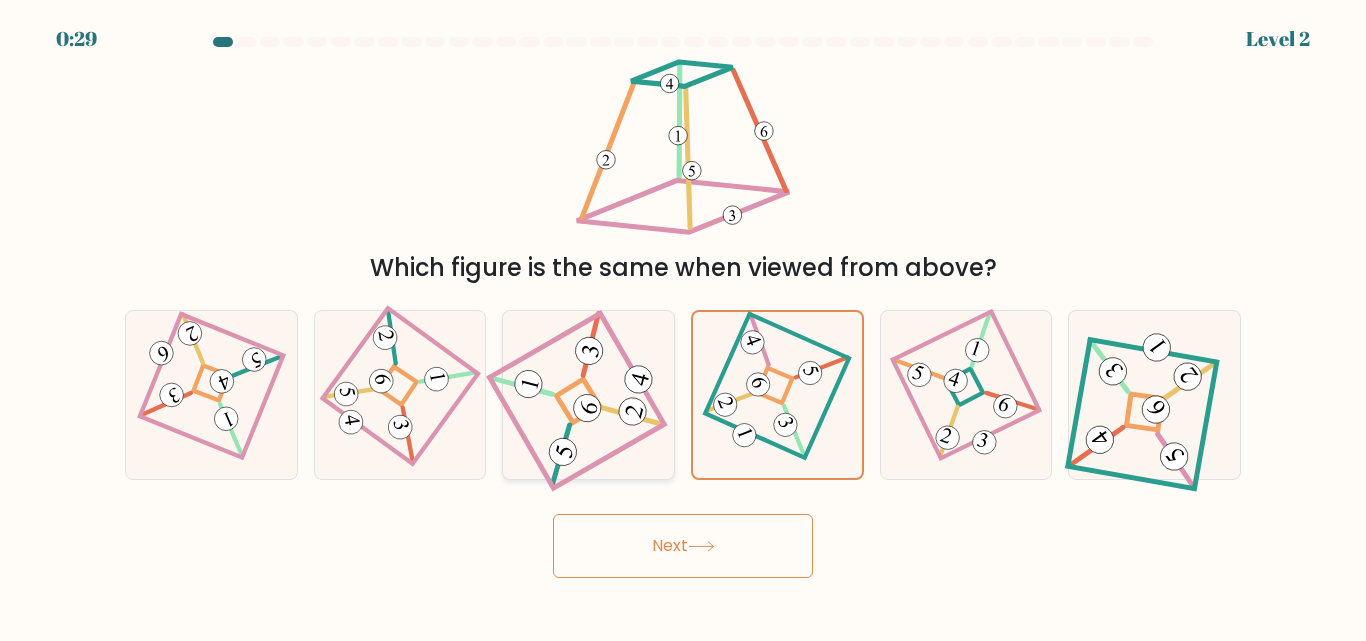 click 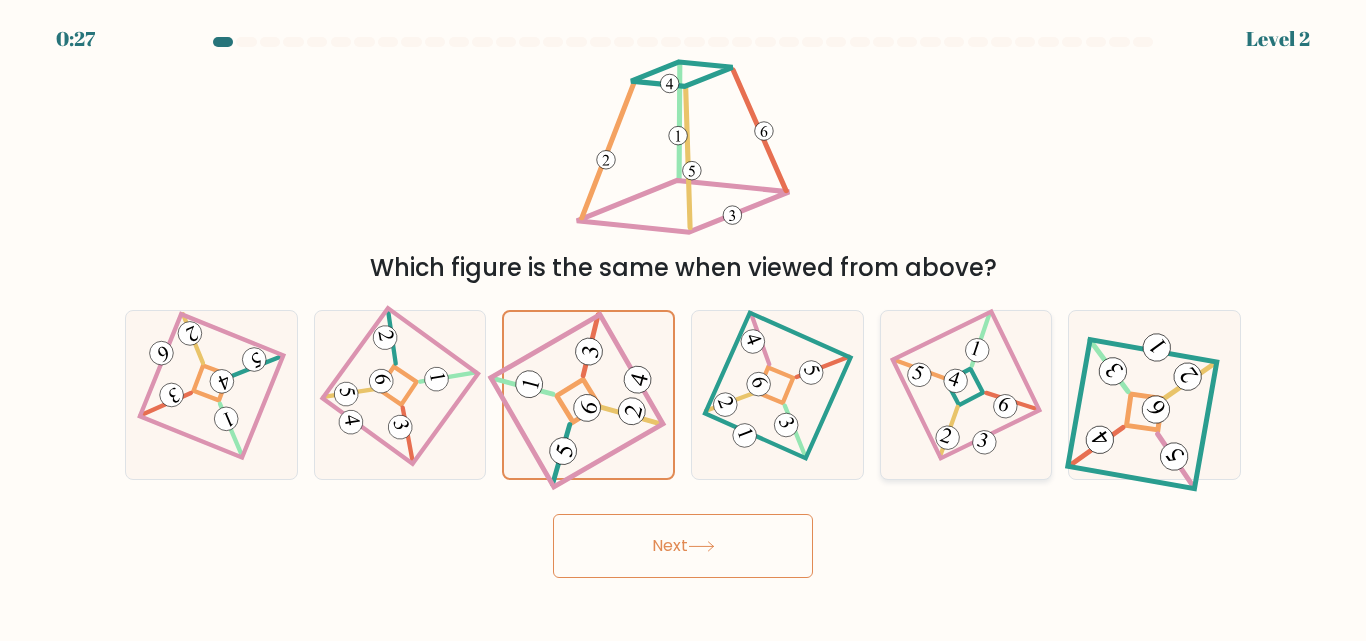 click 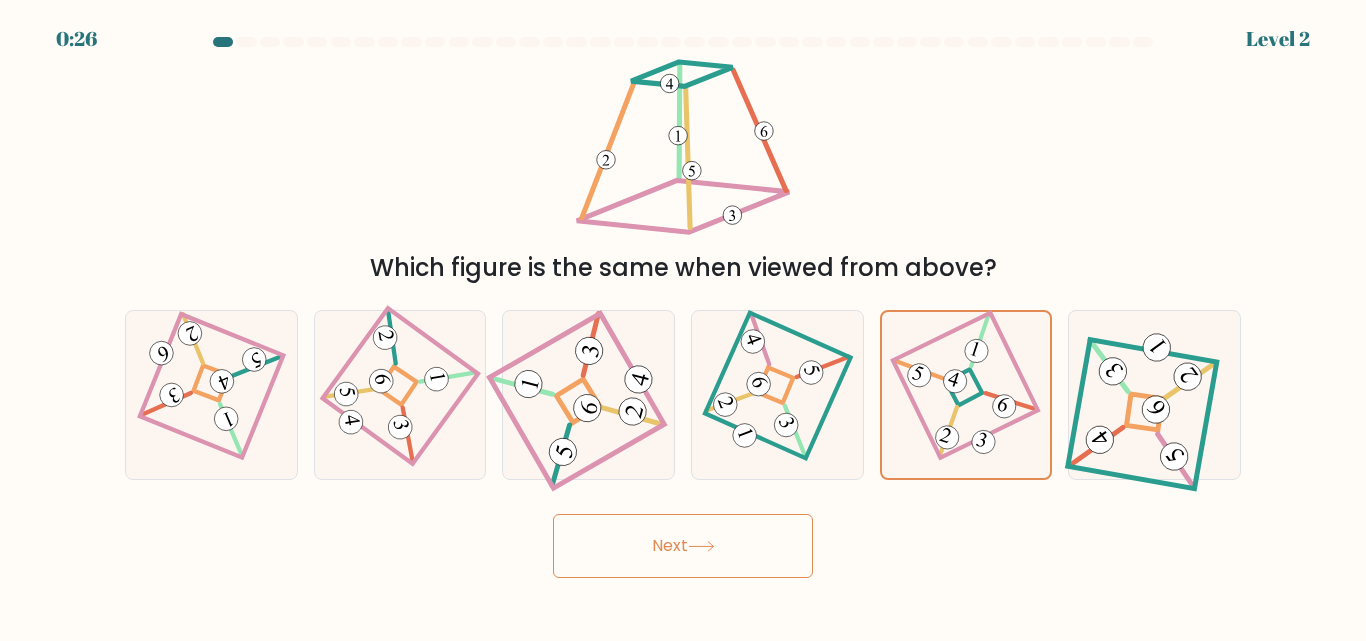 click on "Next" at bounding box center (683, 546) 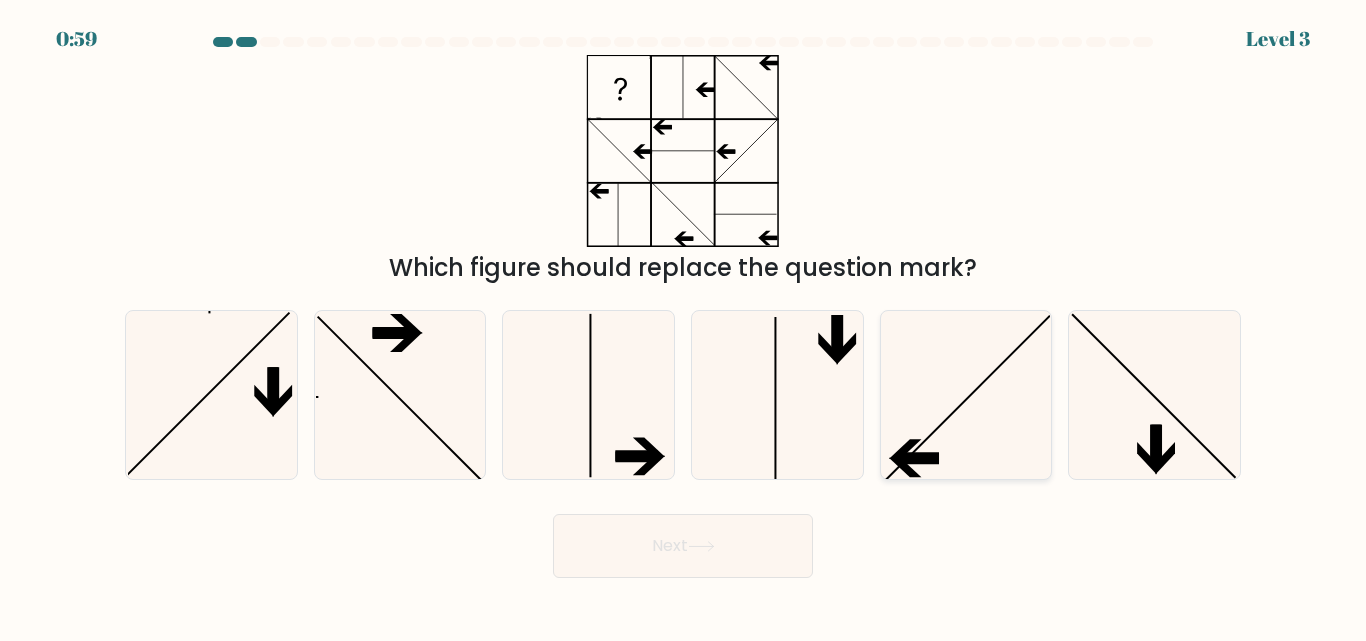 click 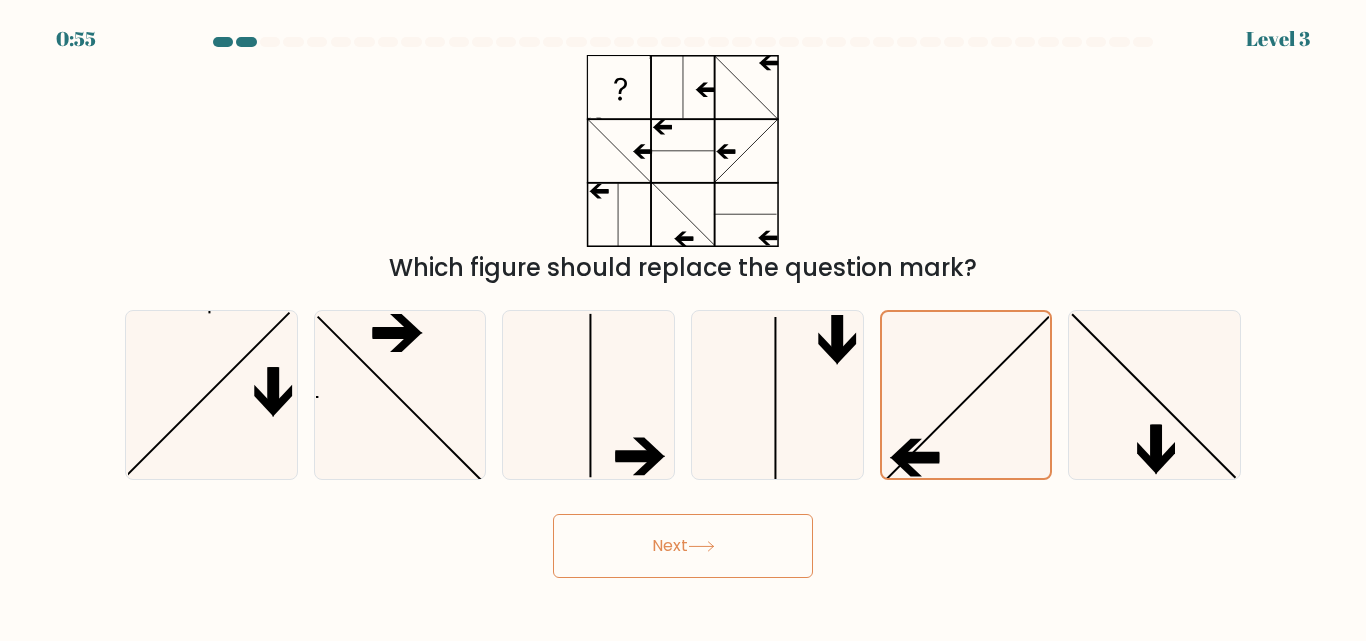 click on "Next" at bounding box center (683, 546) 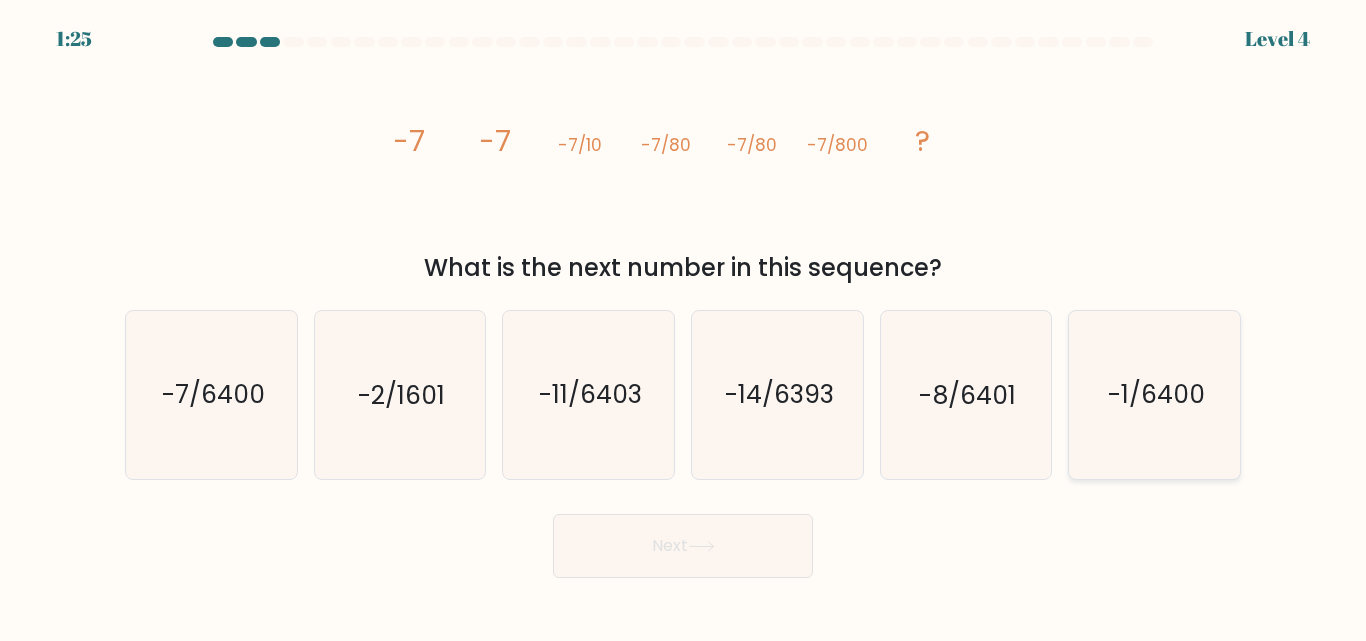 click on "-1/6400" 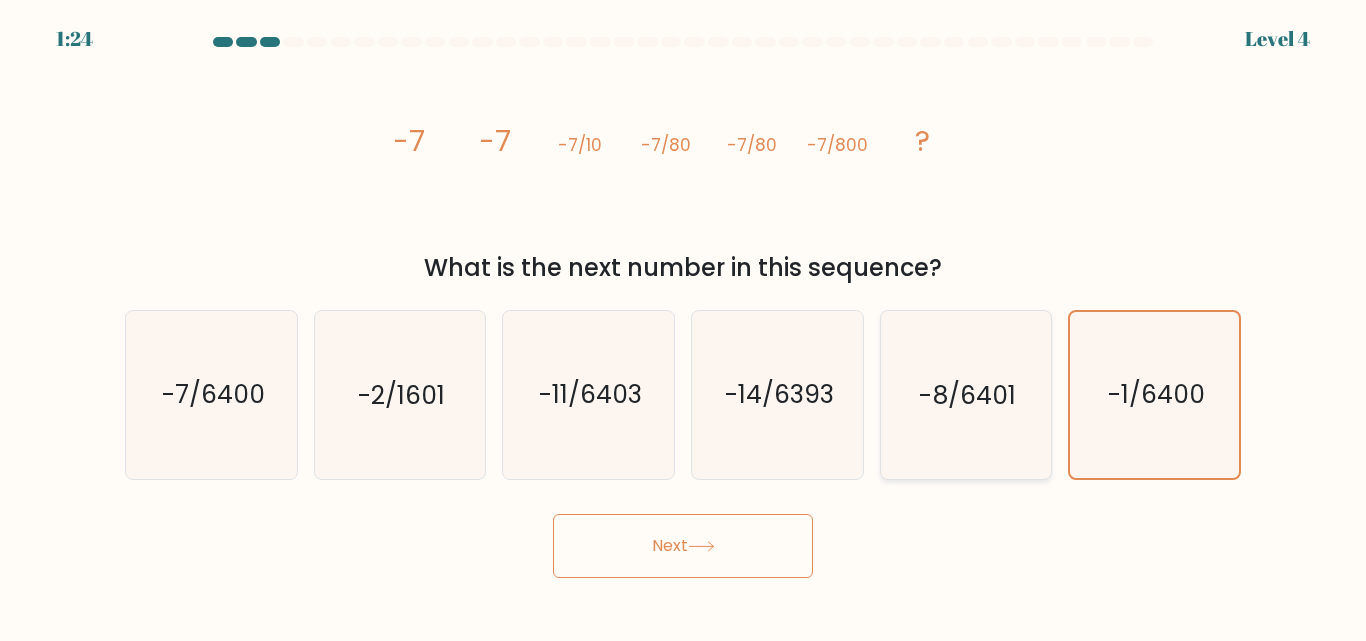 click on "-8/6401" 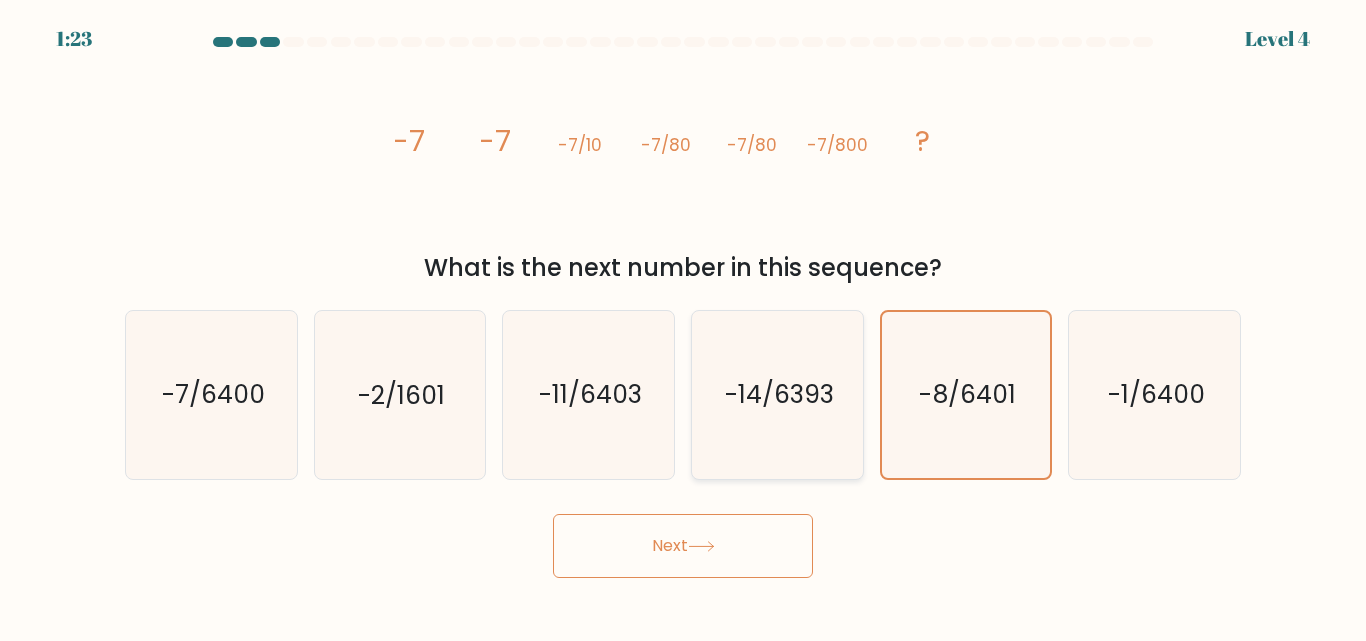 click on "-14/6393" 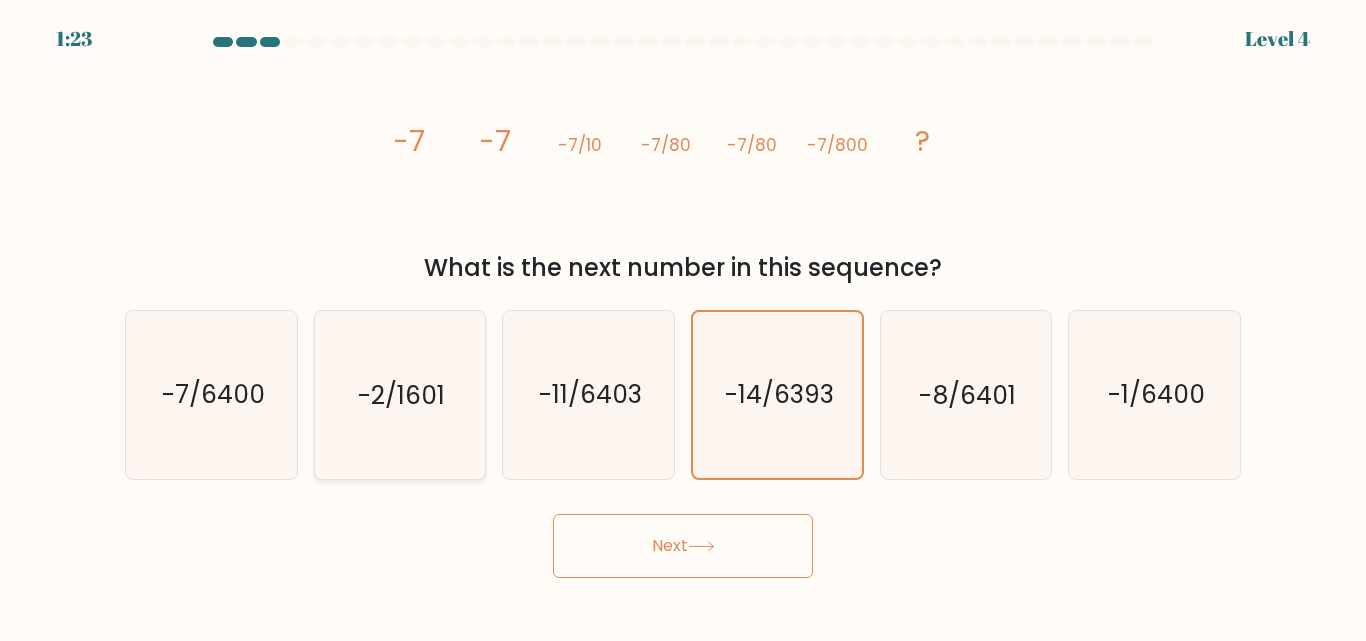 click on "-2/1601" 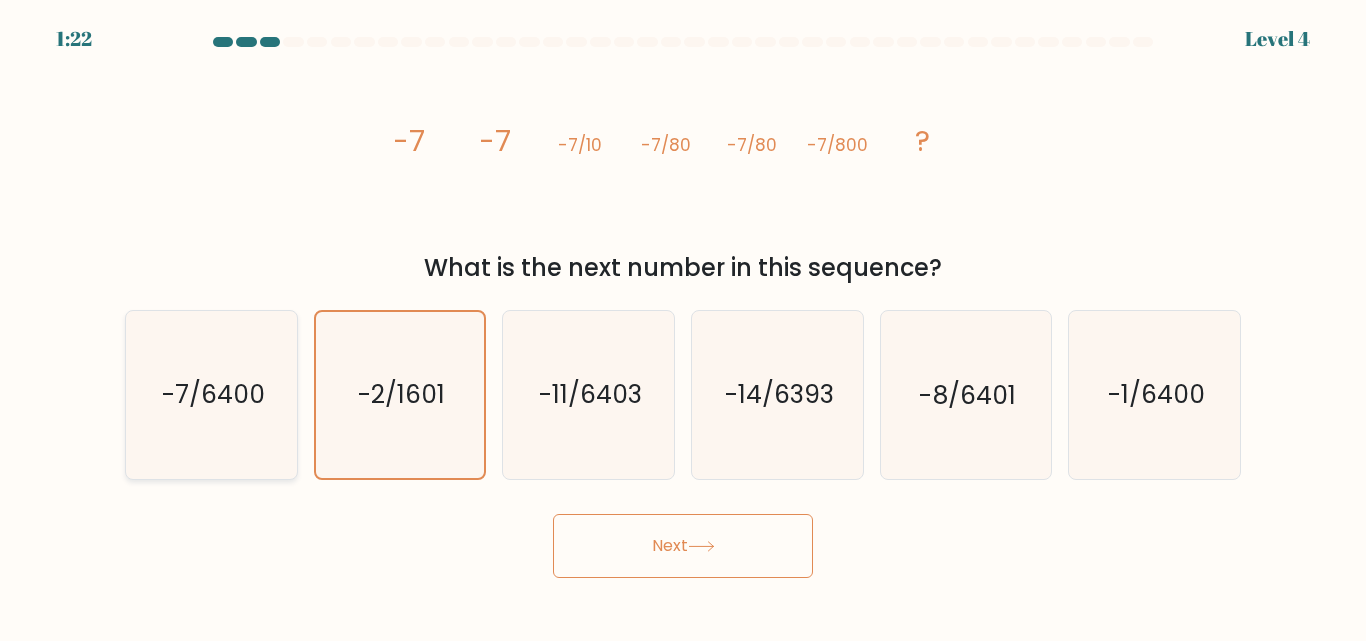 click on "-7/6400" 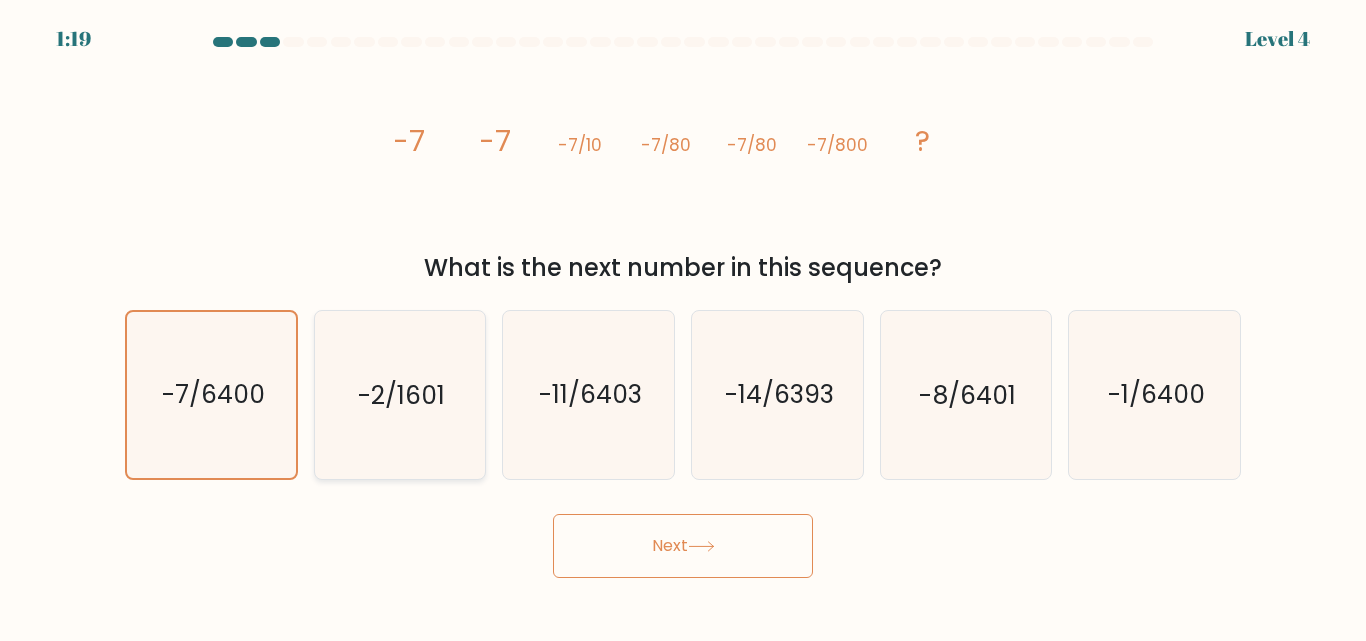 click on "-2/1601" 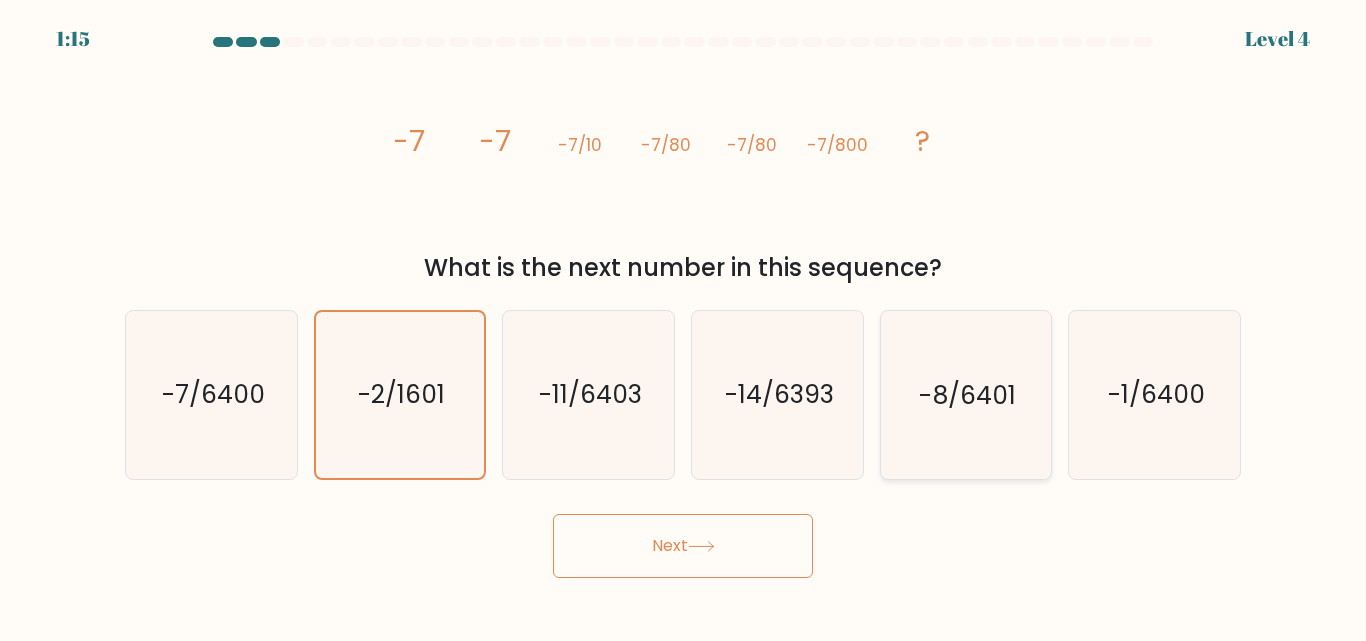 click on "-8/6401" 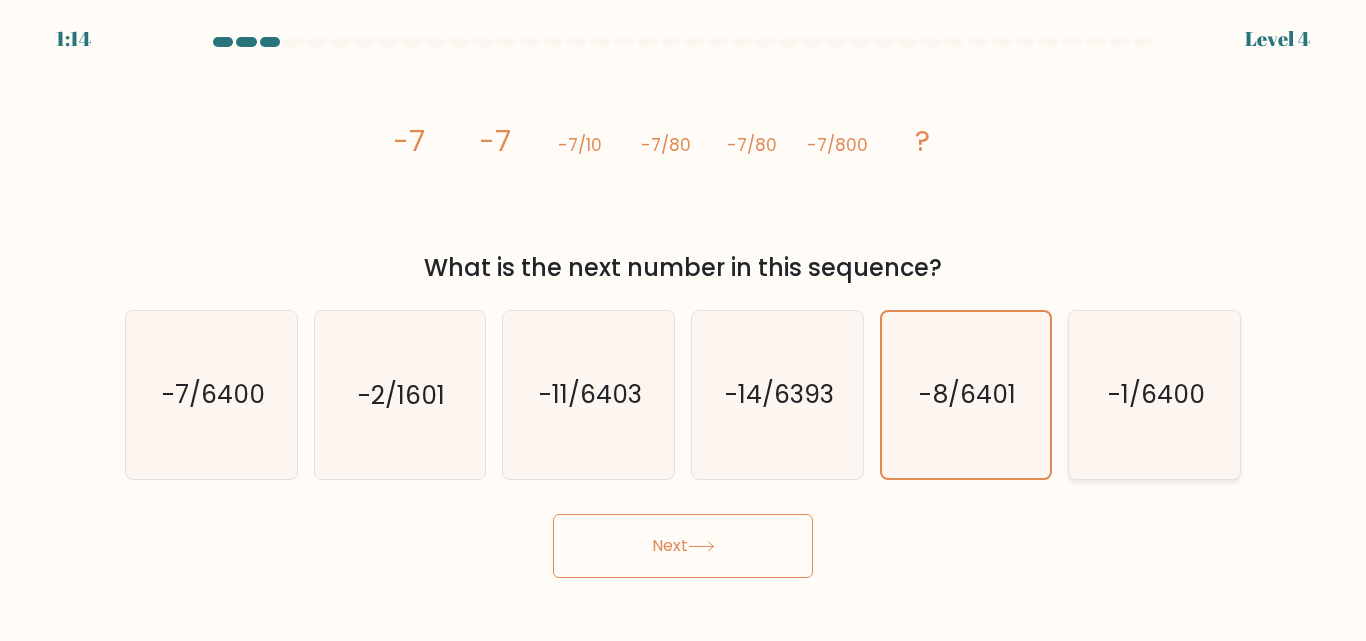 click on "-1/6400" 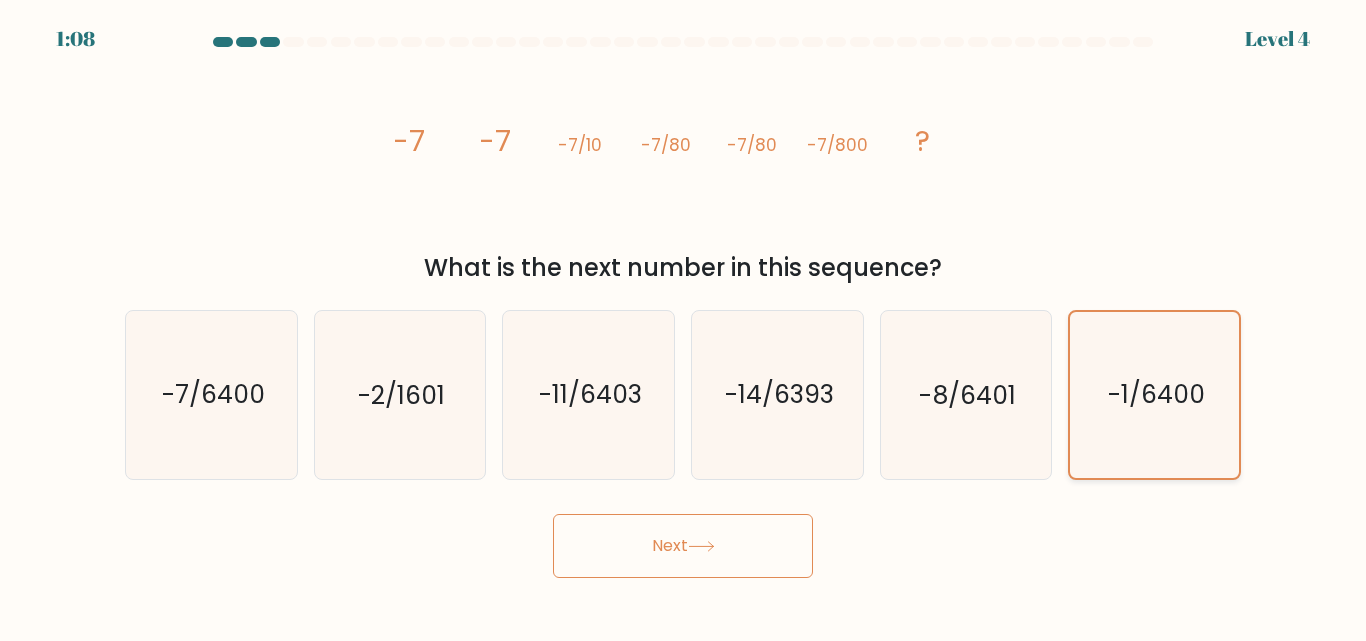 click on "-1/6400" 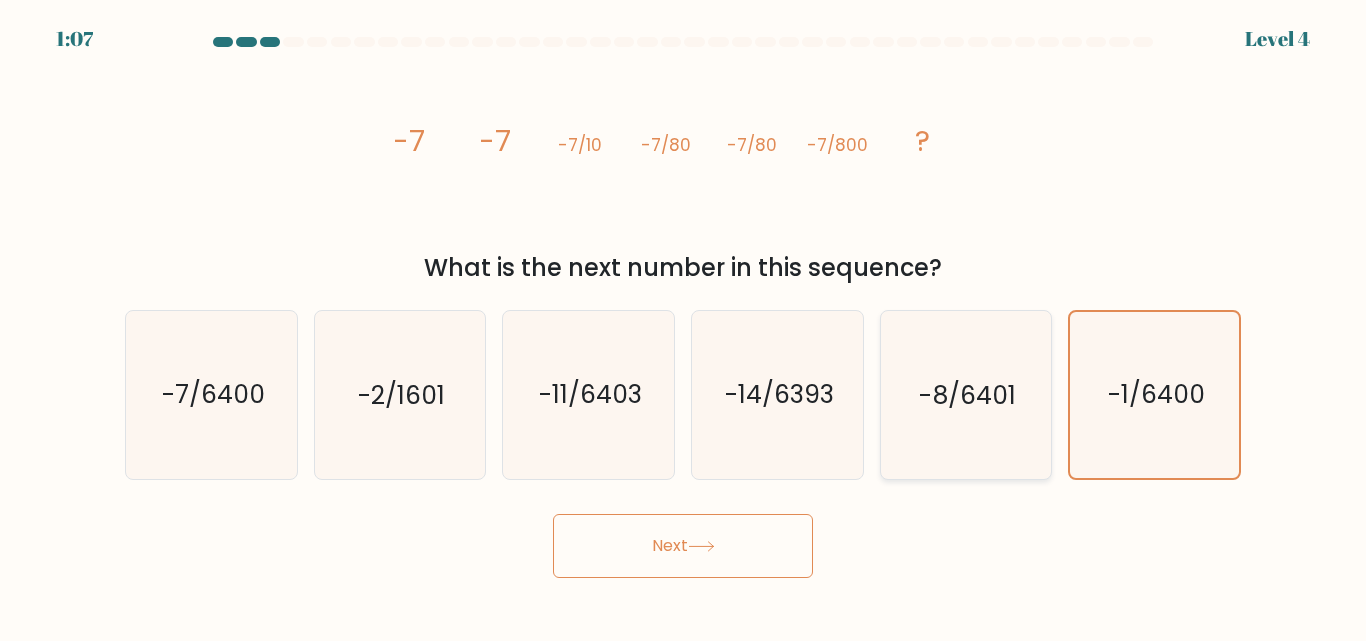 click on "-8/6401" 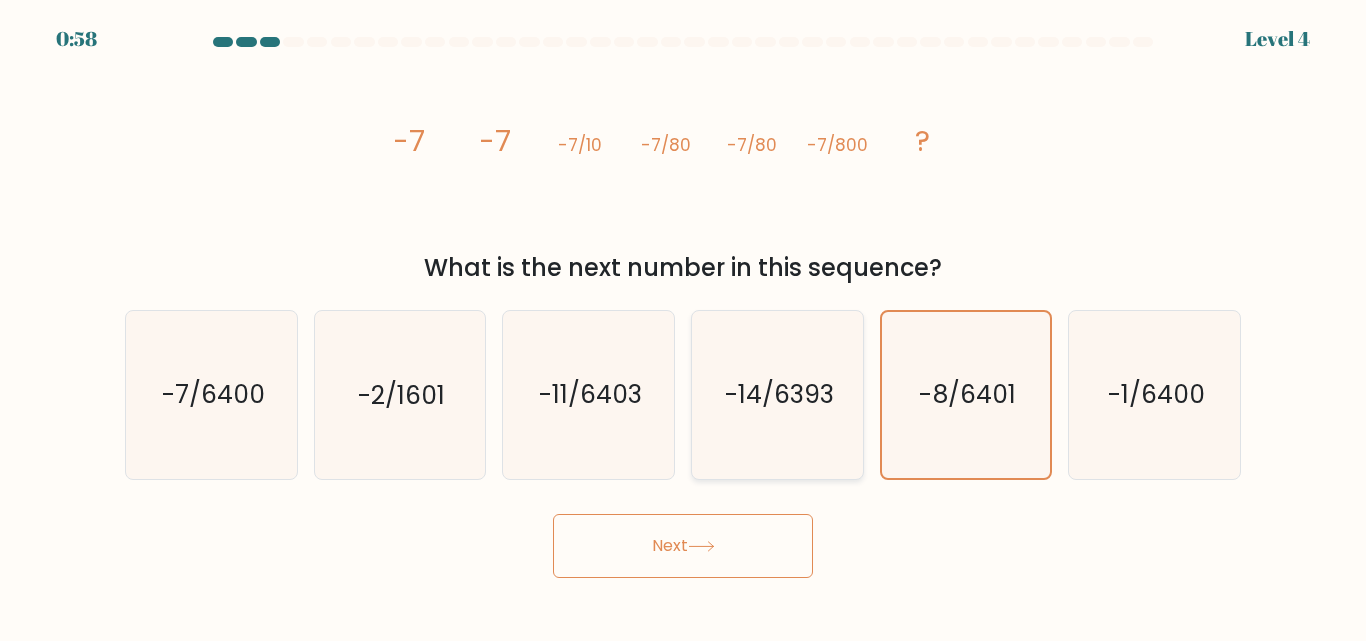 click on "-14/6393" 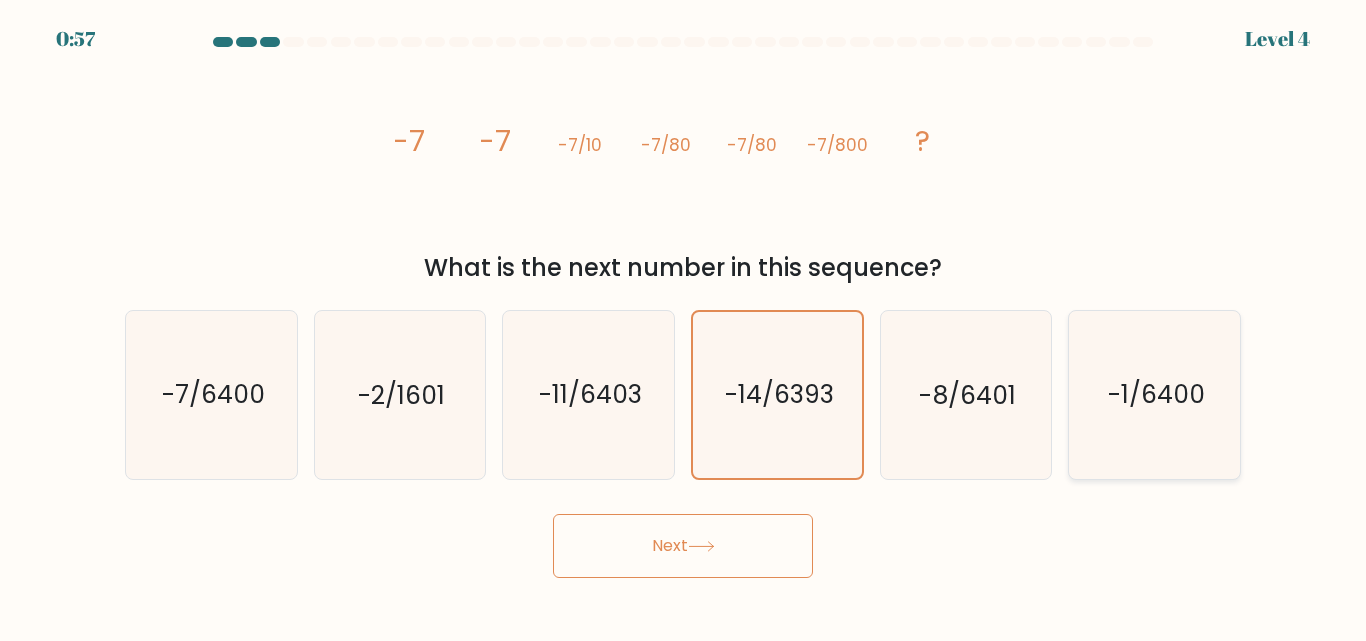 click on "-1/6400" 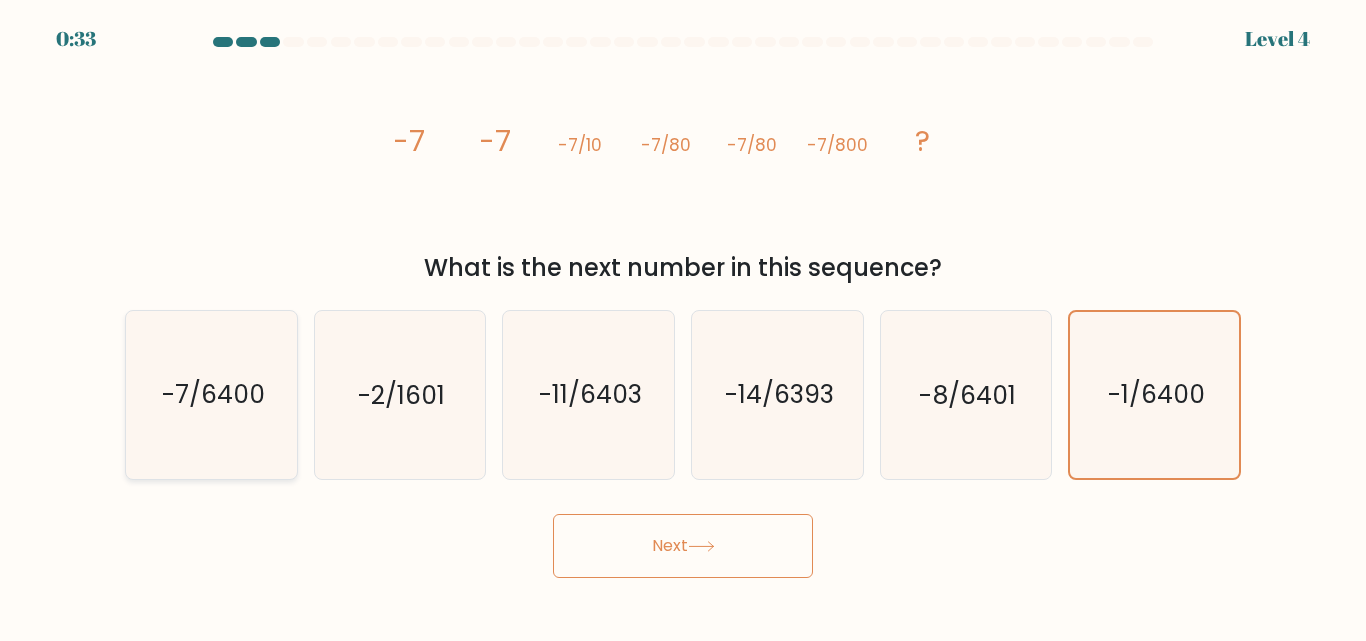 click on "-7/6400" 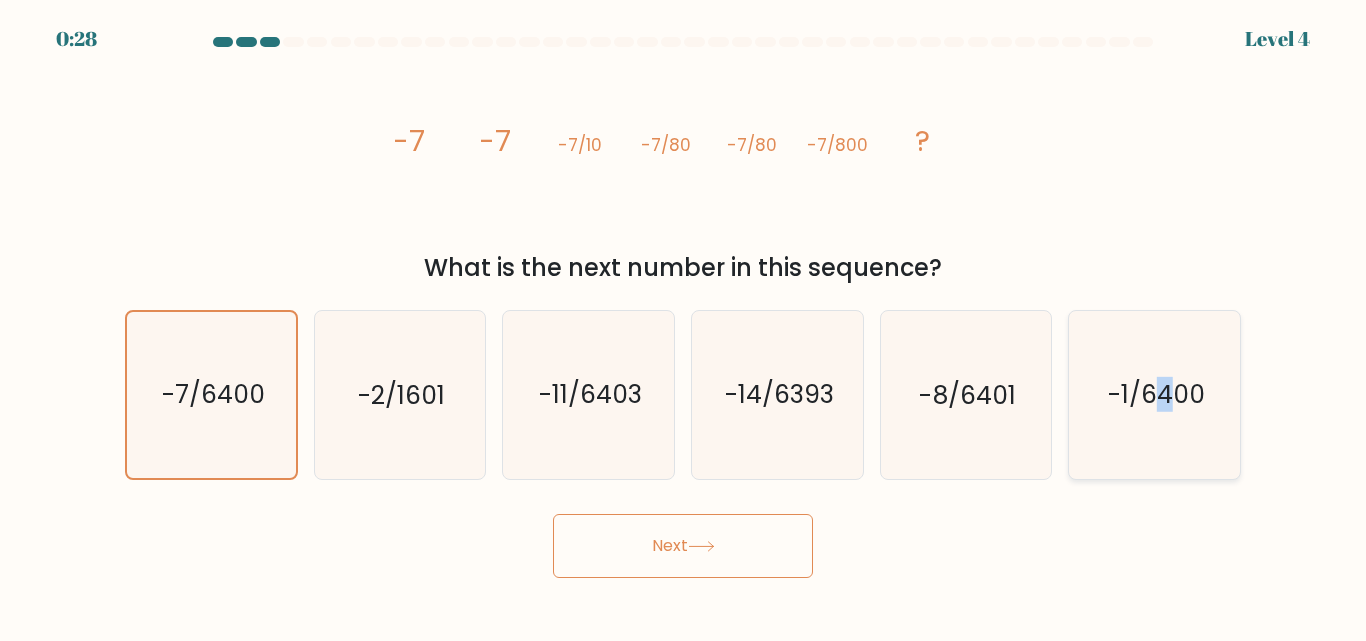 click on "-1/6400" 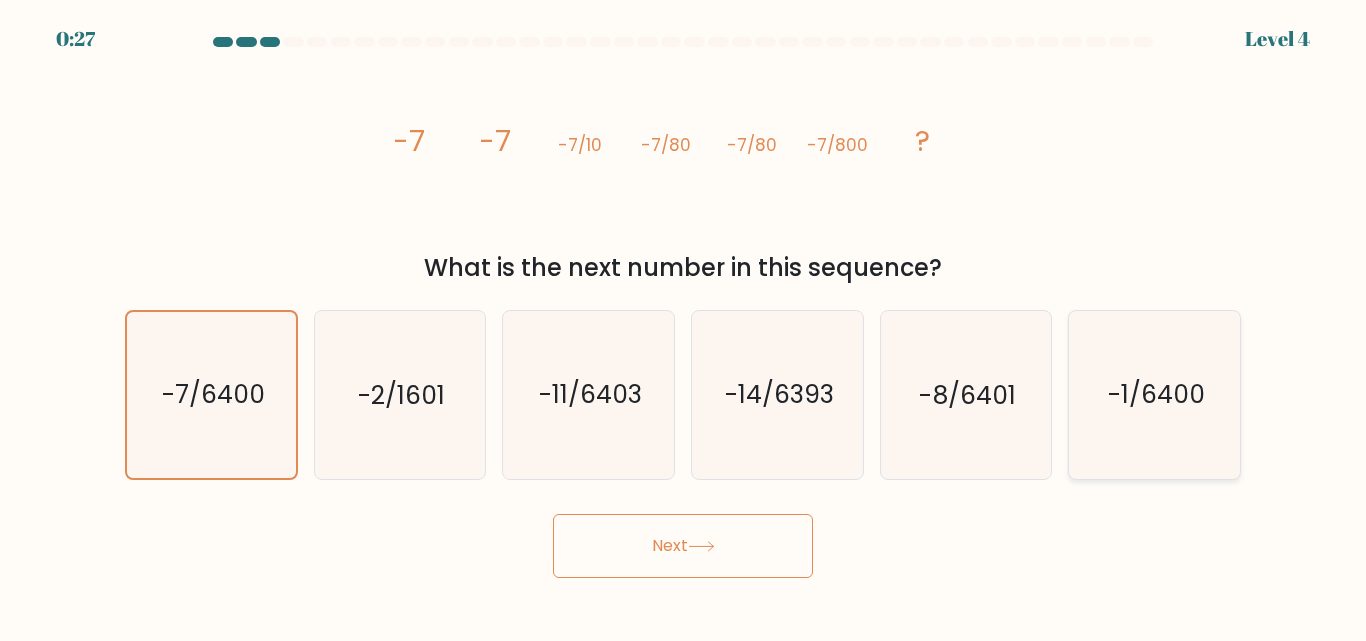 drag, startPoint x: 1131, startPoint y: 431, endPoint x: 1101, endPoint y: 445, distance: 33.105892 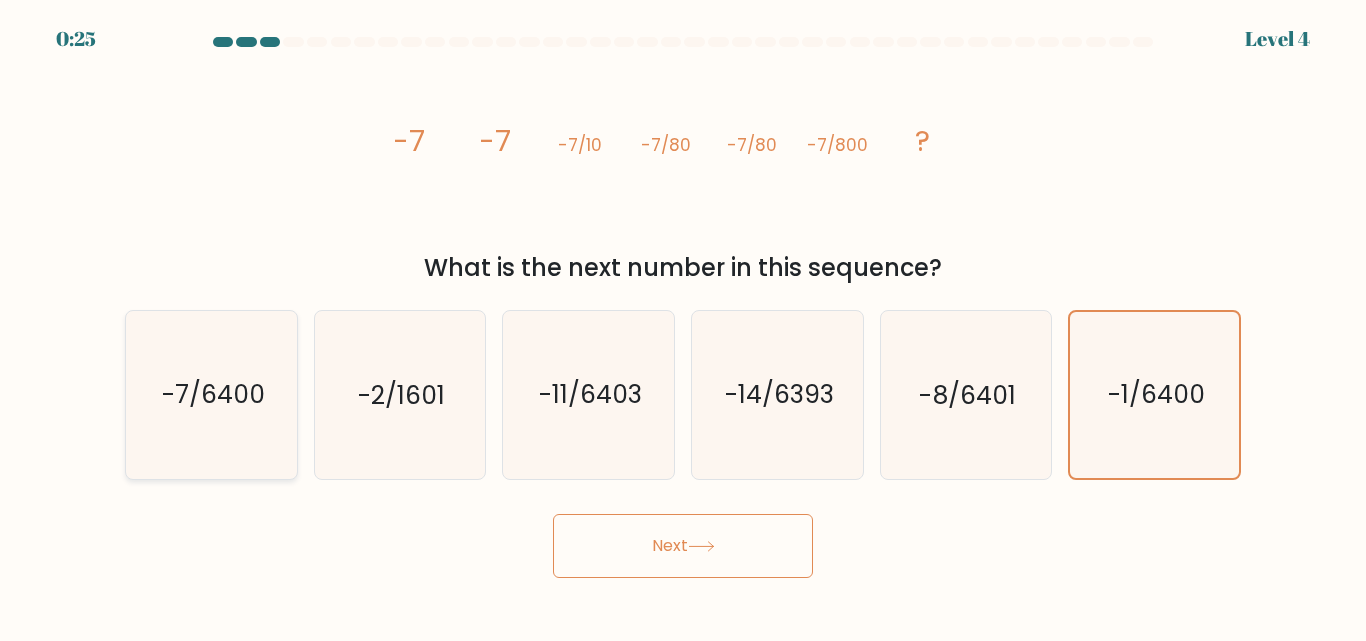 click on "-7/6400" 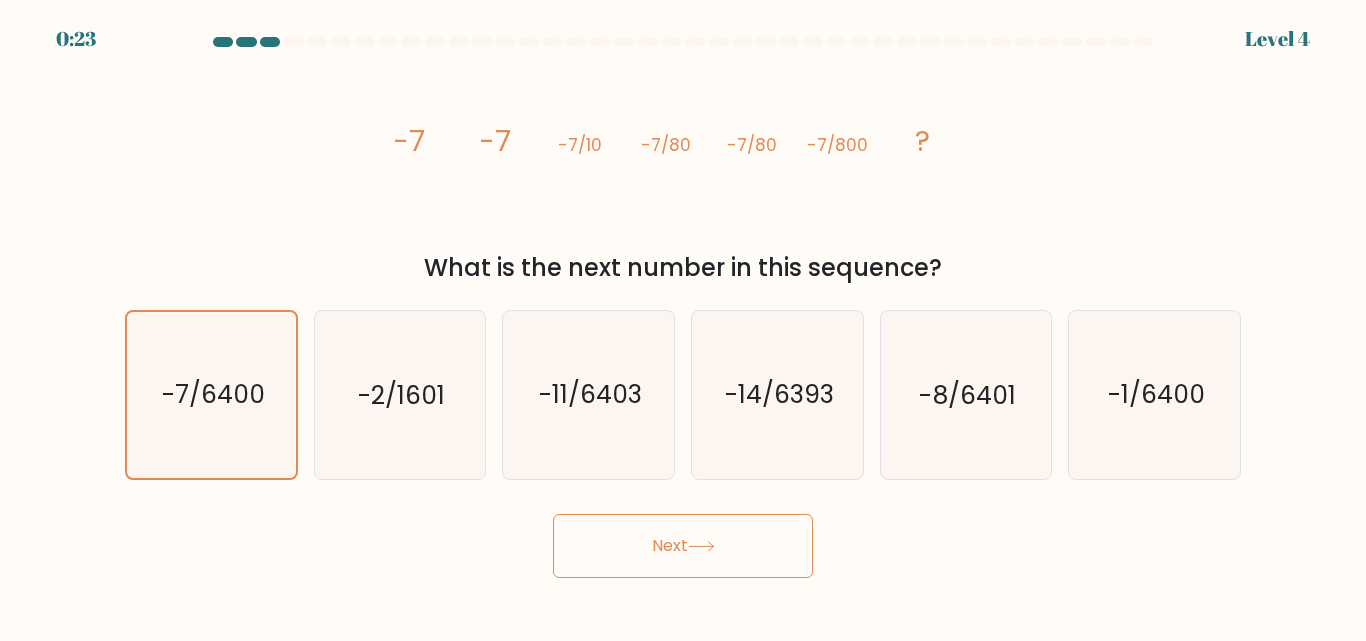 click 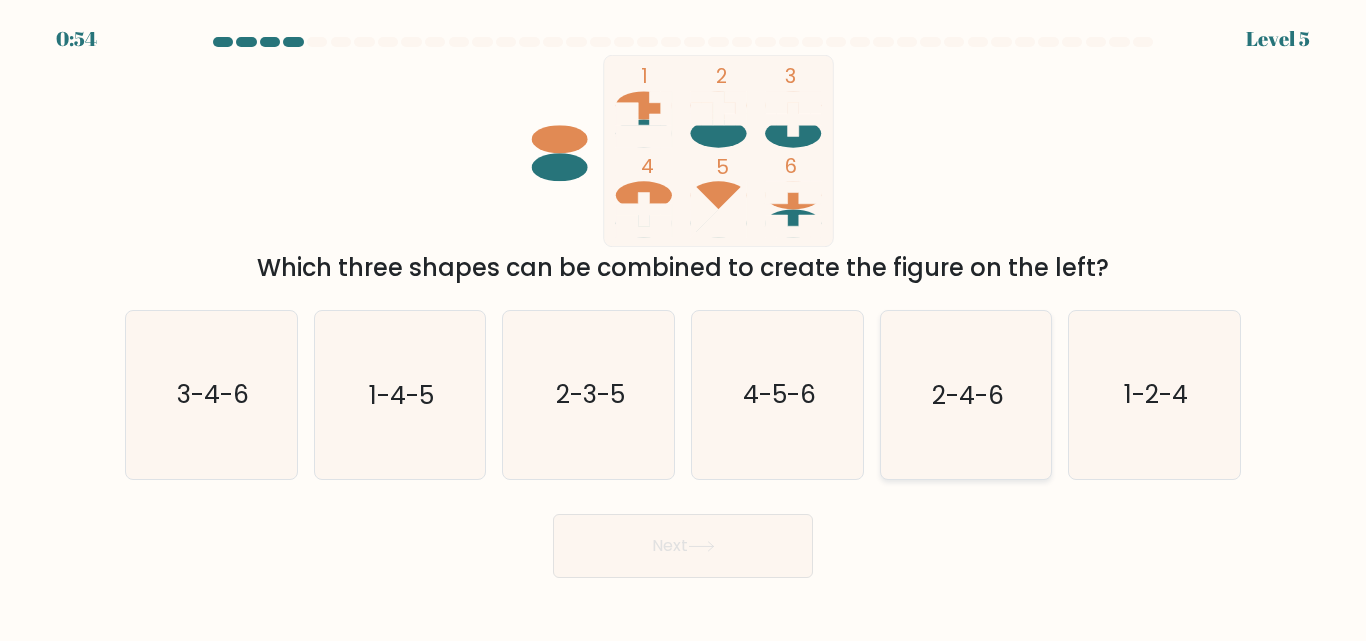 click on "2-4-6" 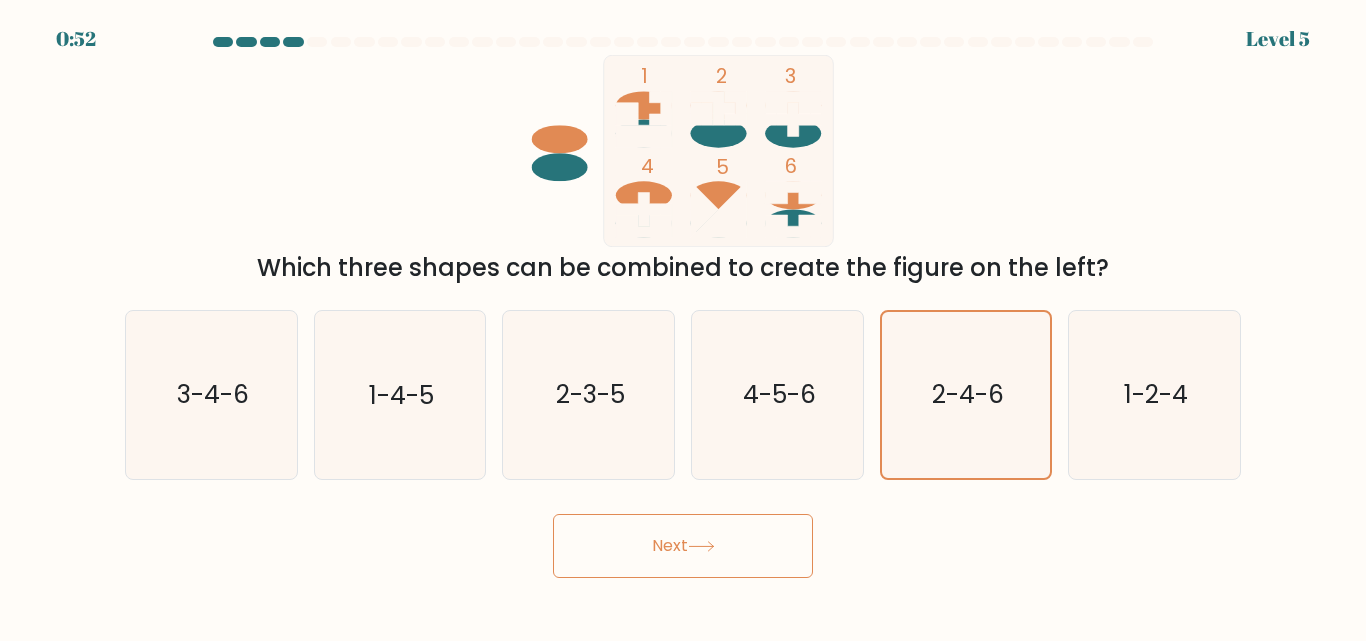 click on "Next" at bounding box center (683, 546) 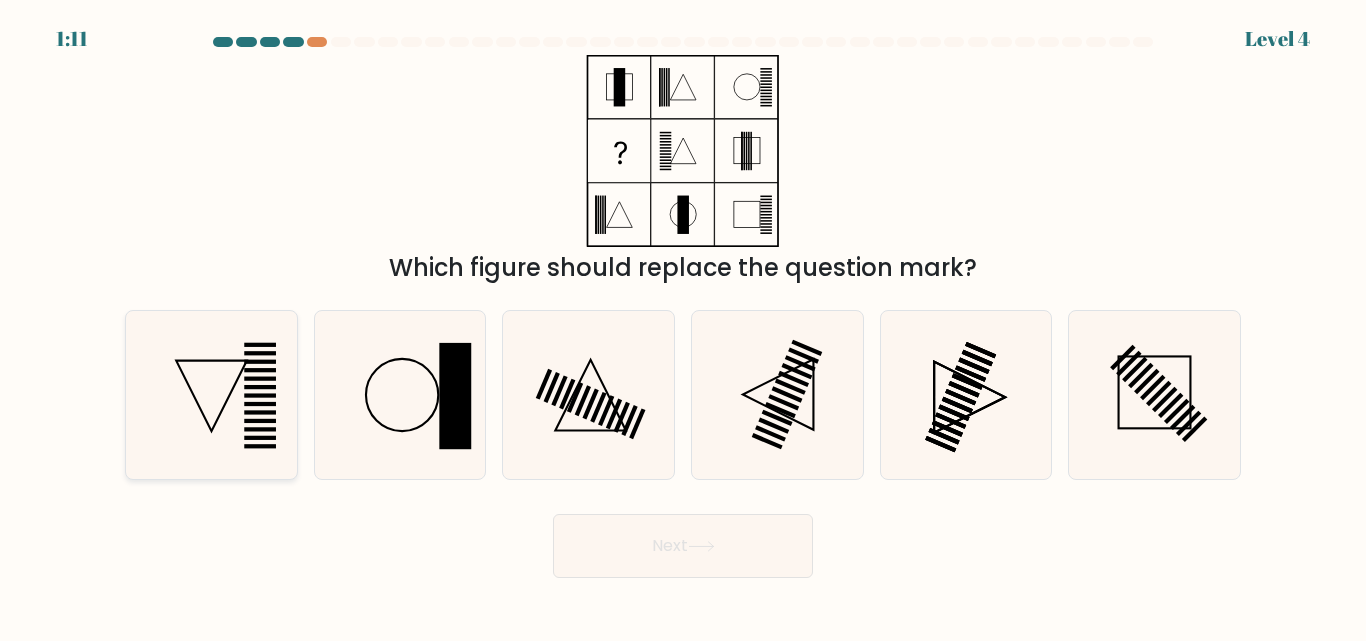 click 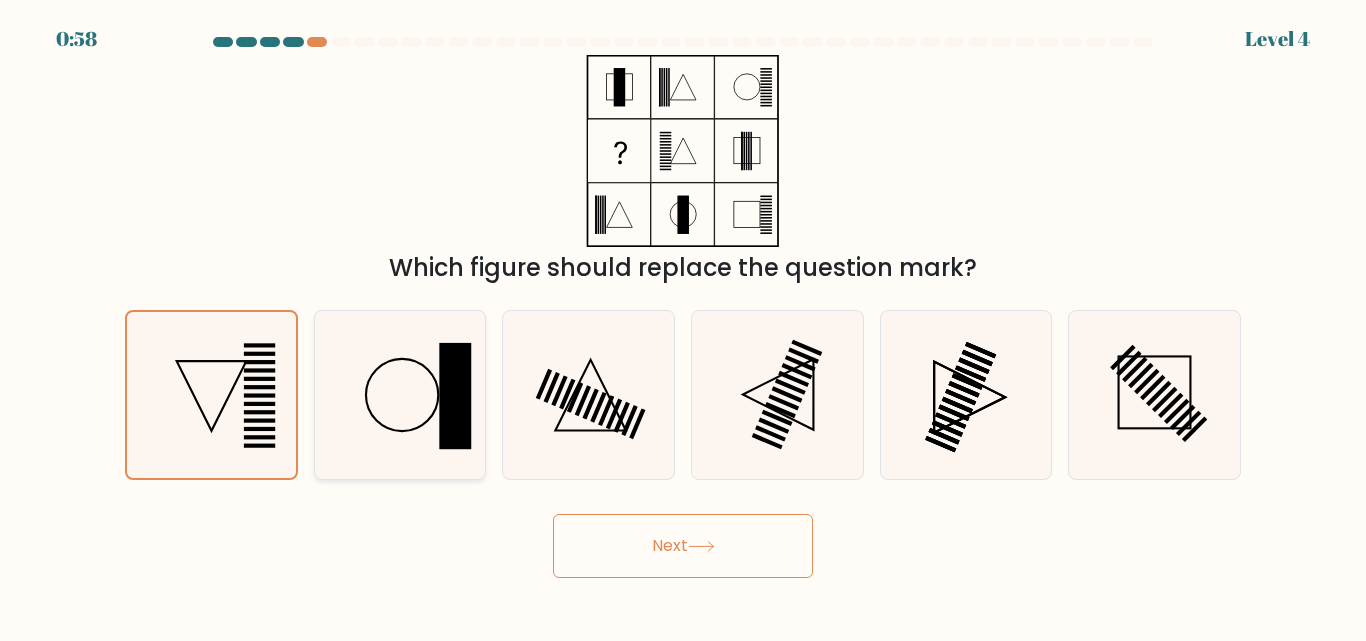 click 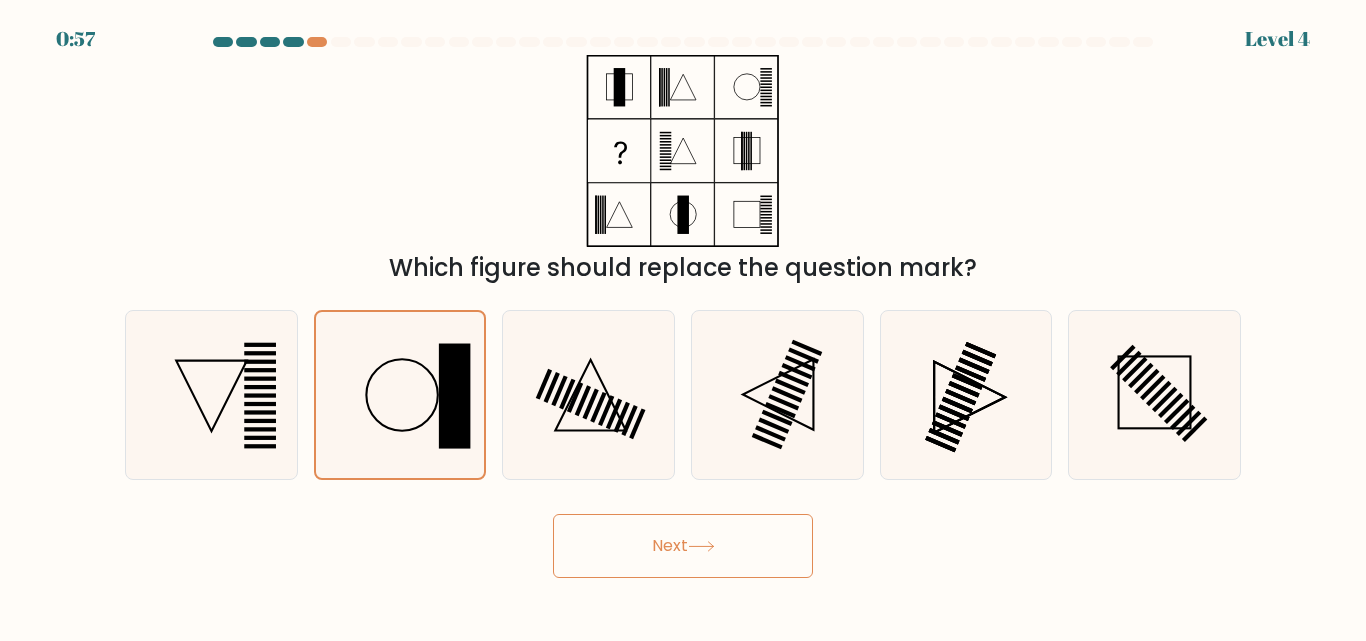 click on "Next" at bounding box center [683, 546] 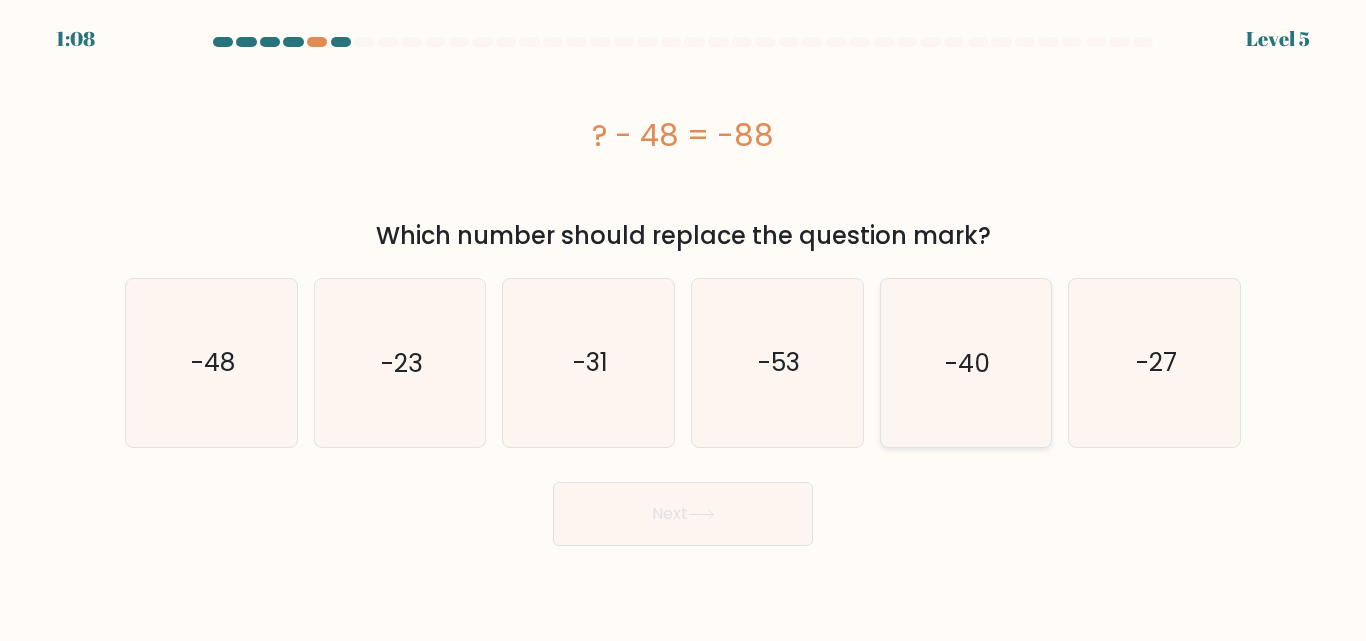 click on "-40" 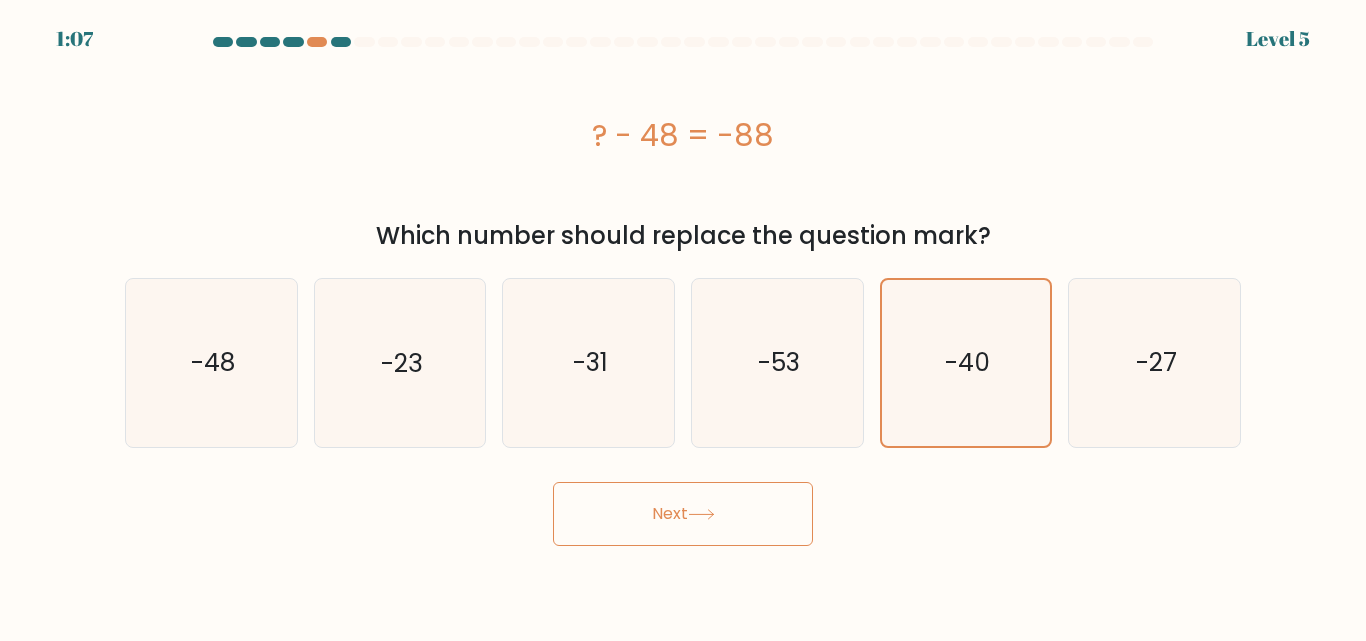 click on "Next" at bounding box center (683, 514) 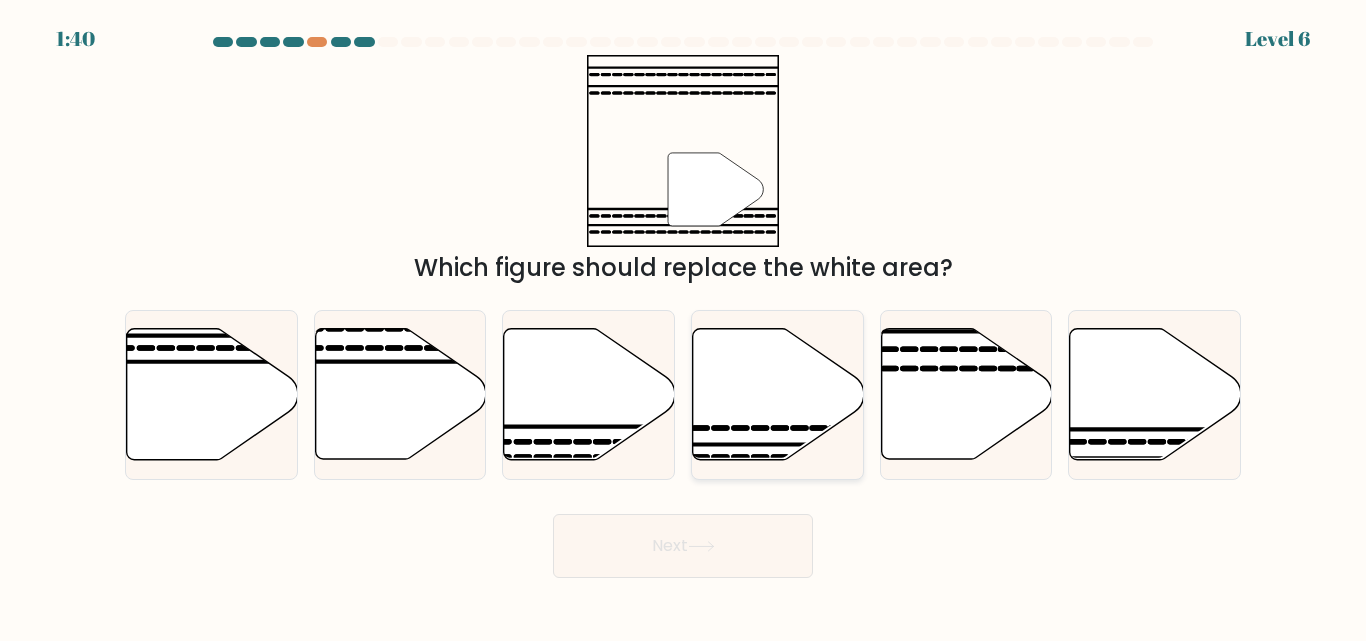 click 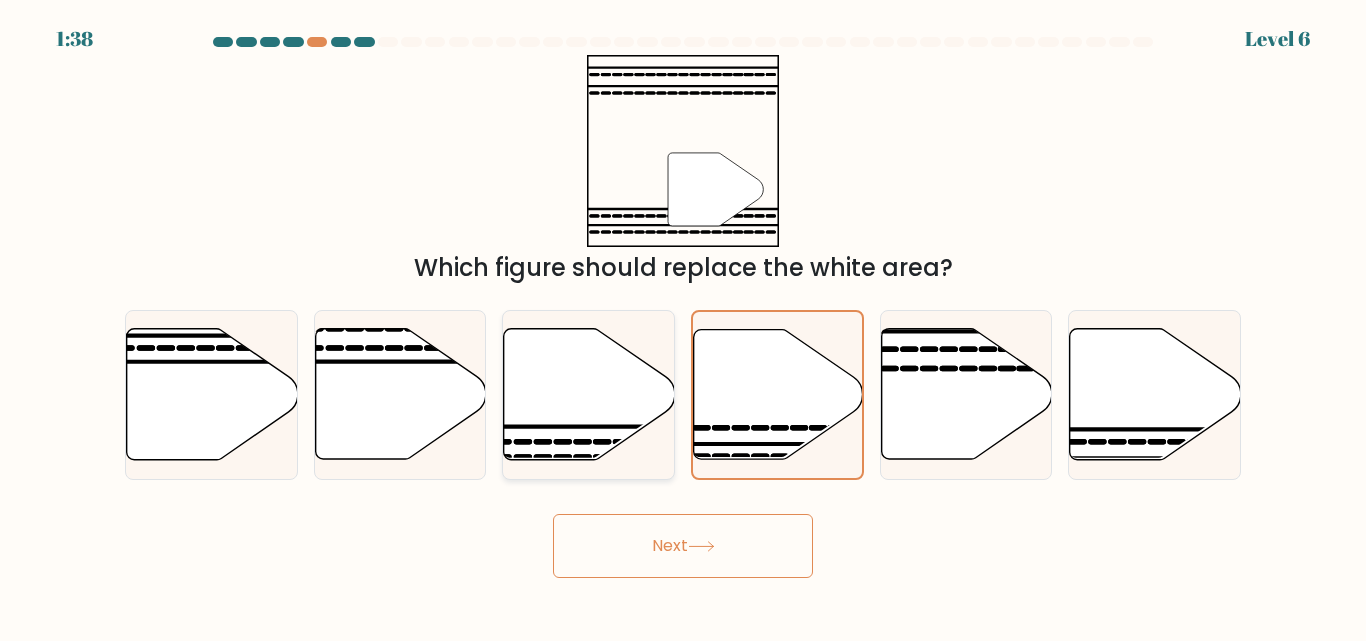 click 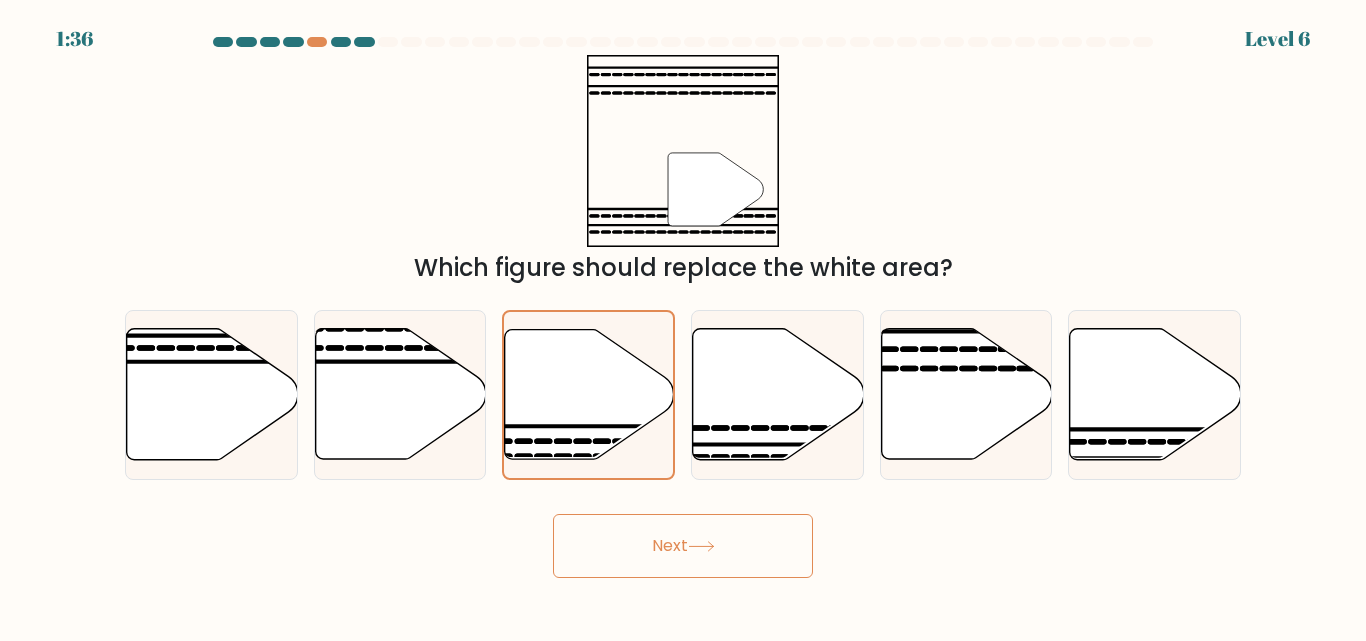 click on "Next" at bounding box center (683, 546) 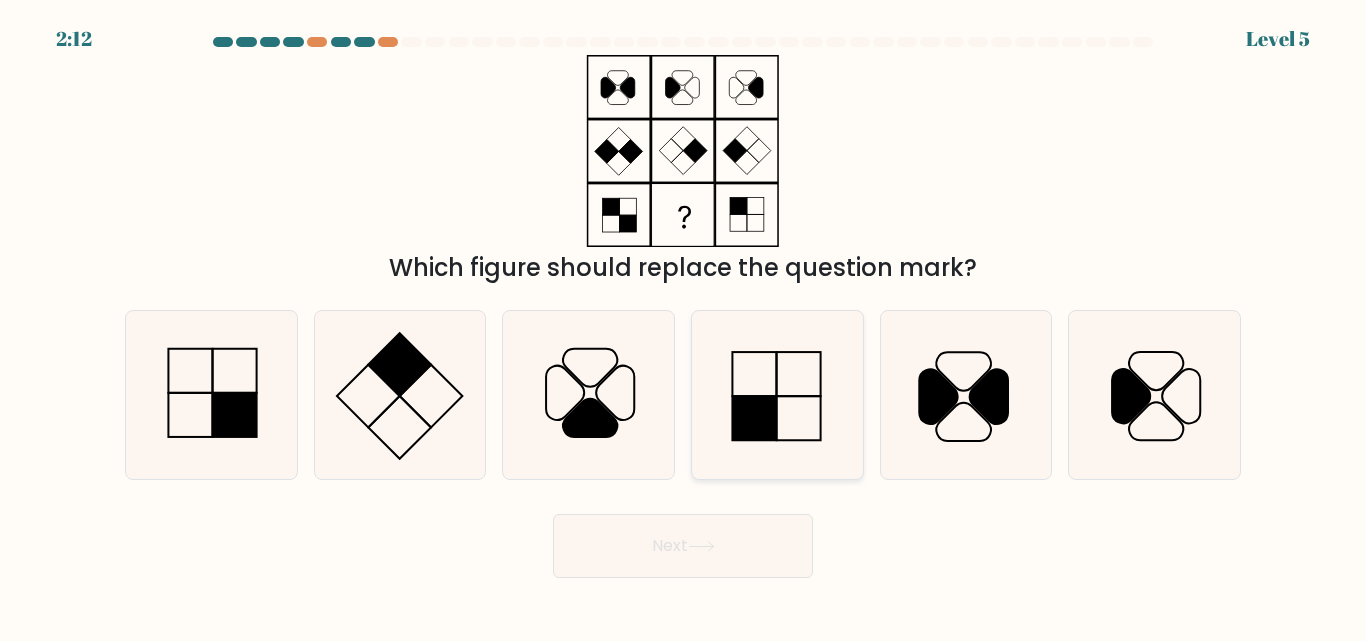 click 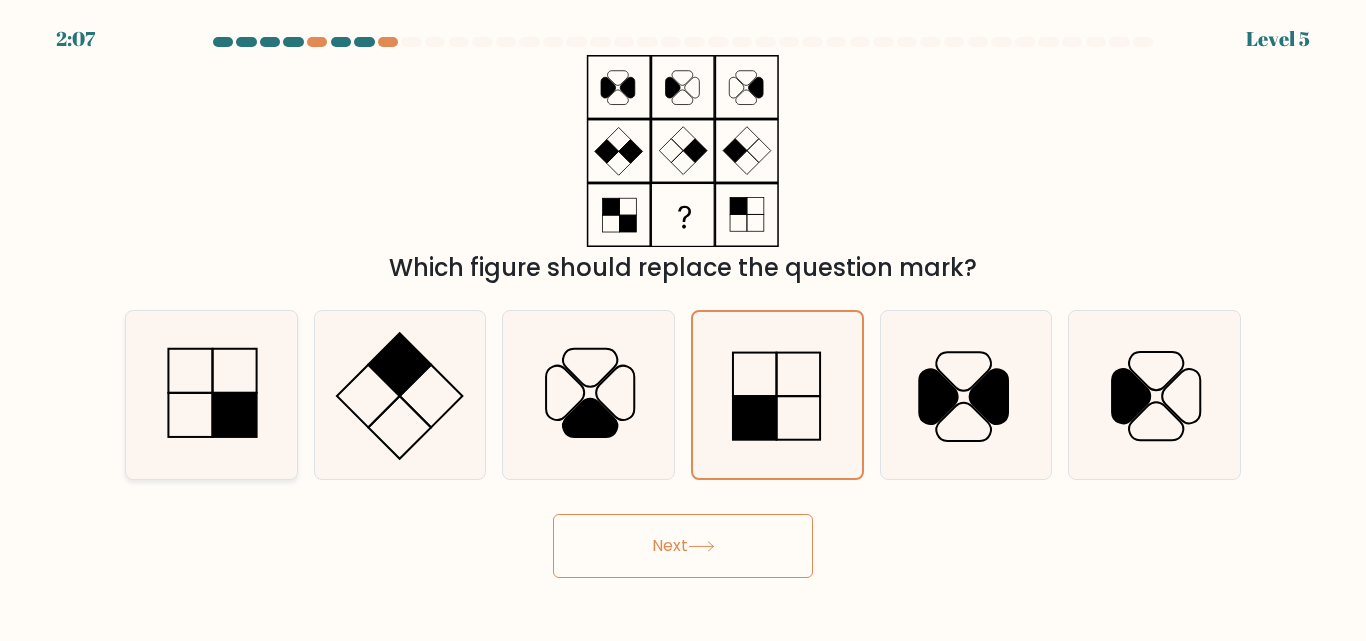 click 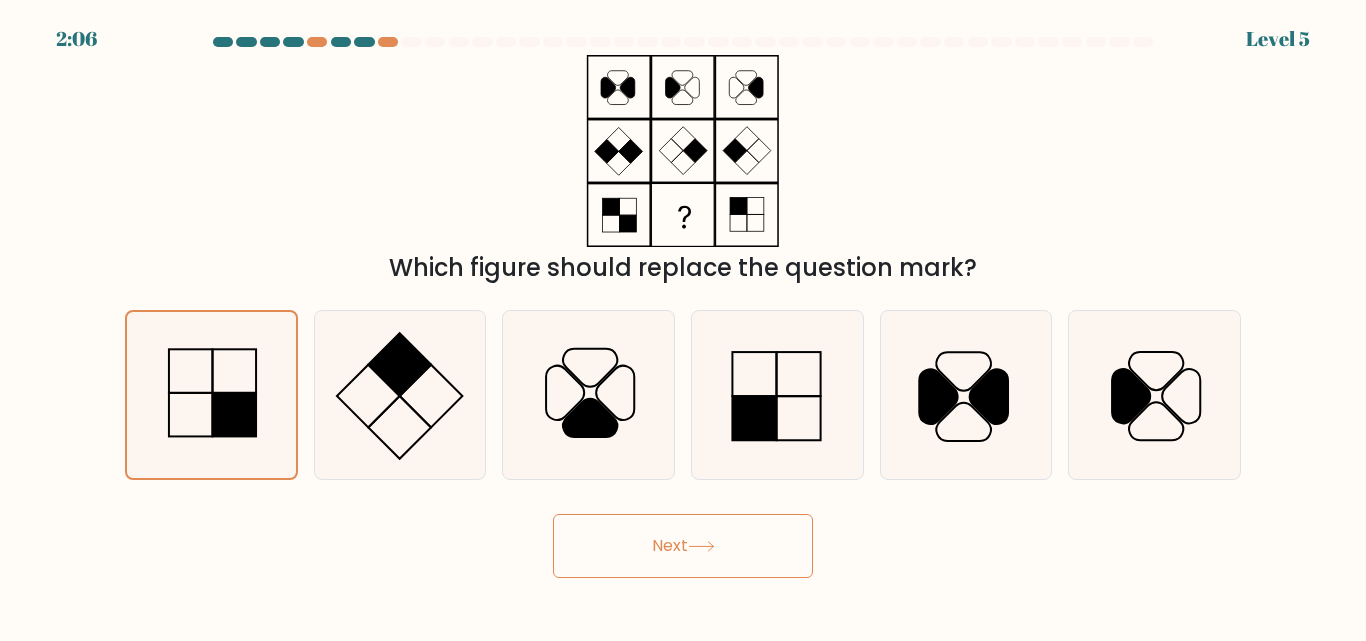 click 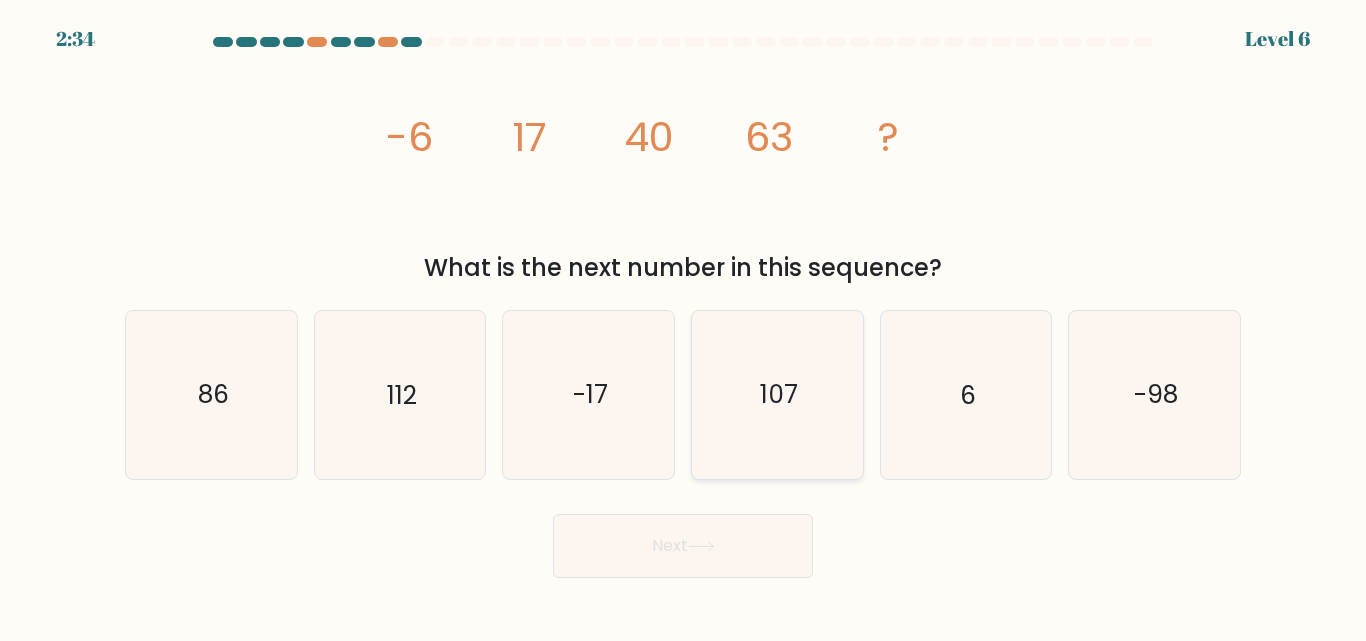 click on "107" 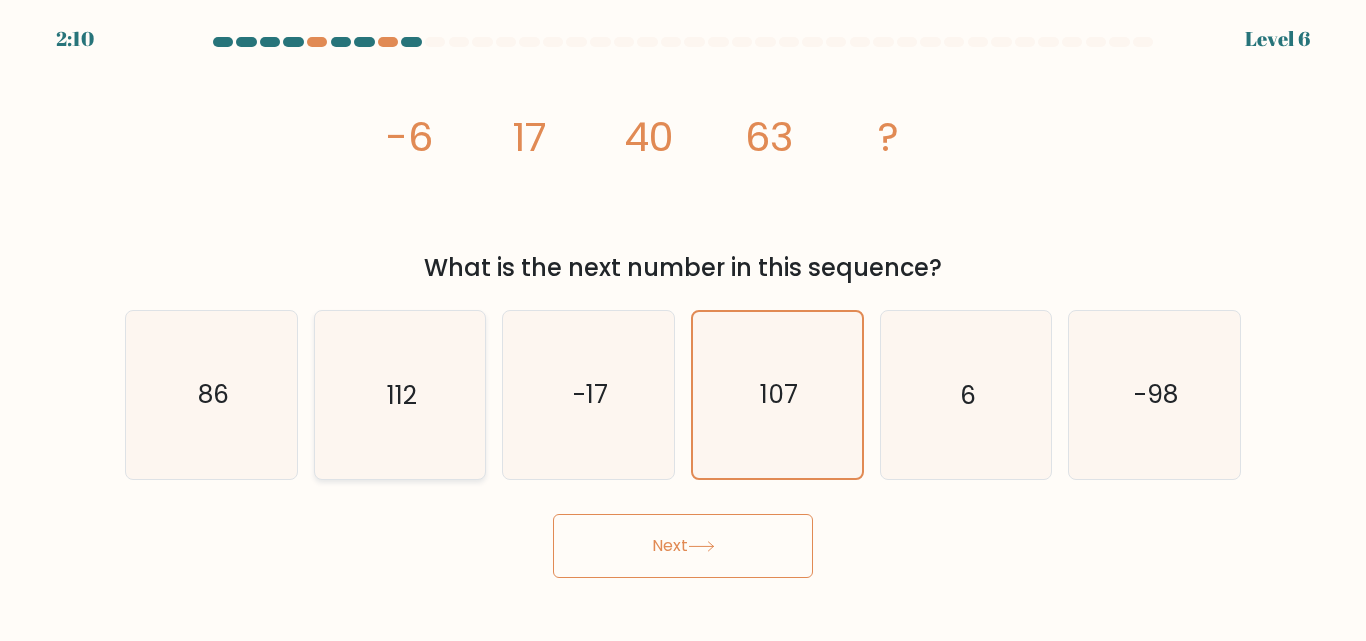 click on "112" 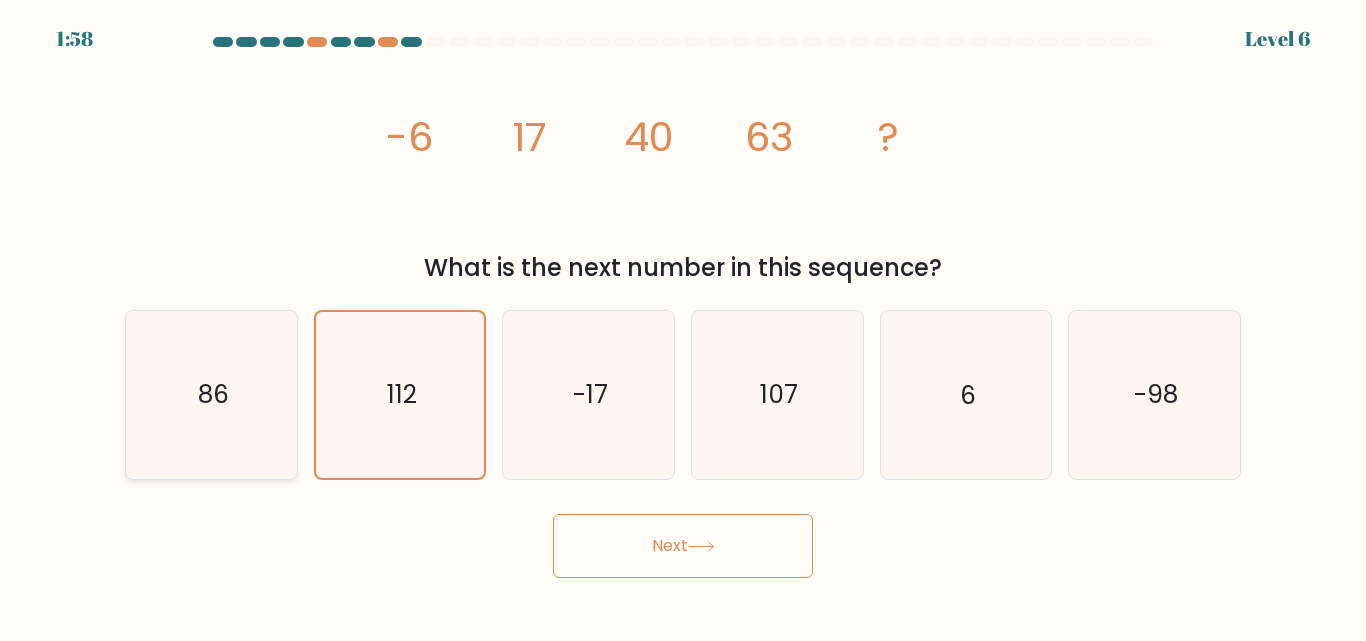 click on "86" 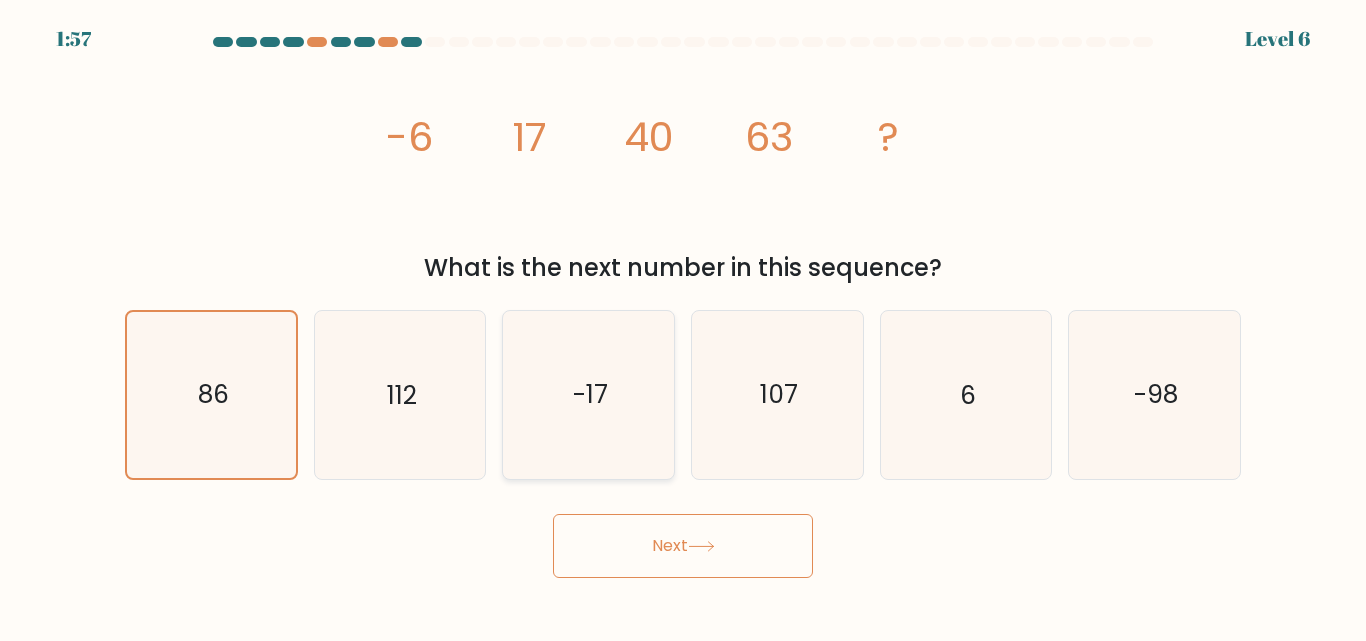 click on "-17" 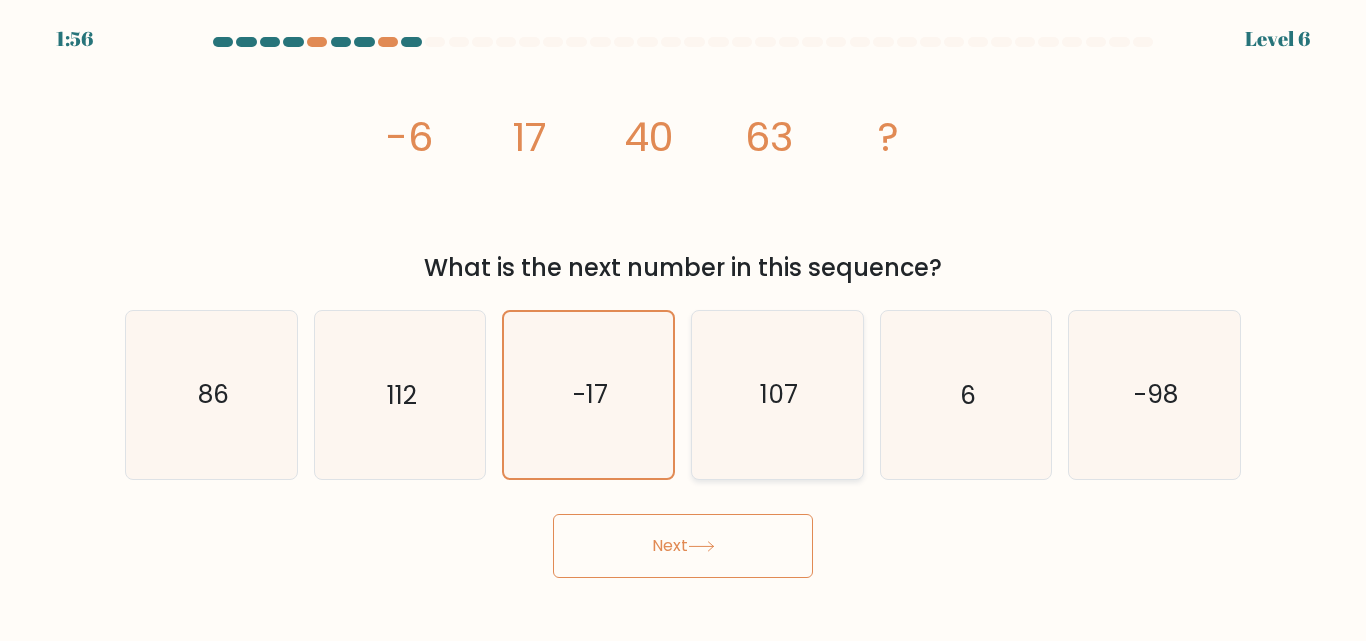 click on "107" 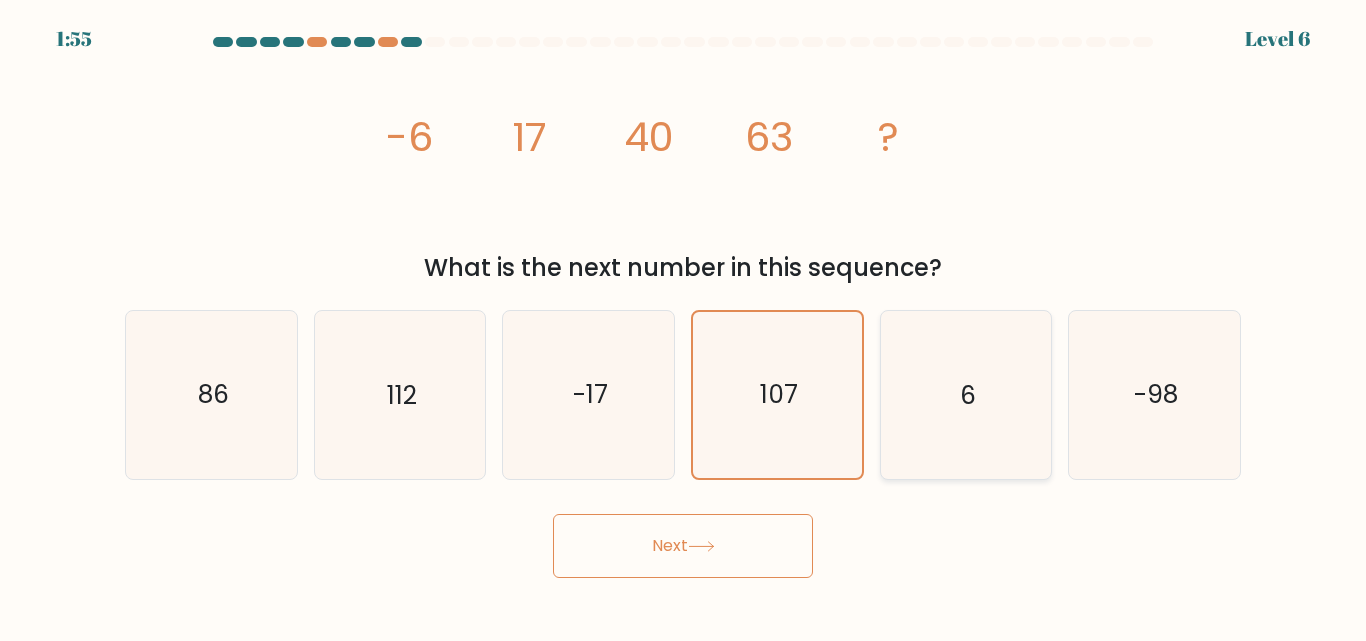click on "6" 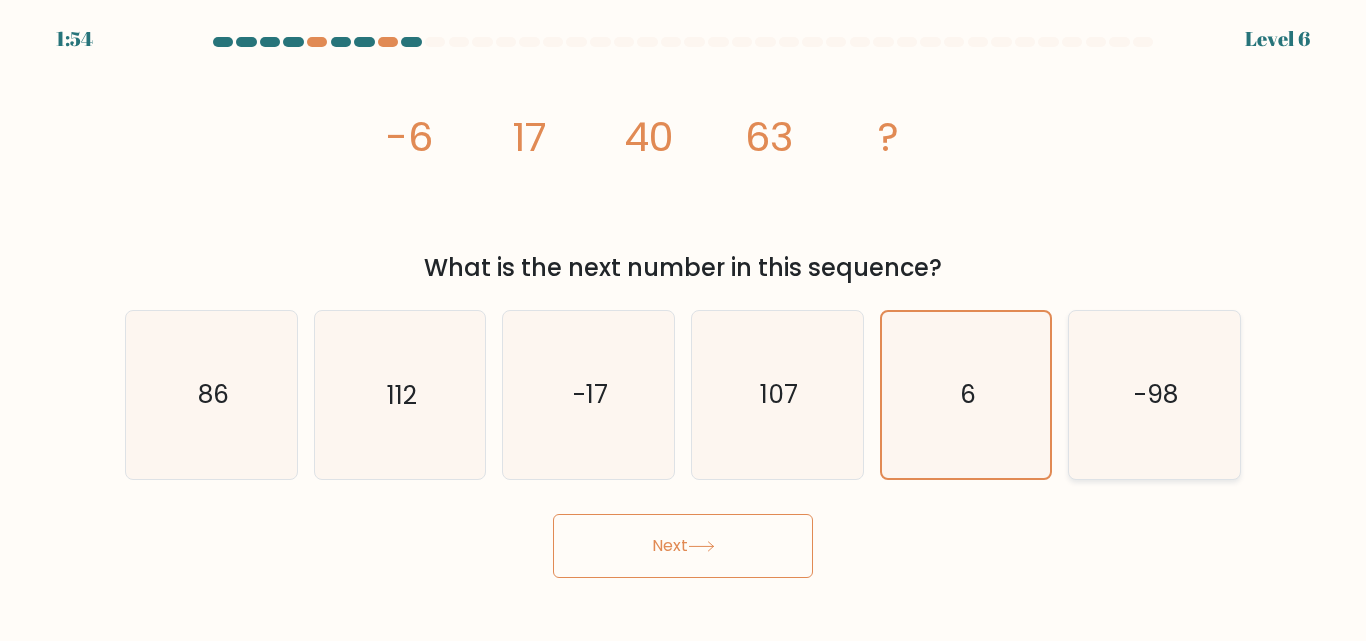 click on "-98" 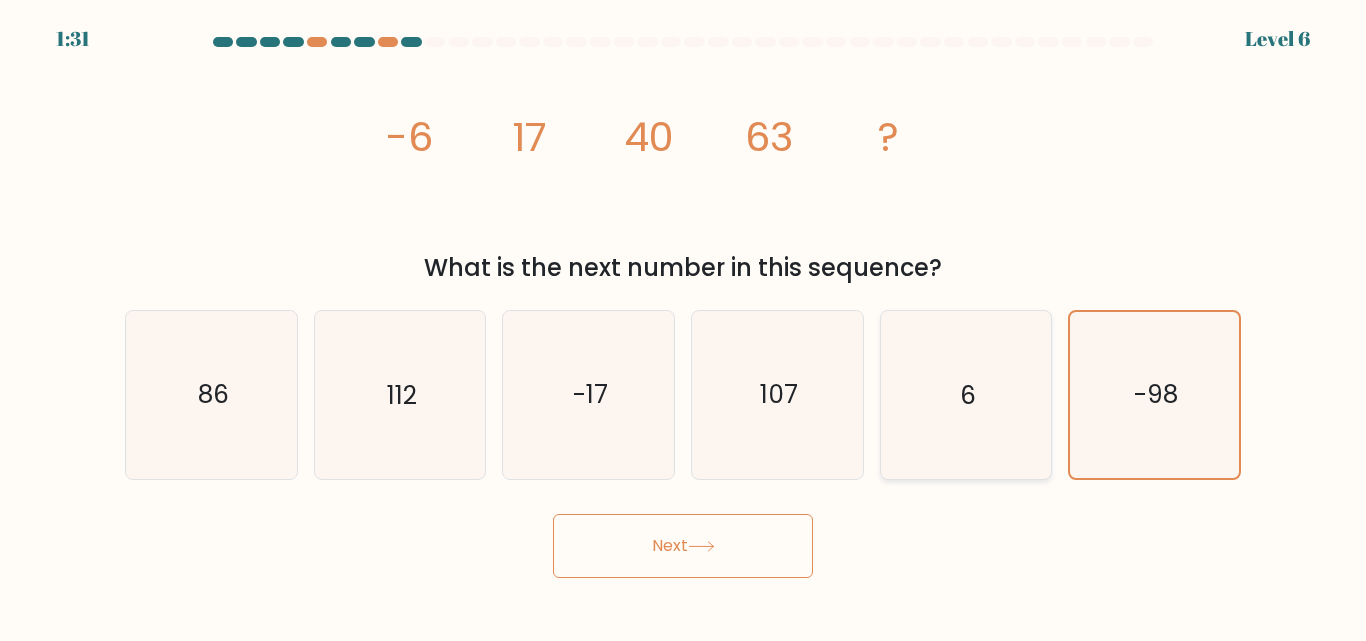 click on "6" 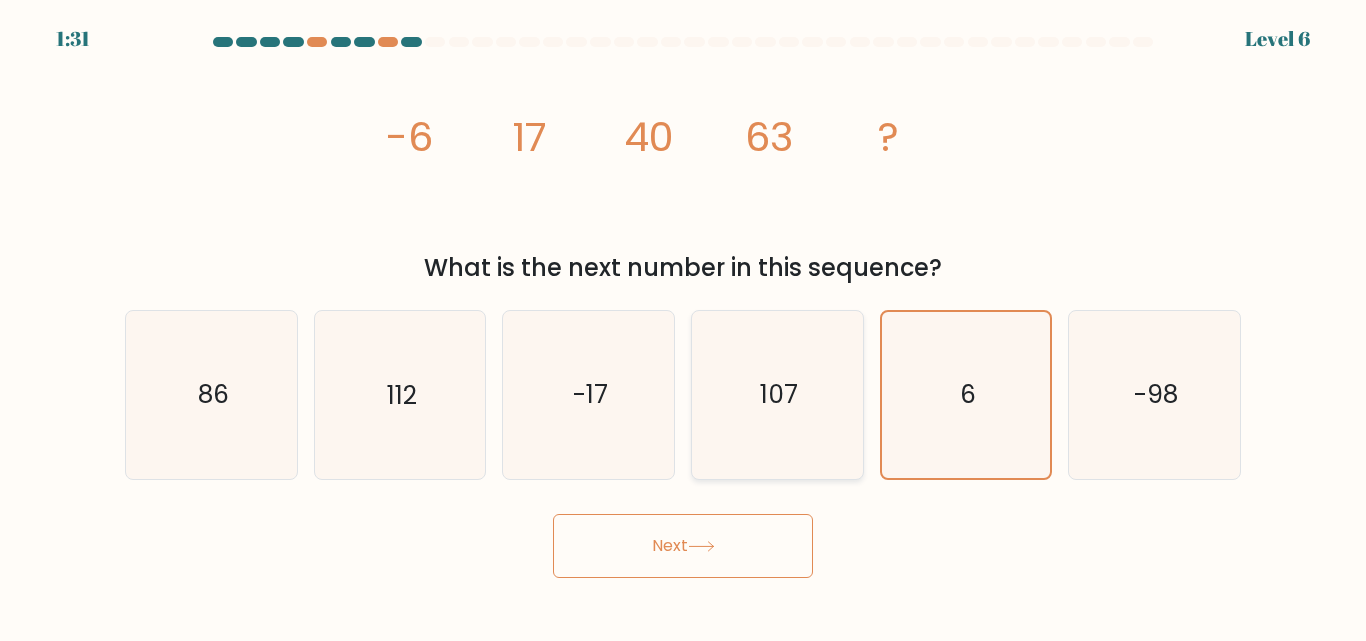 click on "107" 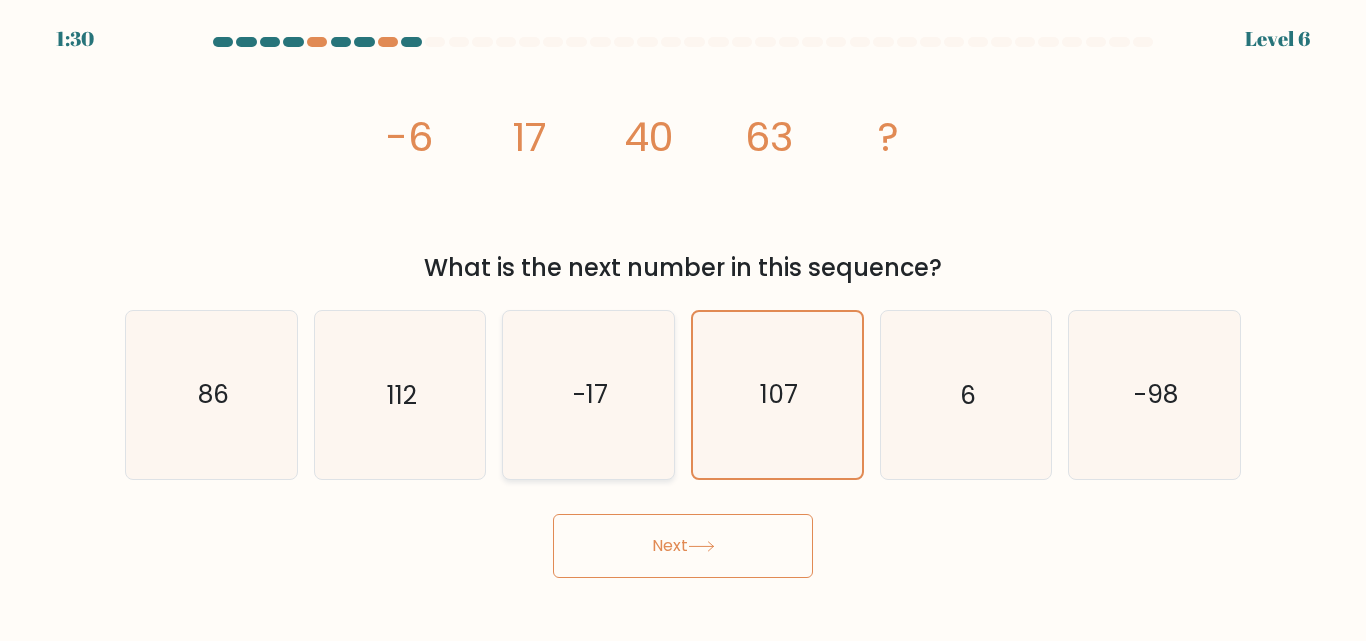 click on "-17" 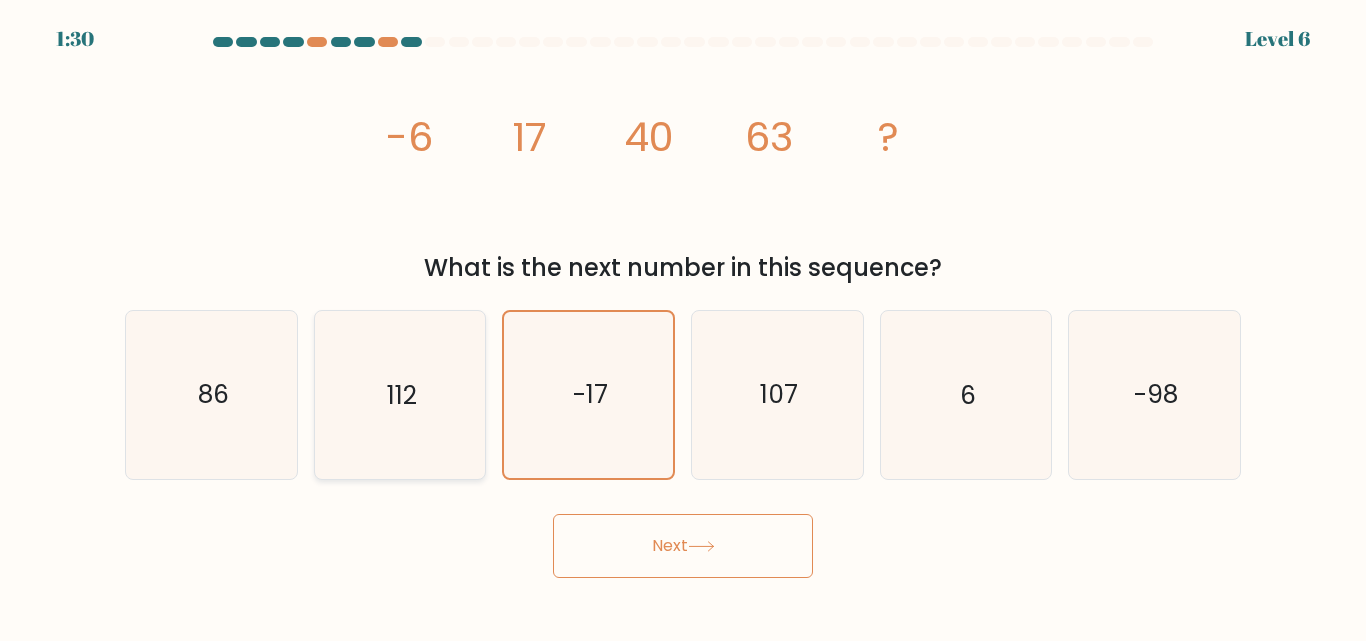 click on "112" 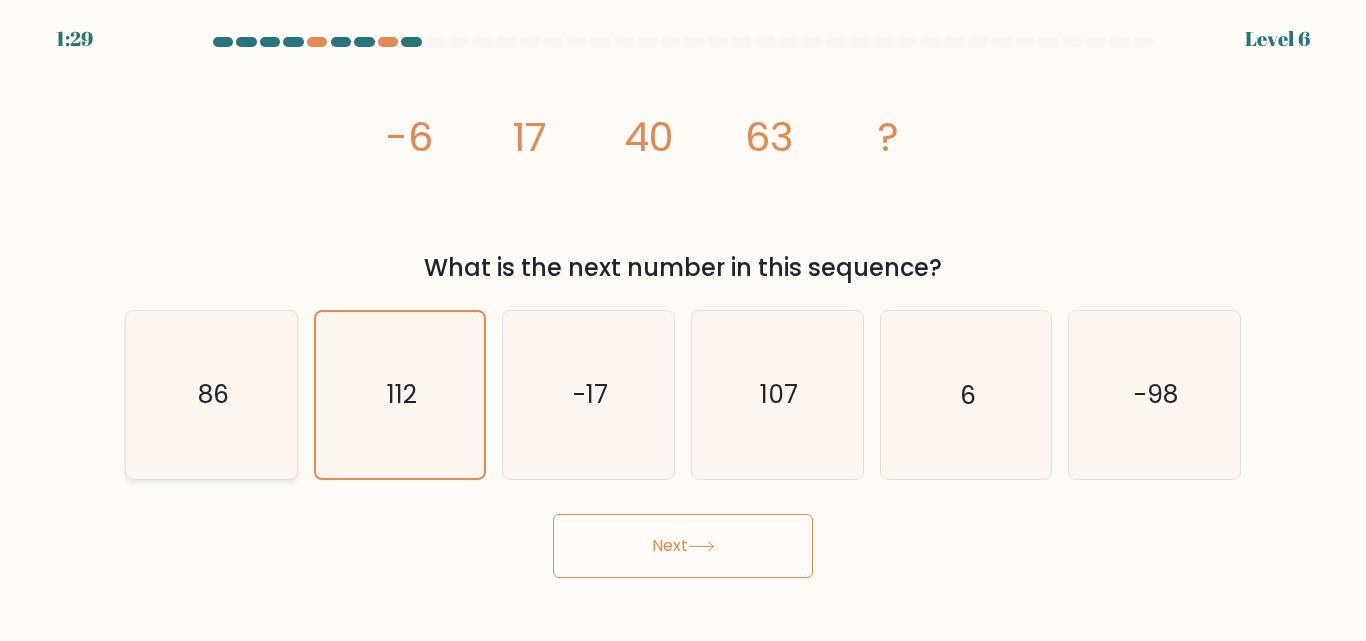 click on "86" 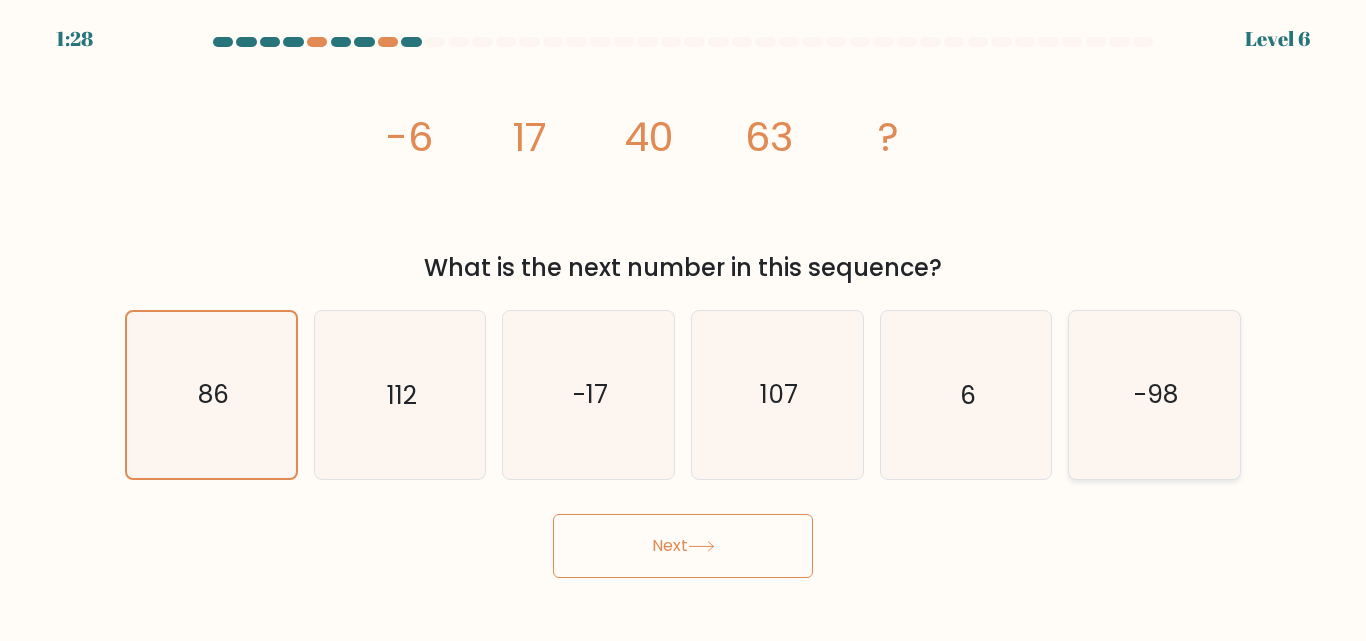 click on "-98" 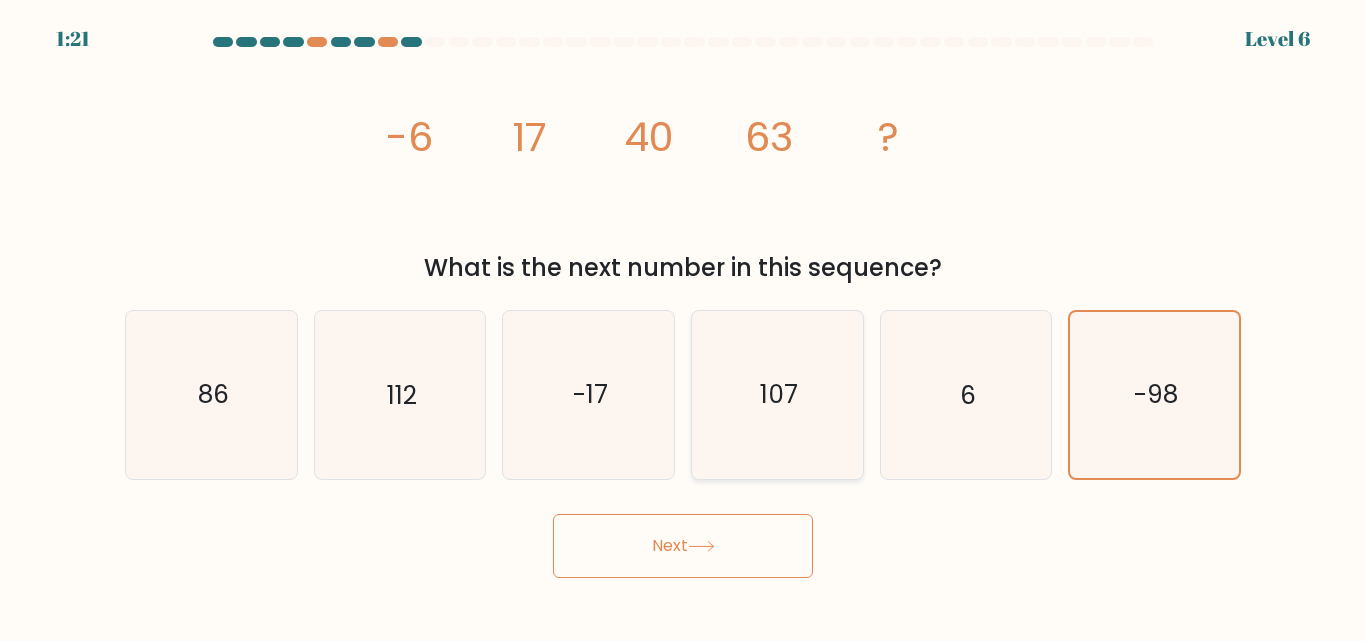 click on "107" 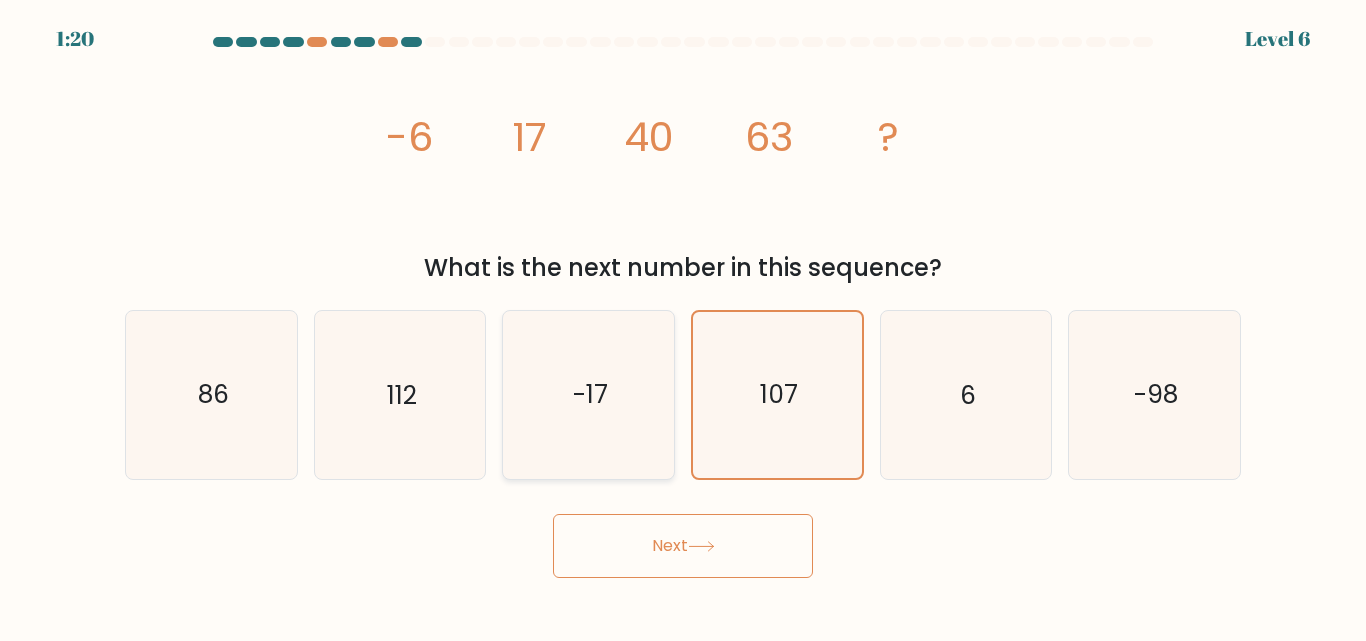 click on "-17" 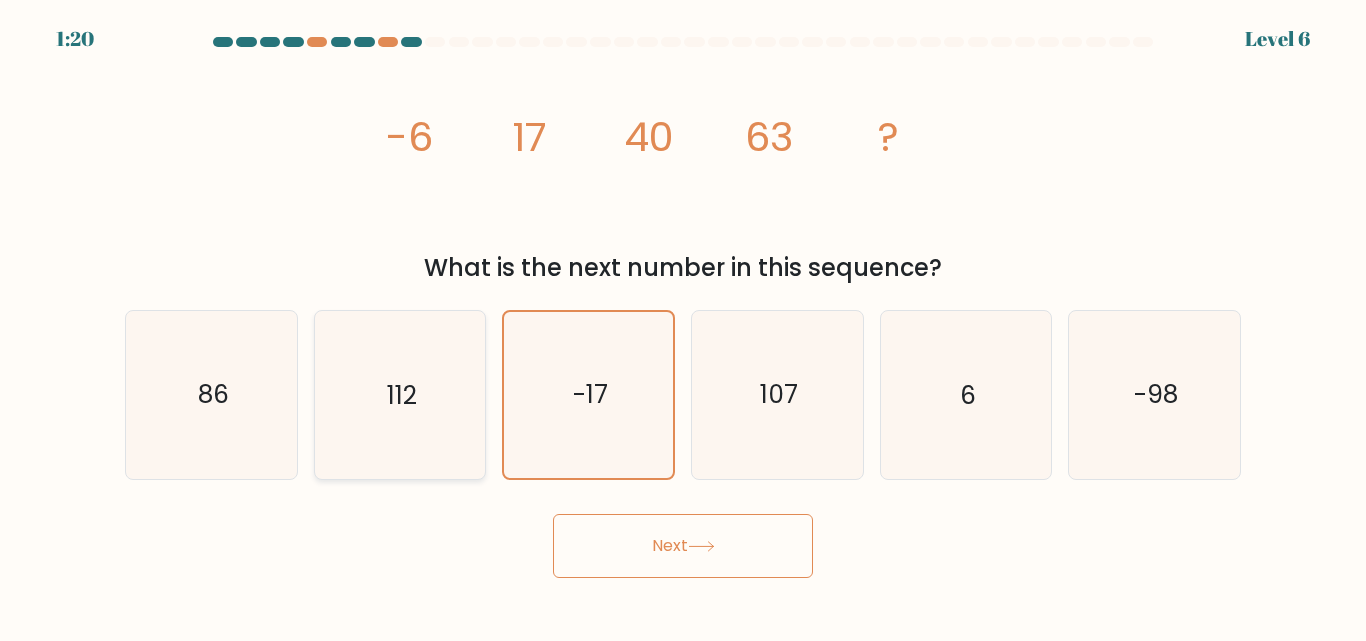 click on "112" 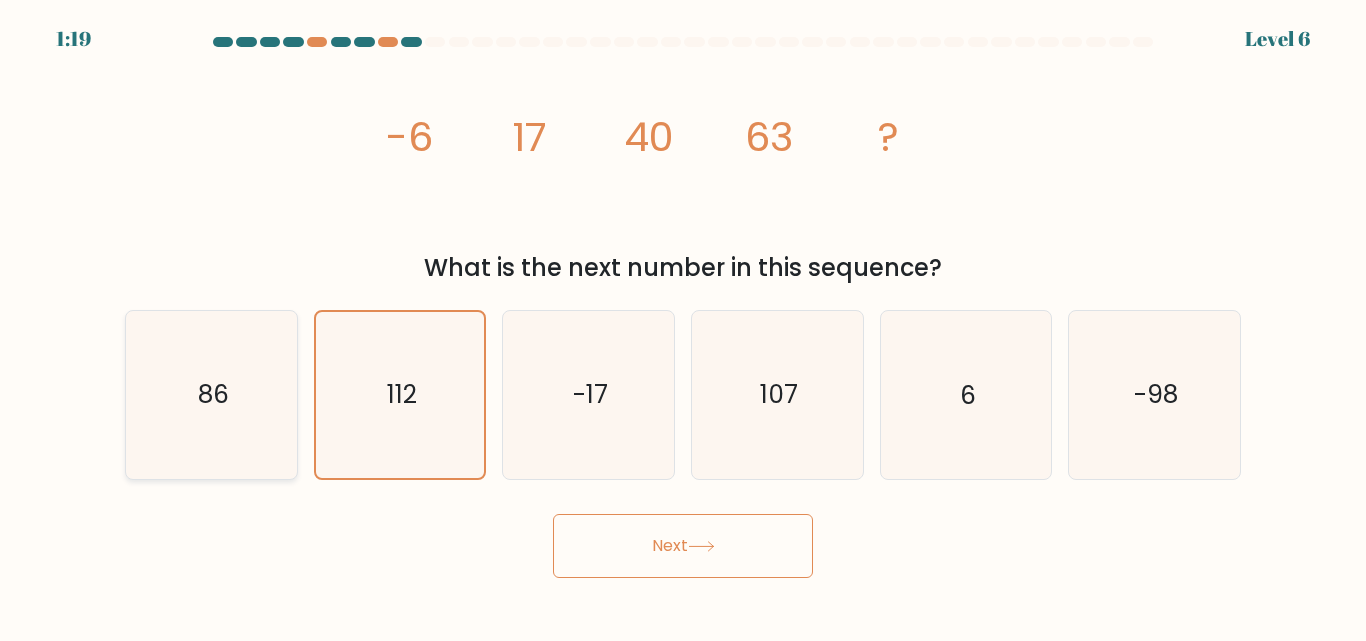 click on "86" 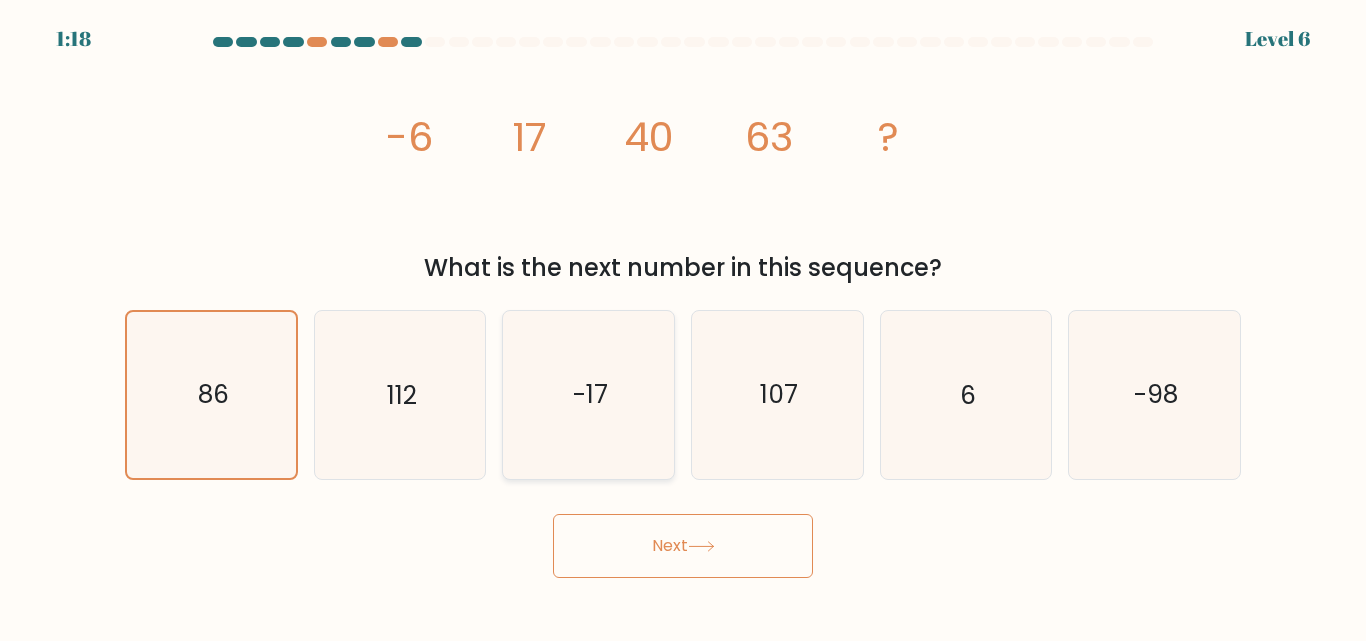 click on "-17" 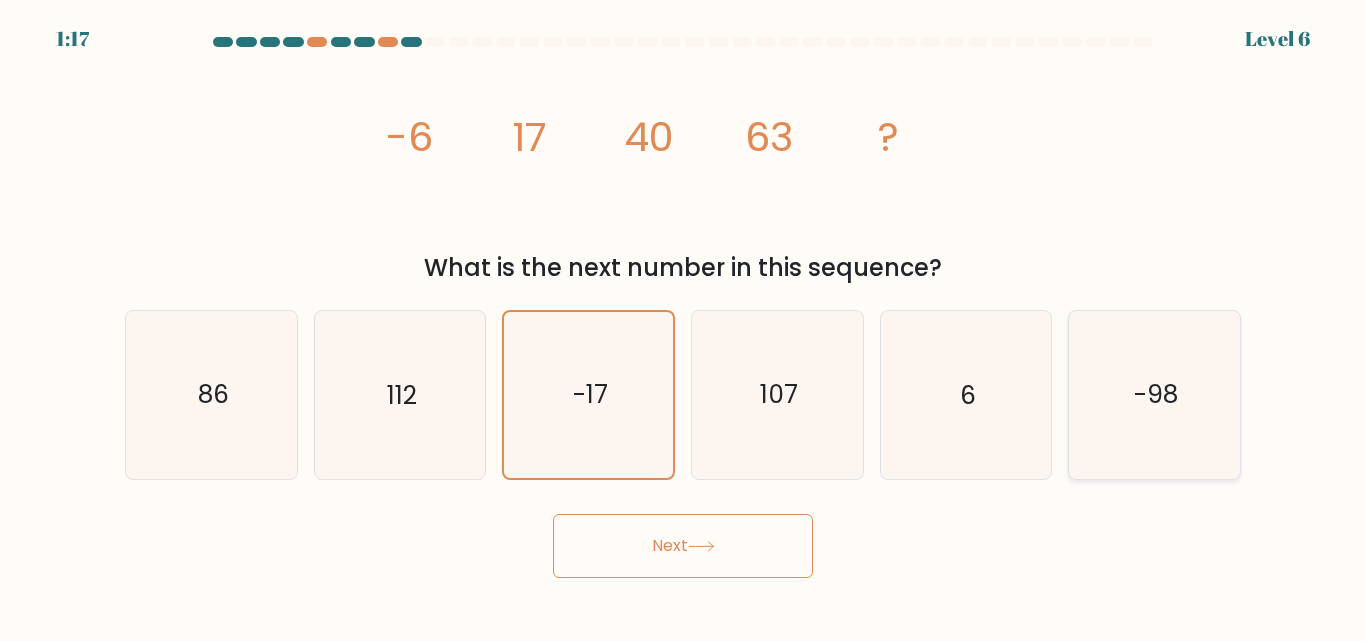 click on "-98" 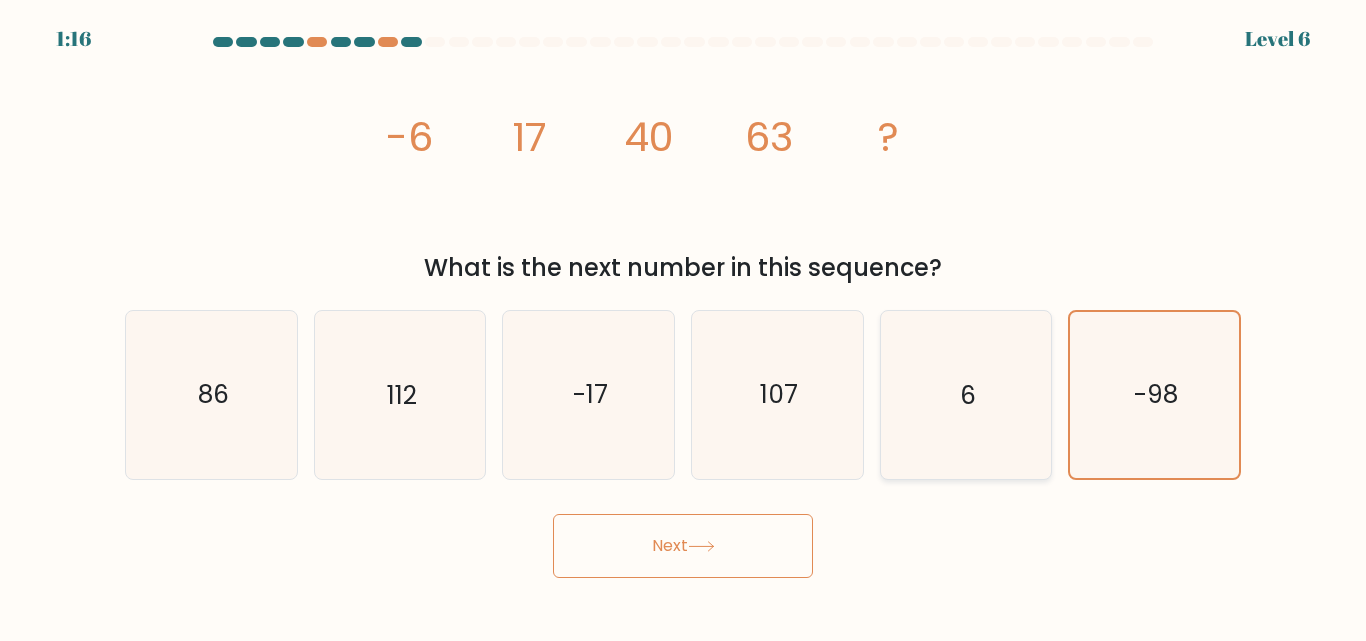 click on "6" 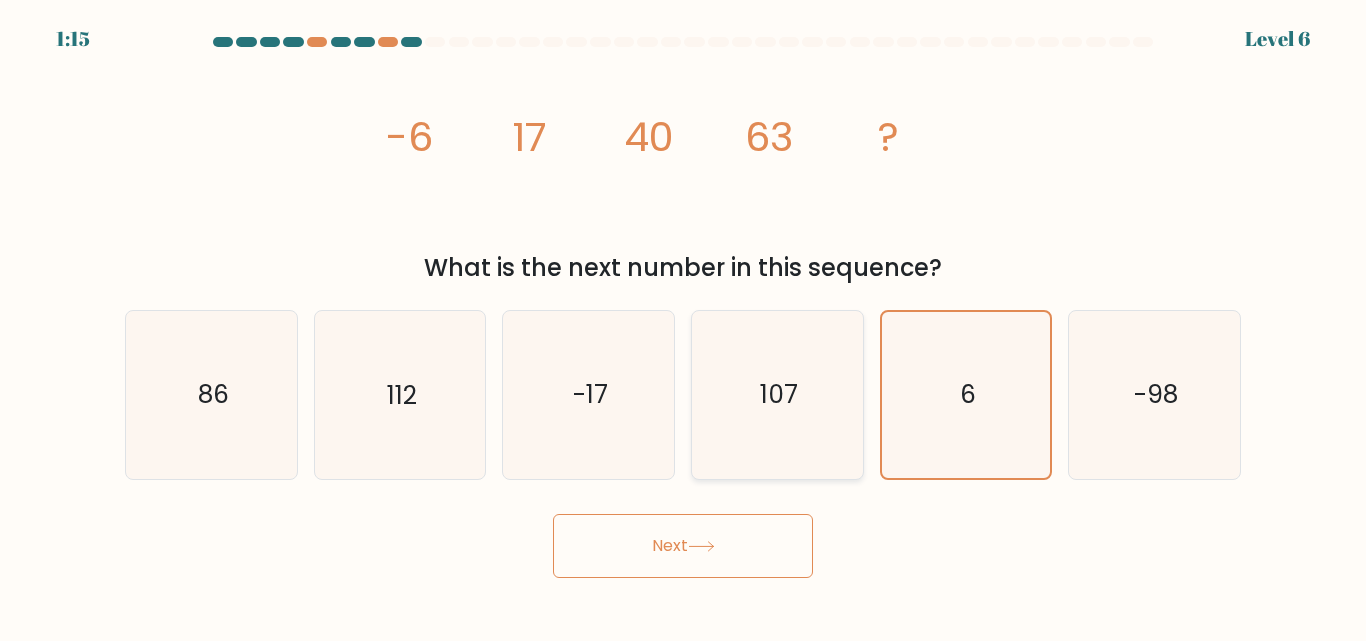 click on "107" 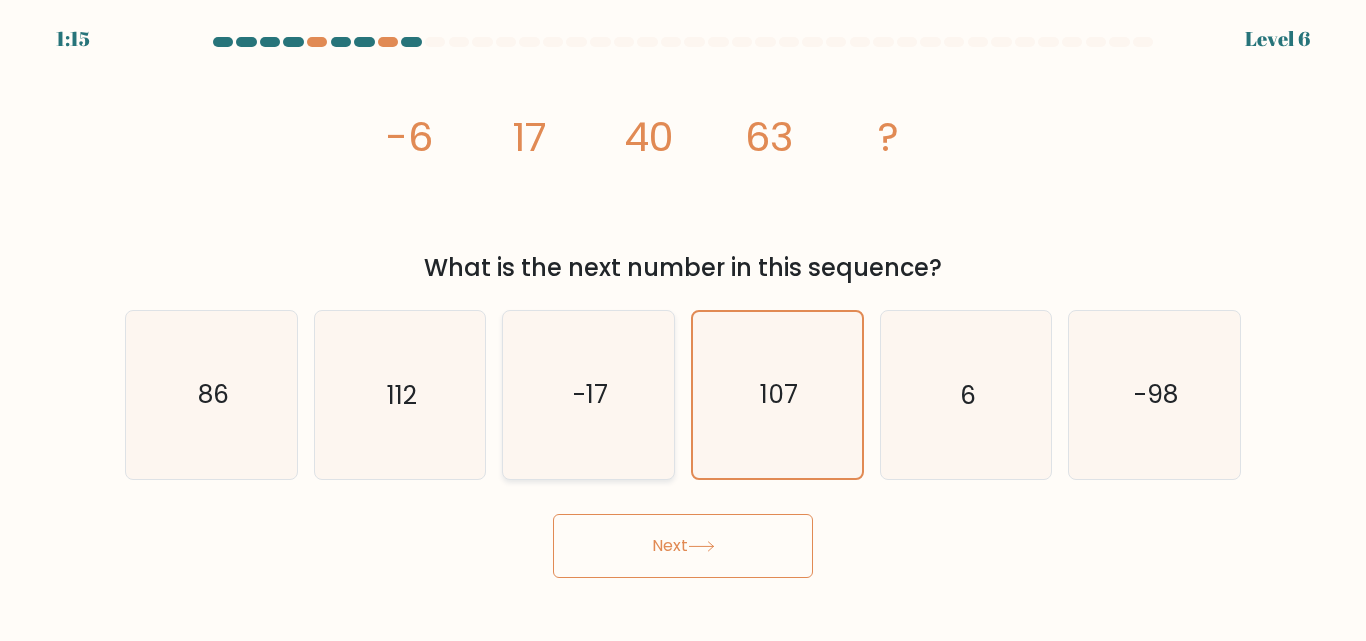click on "-17" 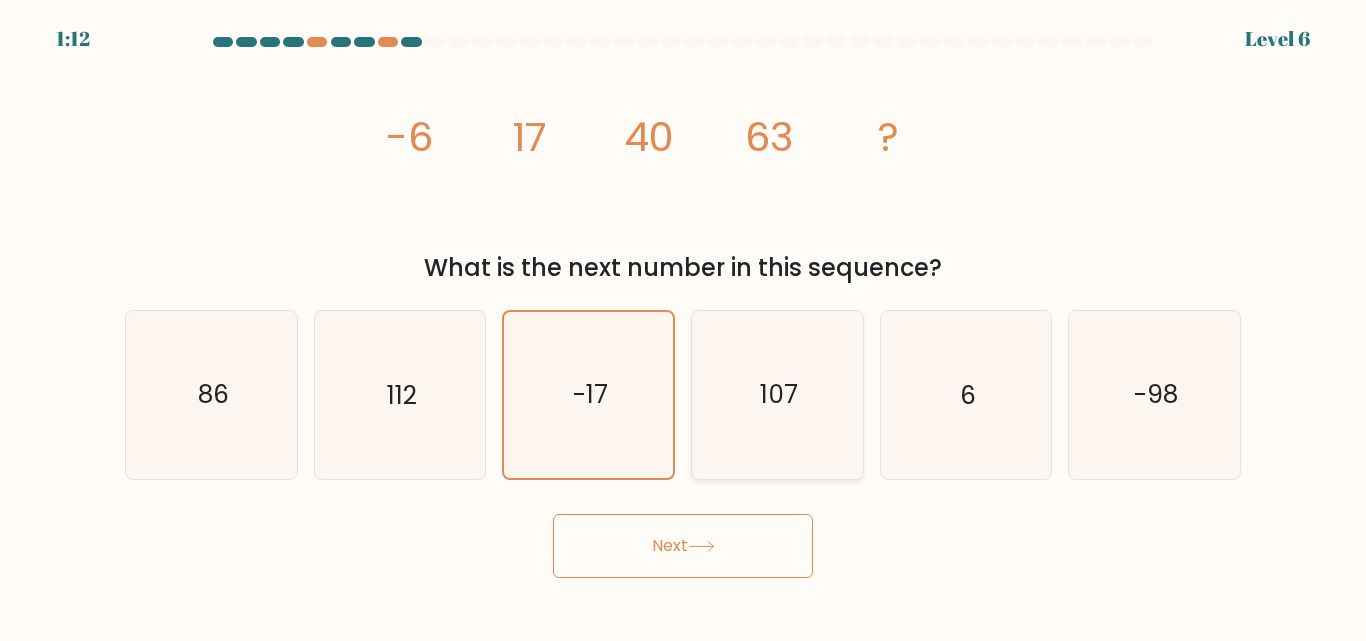 click on "107" 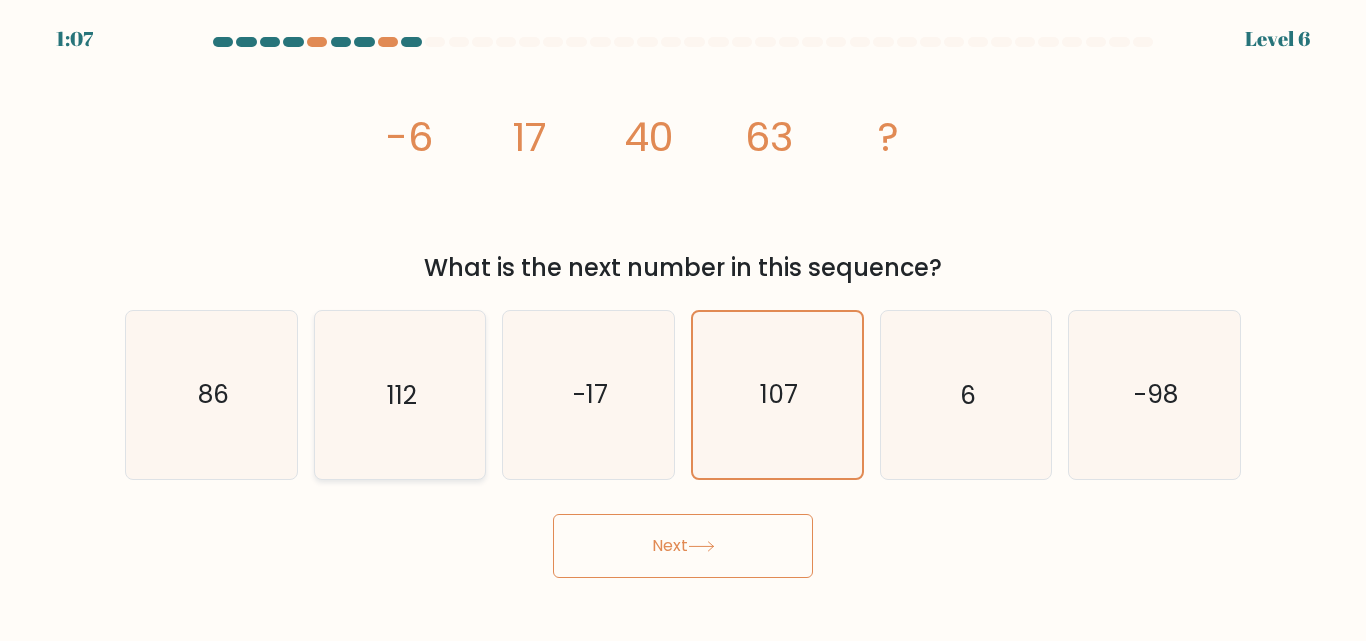 click on "112" 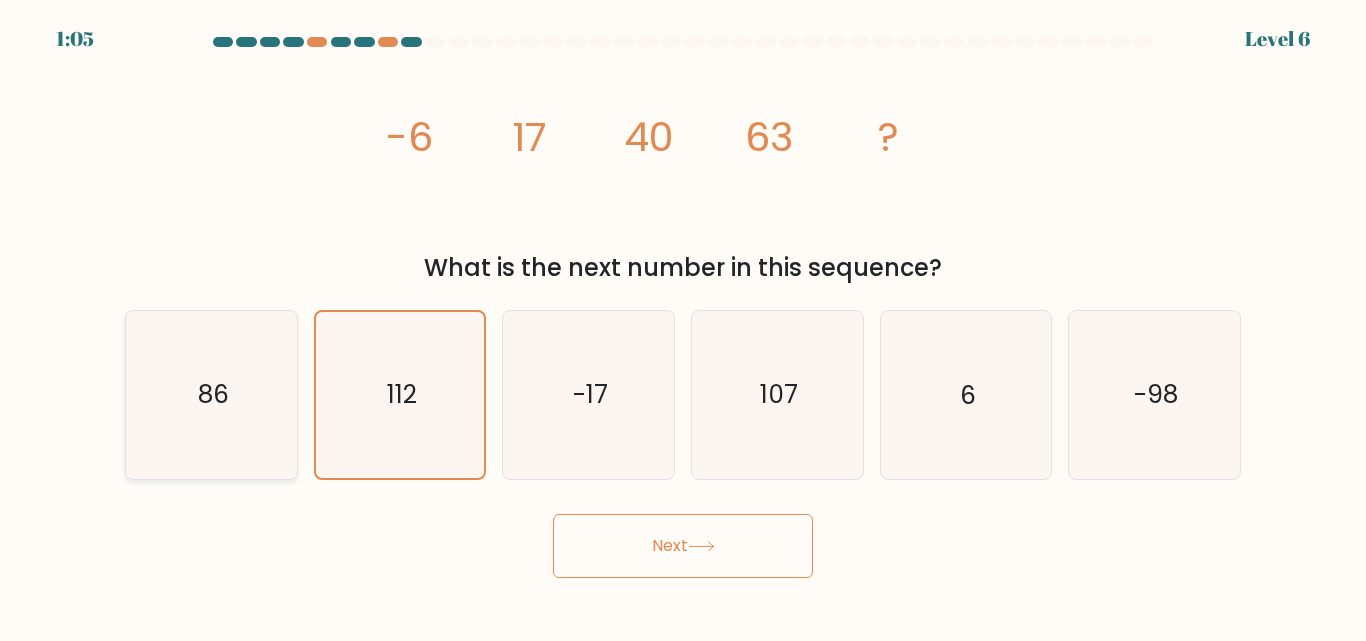 click on "86" 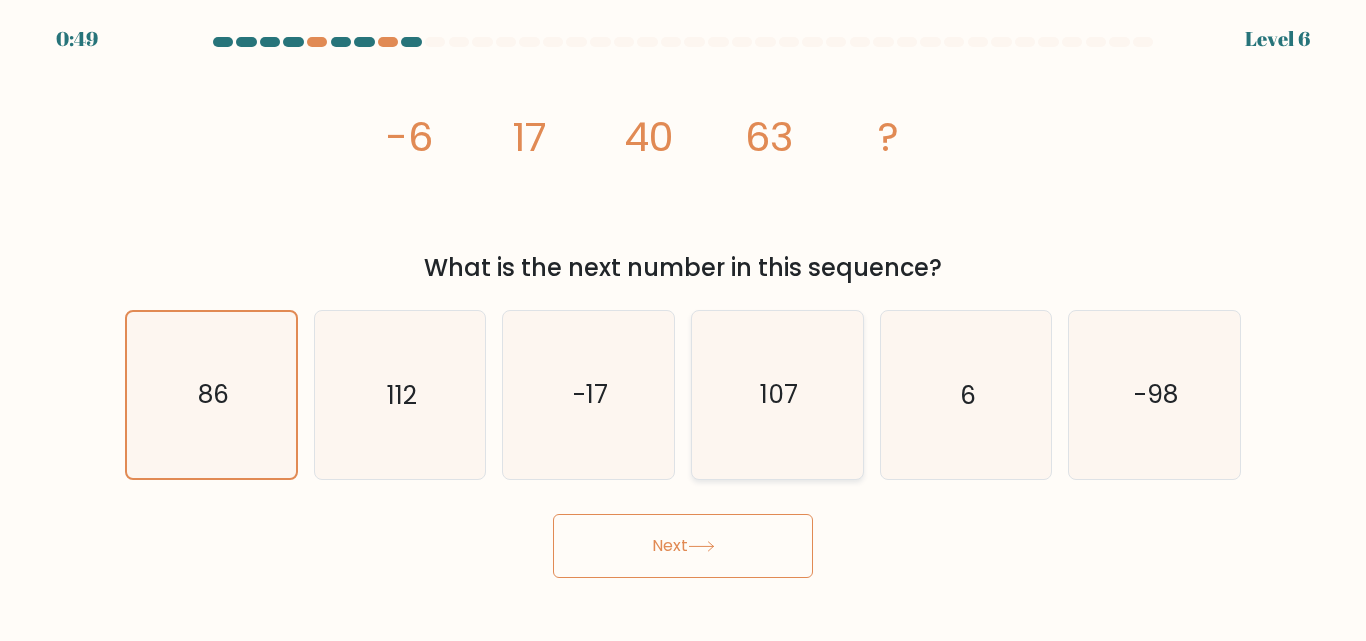 click on "107" 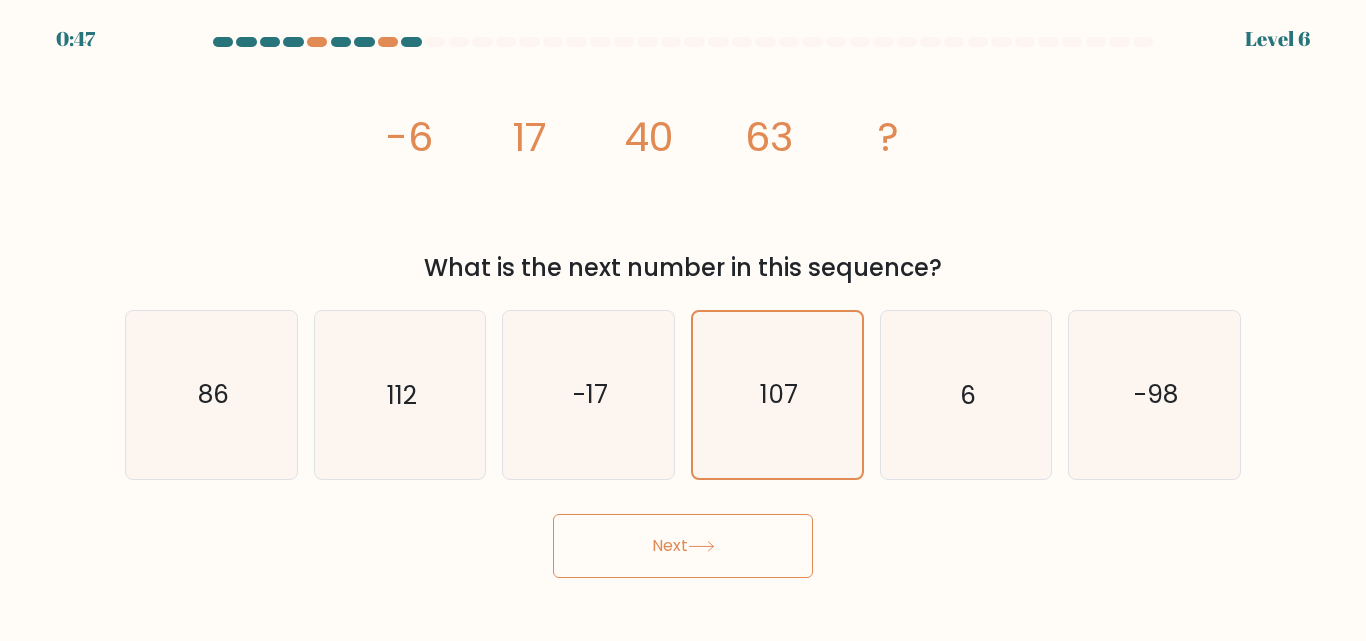 click 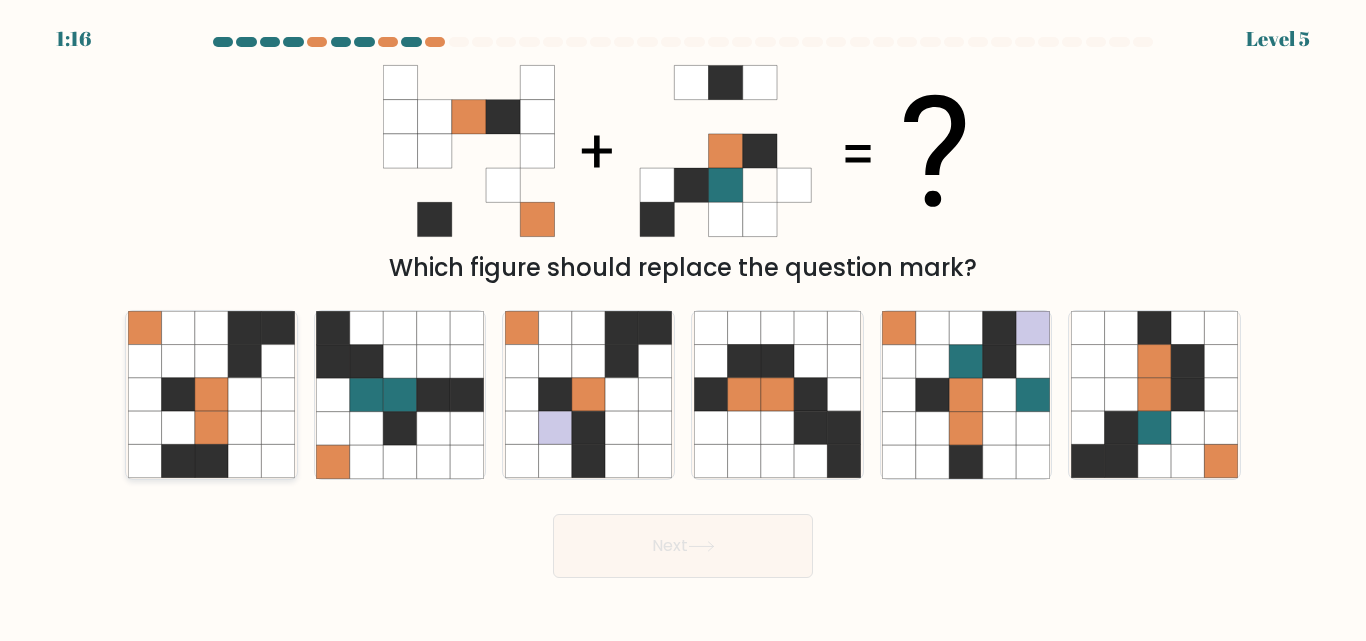 click 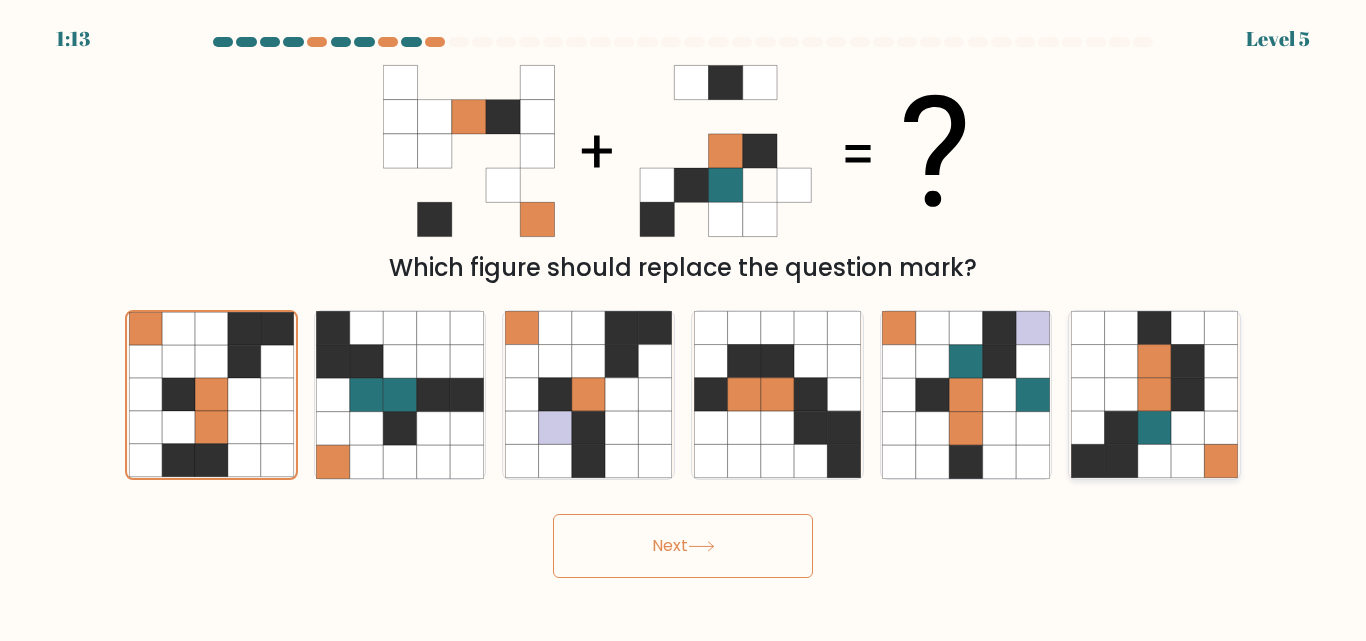 click 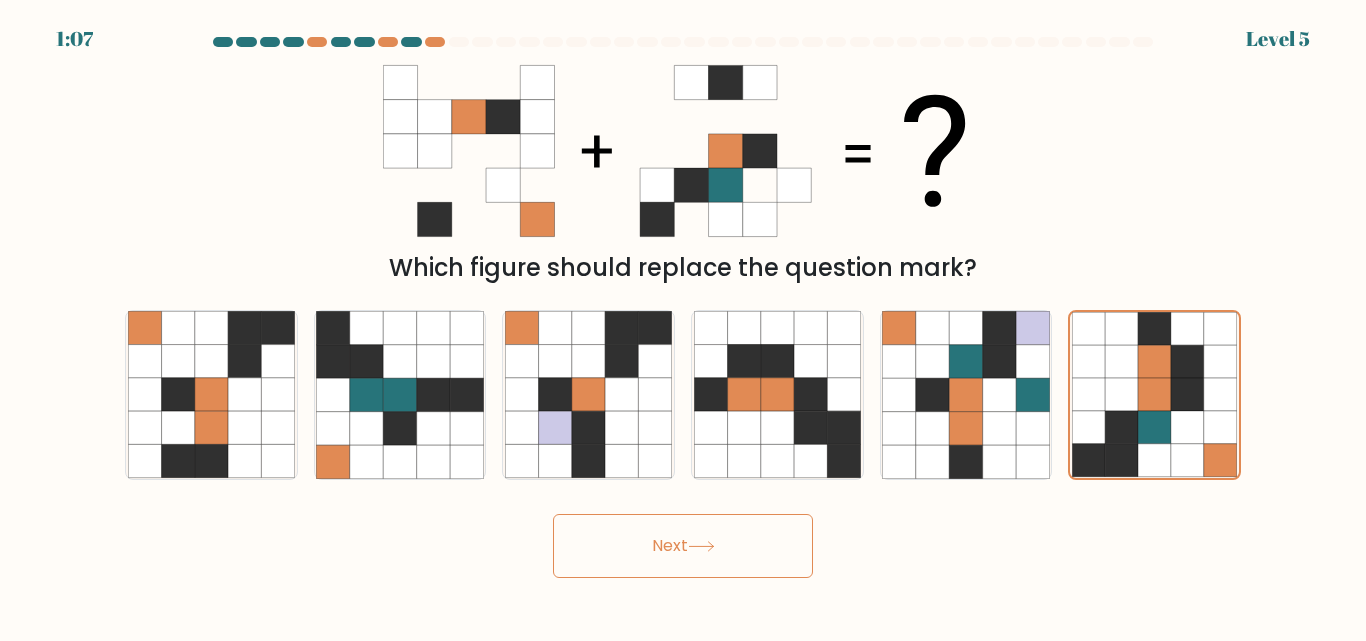 click on "Next" at bounding box center (683, 546) 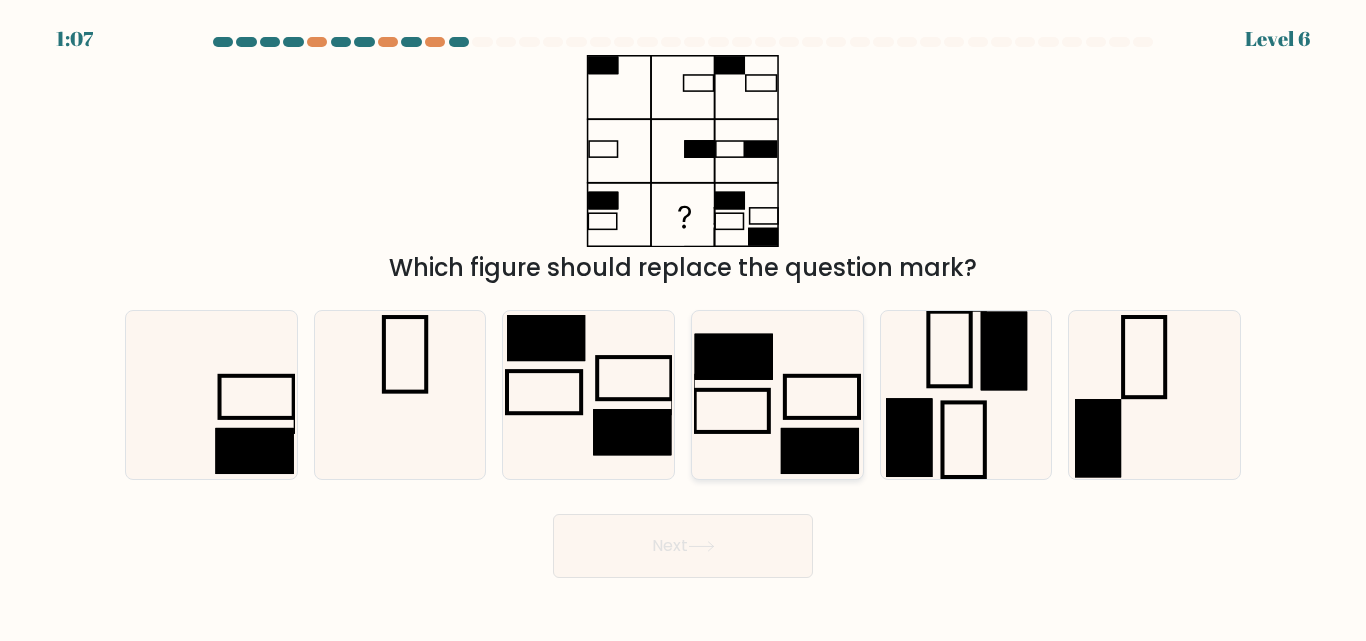 click 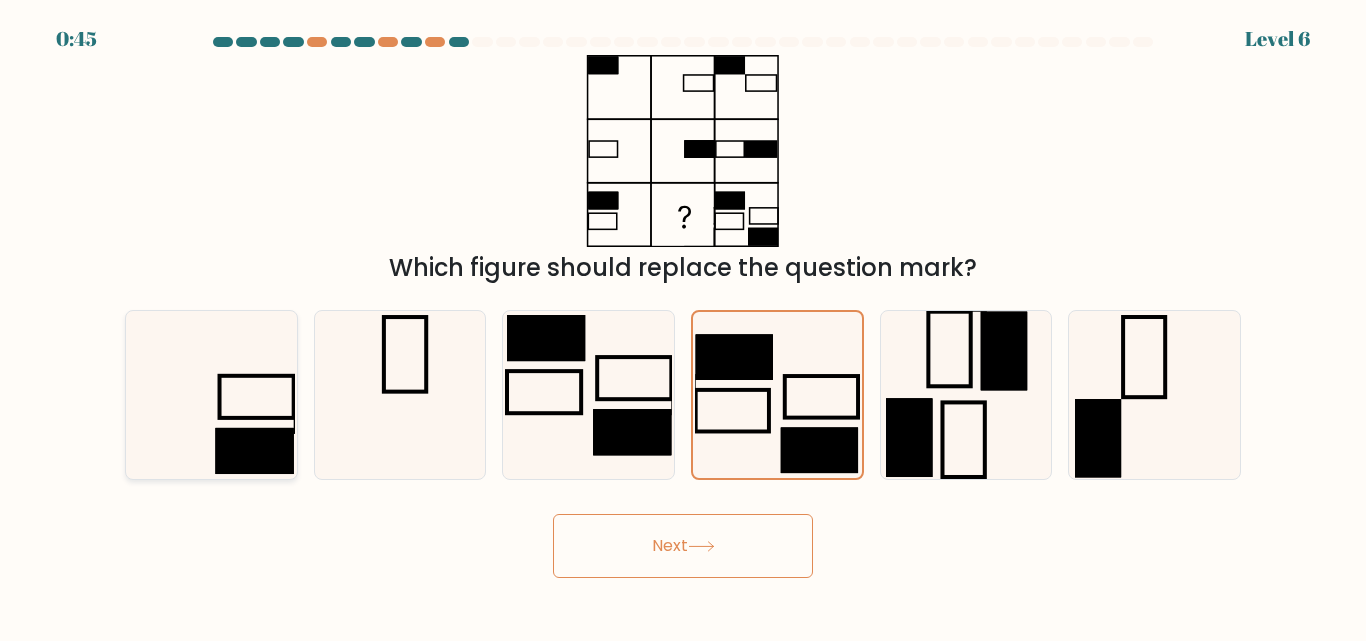 click 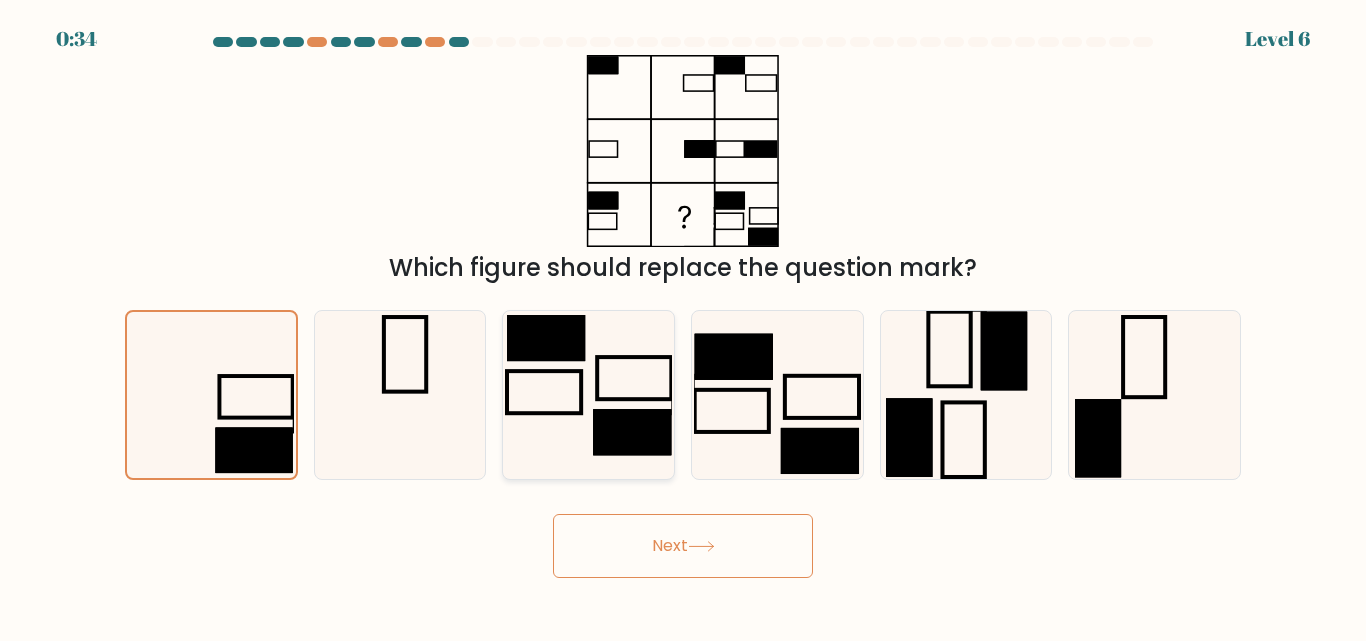 click 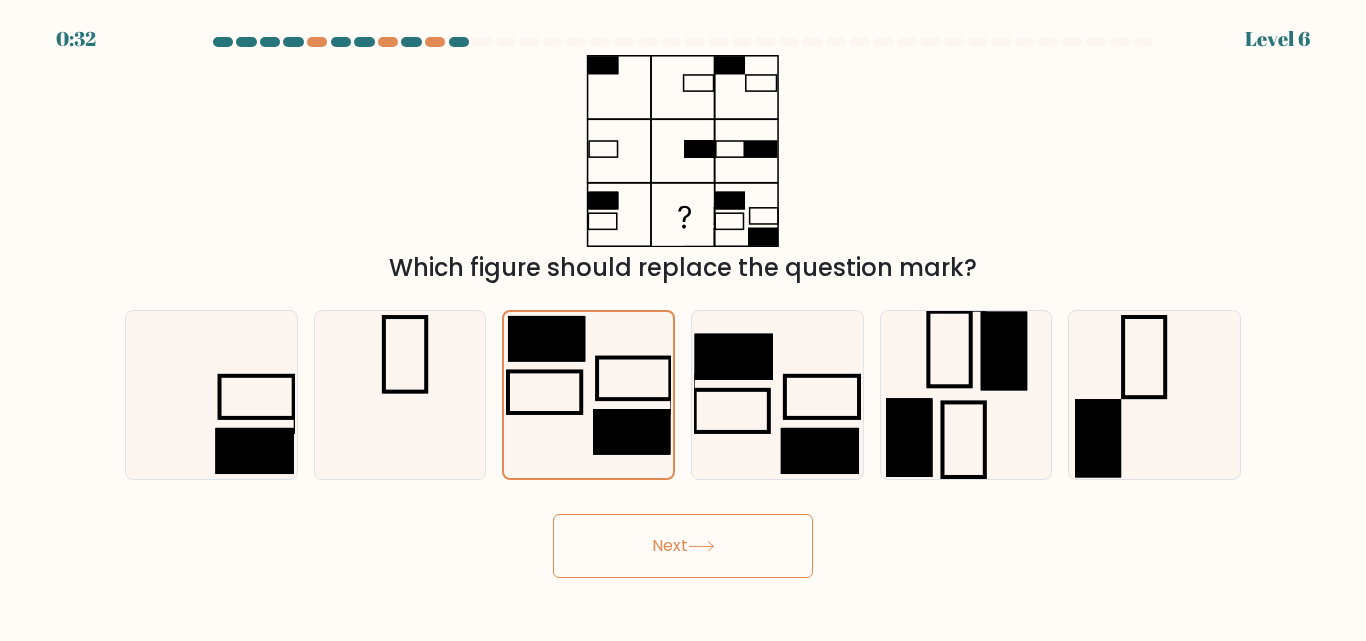 click on "Next" at bounding box center (683, 546) 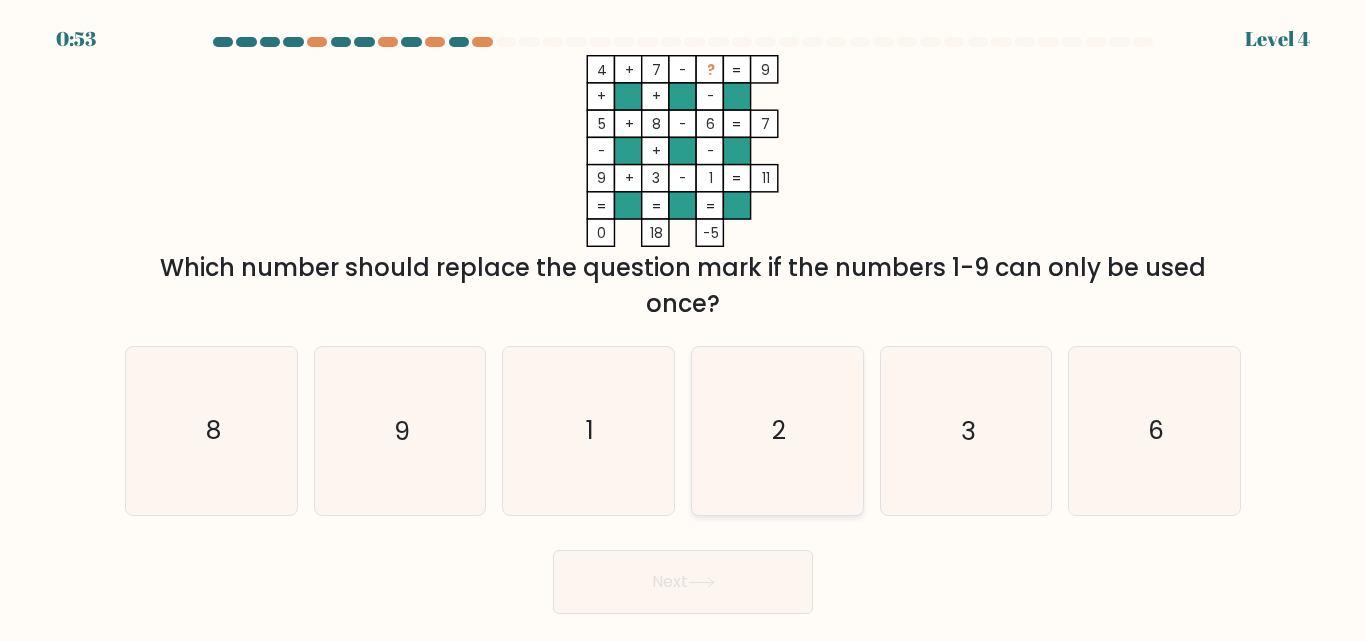 click on "2" 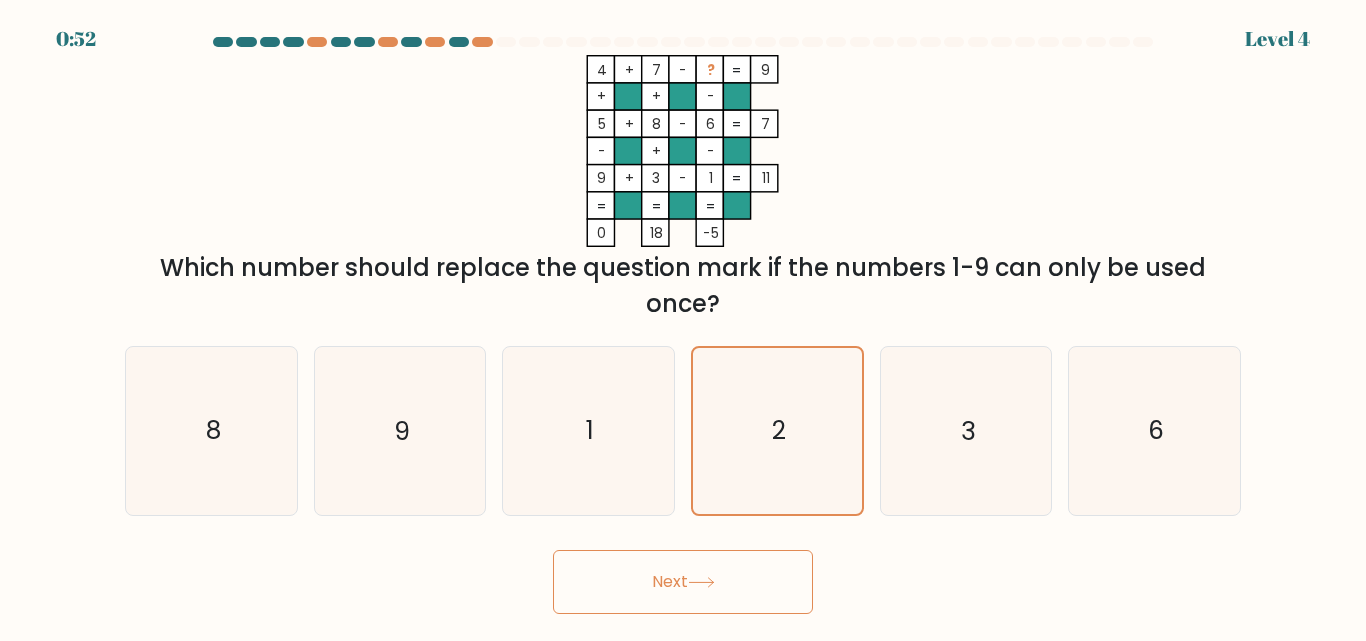 click on "Next" at bounding box center [683, 582] 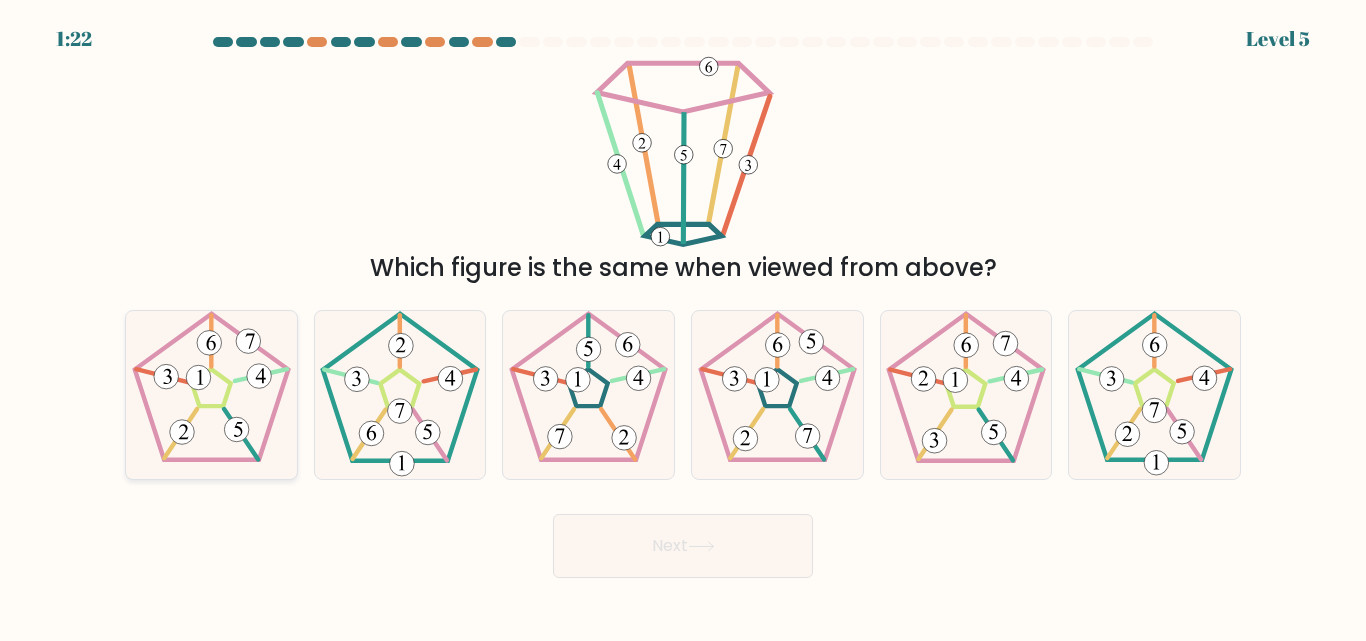 click 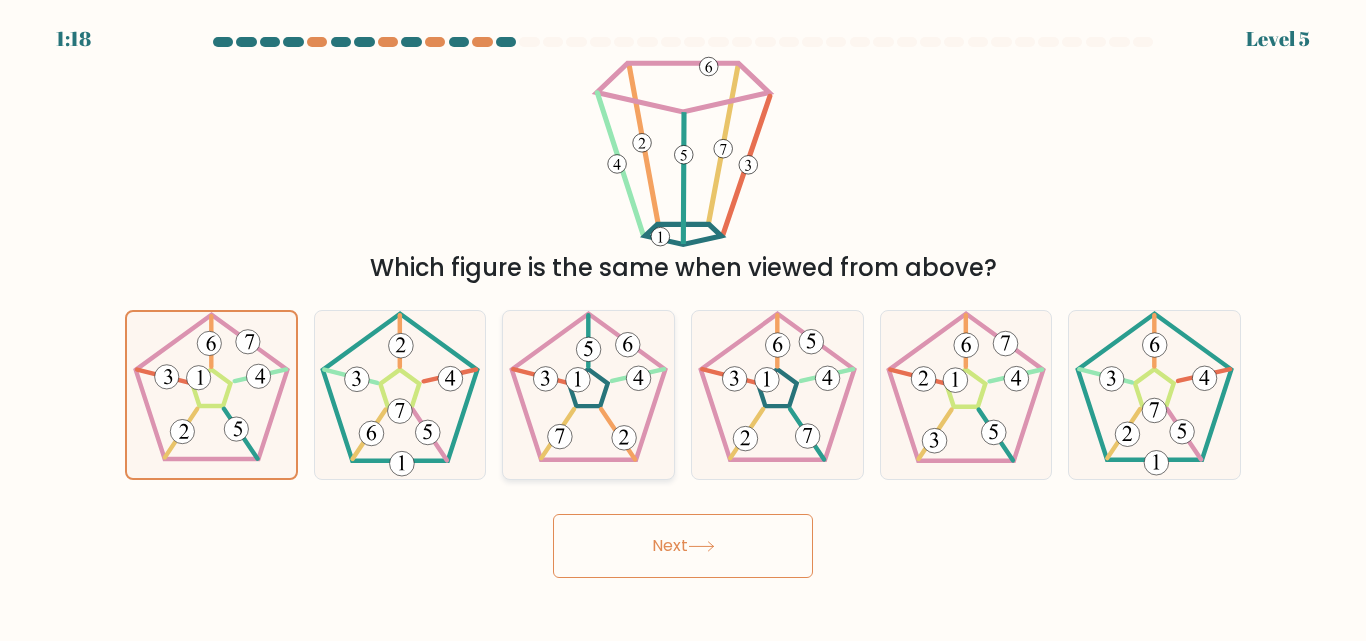 click 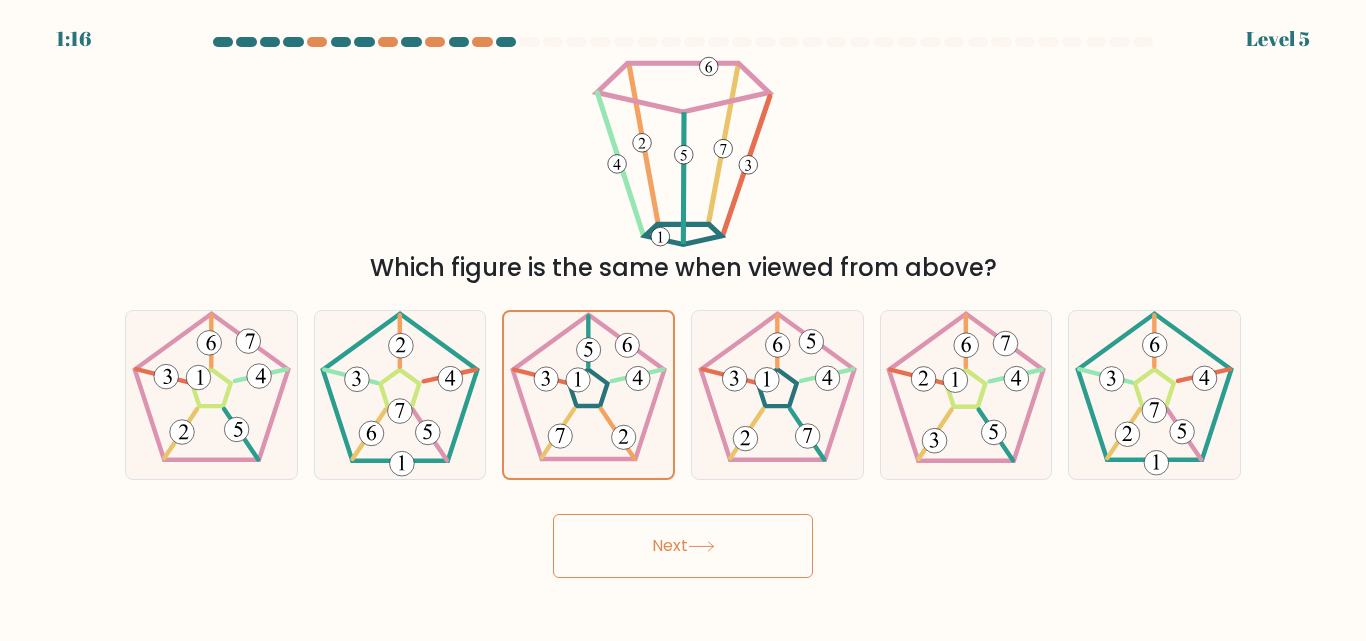 click on "Next" at bounding box center (683, 546) 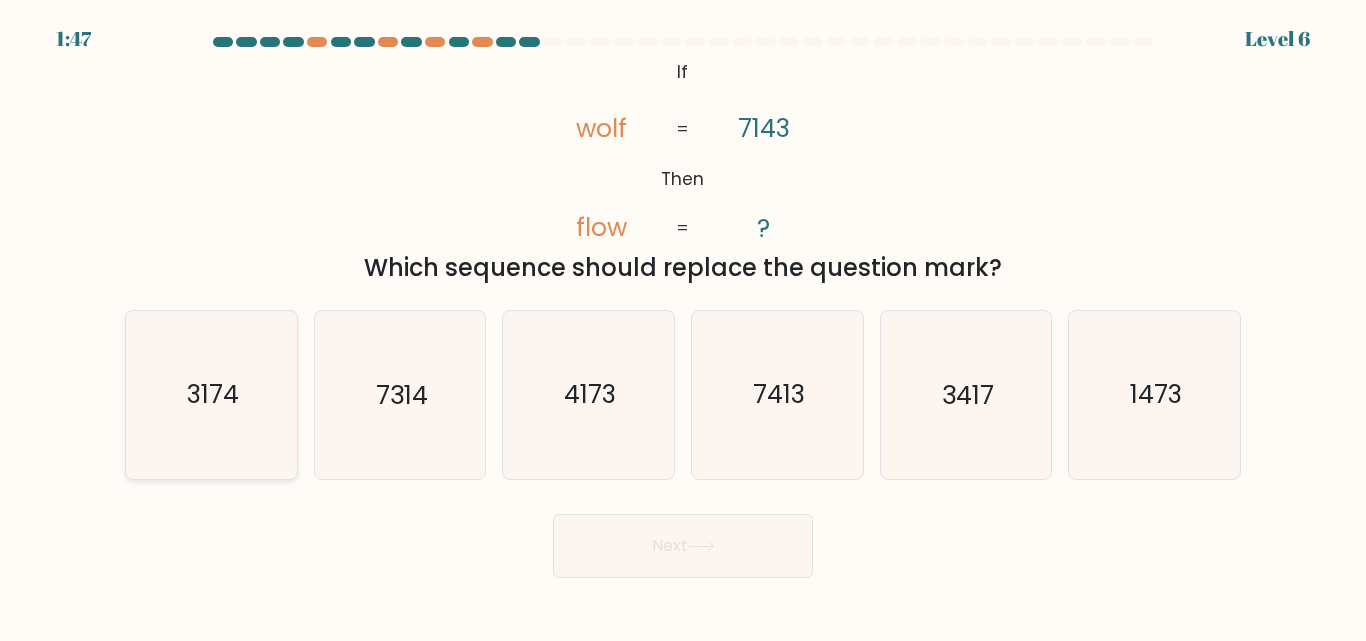 click on "3174" 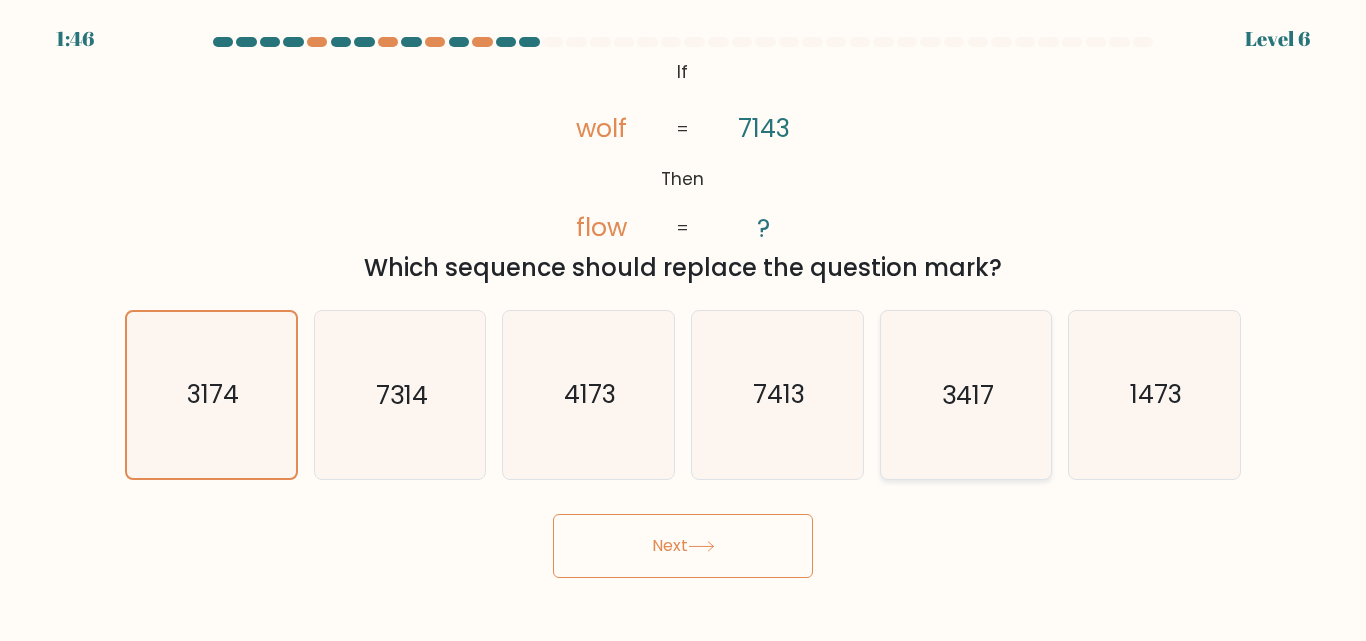 click on "3417" 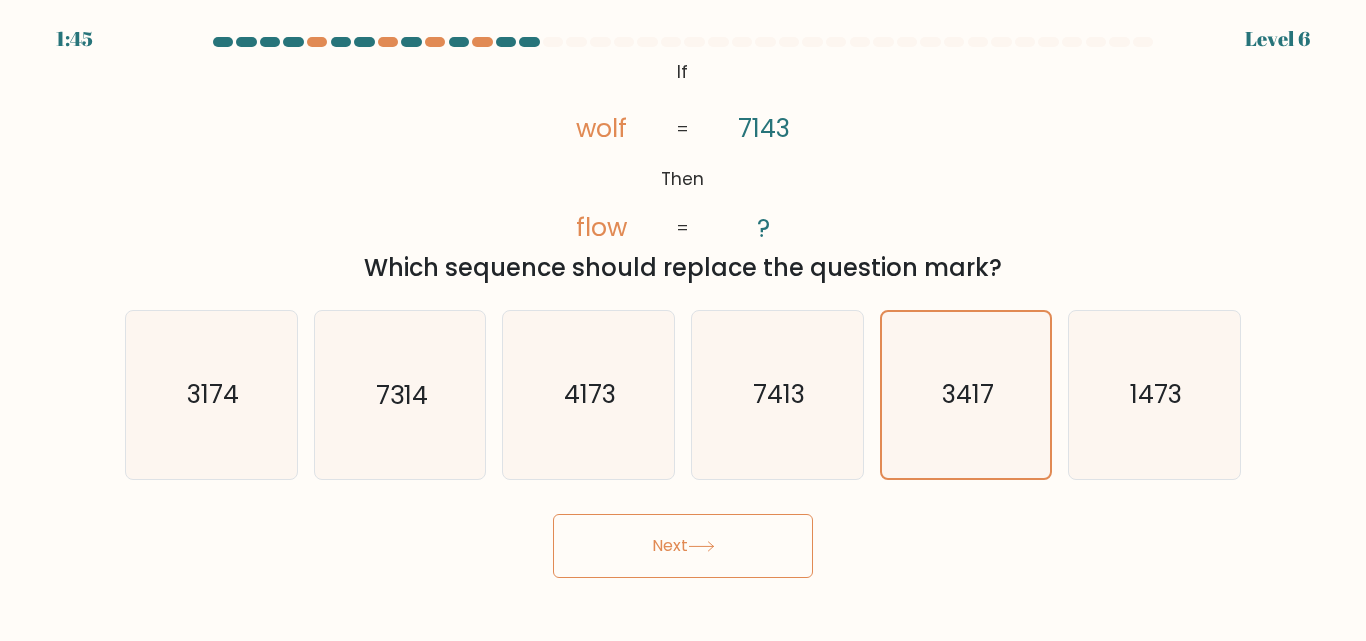 click on "Next" at bounding box center (683, 546) 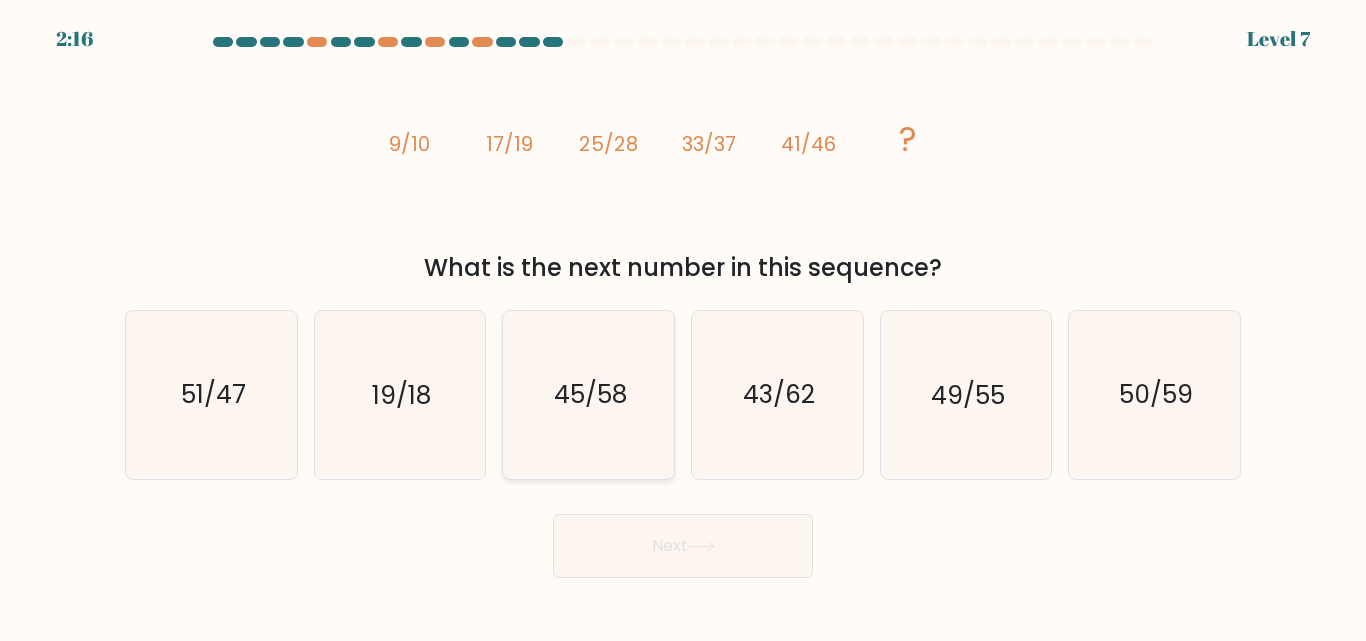click on "45/58" 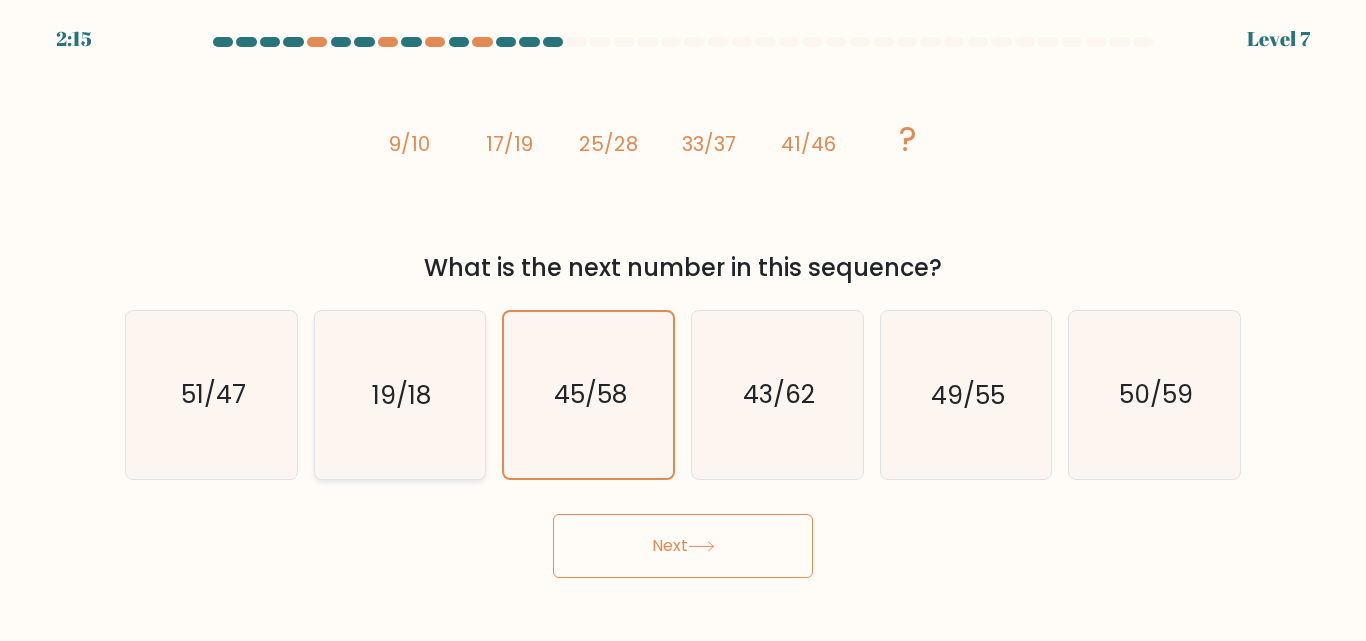 click on "19/18" 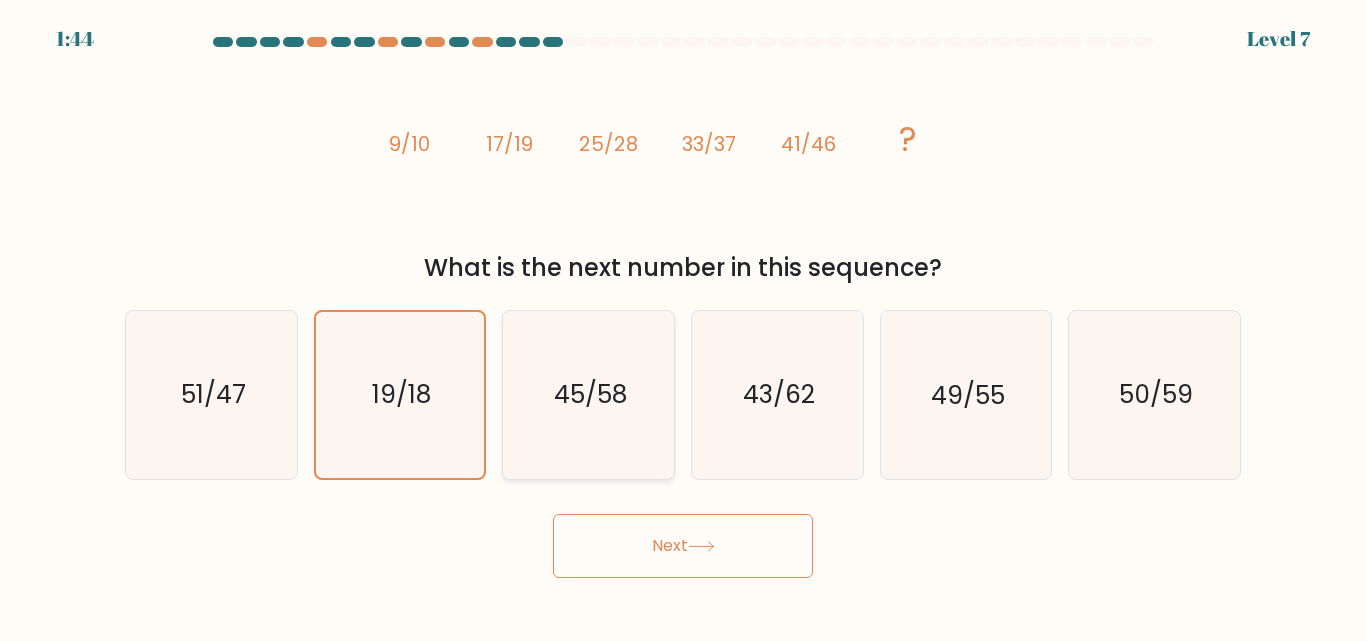click on "45/58" 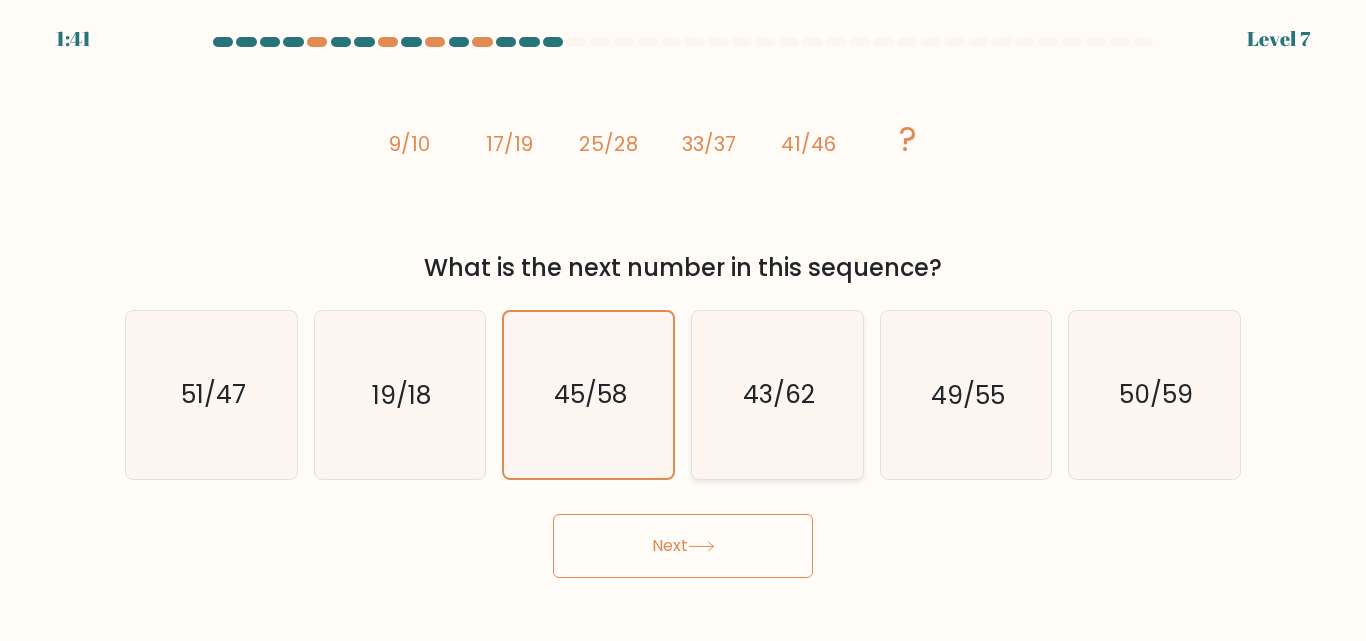click on "43/62" 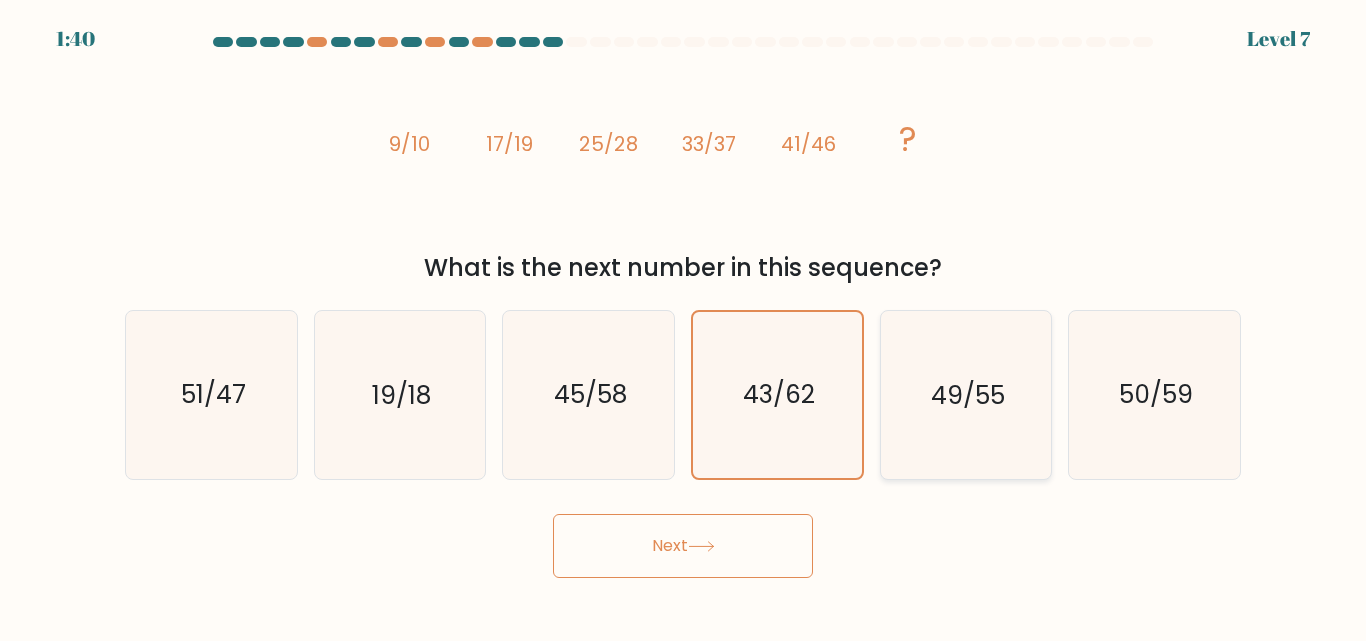click on "49/55" 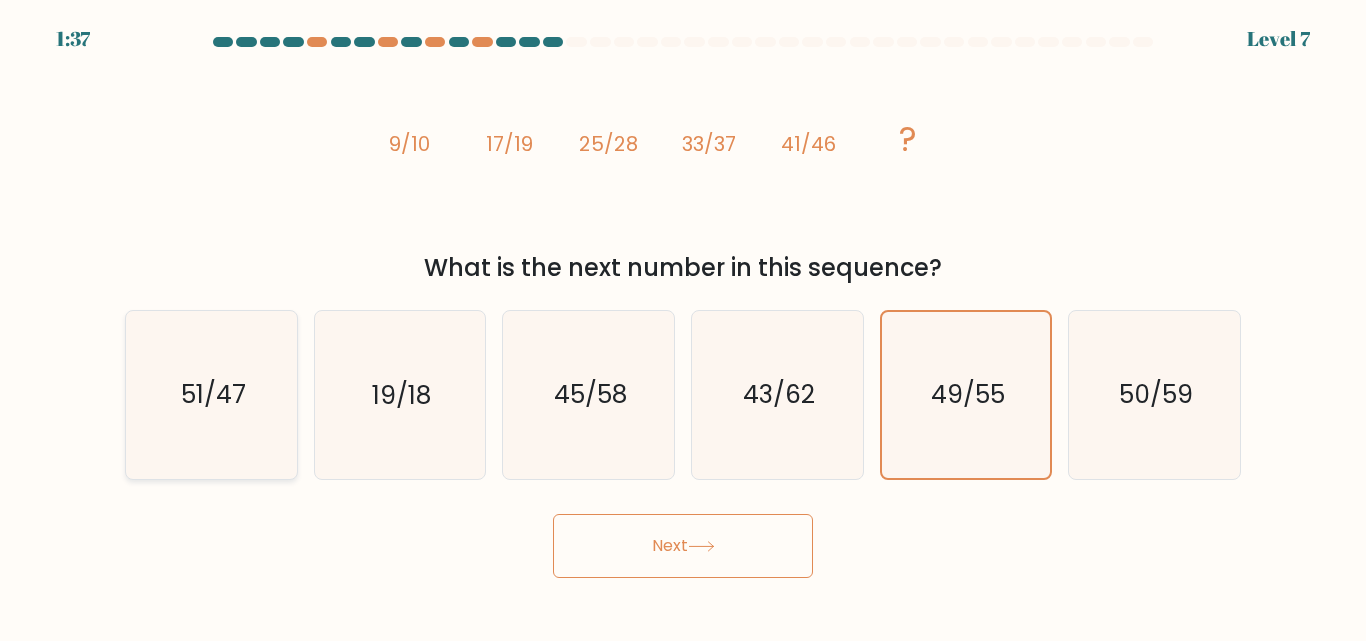 click on "51/47" 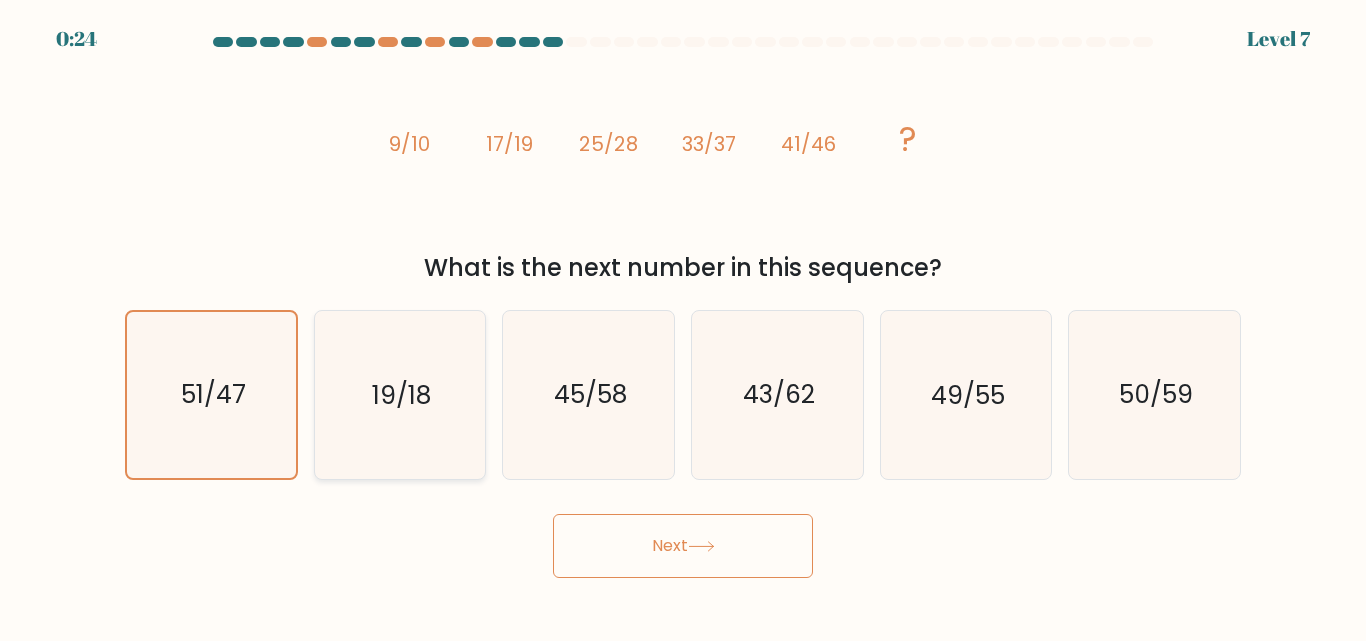 click on "19/18" 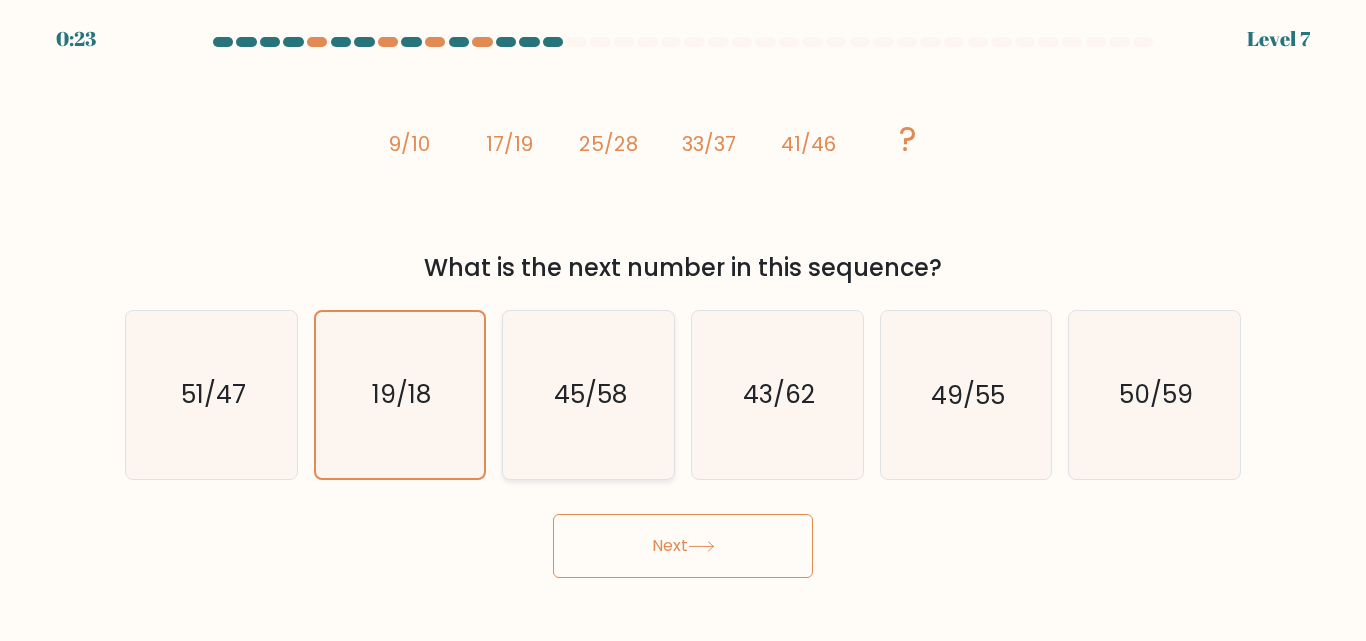 click on "45/58" 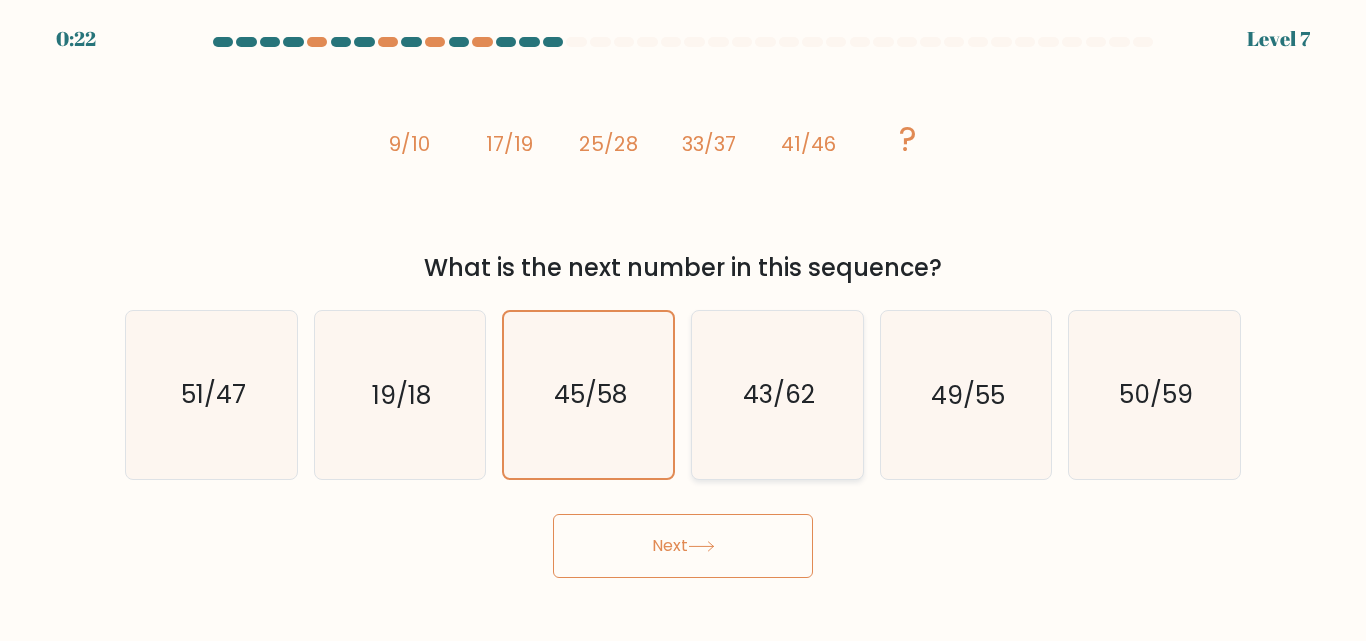 click on "43/62" 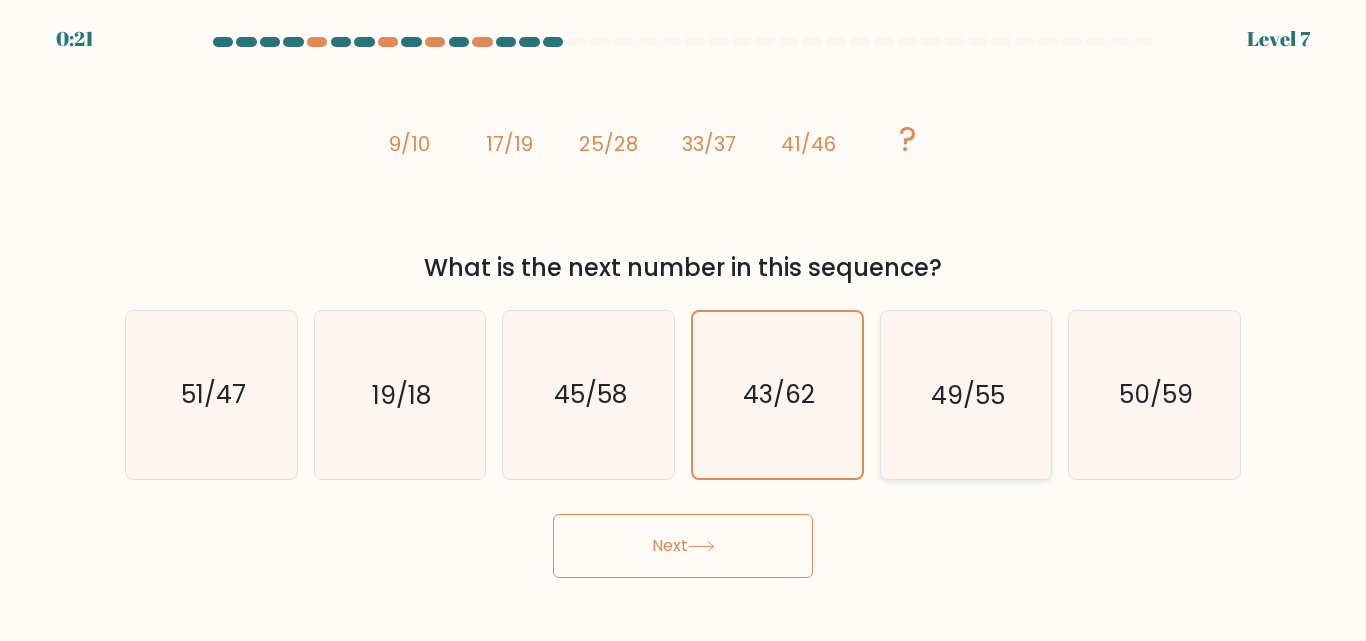 click on "49/55" 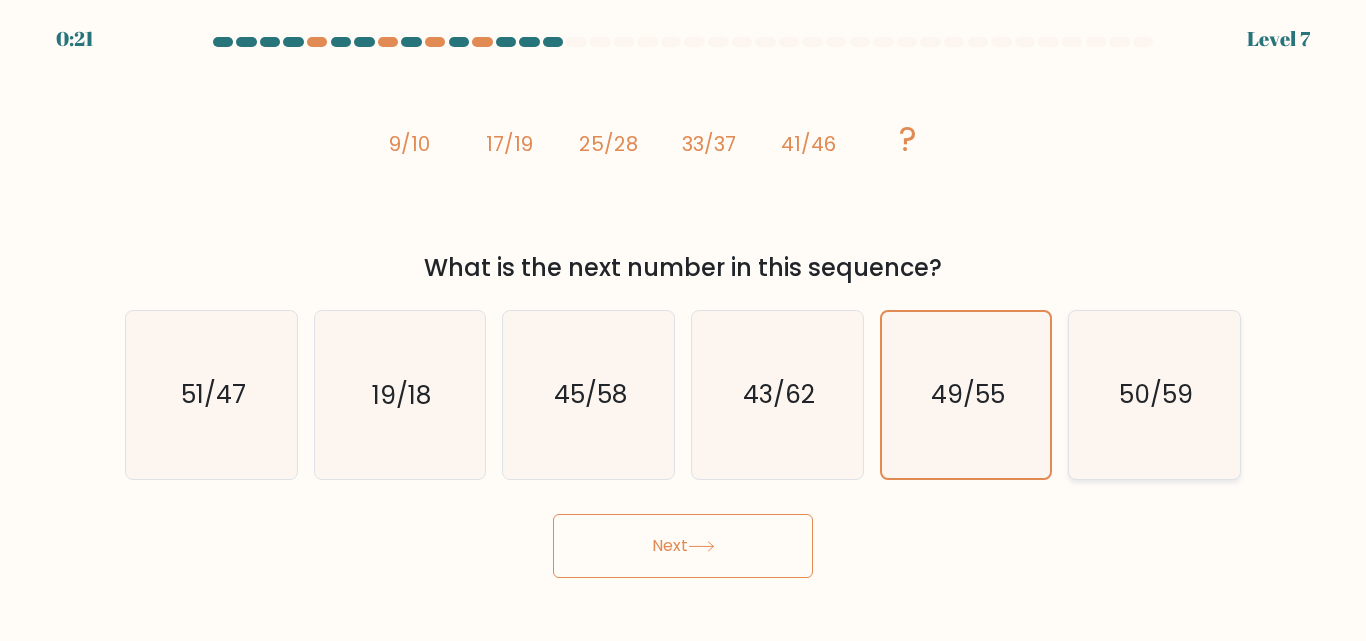 click on "50/59" 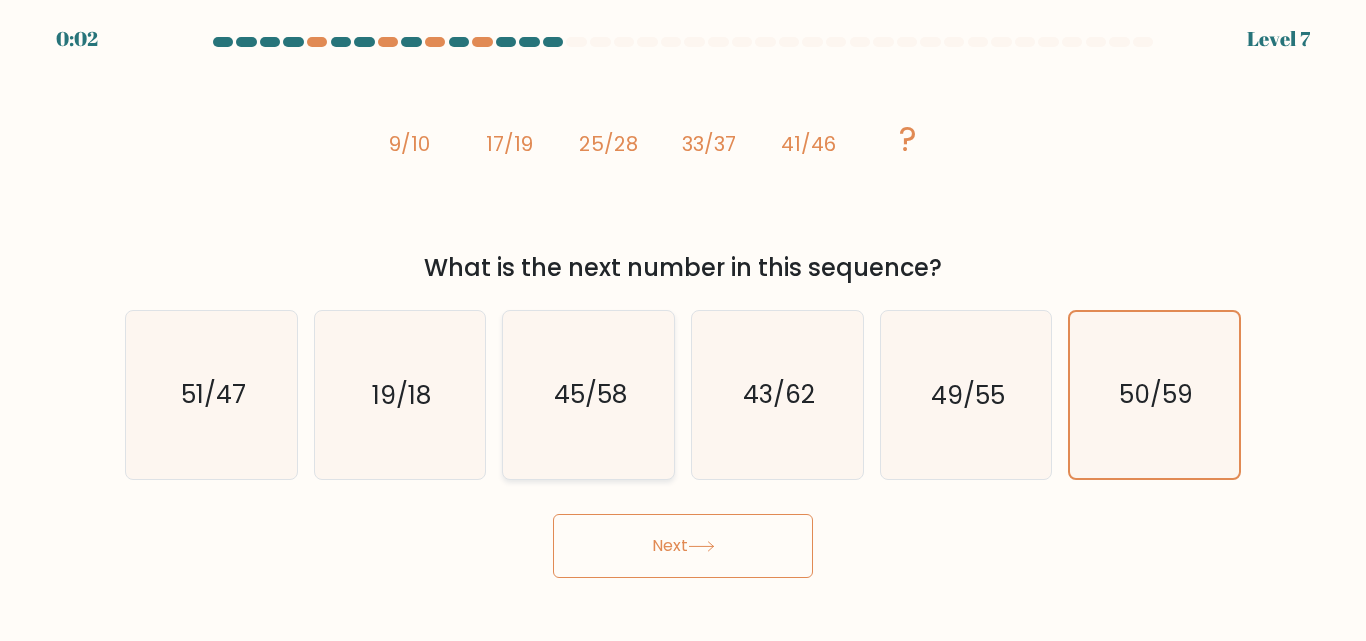 click on "45/58" 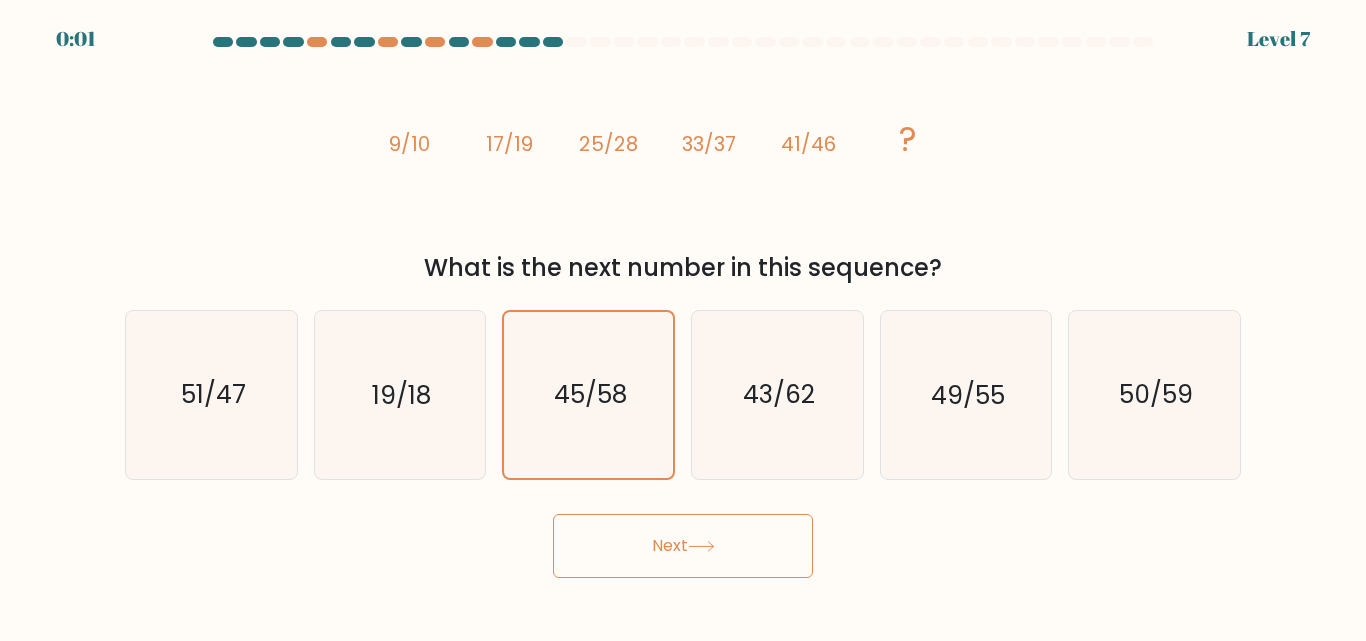 click on "Next" at bounding box center [683, 546] 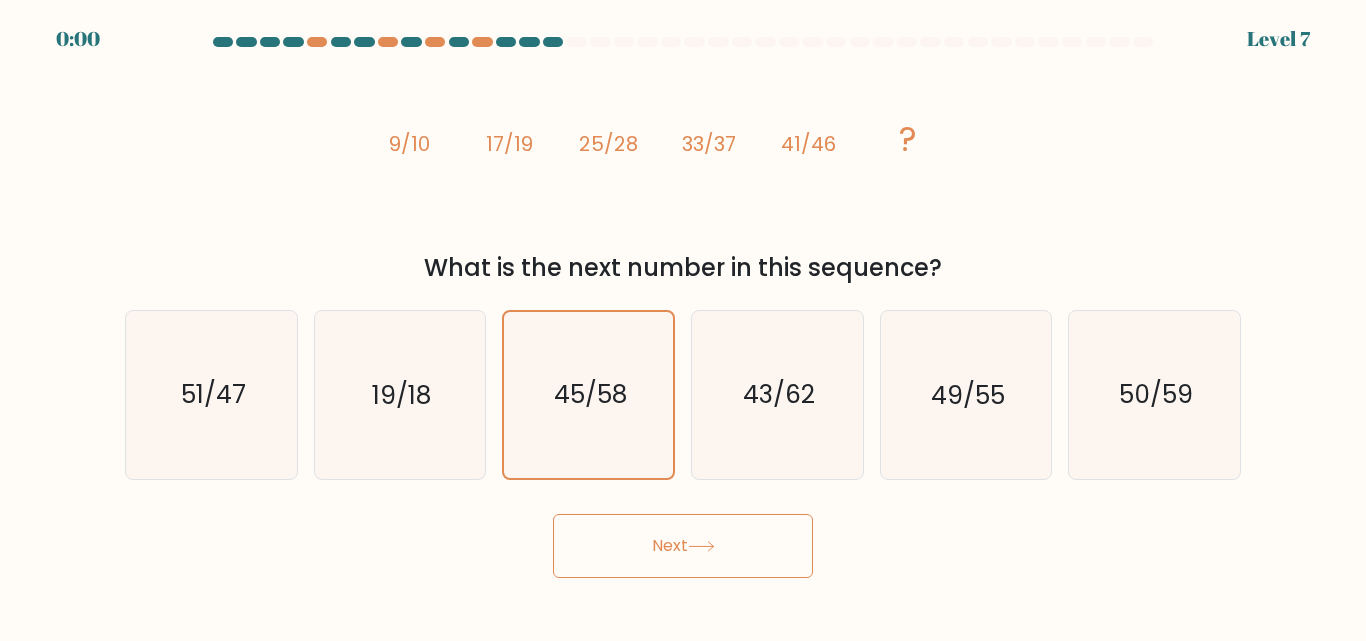 click on "Next" at bounding box center (683, 546) 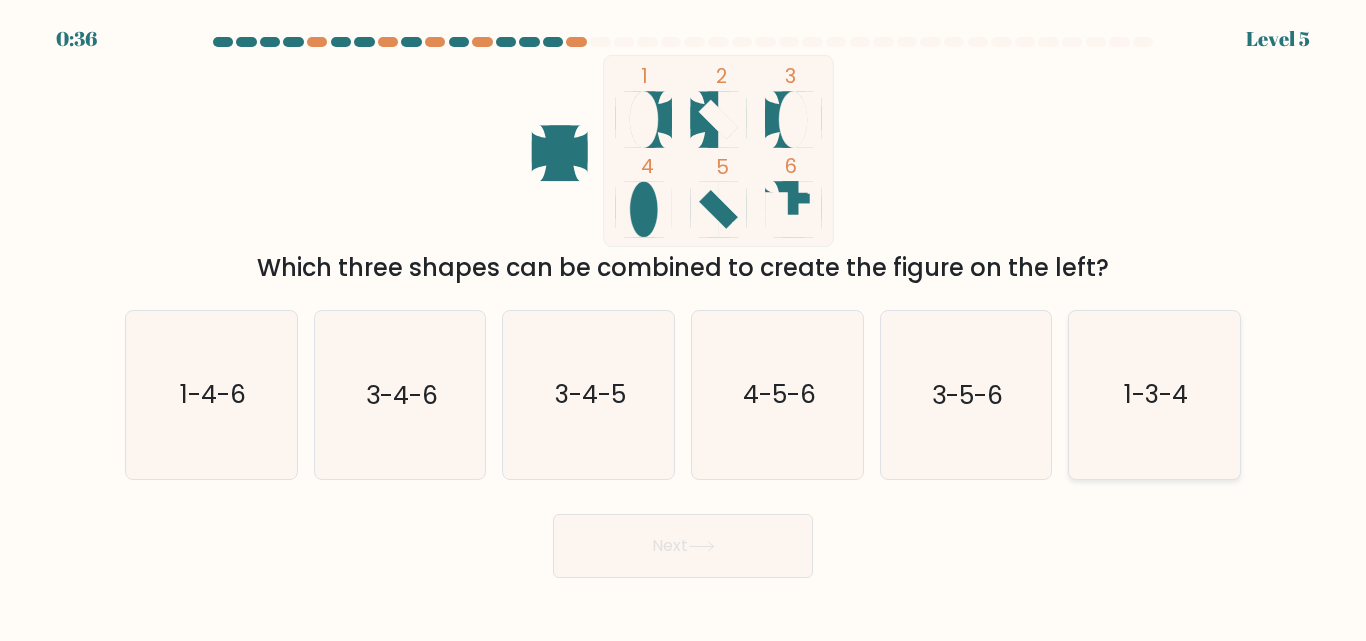 click on "1-3-4" 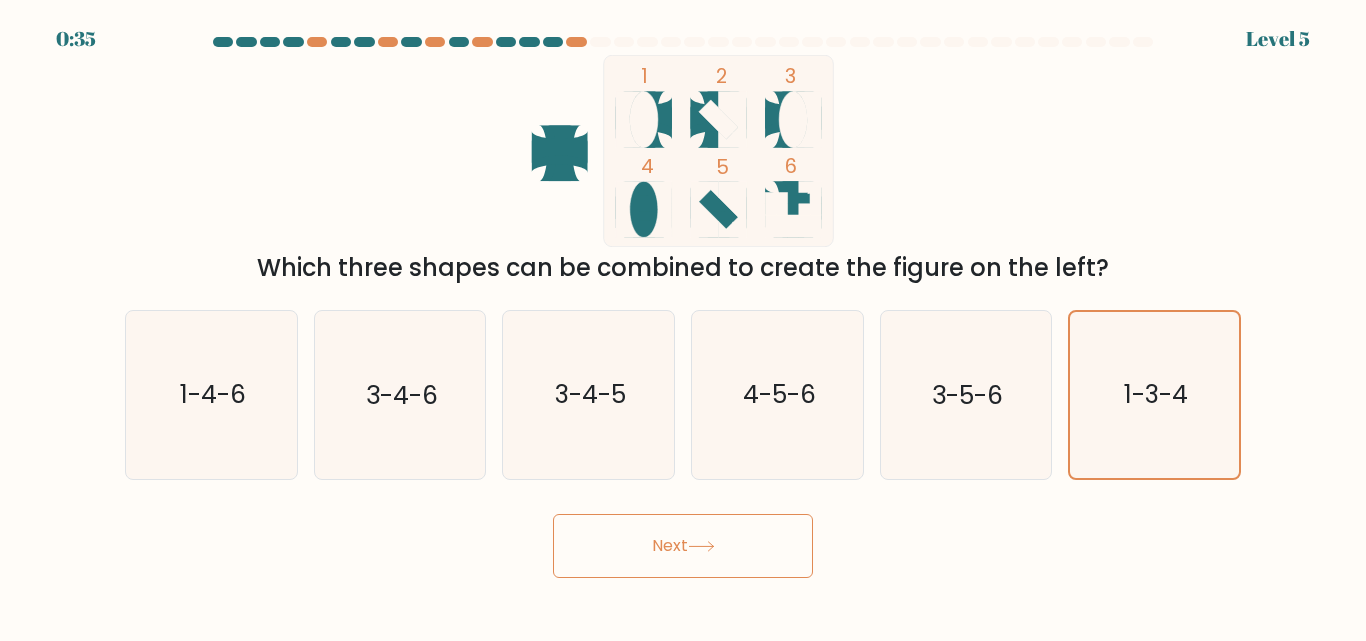 click on "Next" at bounding box center (683, 546) 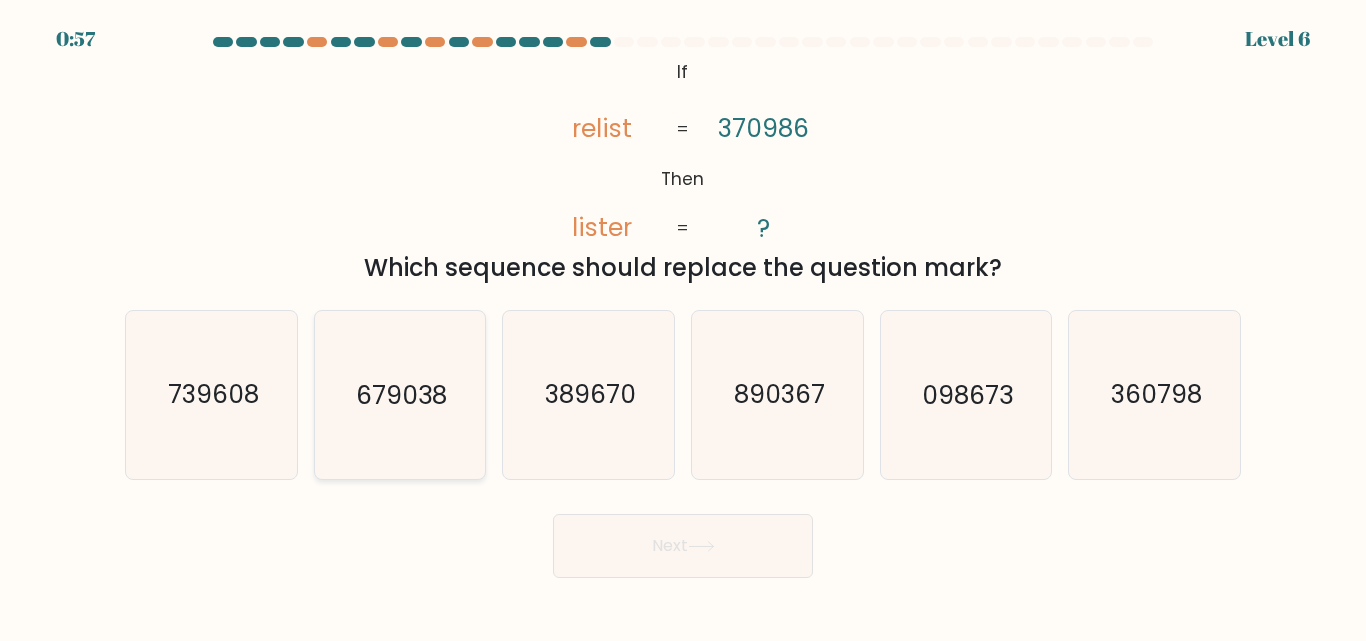 click on "679038" 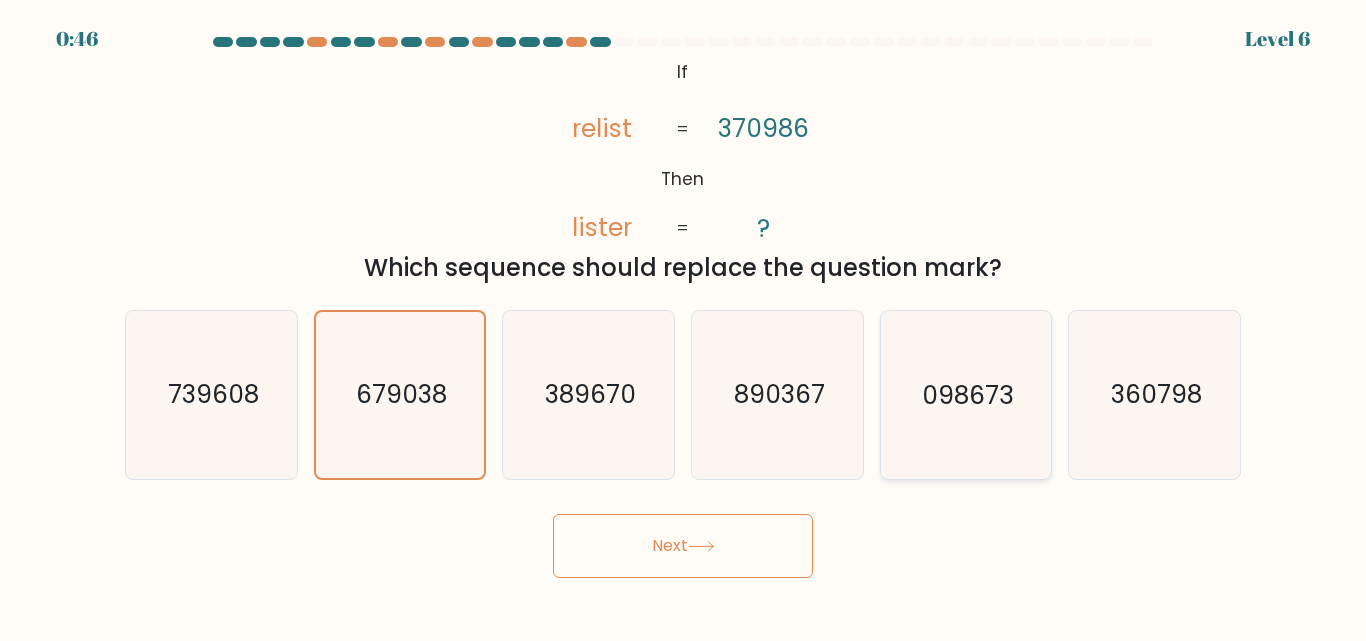 click on "098673" 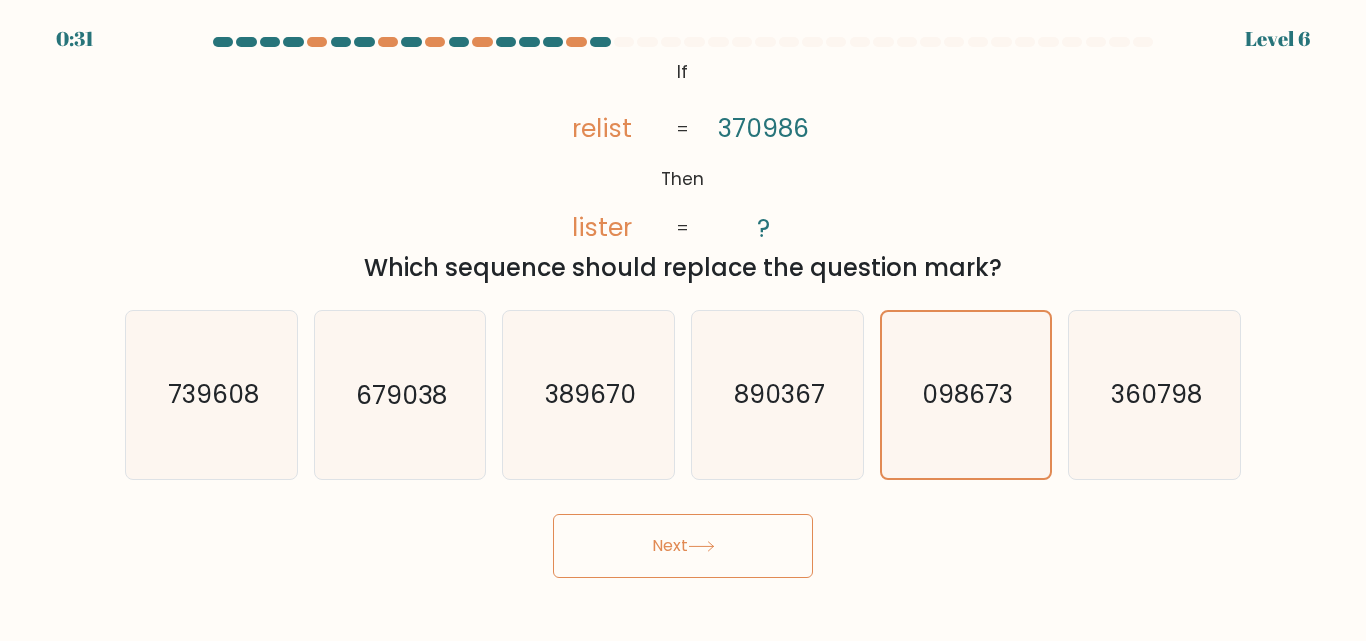 click on "Next" at bounding box center [683, 546] 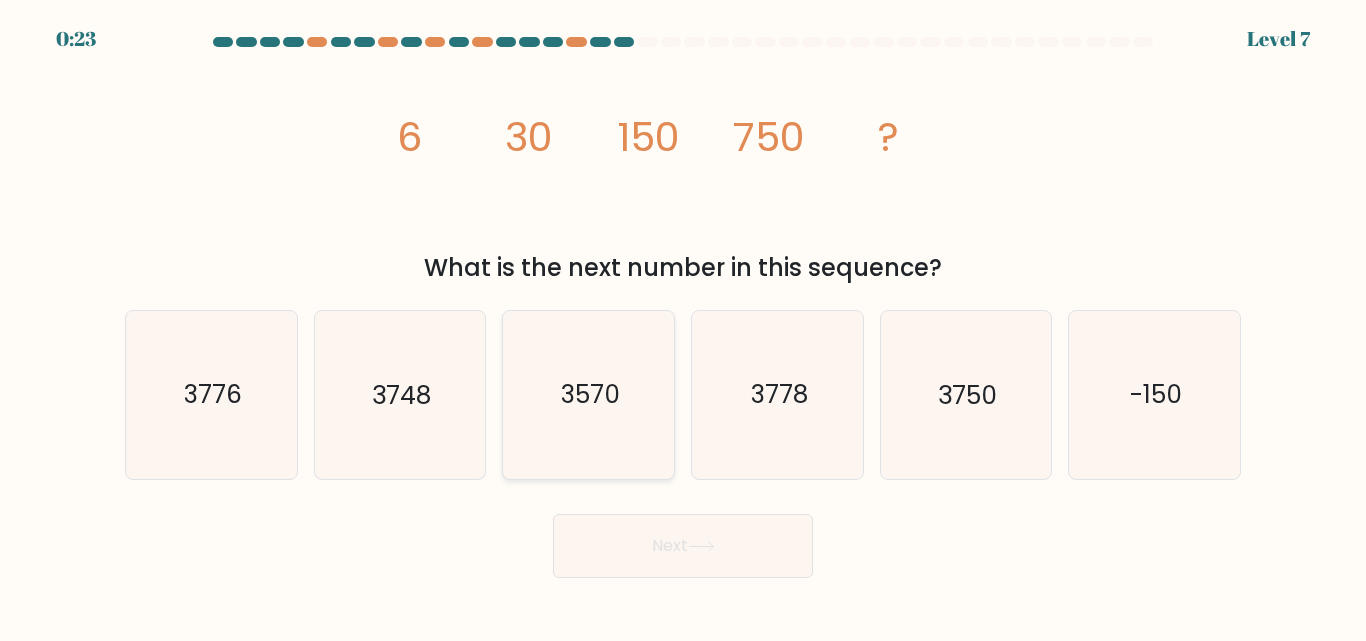 click on "3570" 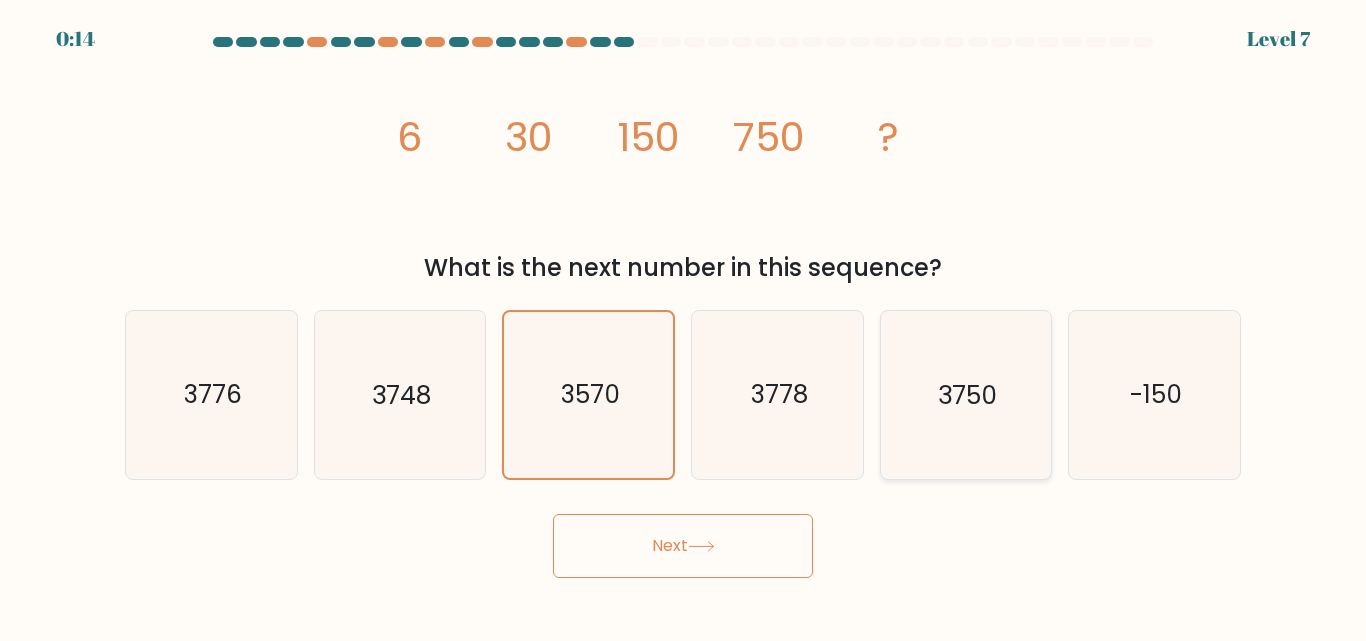 drag, startPoint x: 962, startPoint y: 392, endPoint x: 838, endPoint y: 464, distance: 143.38759 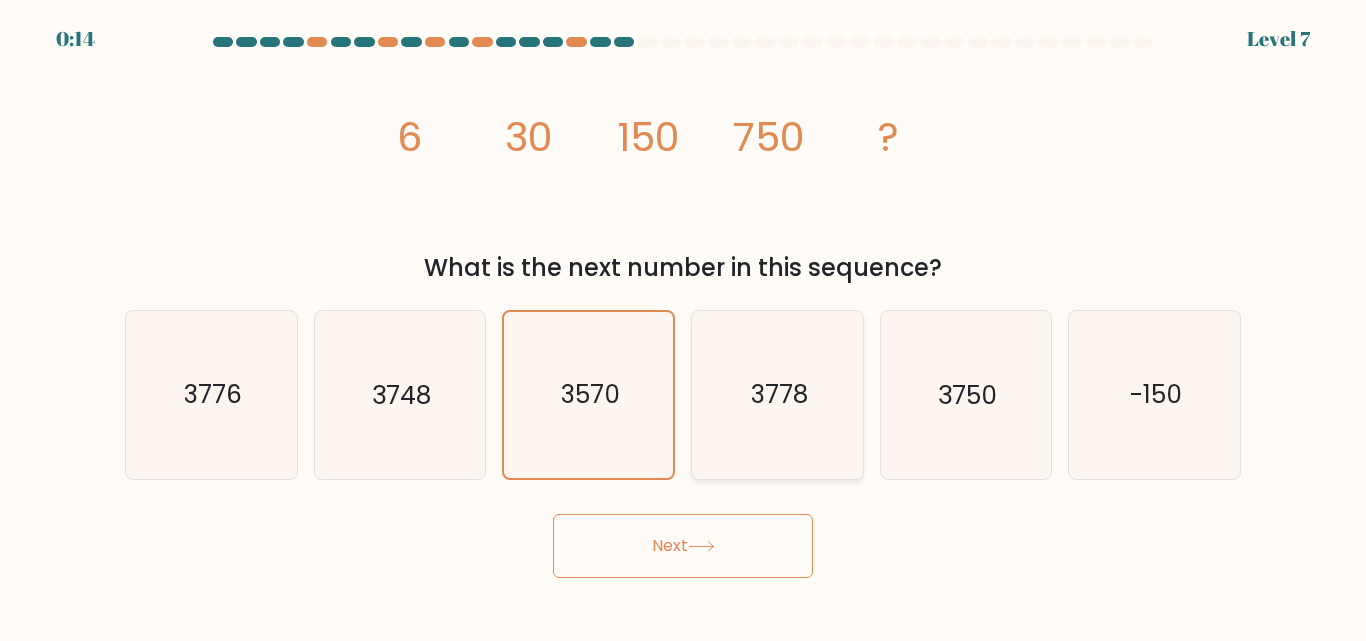 click on "3750" 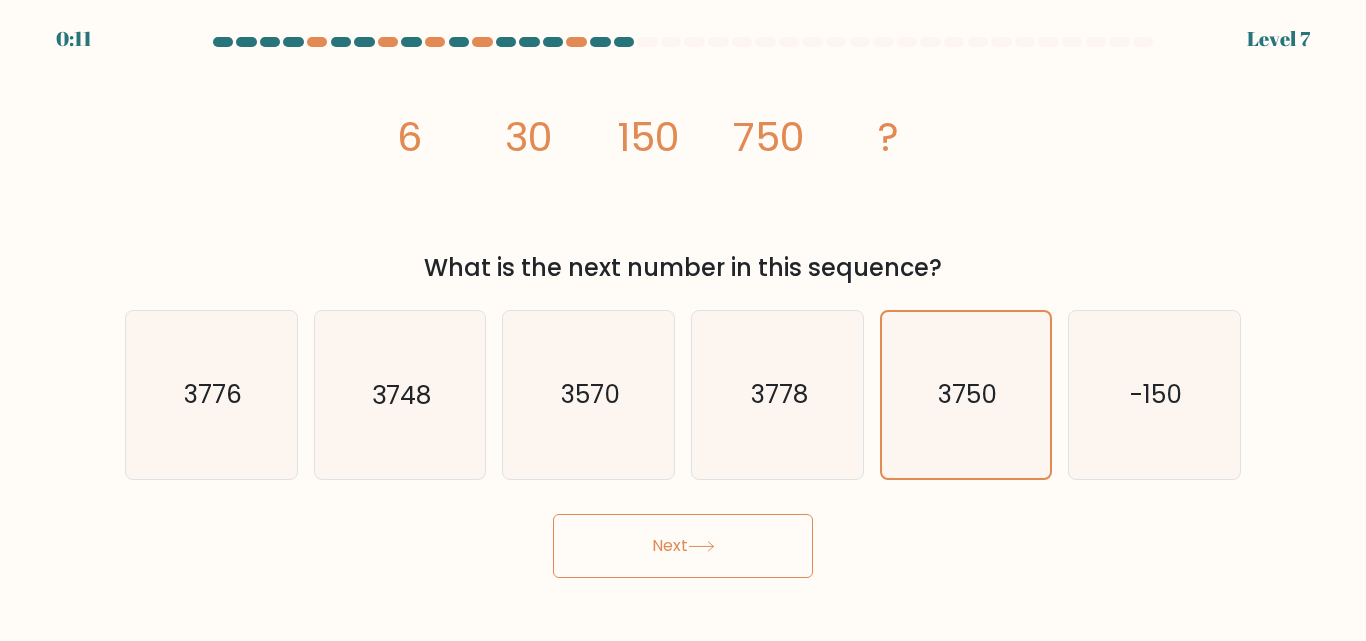 click on "Next" at bounding box center [683, 546] 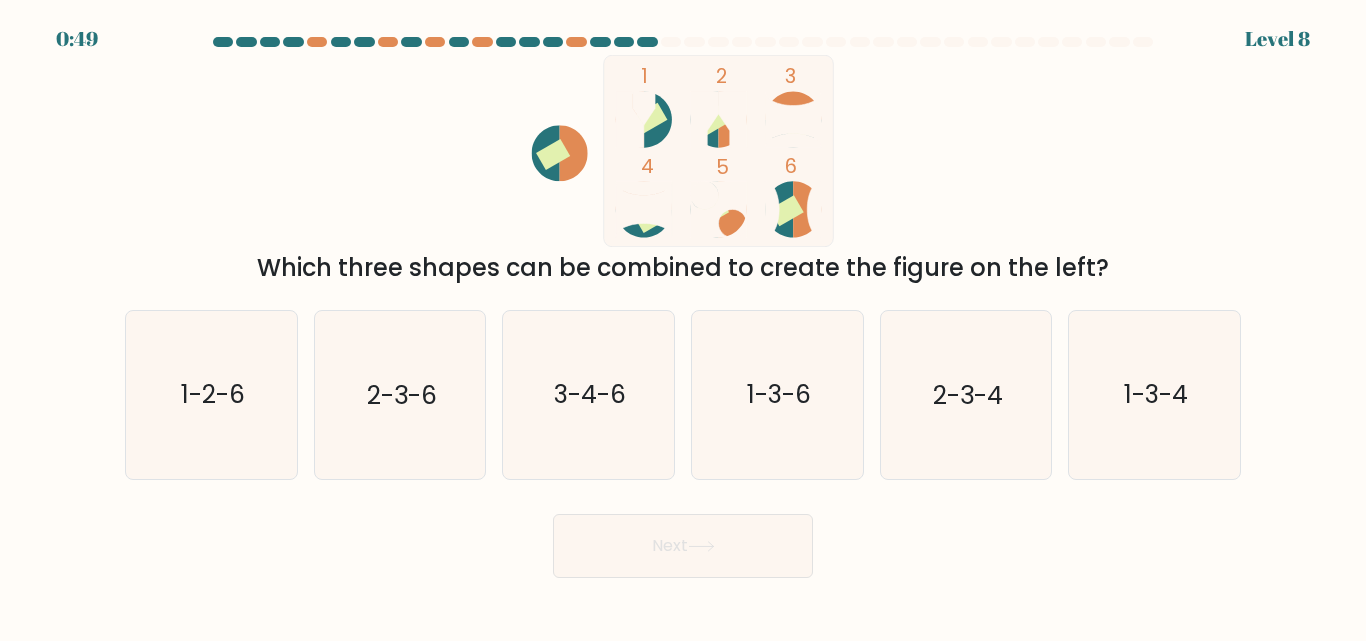 click 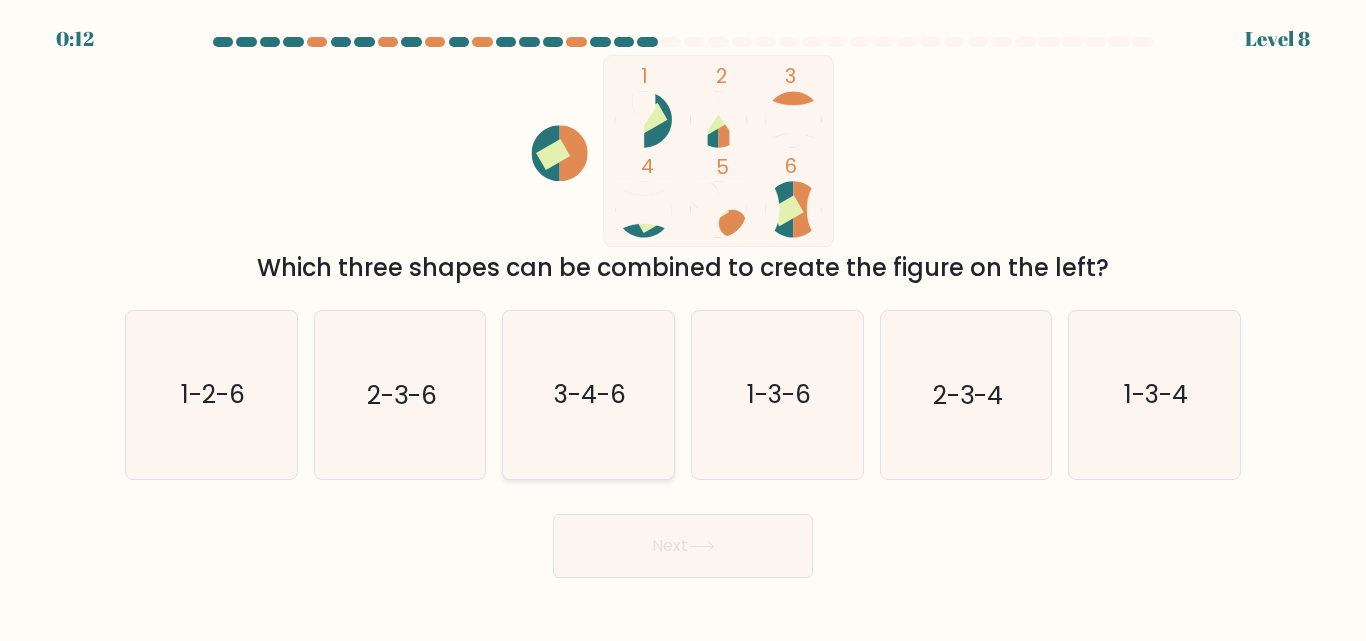 click on "3-4-6" 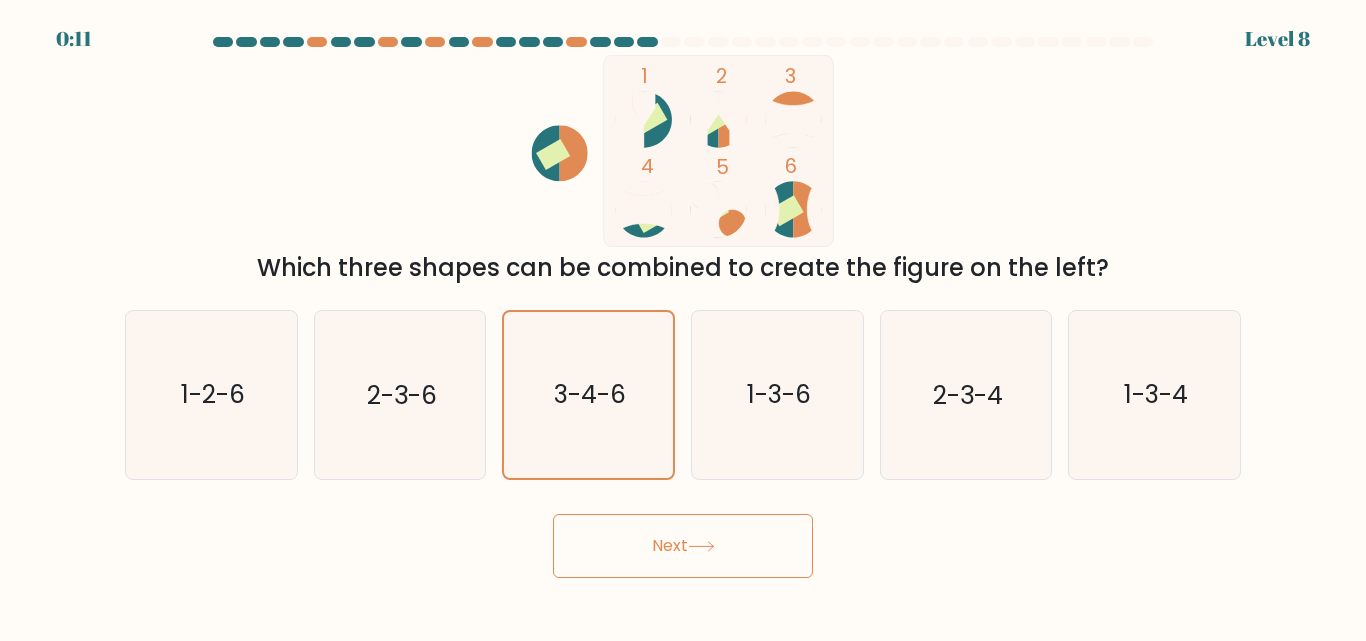 click on "Next" at bounding box center (683, 546) 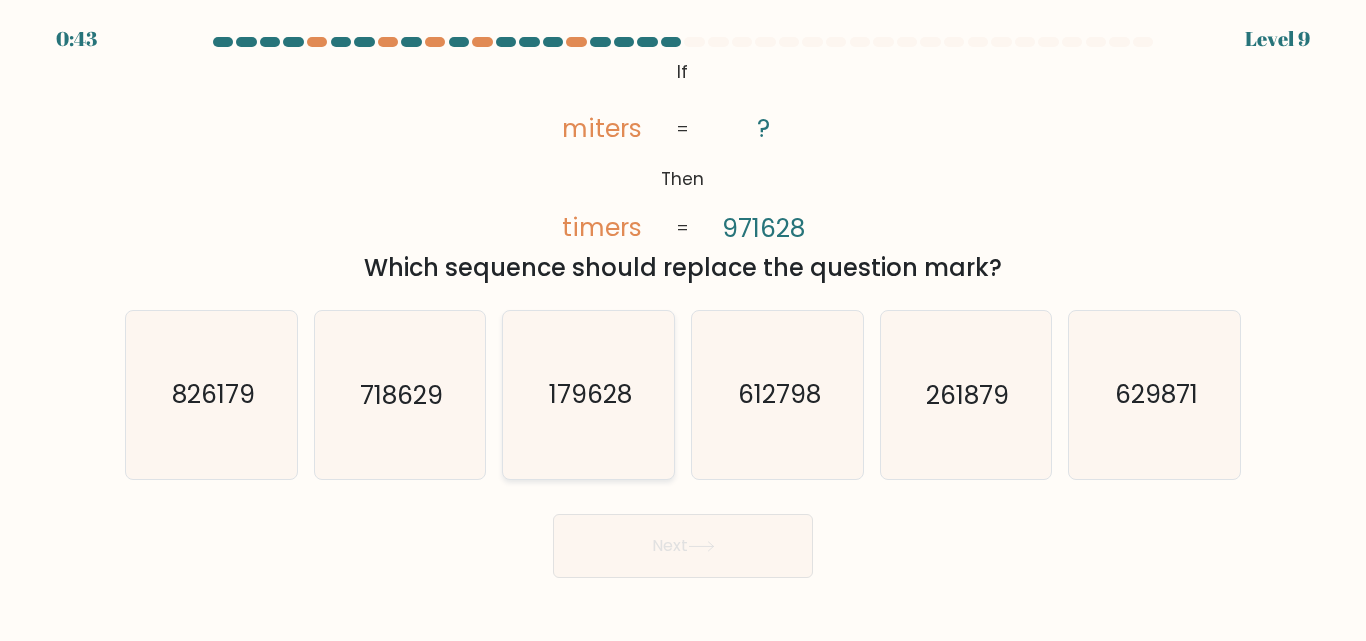 click on "179628" 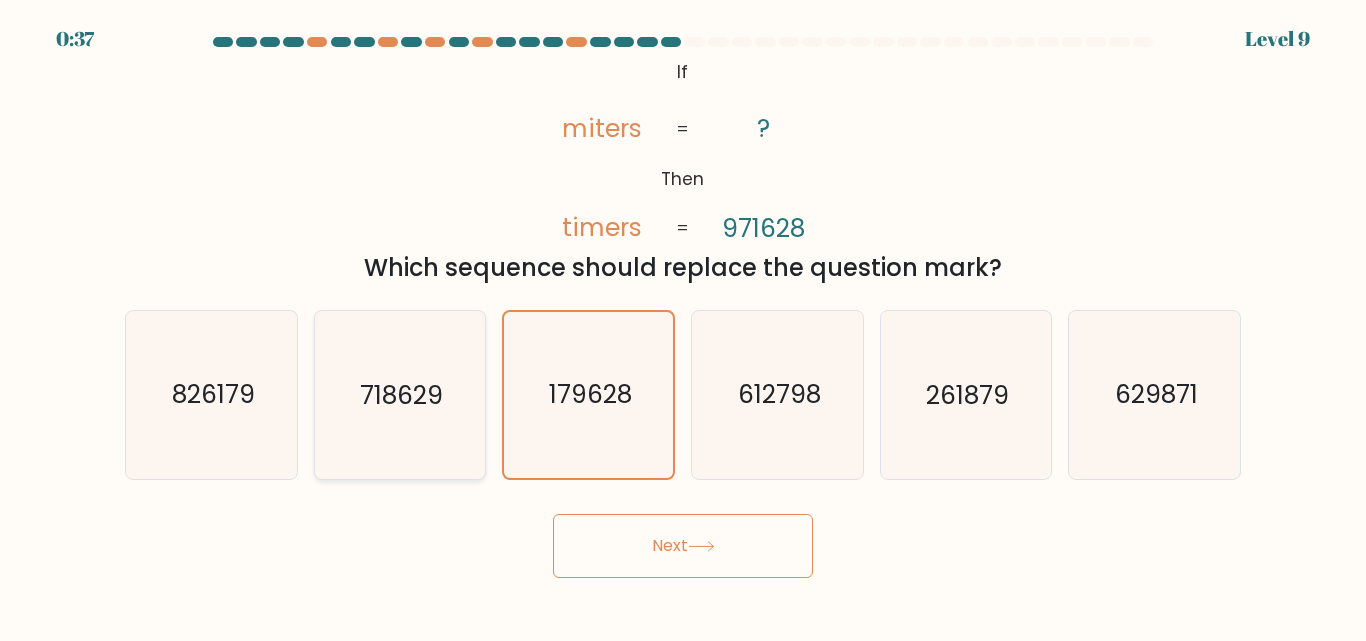 click on "718629" 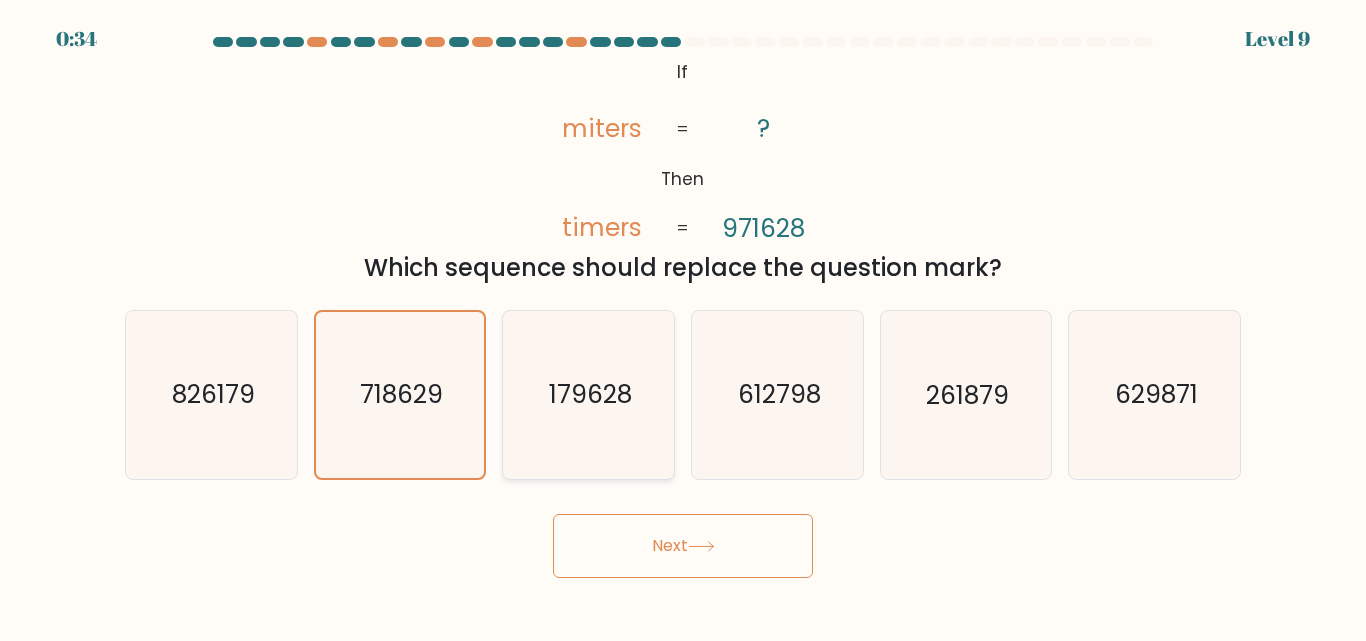 click on "179628" 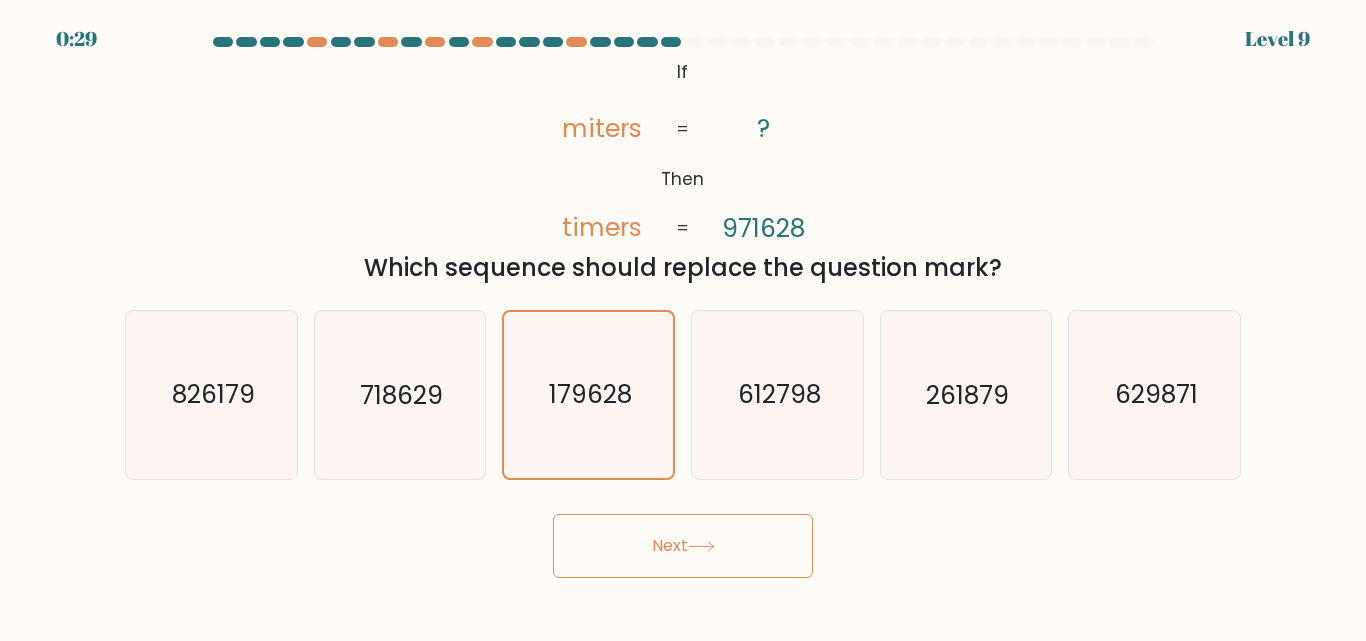 click on "Next" at bounding box center (683, 546) 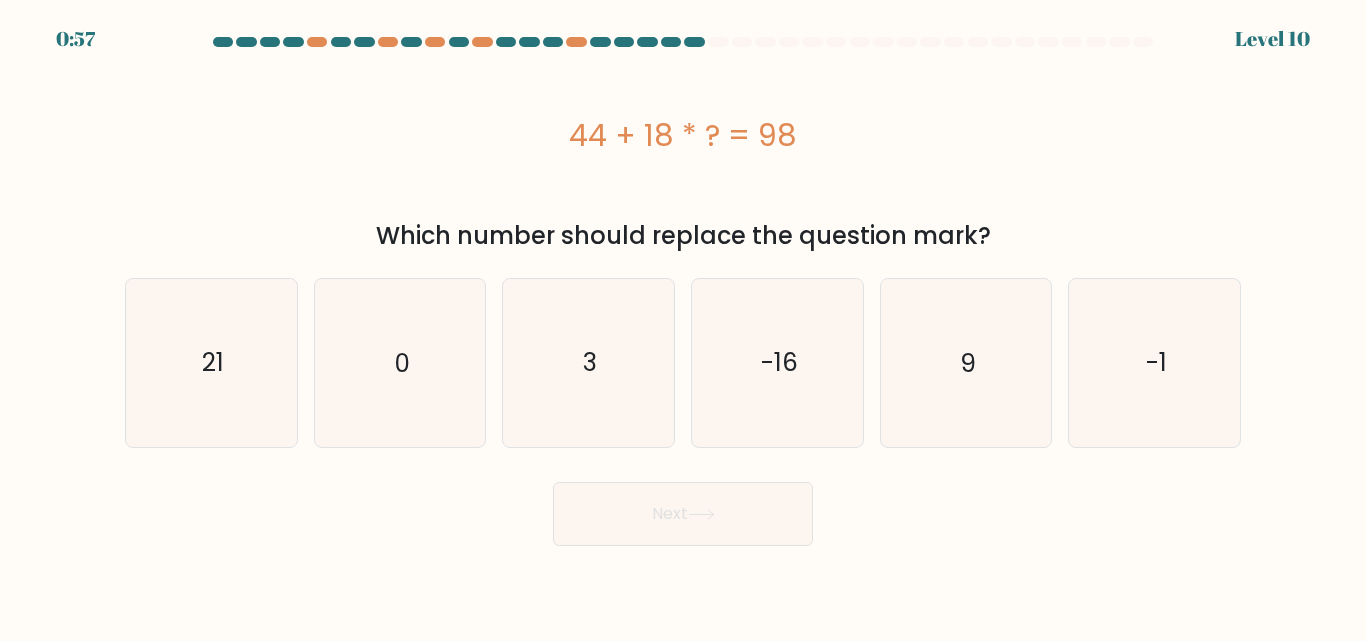 drag, startPoint x: 557, startPoint y: 339, endPoint x: 671, endPoint y: 489, distance: 188.40382 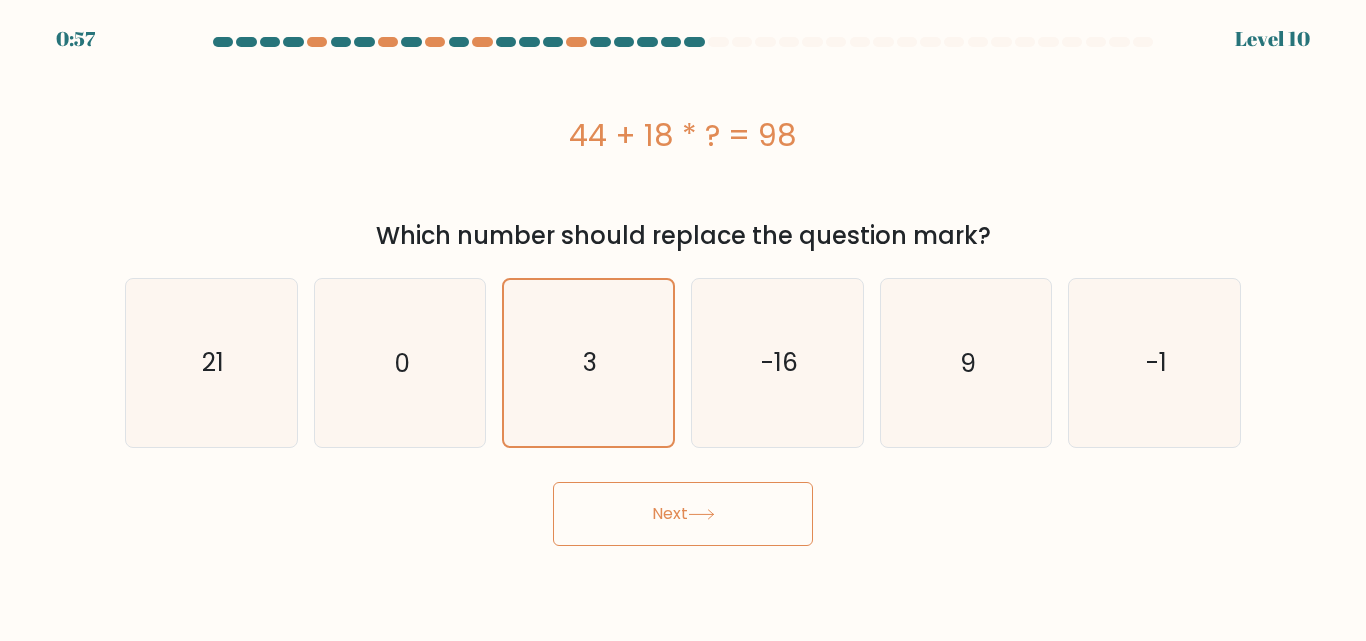 click on "Next" at bounding box center (683, 514) 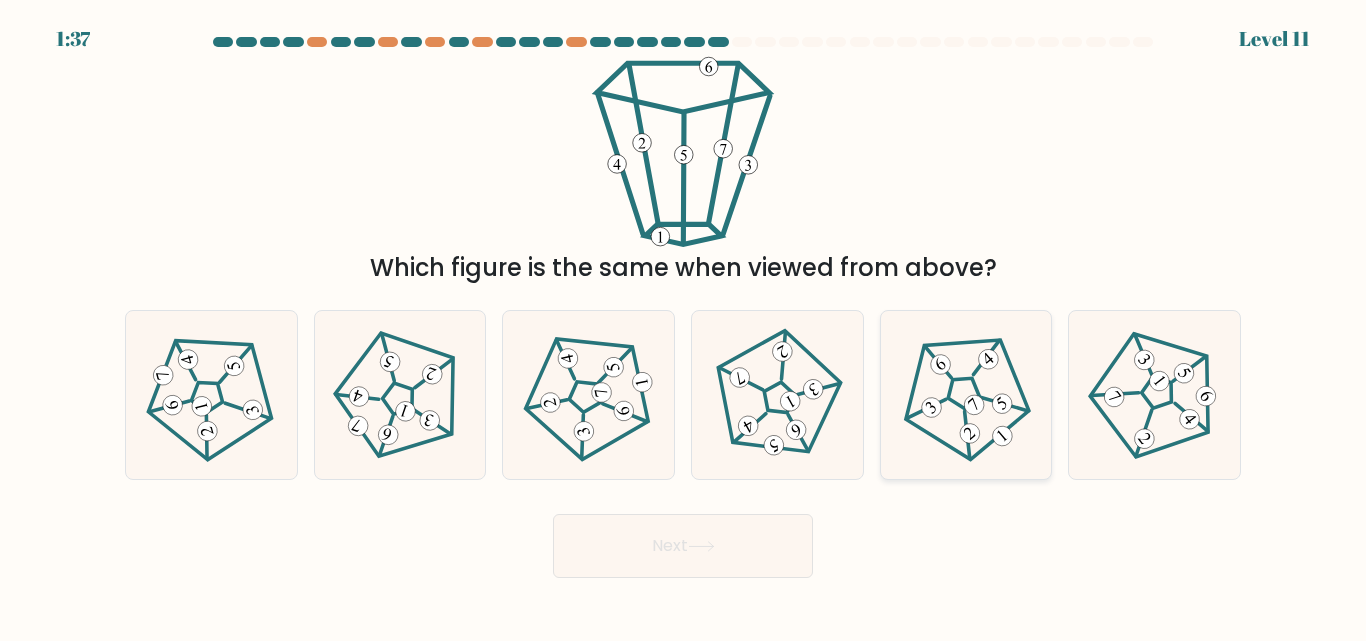 click 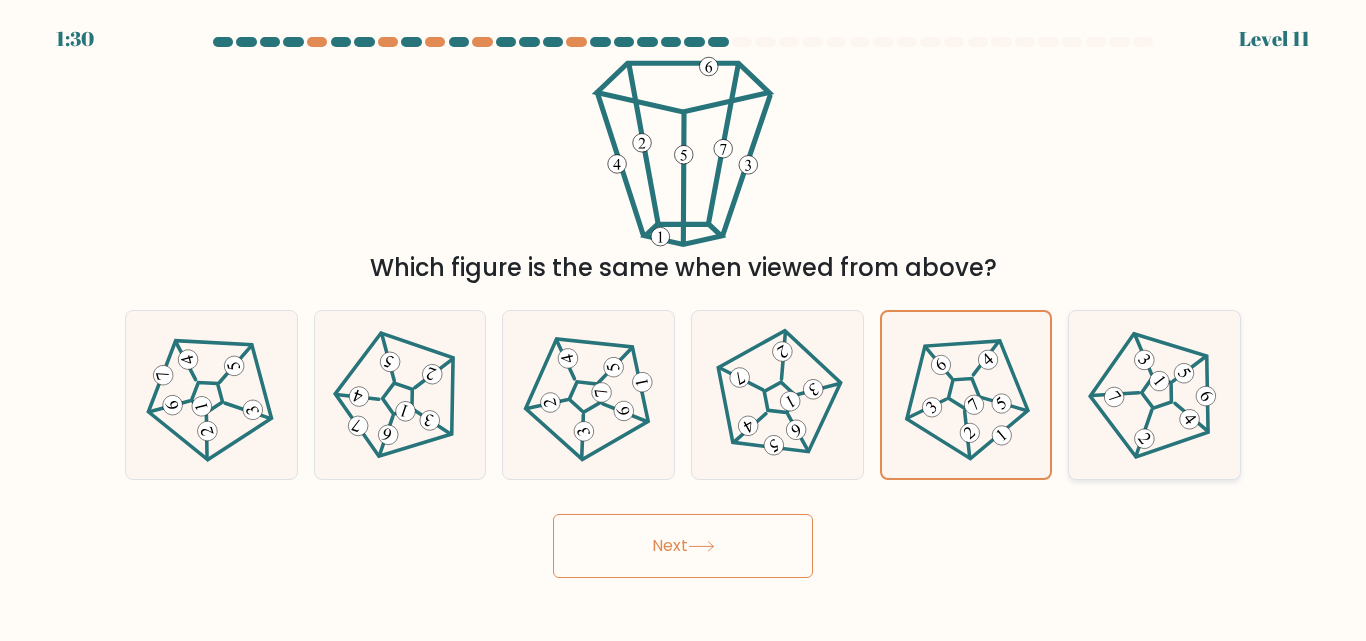 click 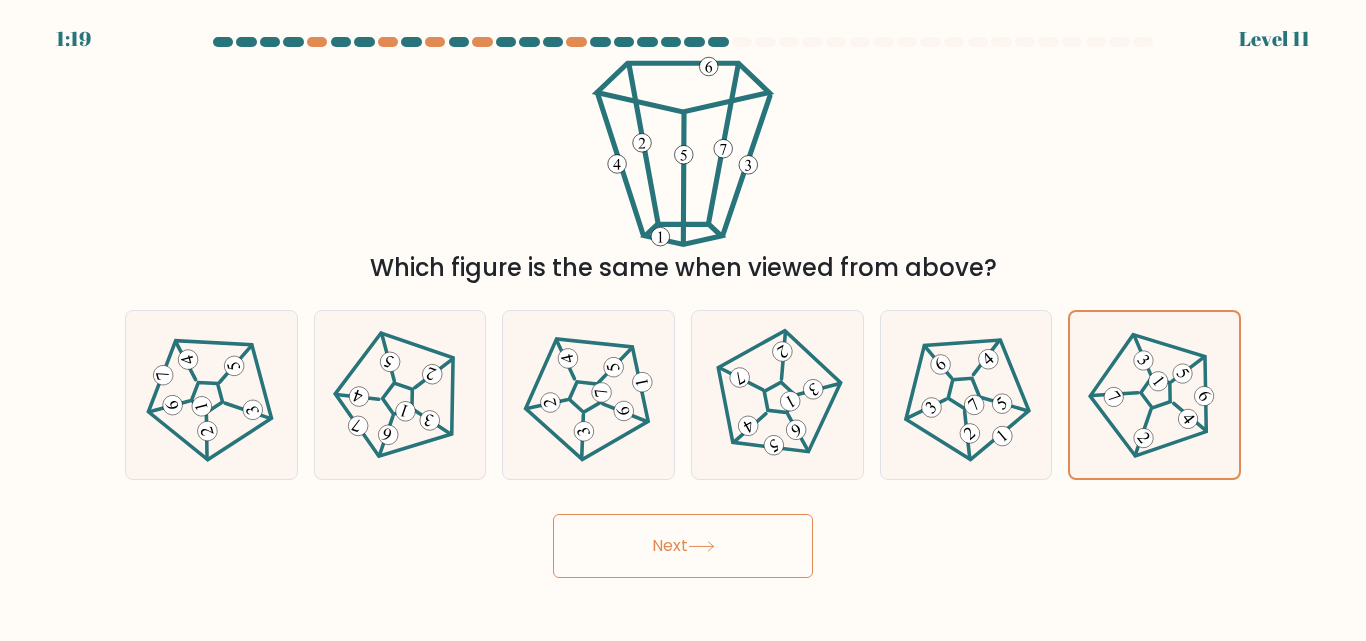 click on "Next" at bounding box center (683, 546) 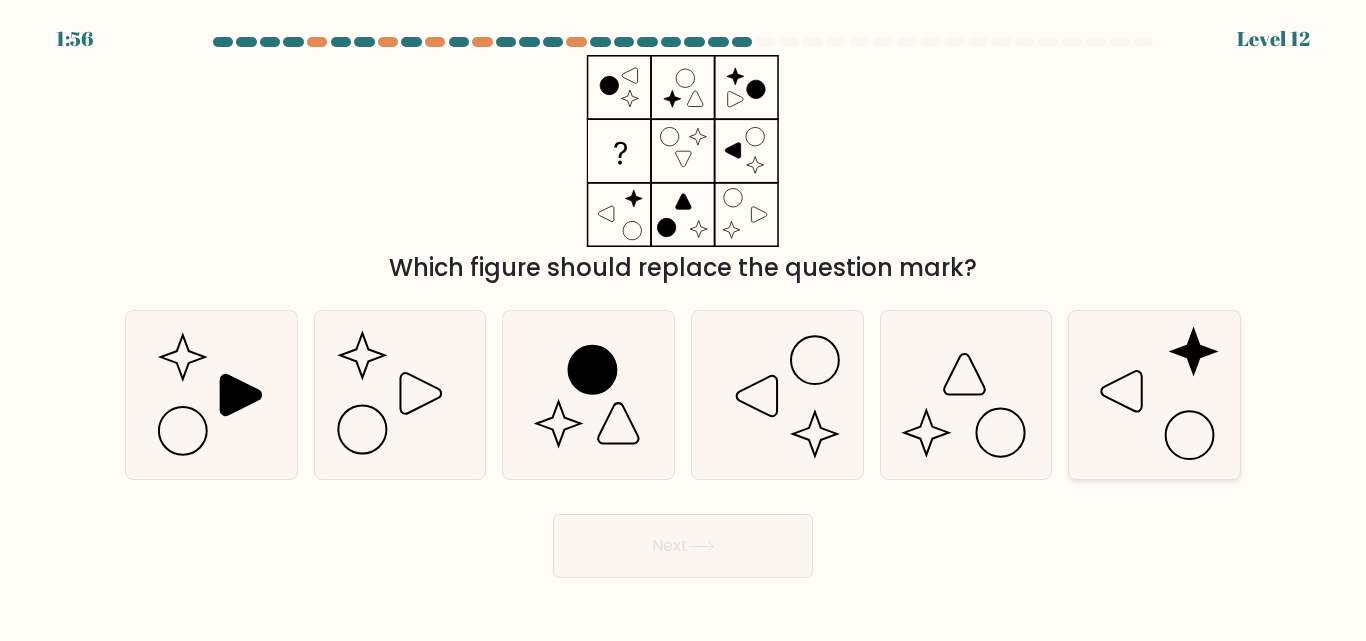 click 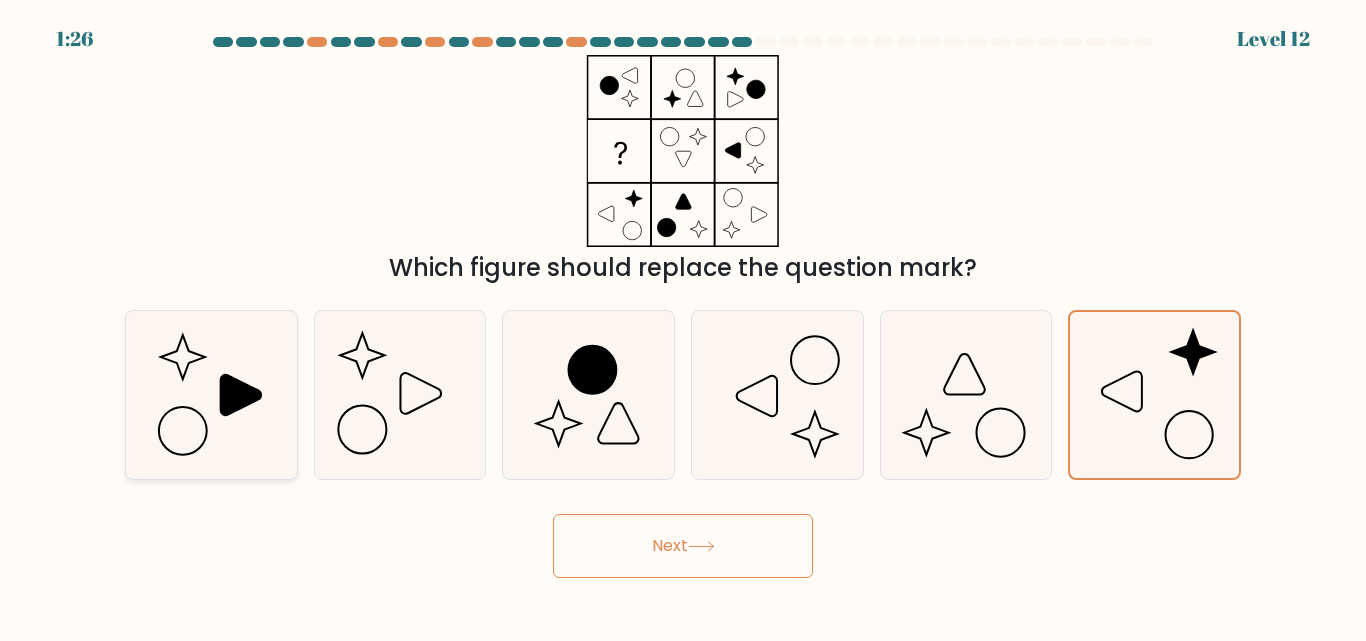 click 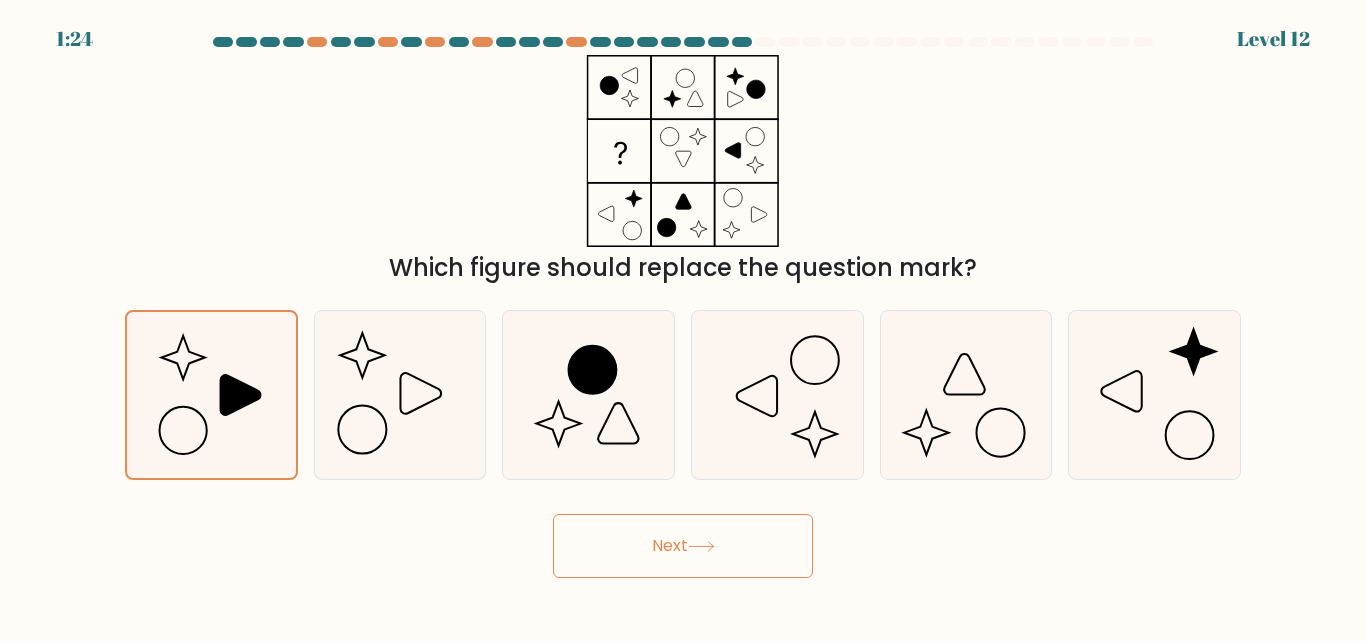 click on "Next" at bounding box center [683, 546] 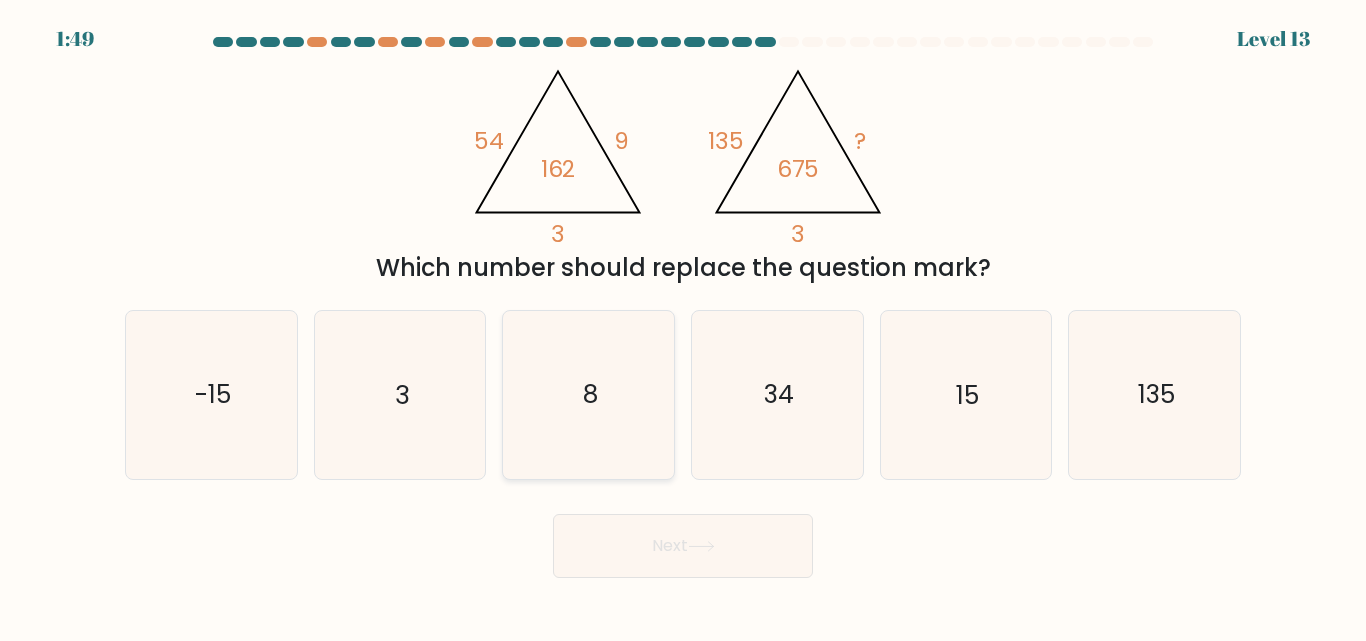 click on "8" 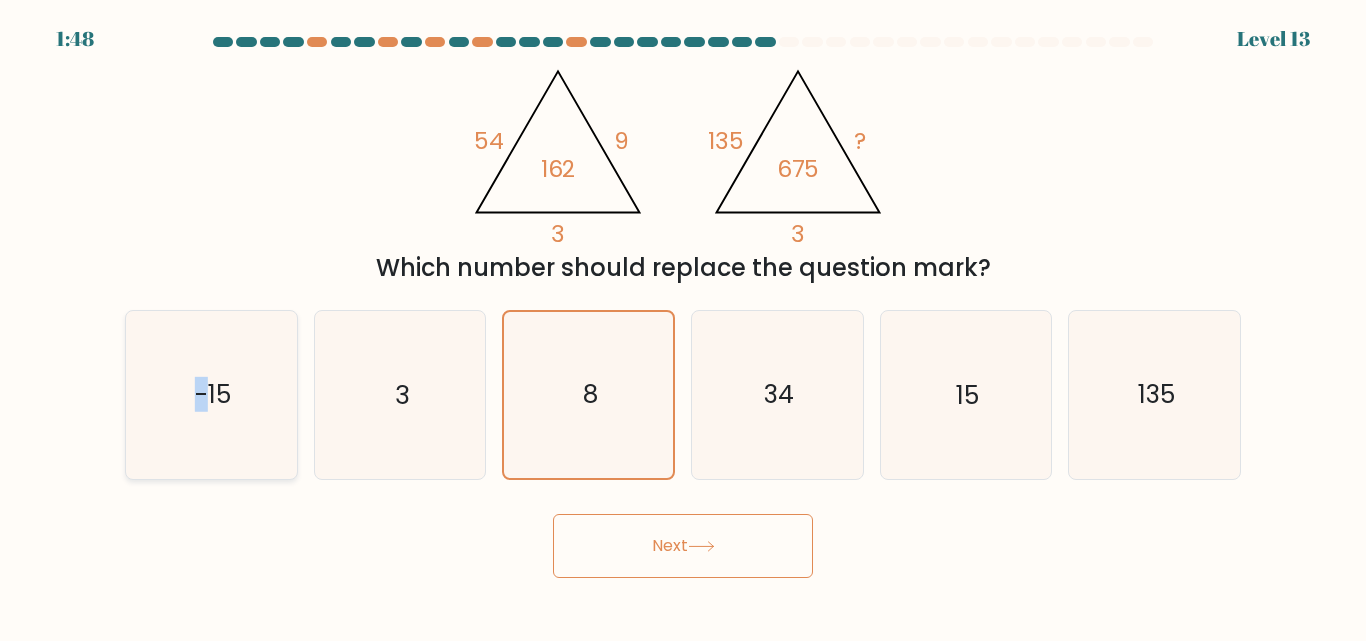 click on "-15" 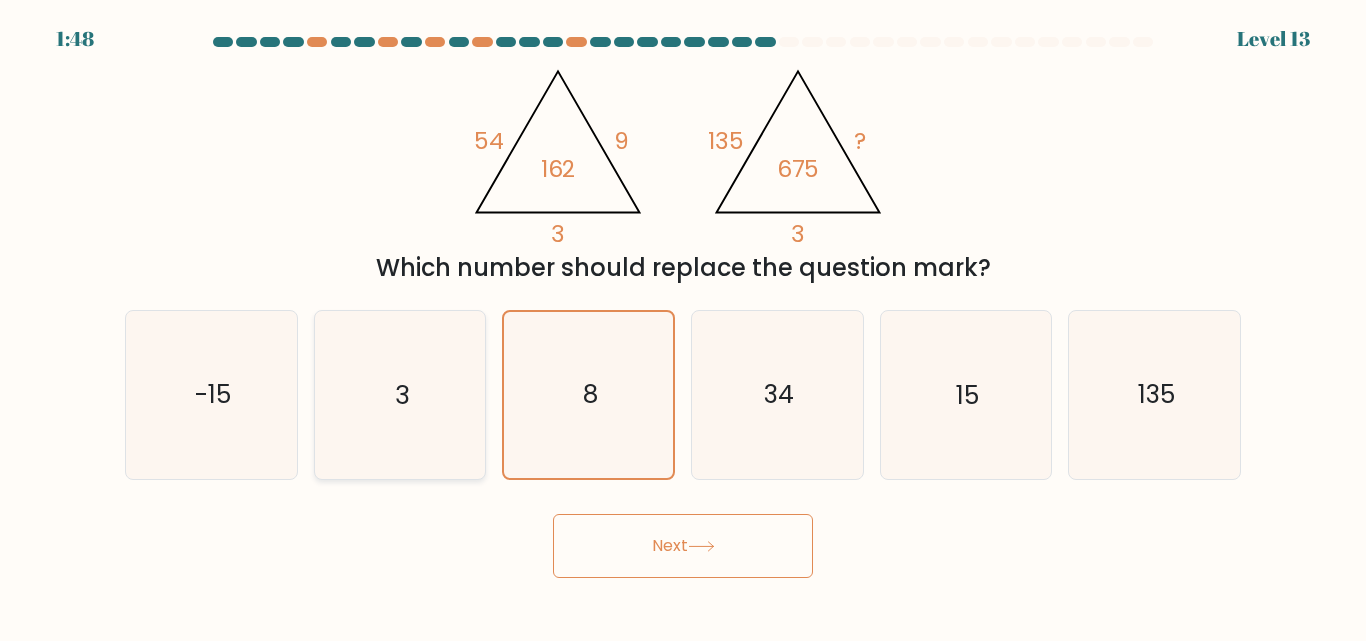 click on "3" 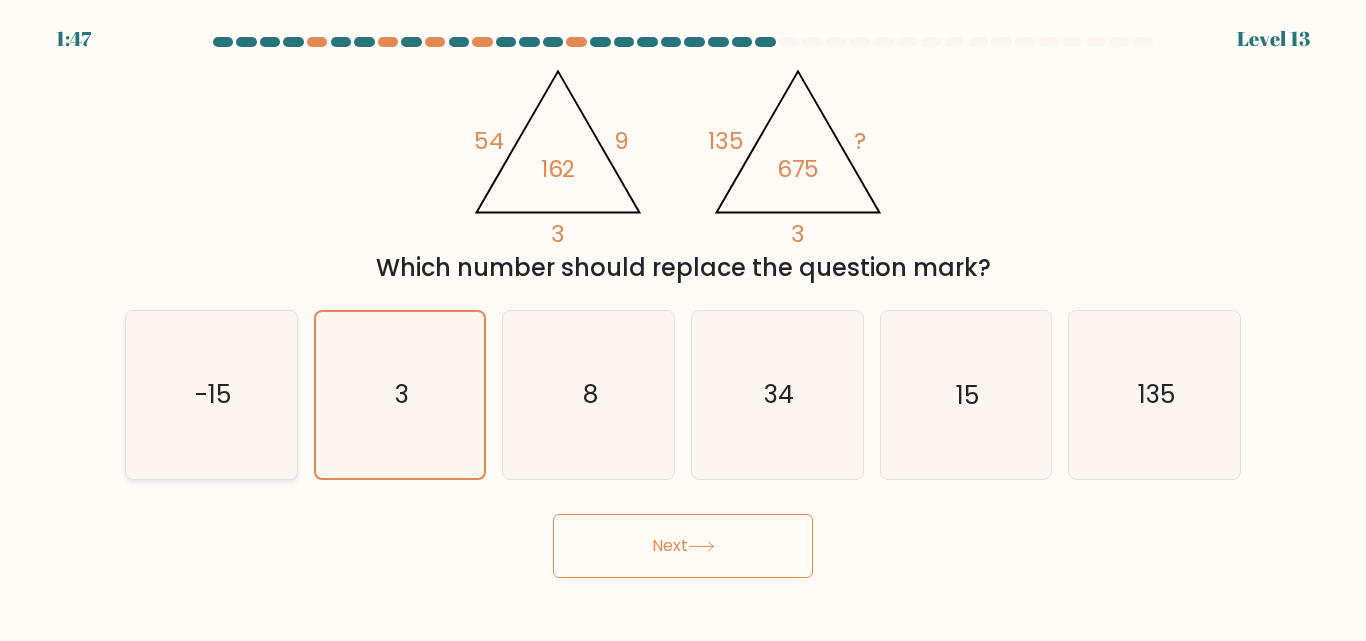 click on "-15" 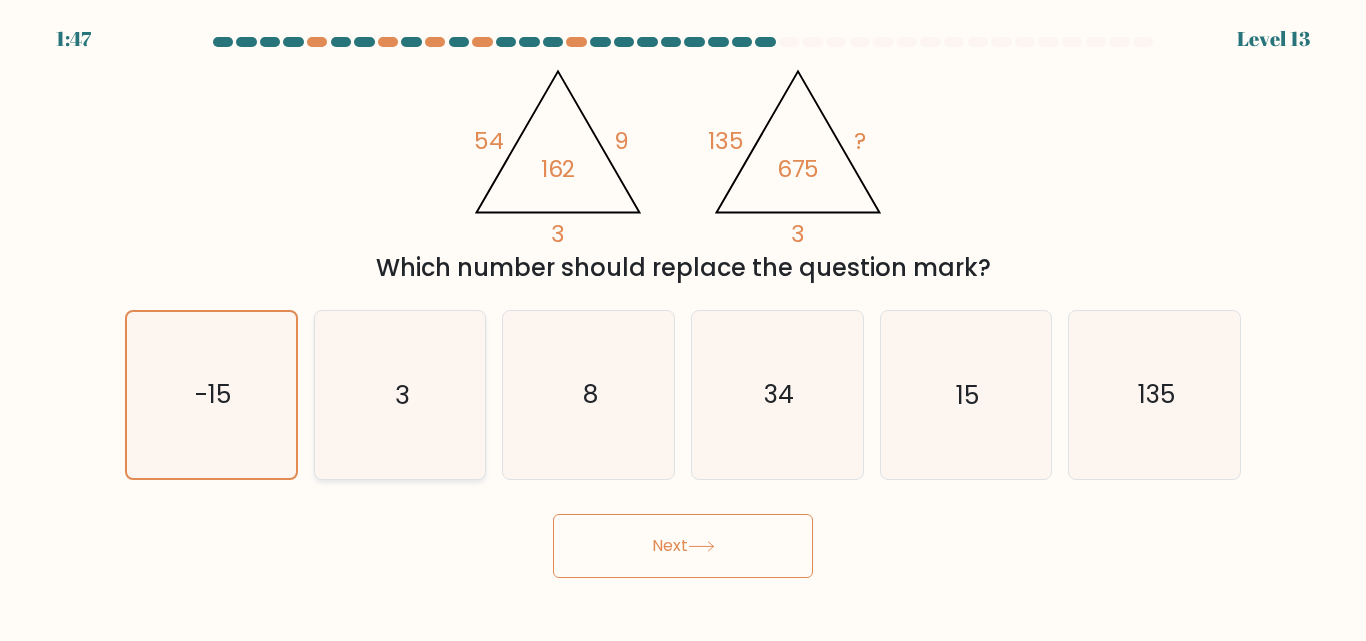 click on "3" 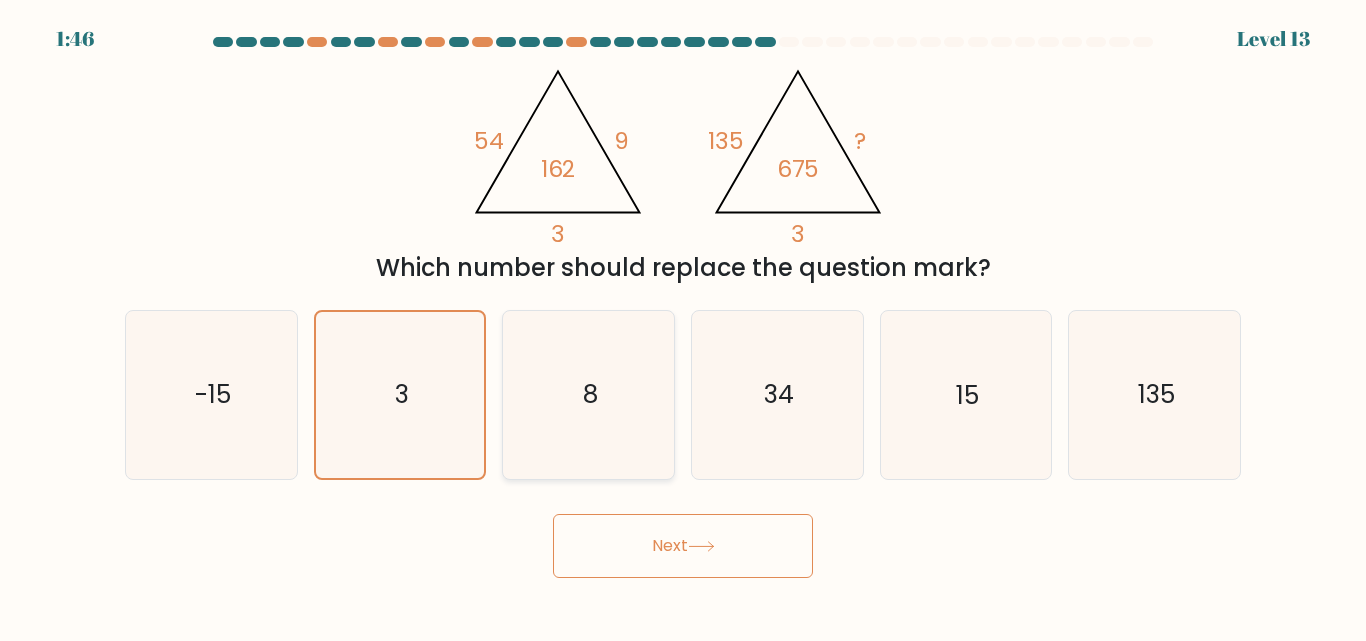 click on "8" 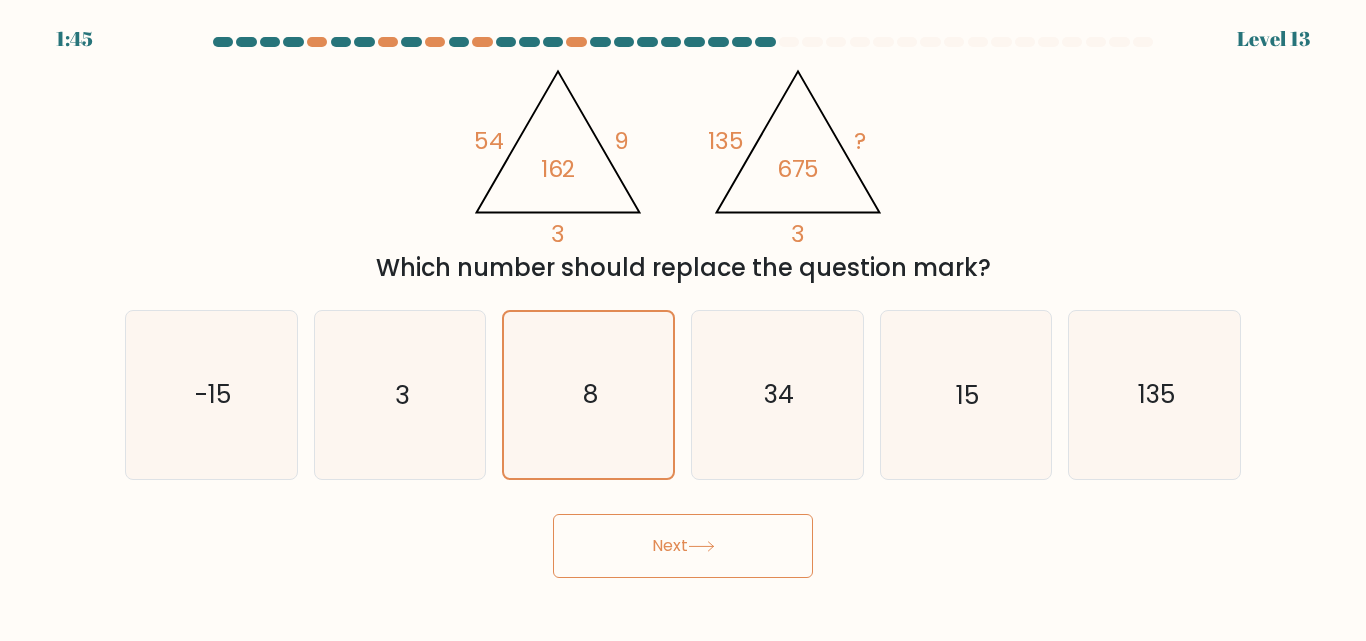 click on "e.
15" at bounding box center (966, 394) 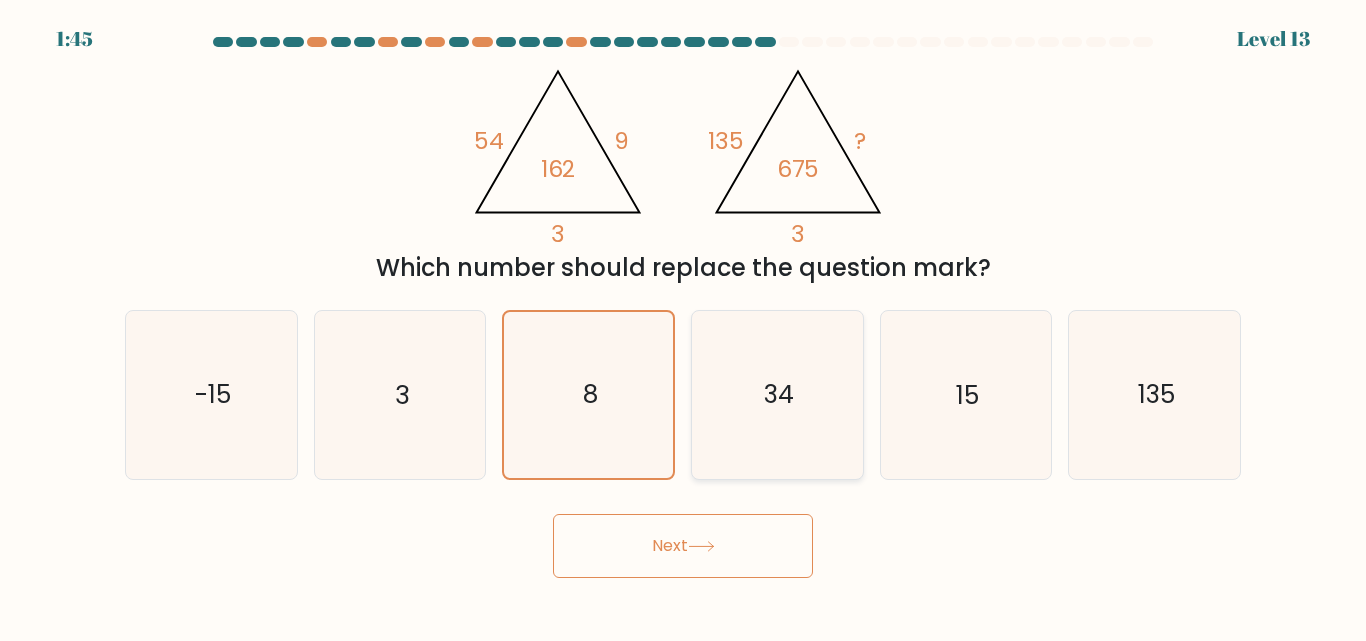 click on "34" 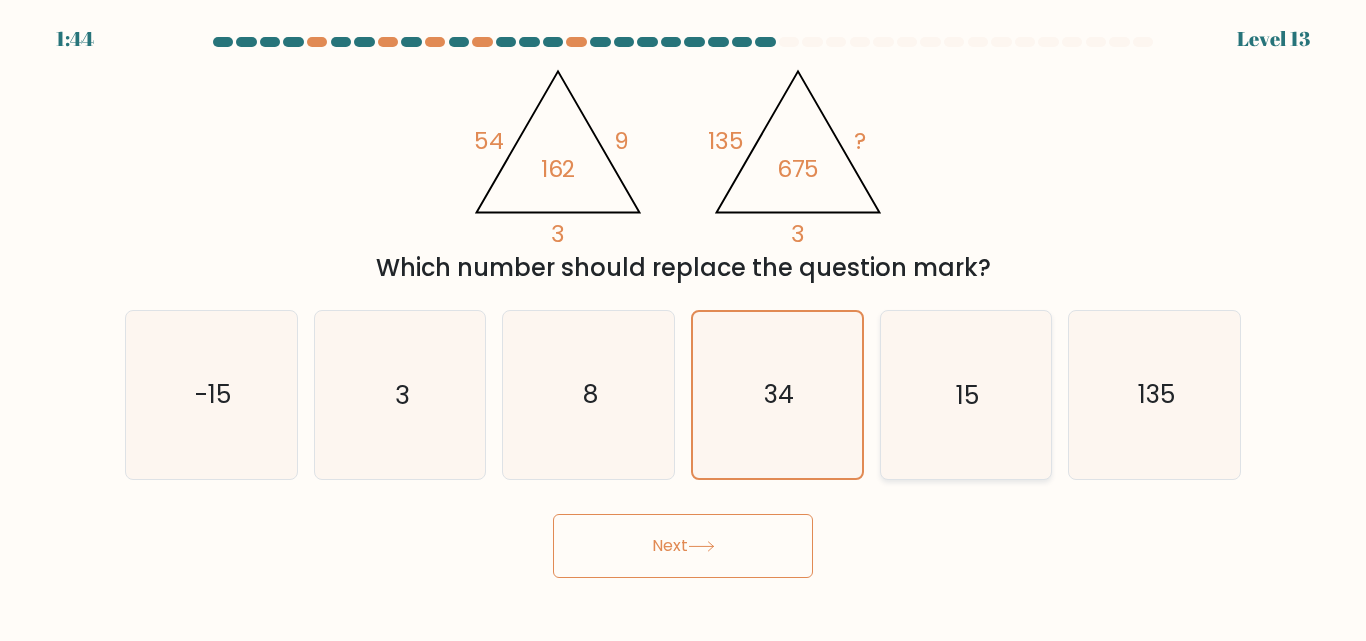 click on "15" 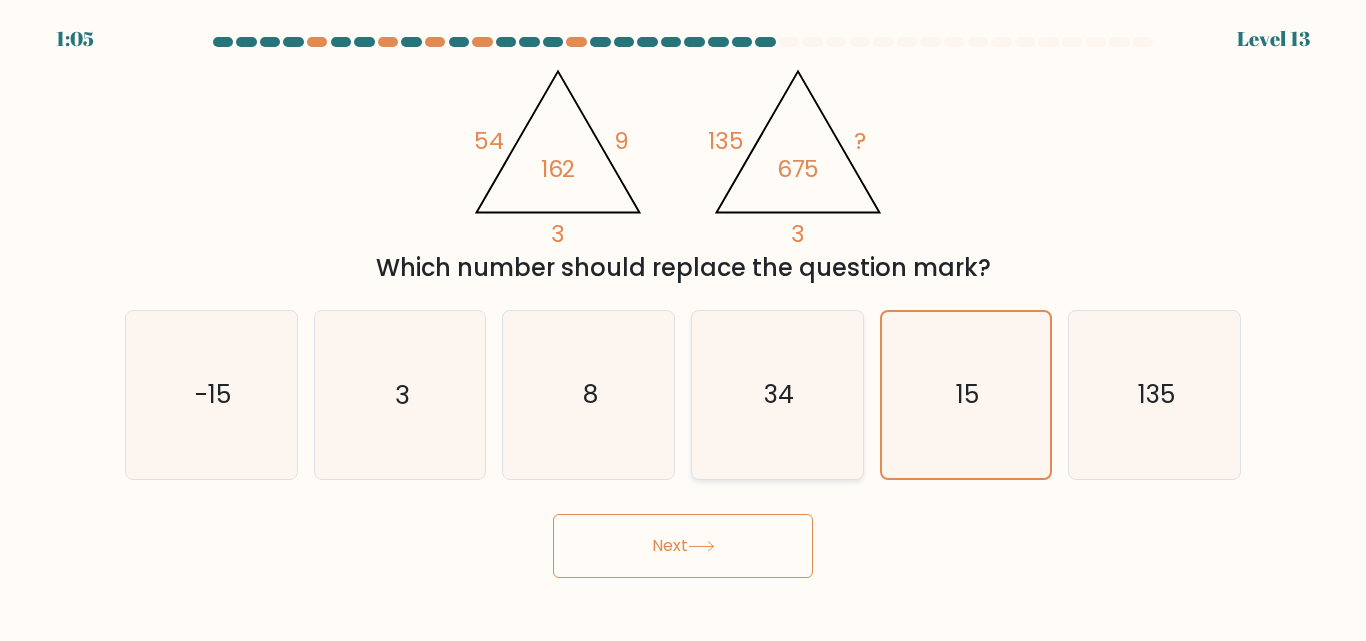 click on "34" 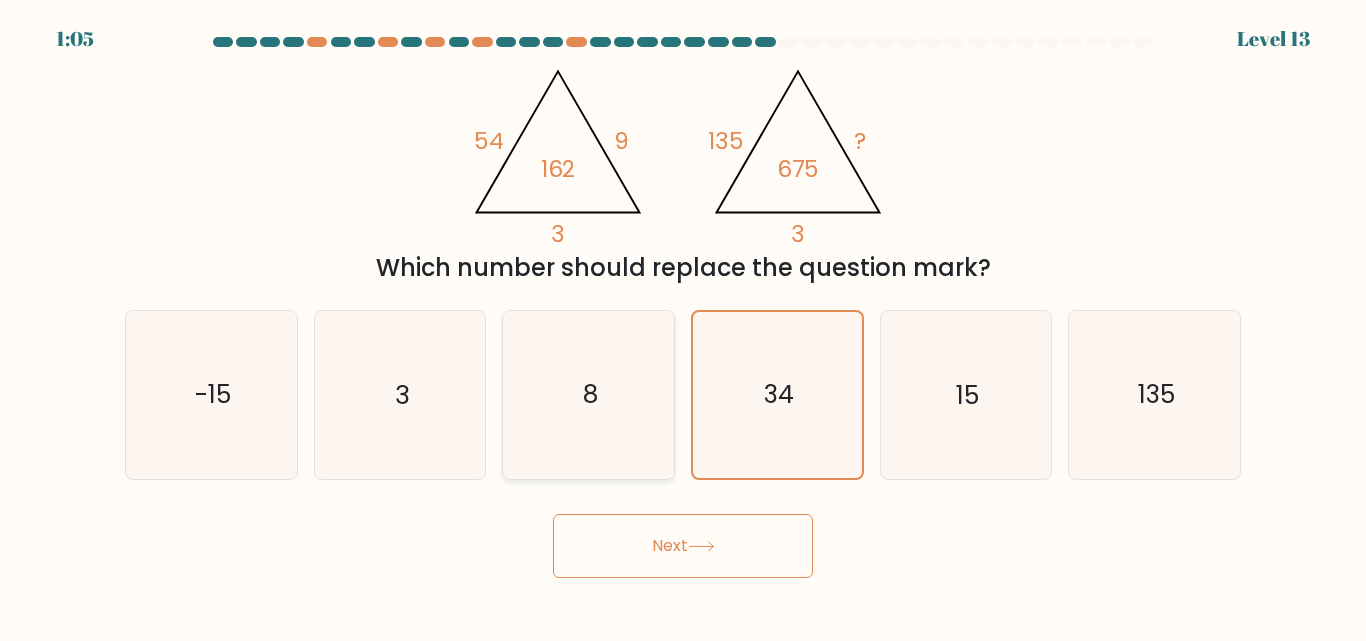 click on "8" 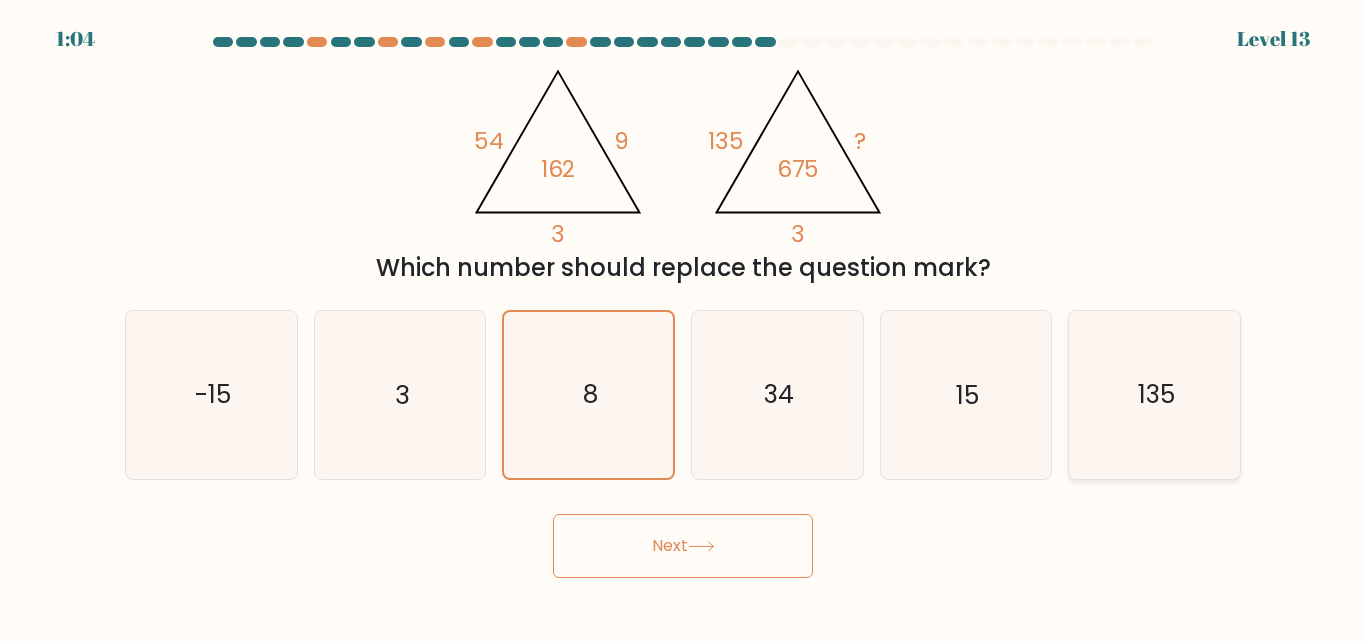 click on "135" 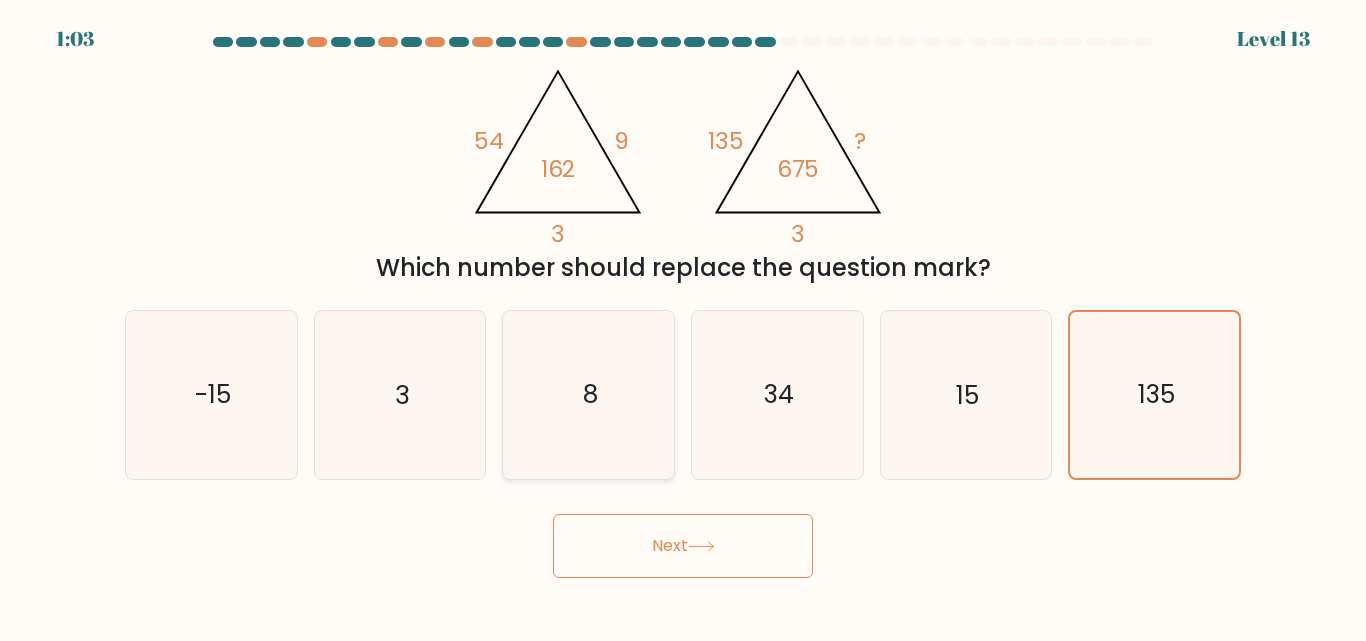 click on "8" 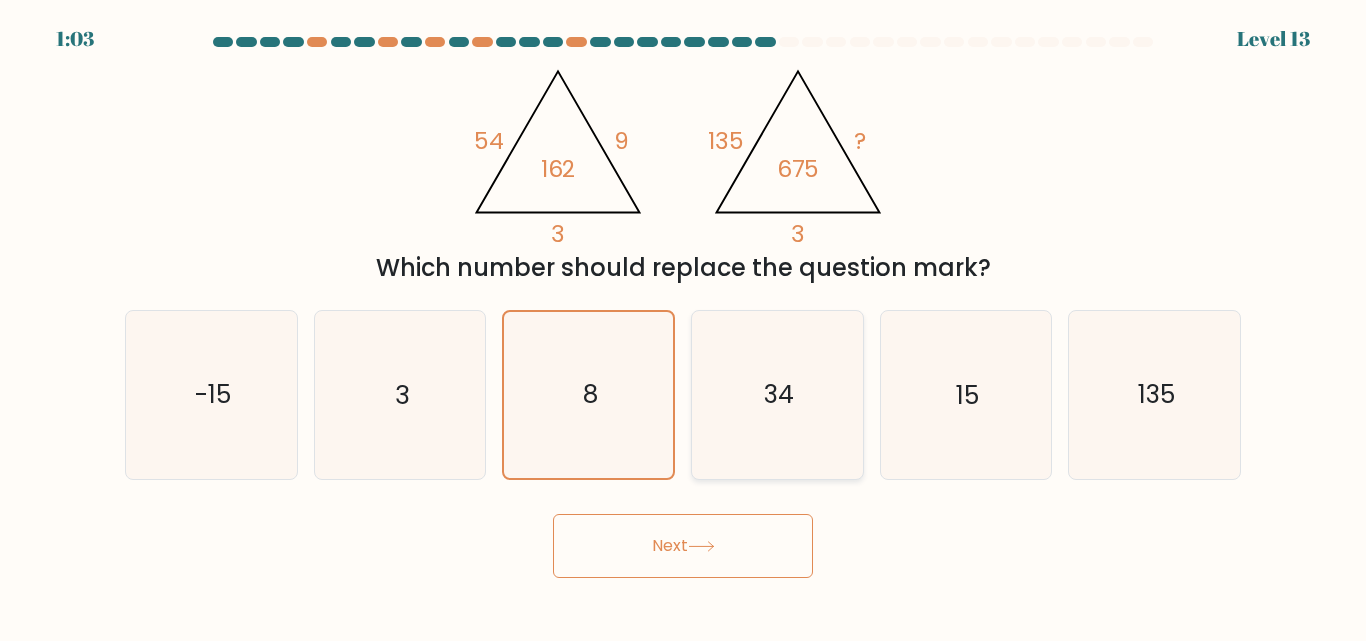click on "34" 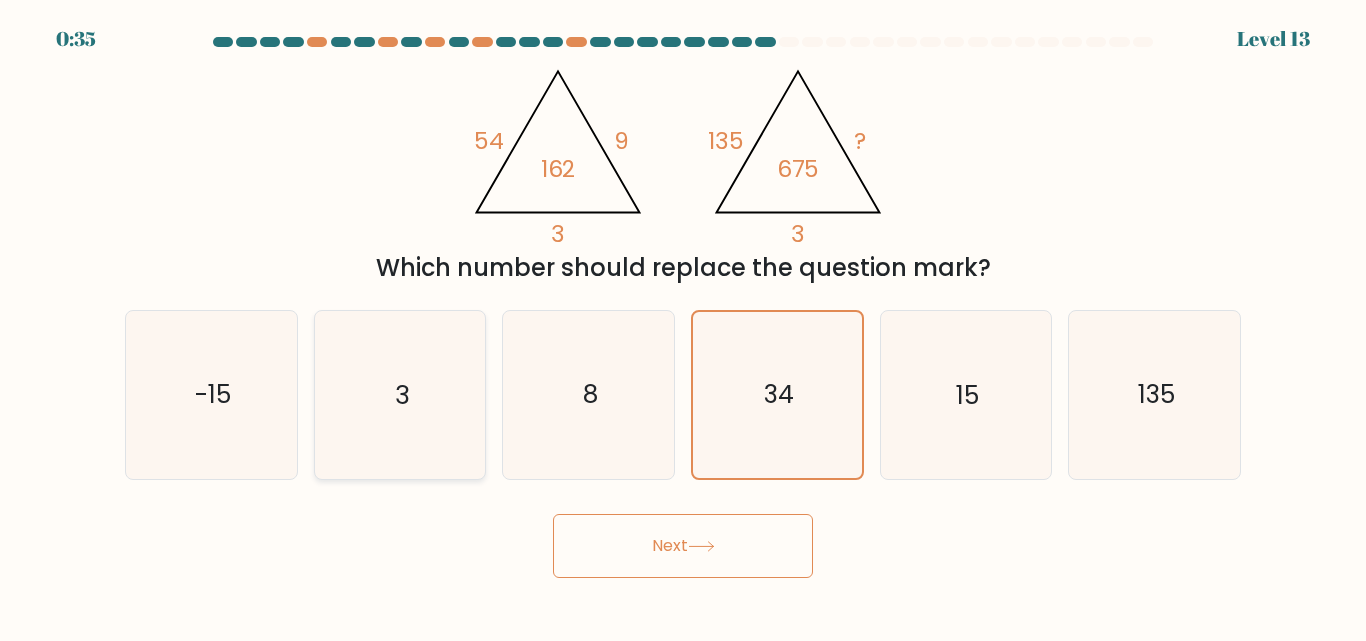 click on "3" 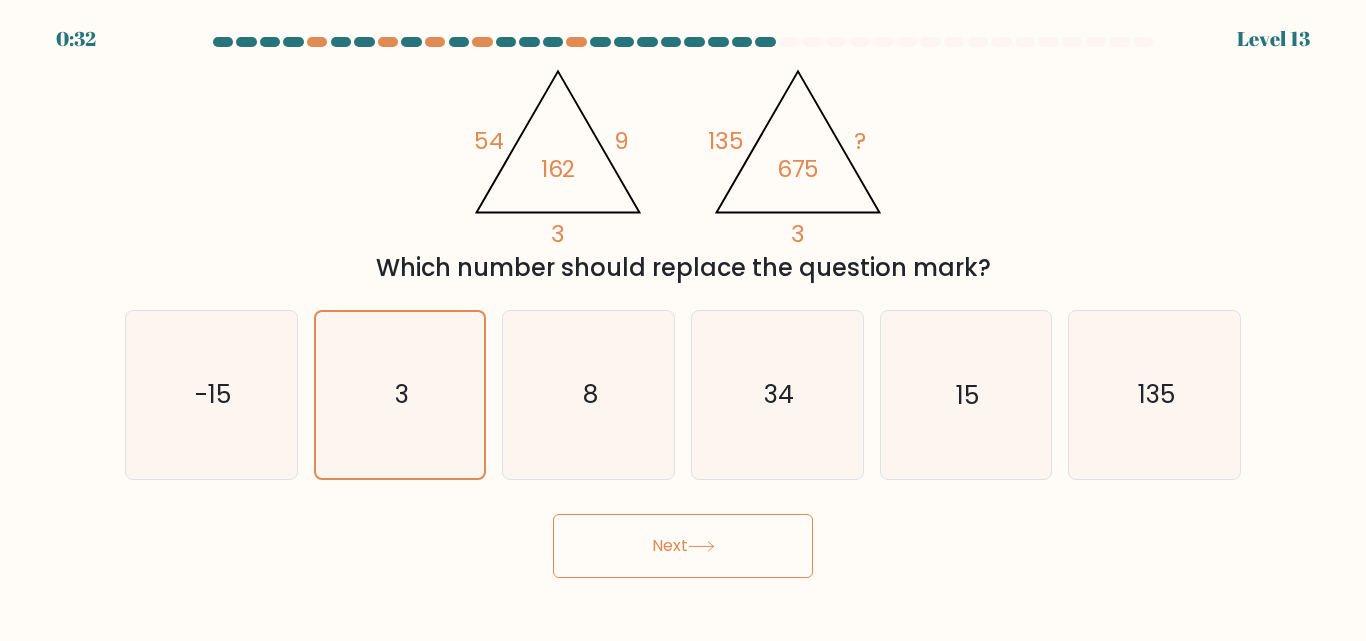 click on "Next" at bounding box center [683, 546] 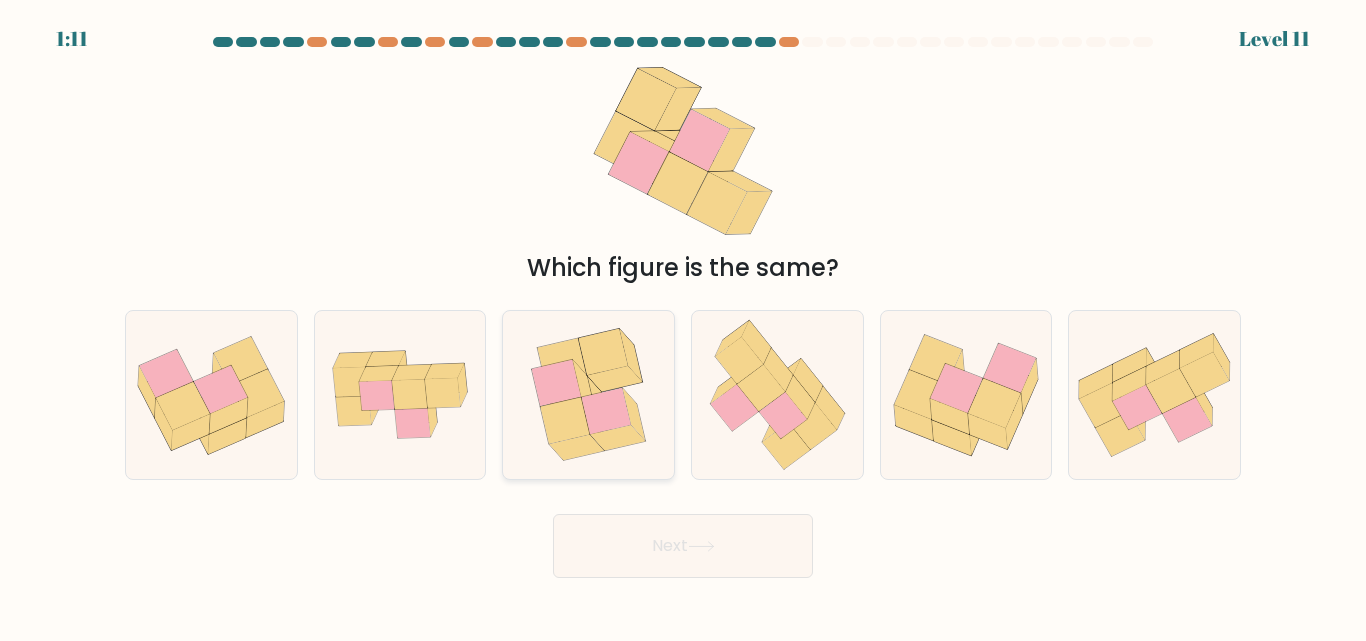 click 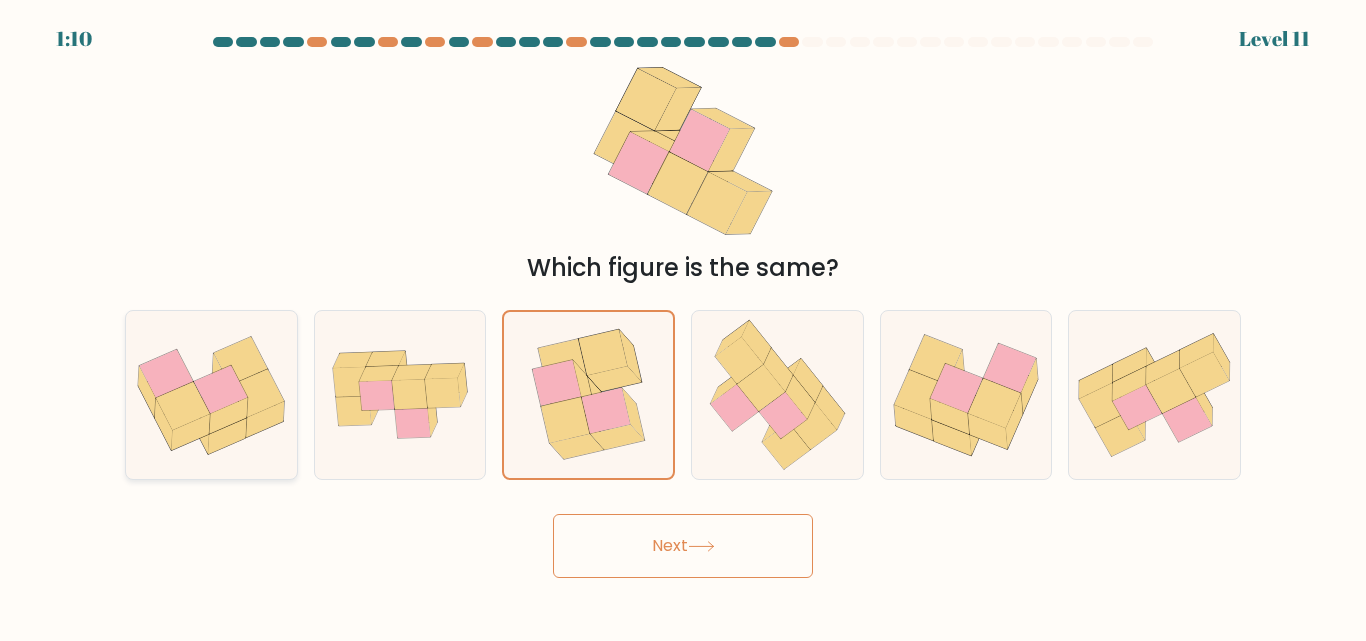 click 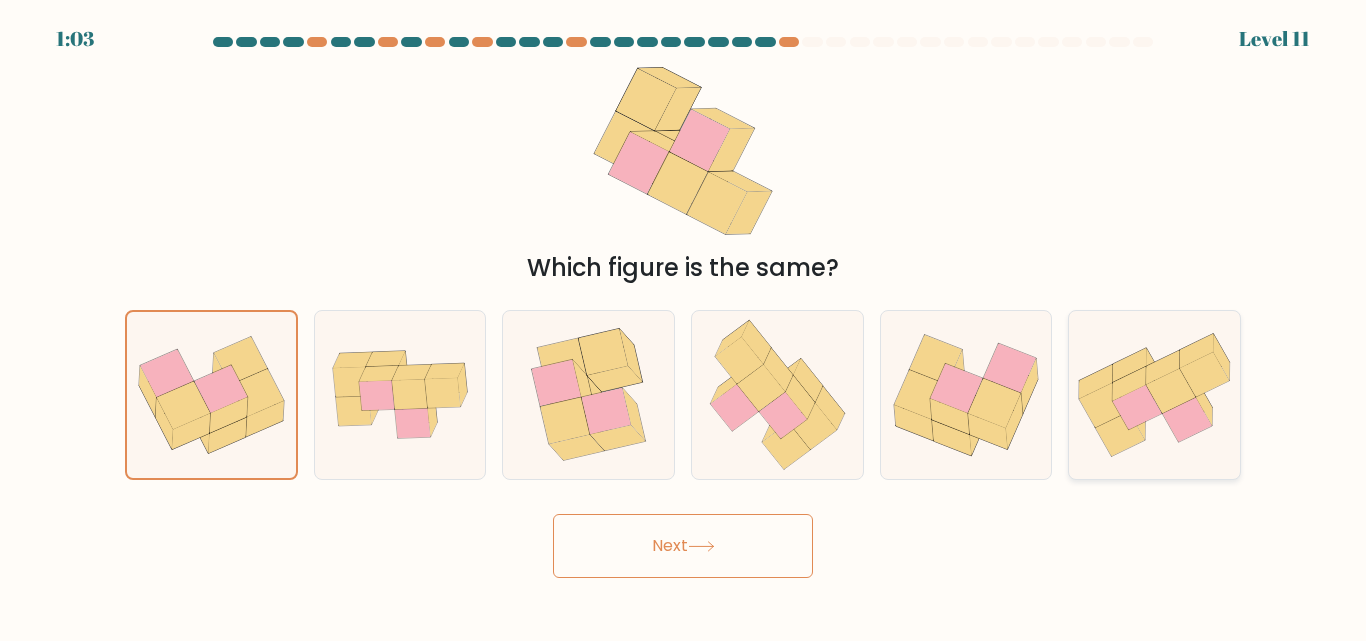 click 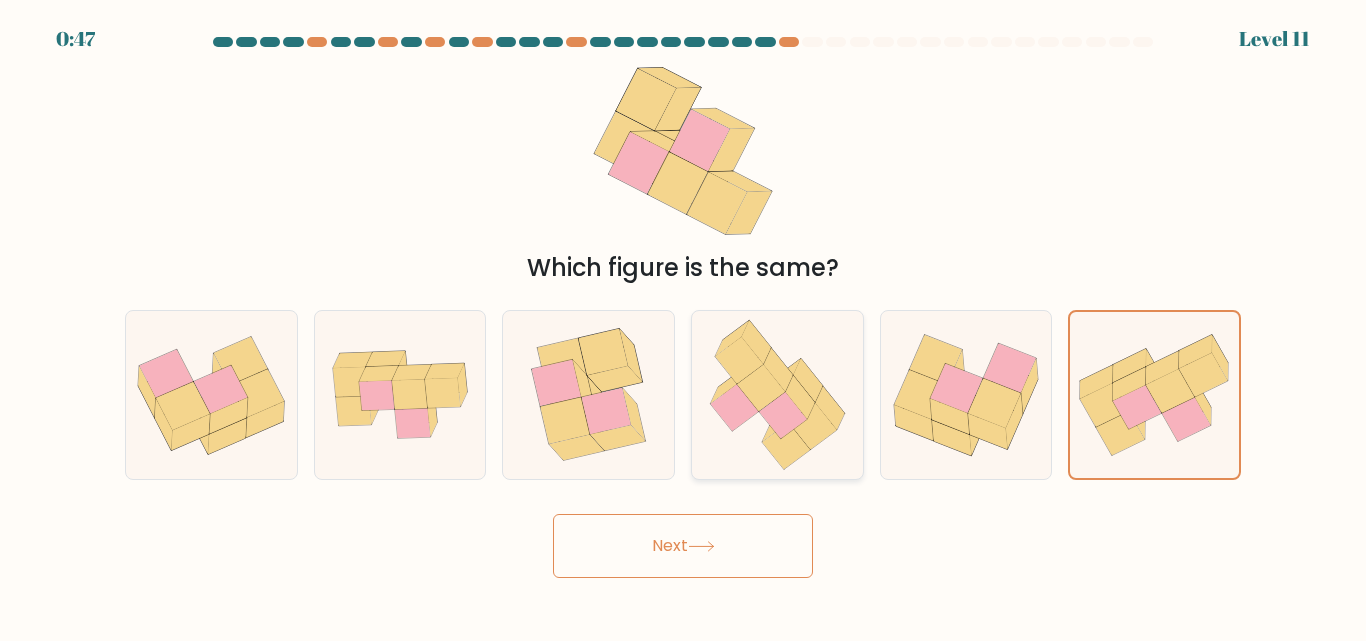 click 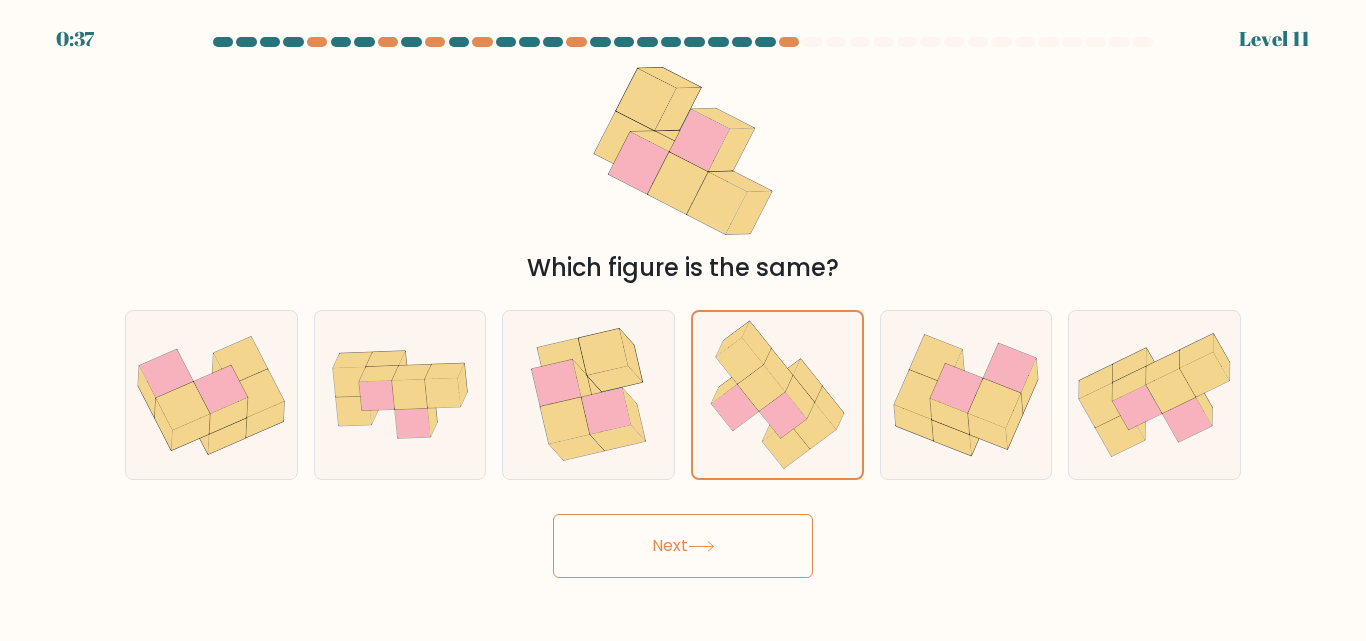 click on "Next" at bounding box center (683, 546) 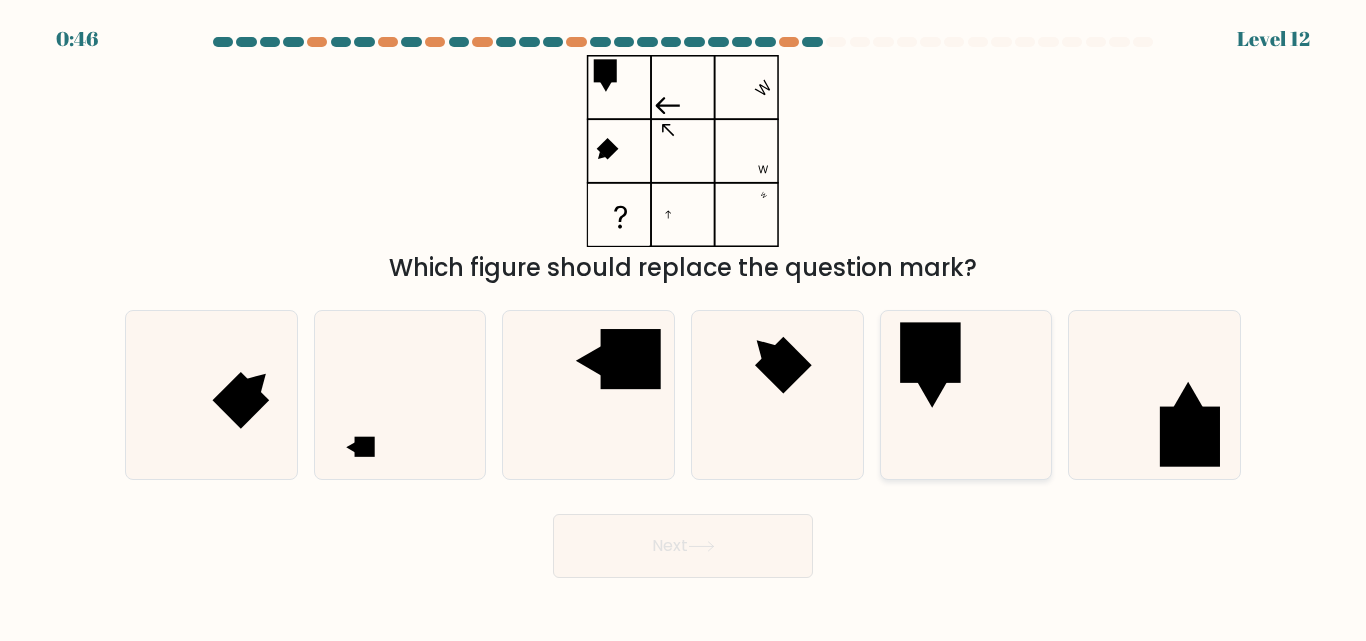 click 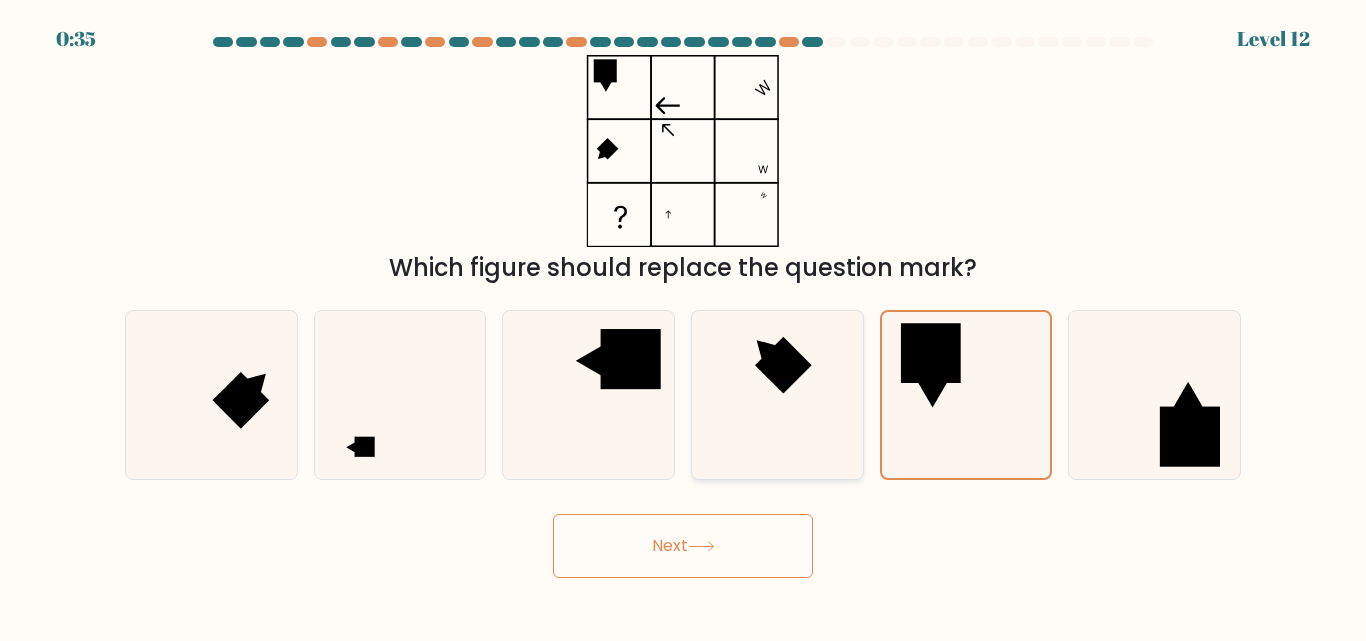 click 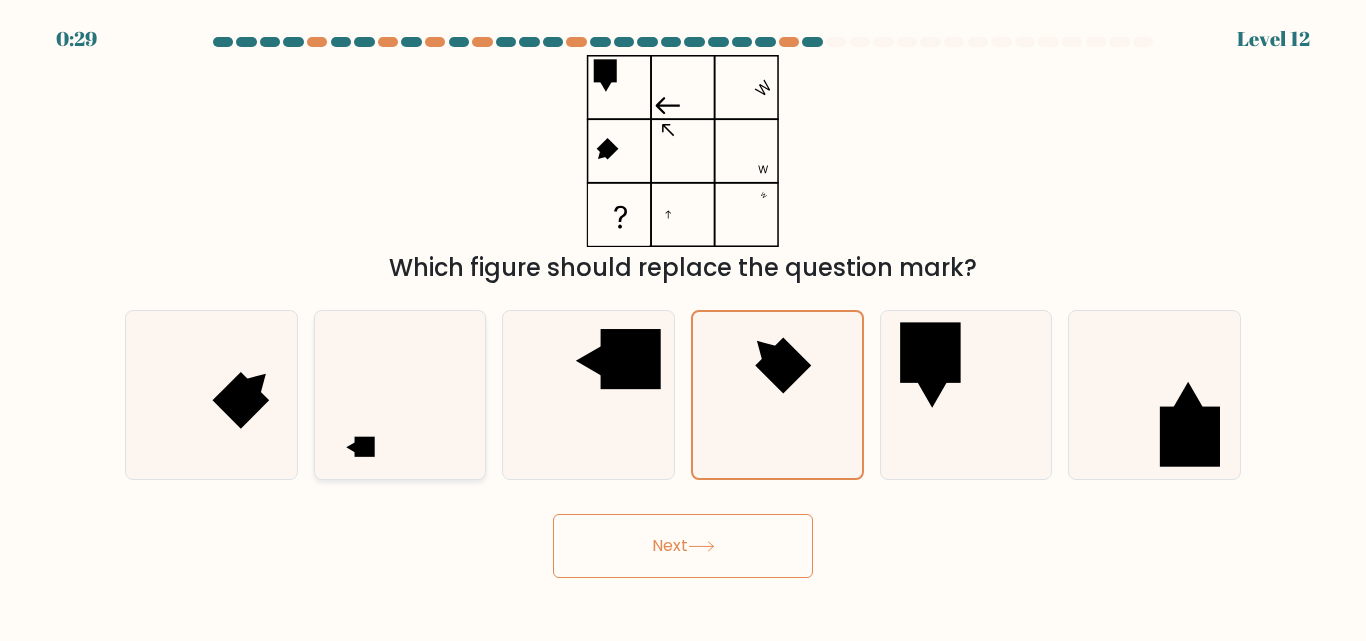 click 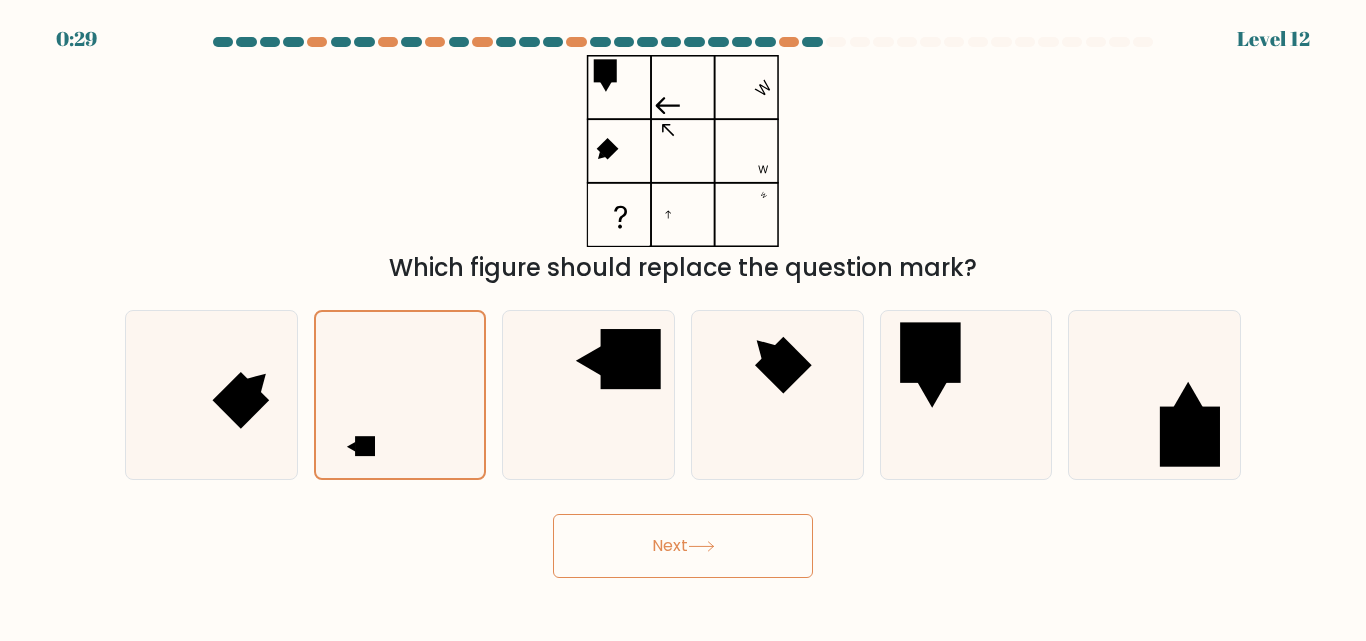 click on "Next" at bounding box center (683, 546) 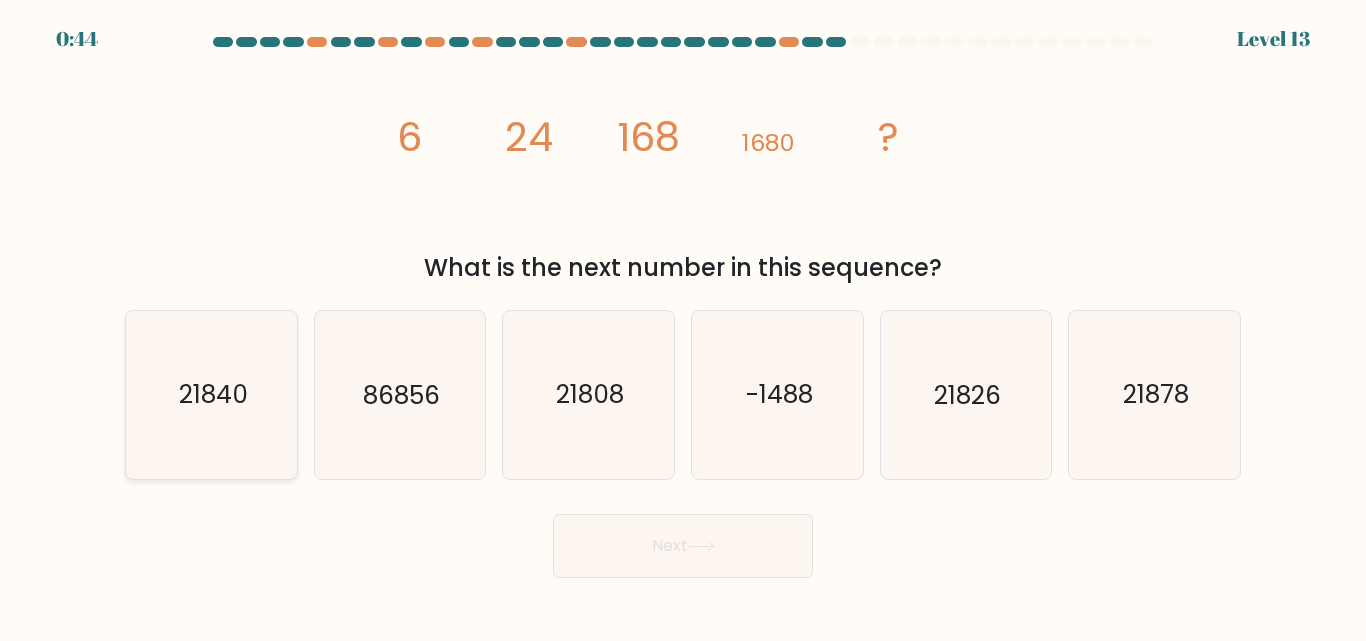 click on "21840" 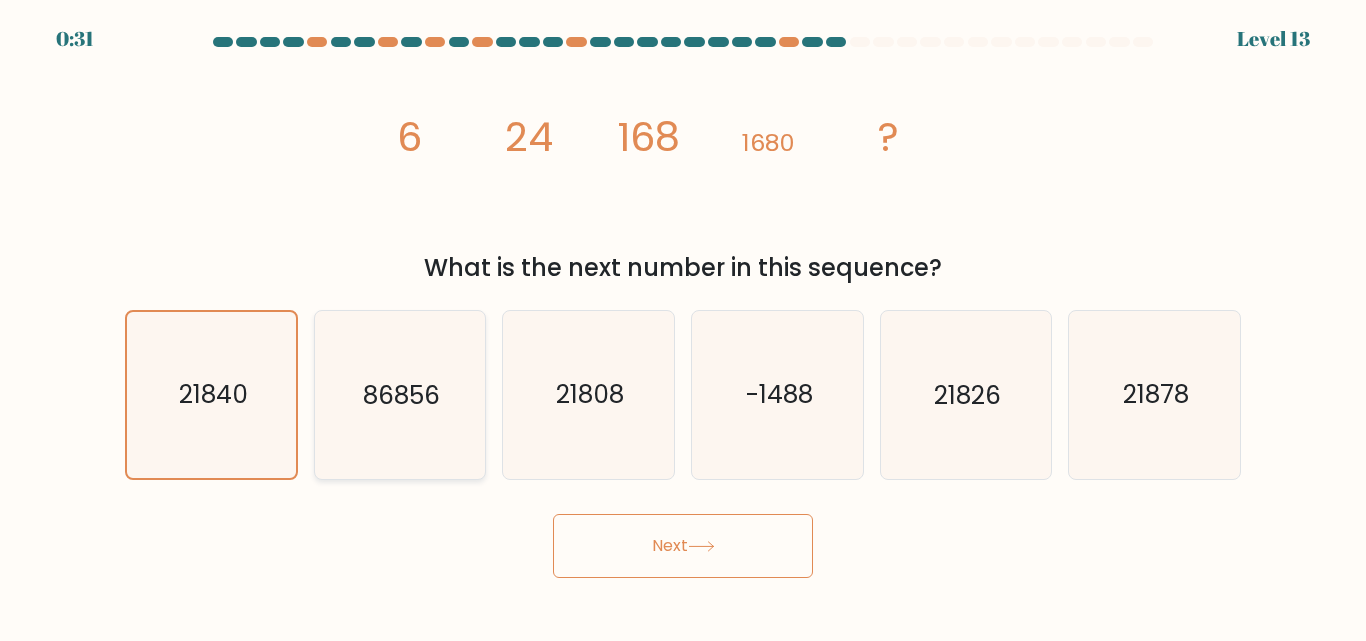 click on "86856" 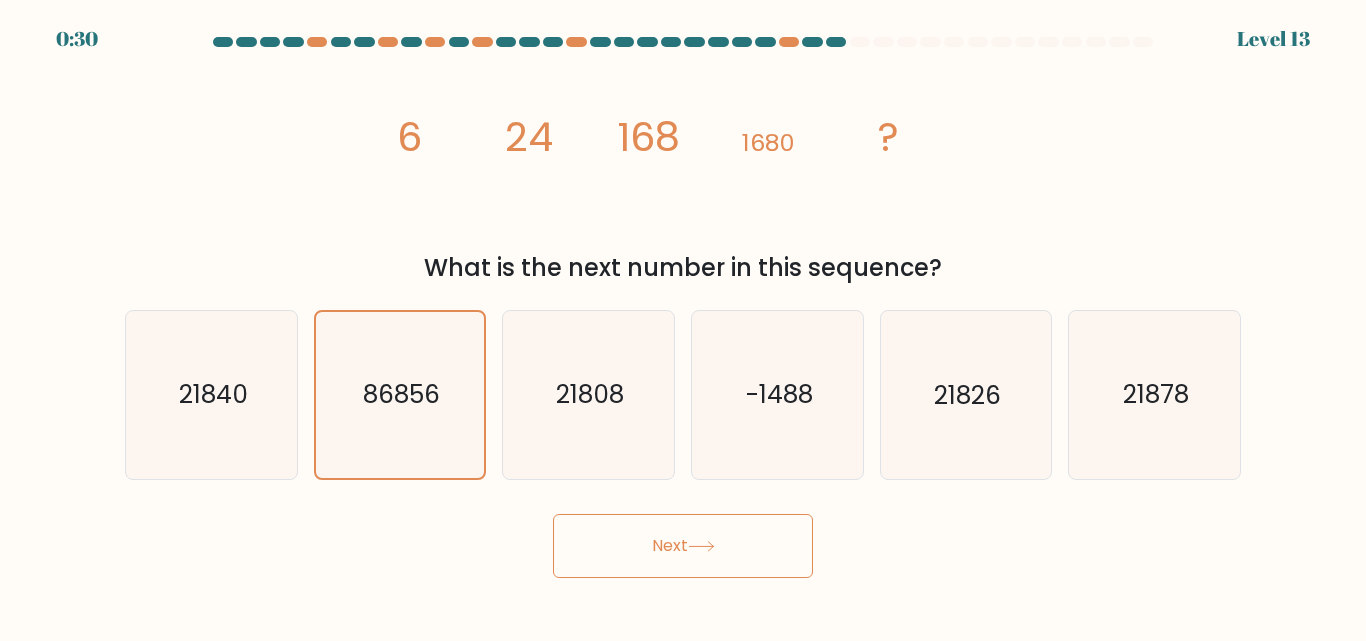 click on "Next" at bounding box center [683, 546] 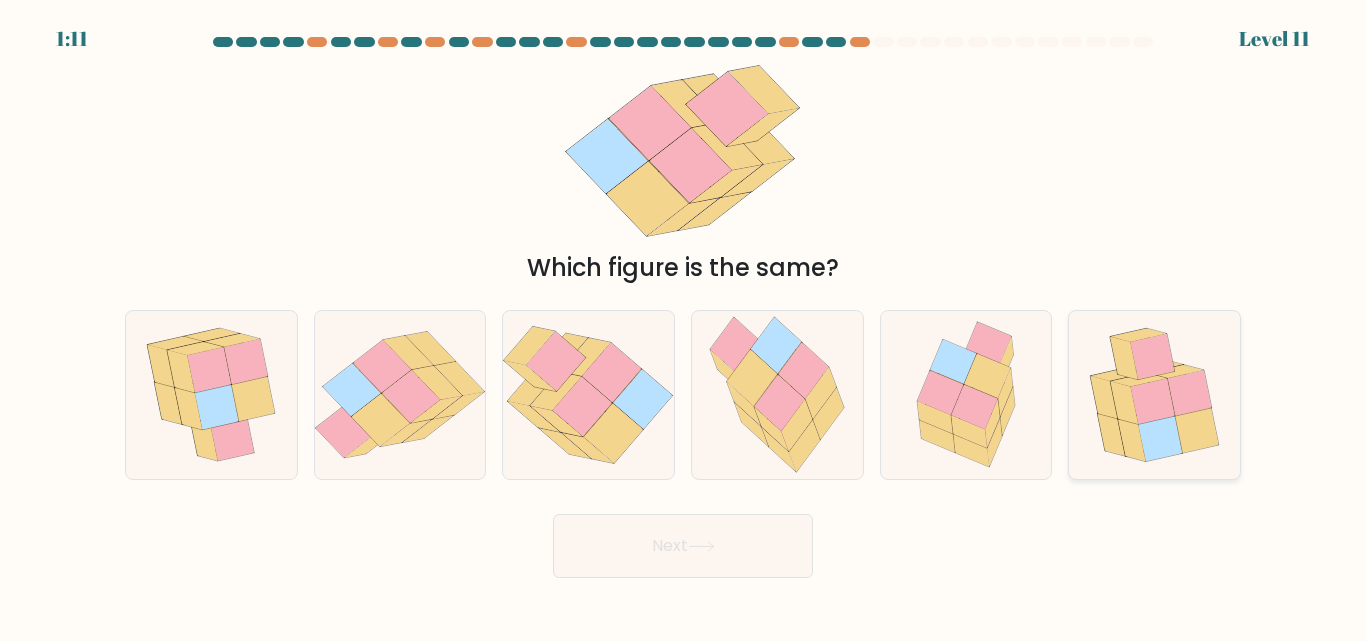 click 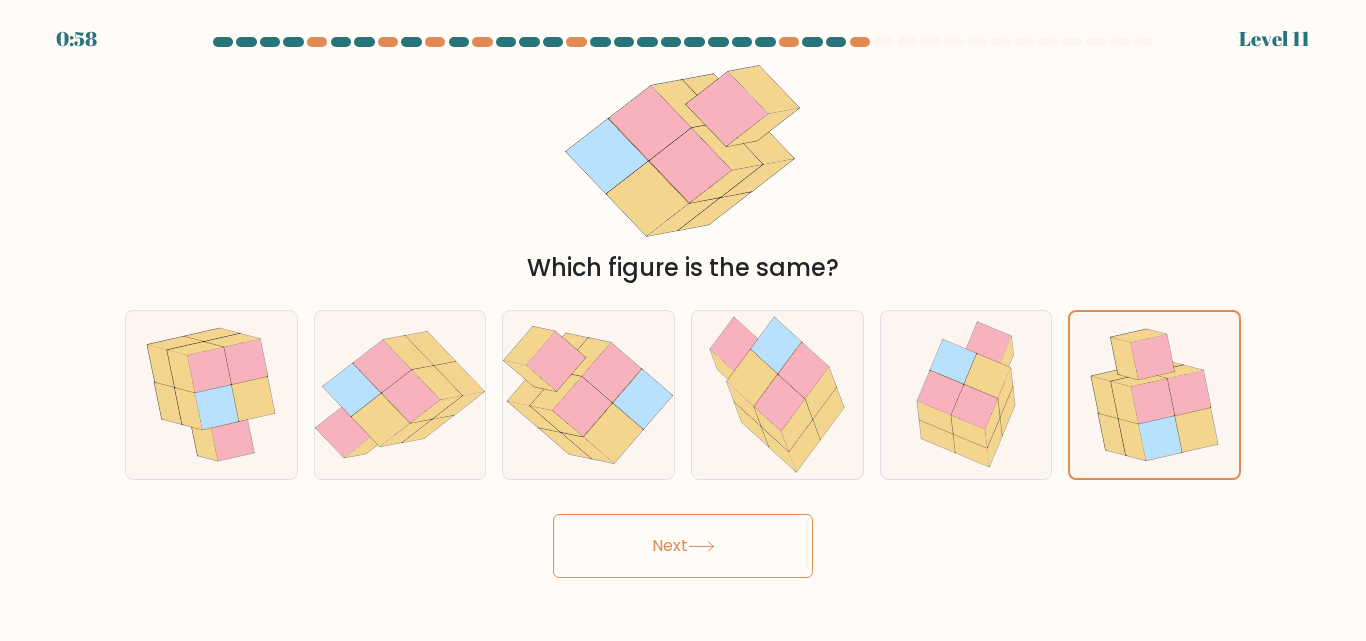 click 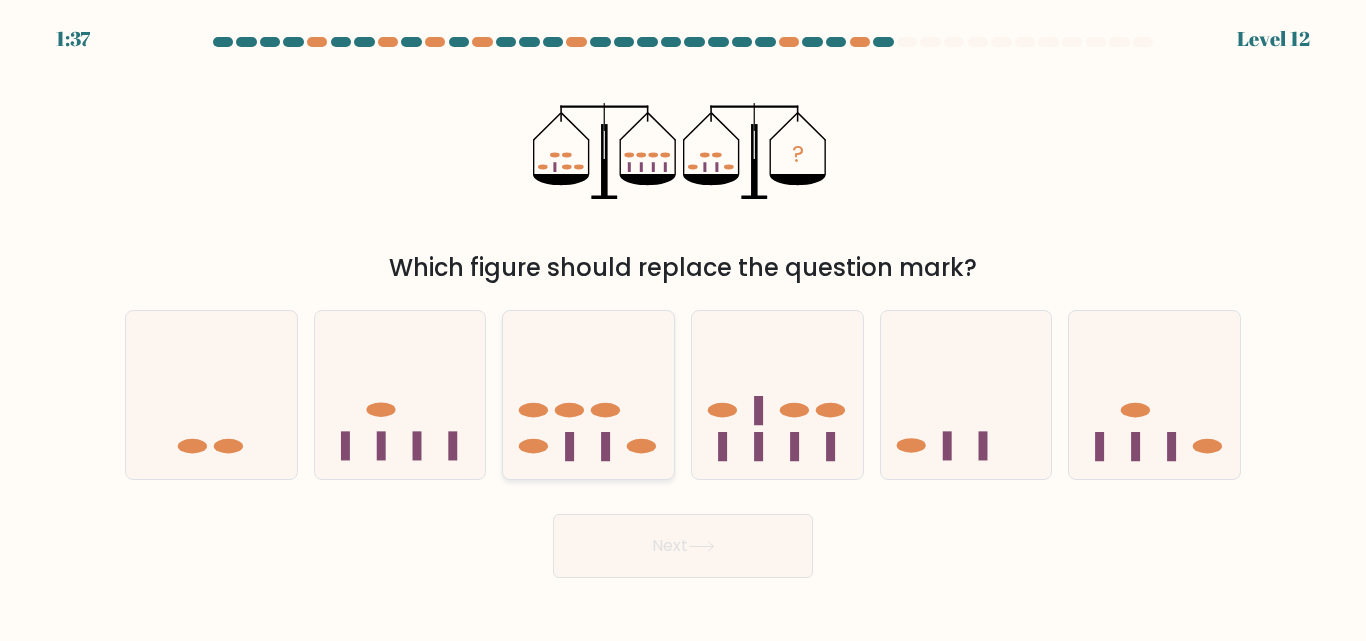 click 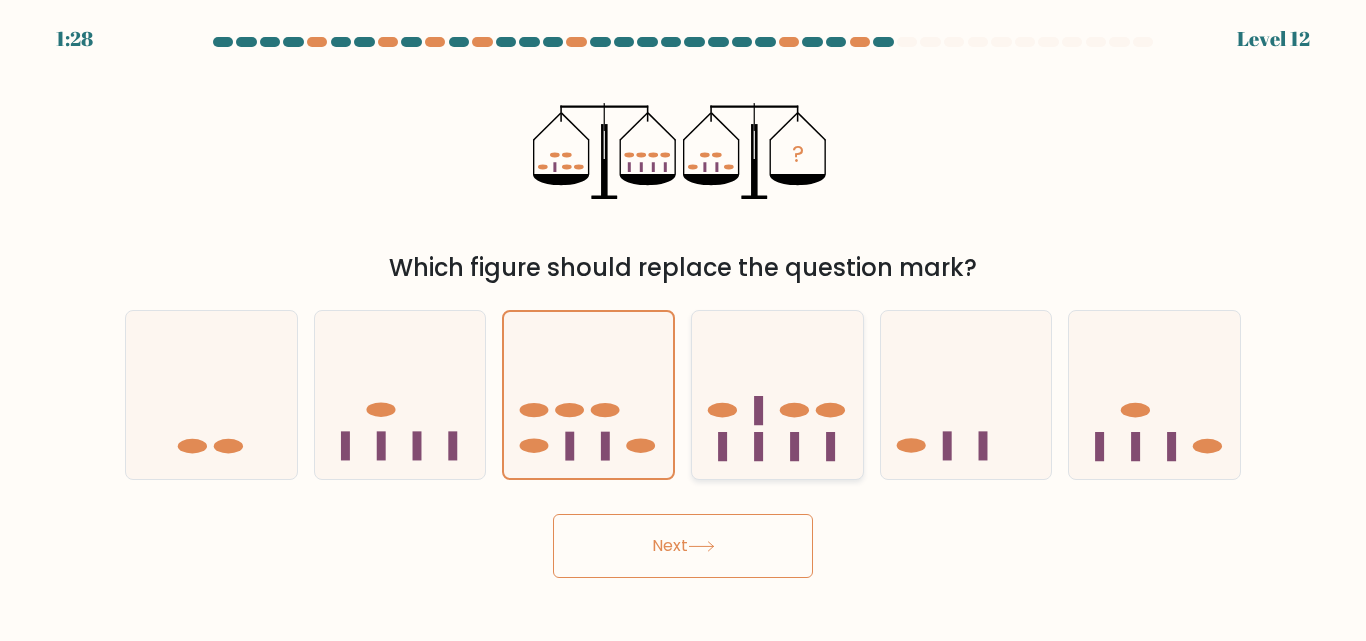 click 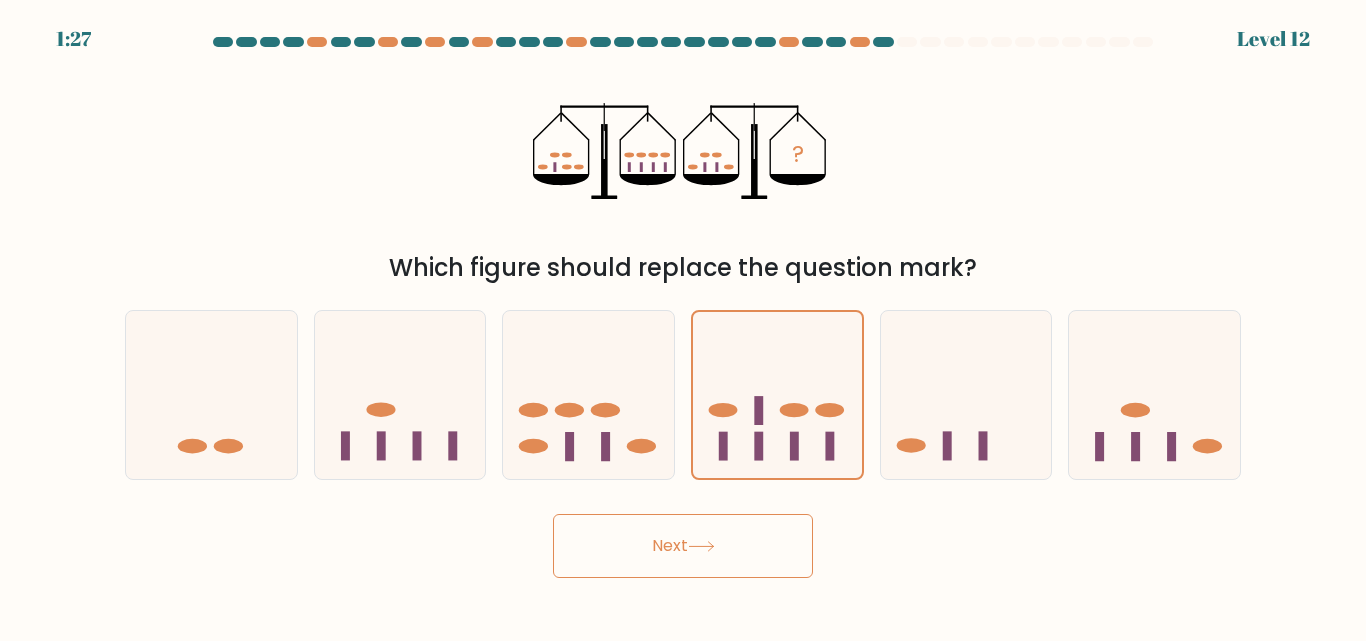 click on "Next" at bounding box center (683, 546) 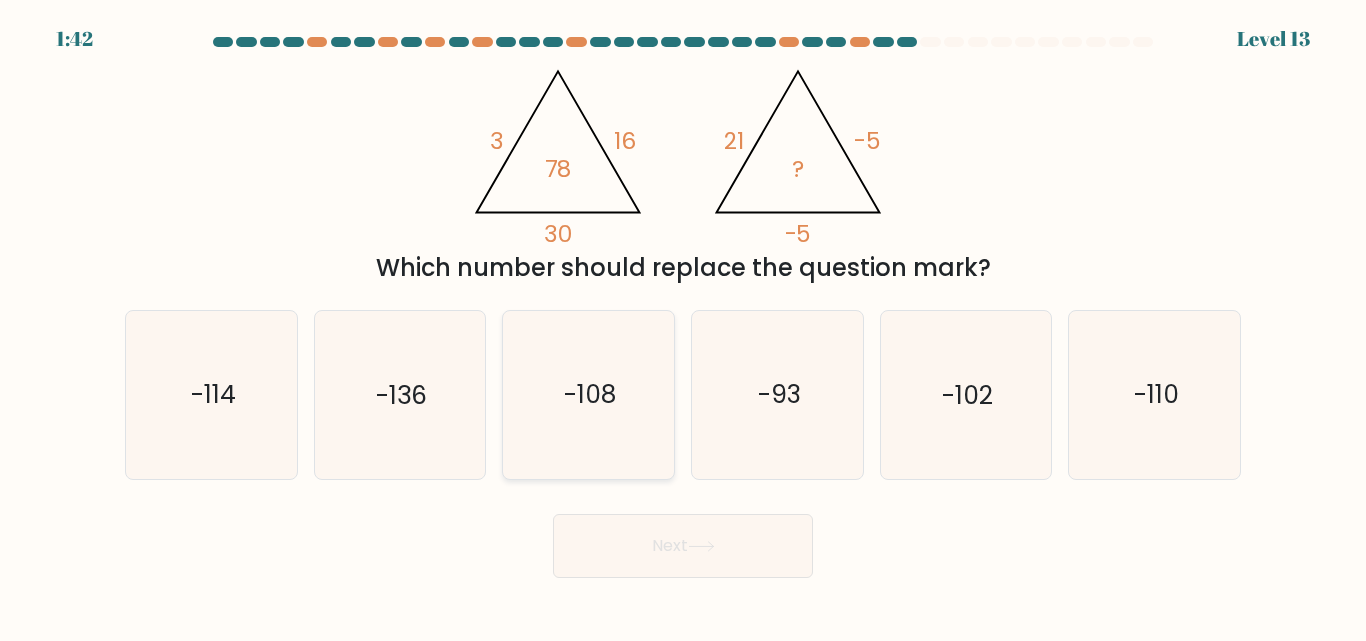 drag, startPoint x: 616, startPoint y: 468, endPoint x: 604, endPoint y: 454, distance: 18.439089 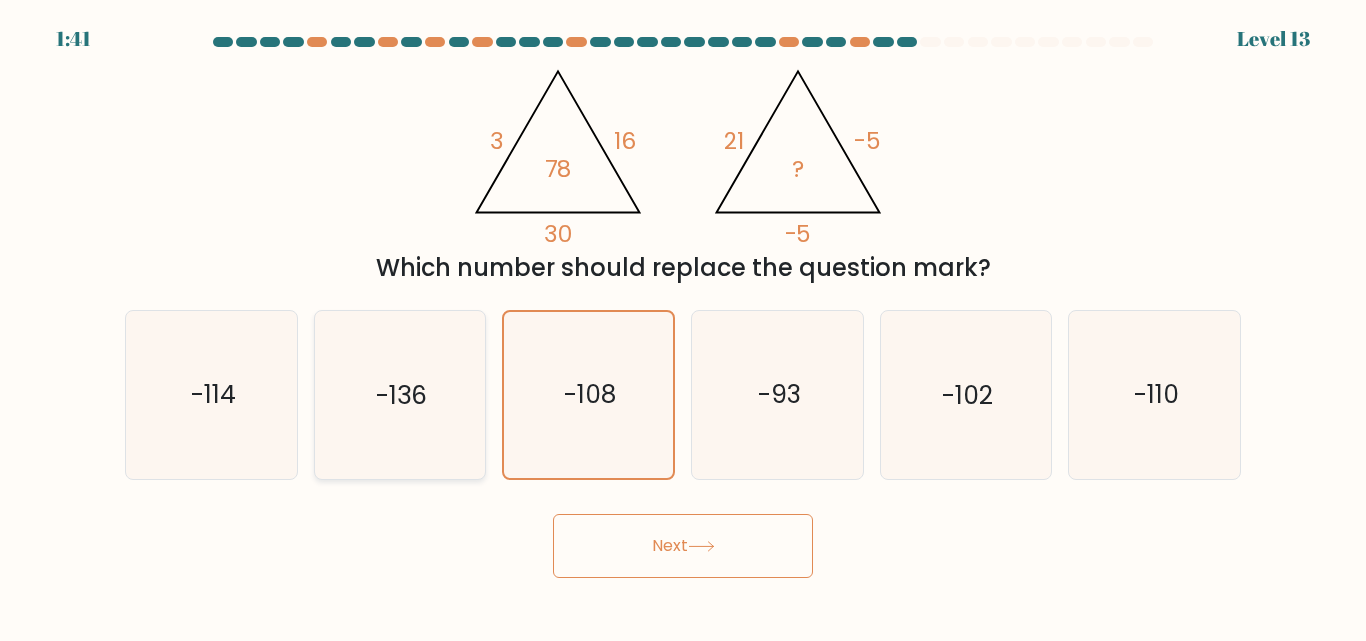 click on "-136" 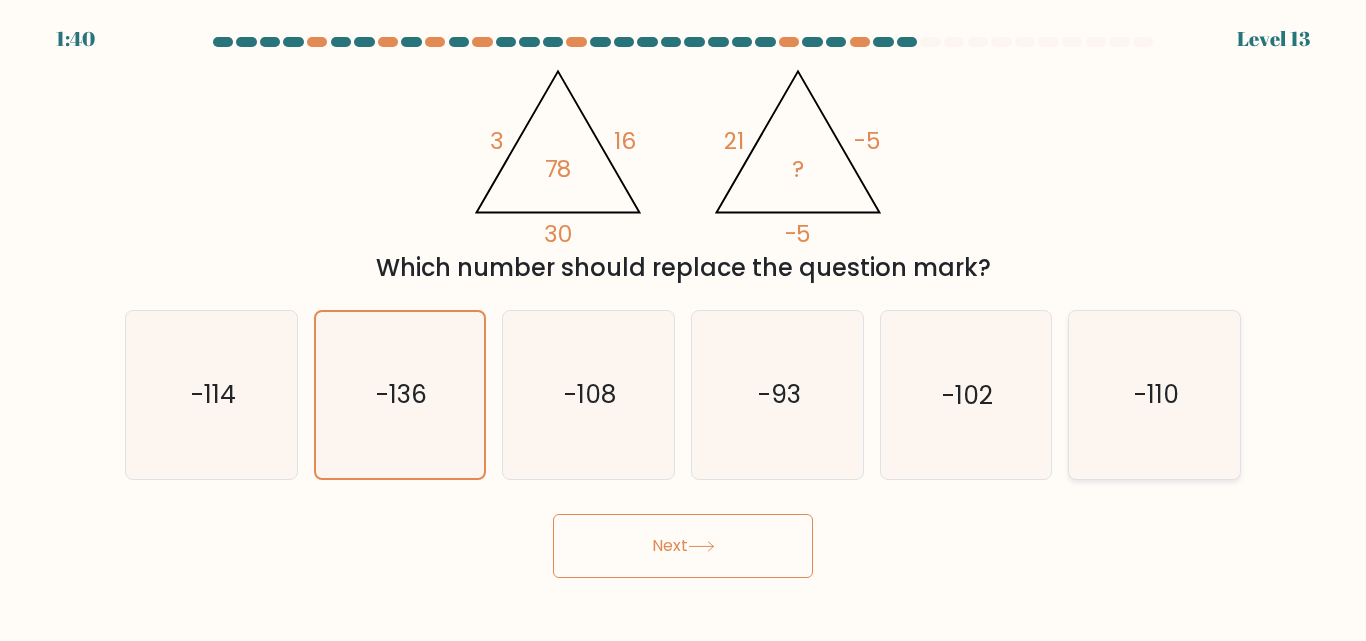 click on "-110" at bounding box center (1154, 394) 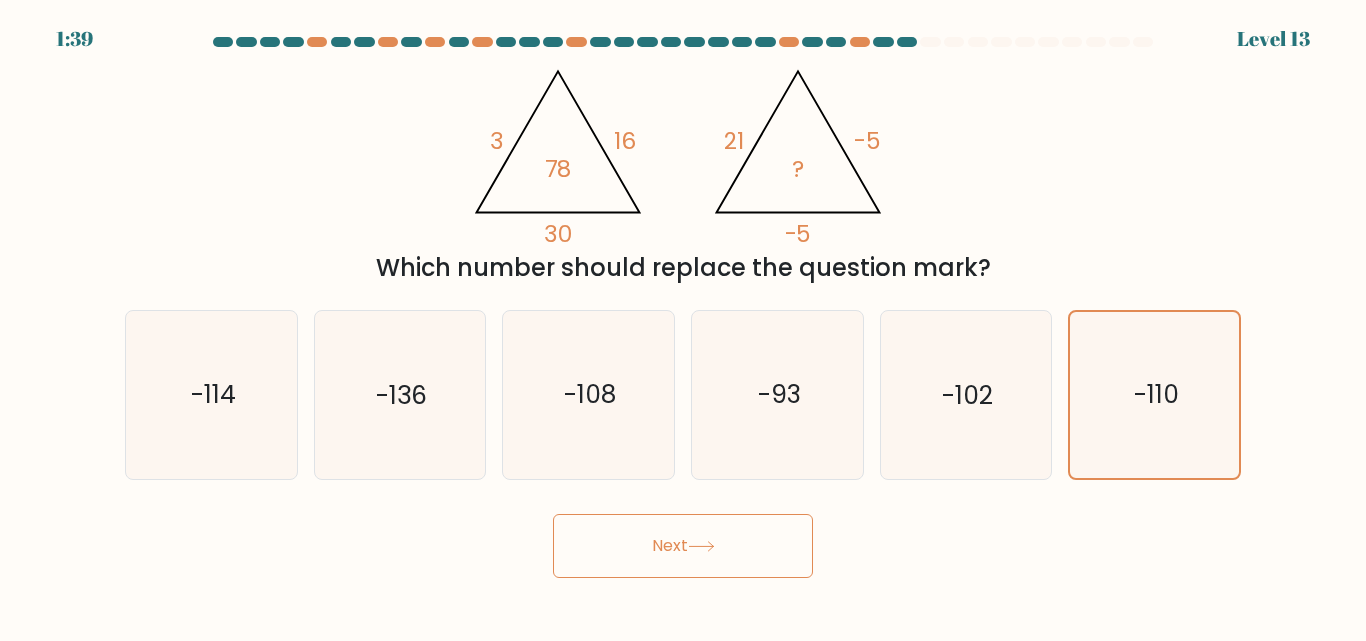 click on "e.
-102" at bounding box center [966, 394] 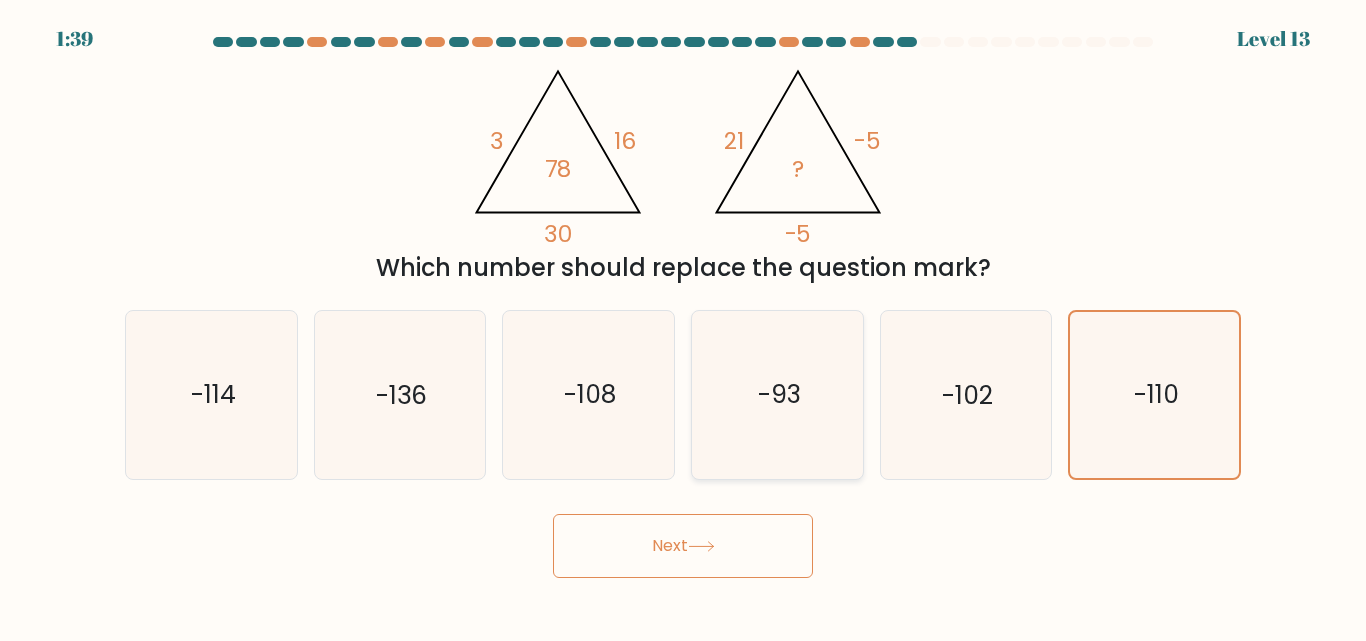 click on "-93" 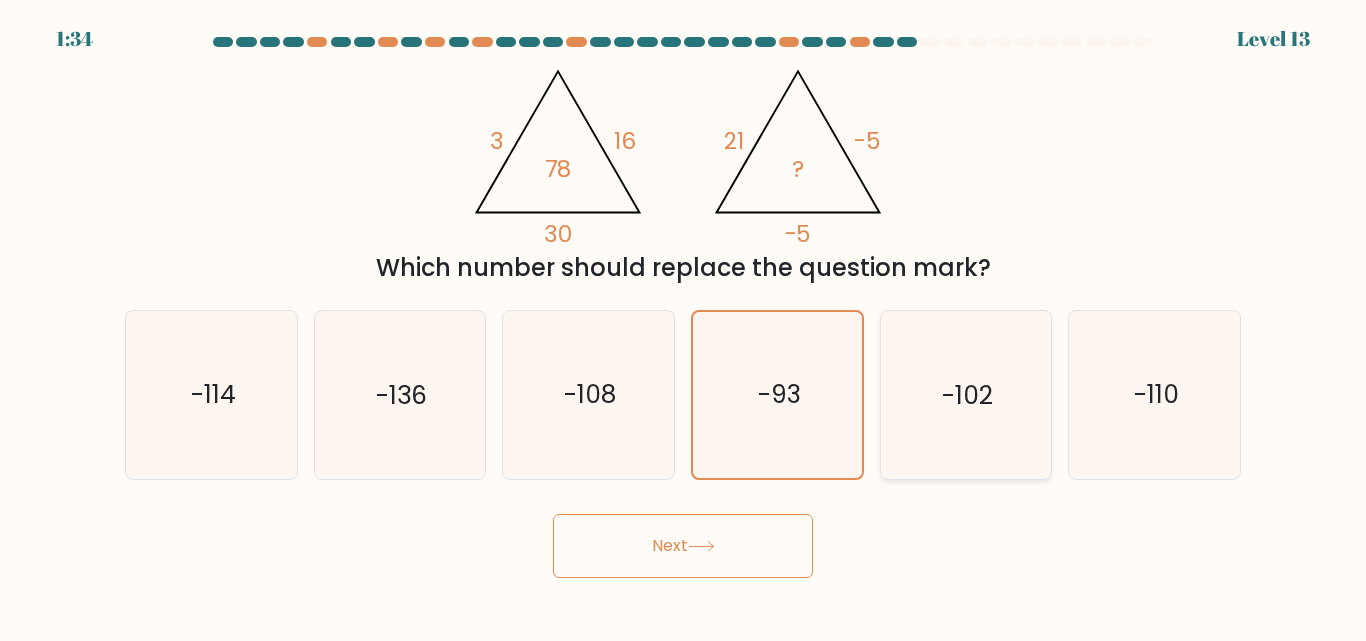 click on "-102" 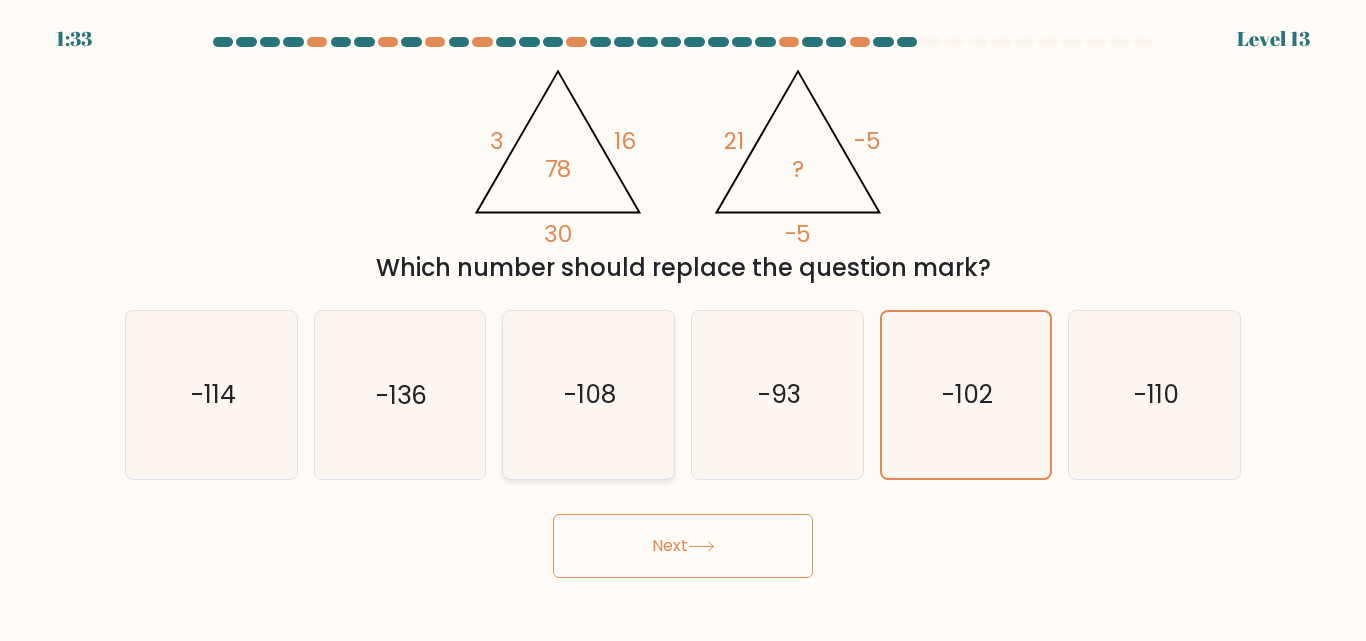 click on "-108" 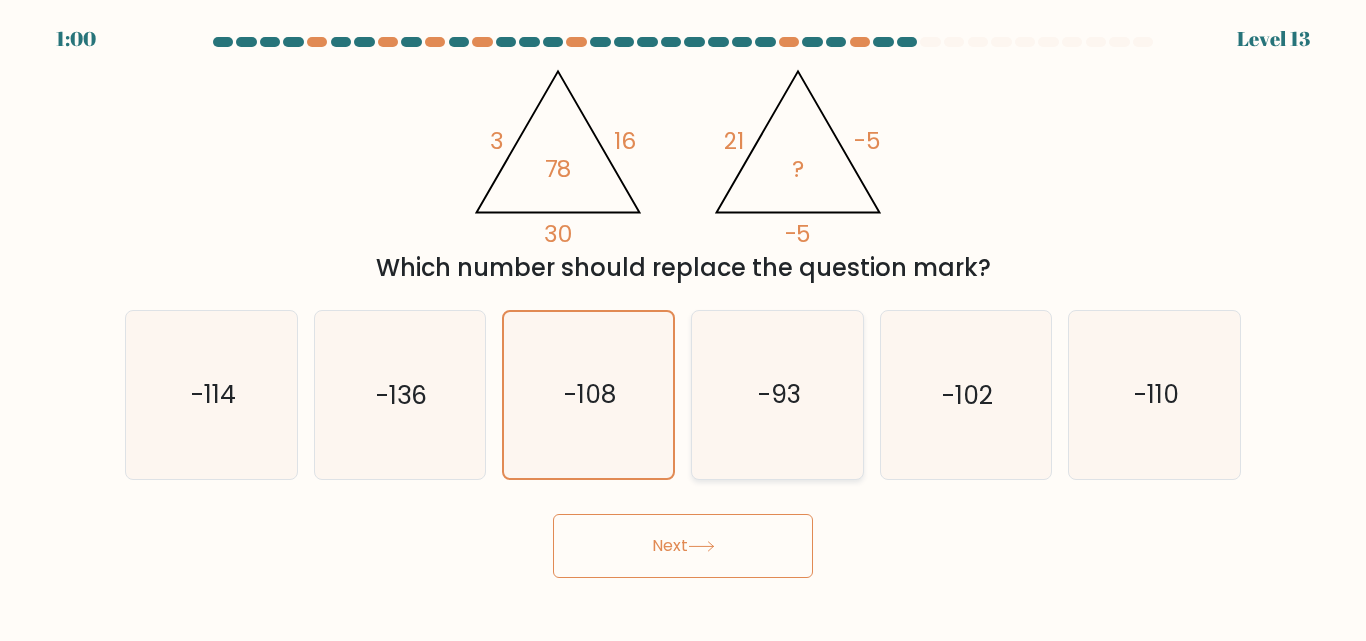 drag, startPoint x: 838, startPoint y: 394, endPoint x: 825, endPoint y: 394, distance: 13 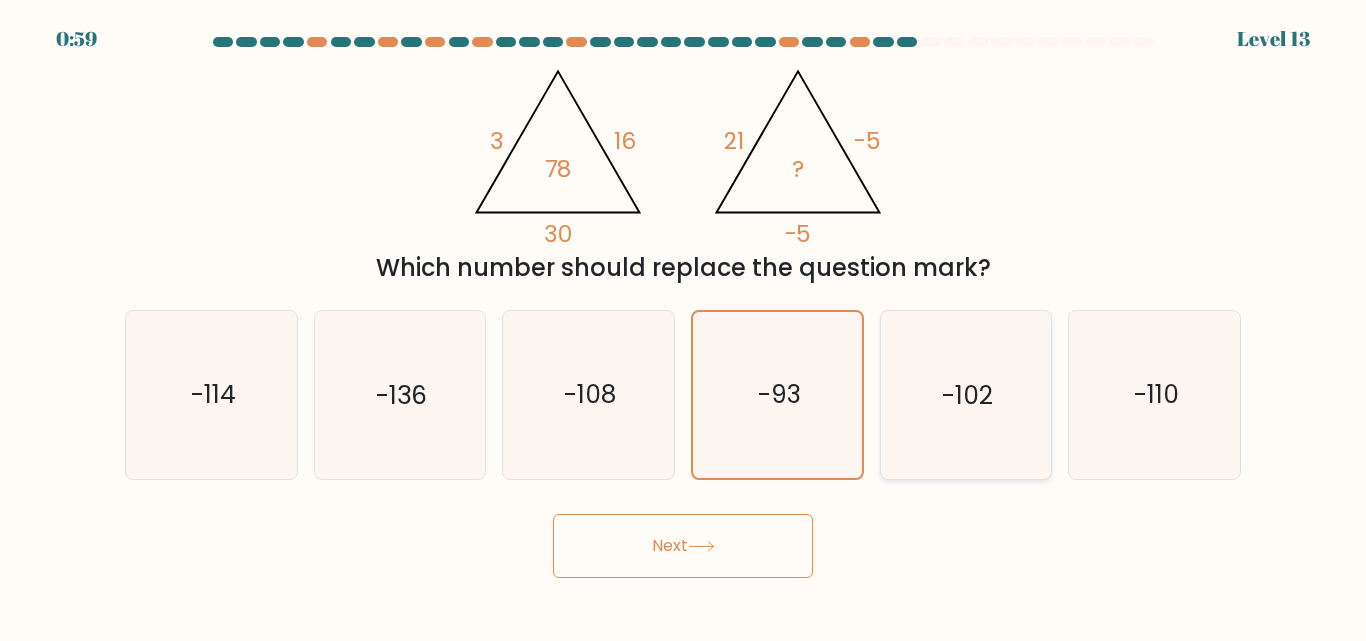 drag, startPoint x: 993, startPoint y: 468, endPoint x: 981, endPoint y: 468, distance: 12 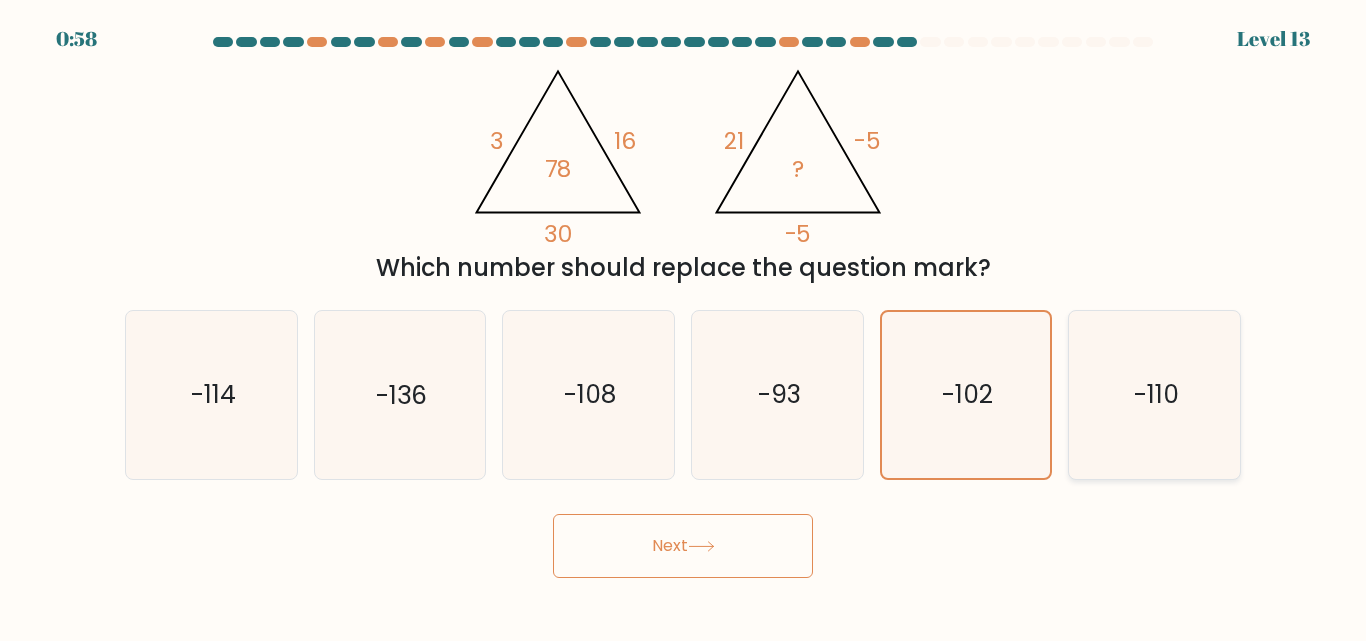 click on "-110" 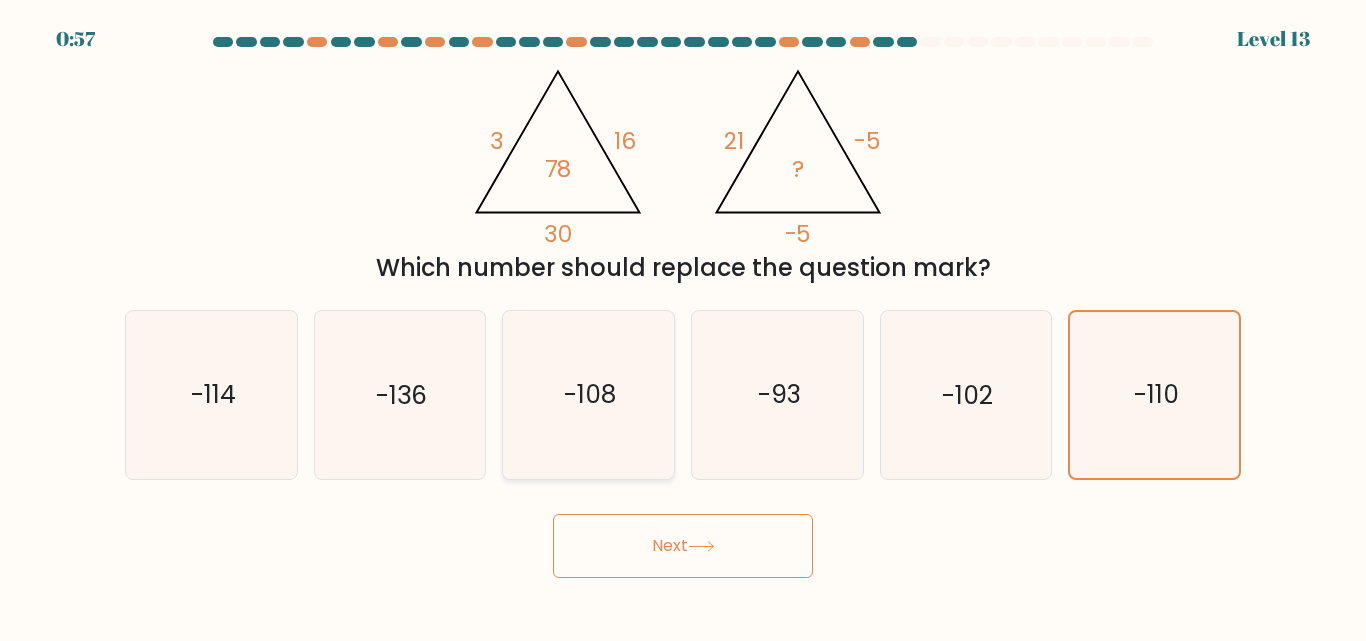 click on "-108" 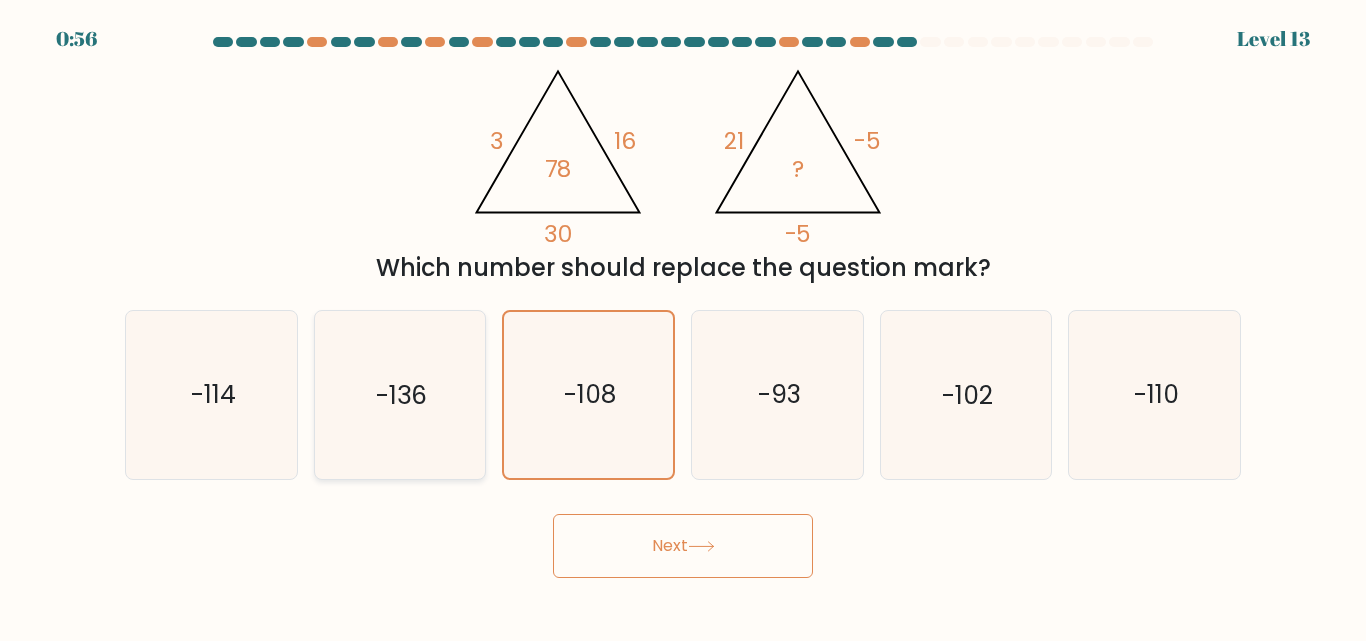 click on "-136" 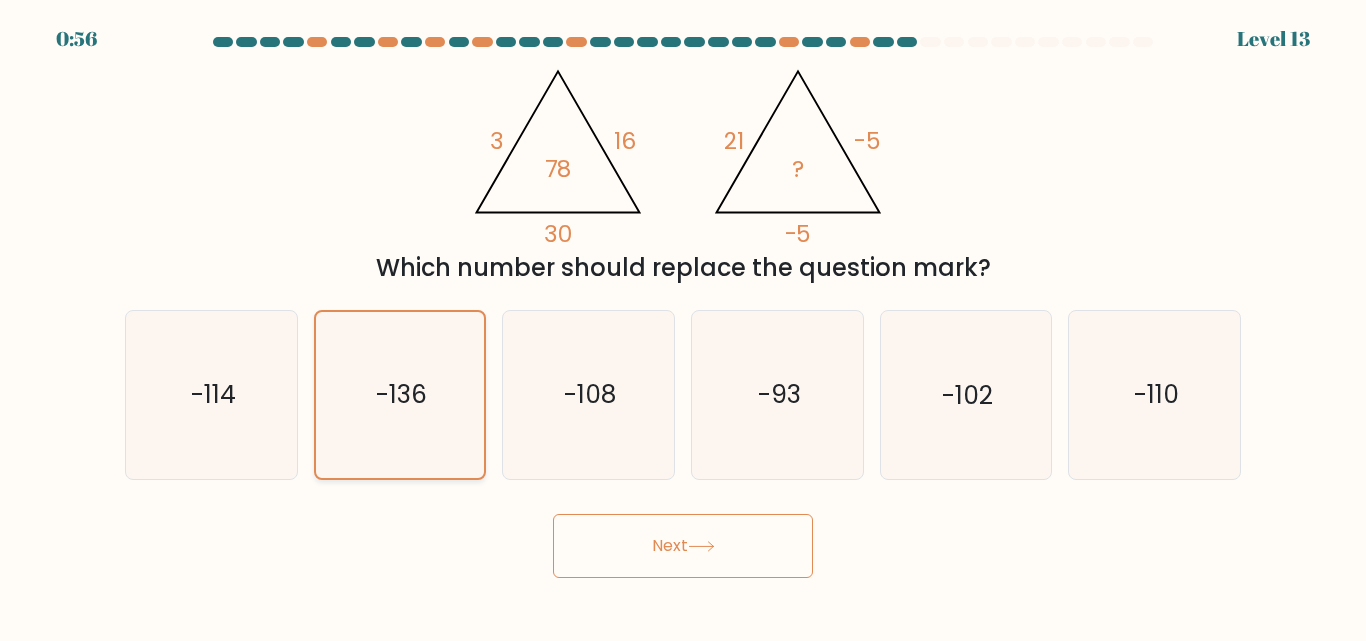 click on "-136" at bounding box center [400, 394] 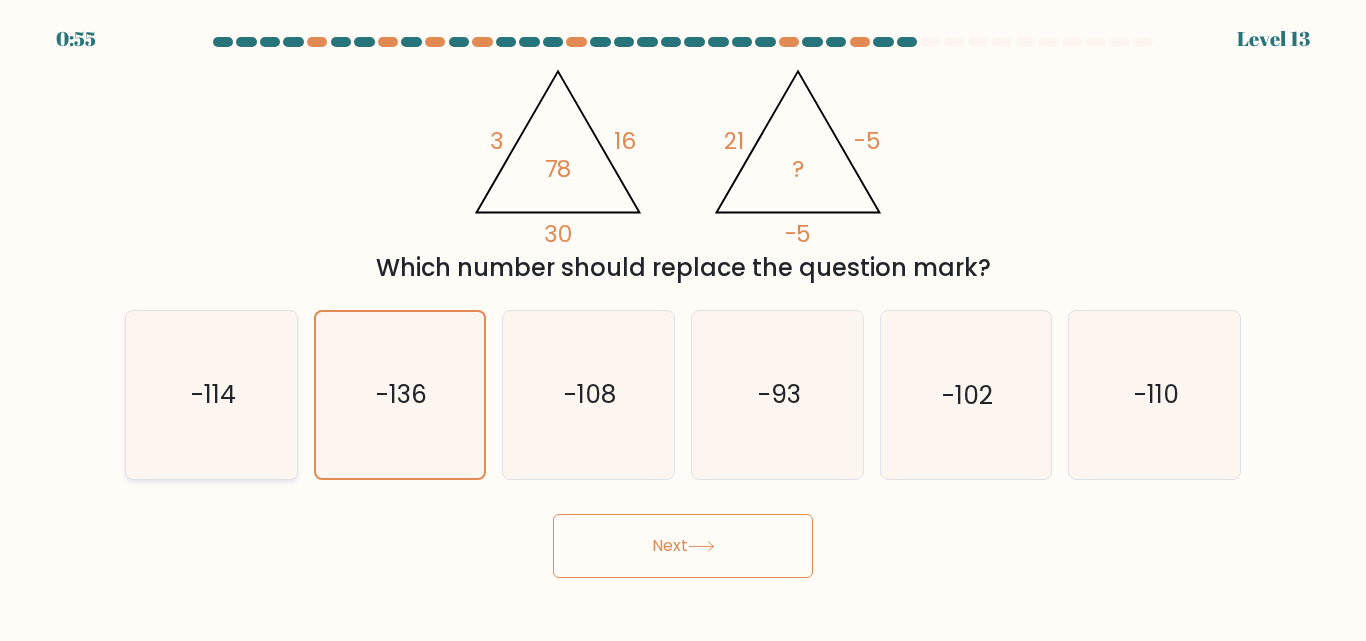click on "-114" 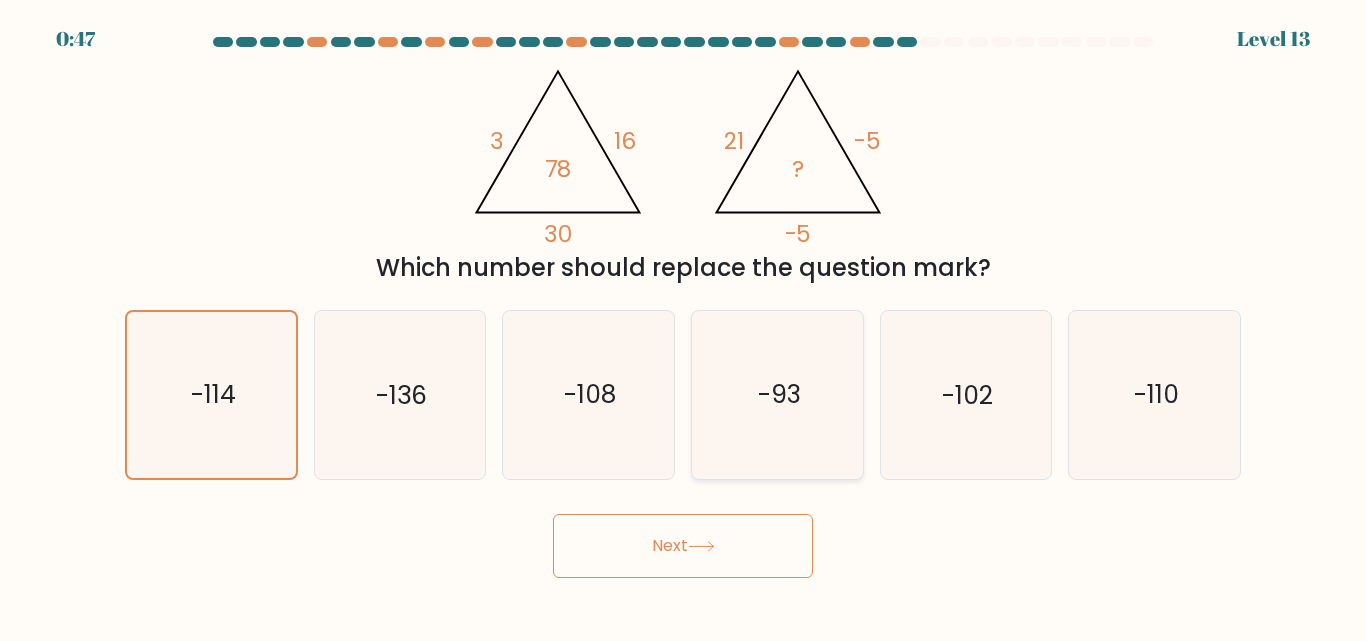 click on "-93" 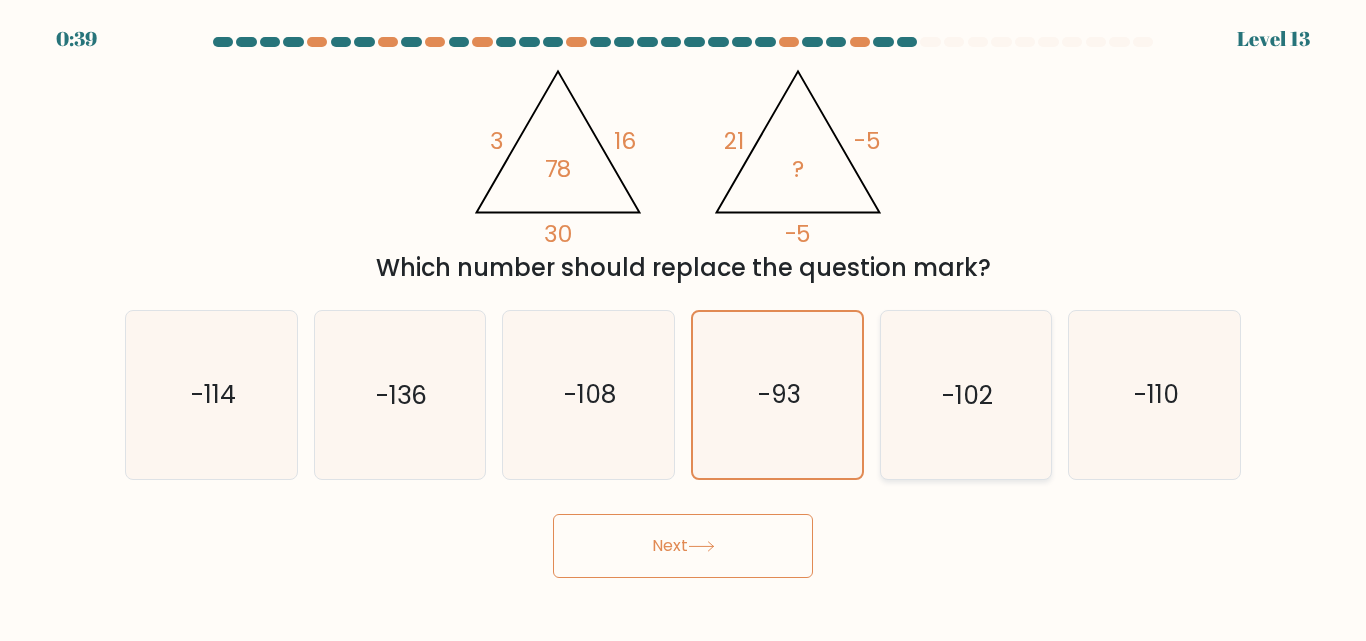 click on "-102" 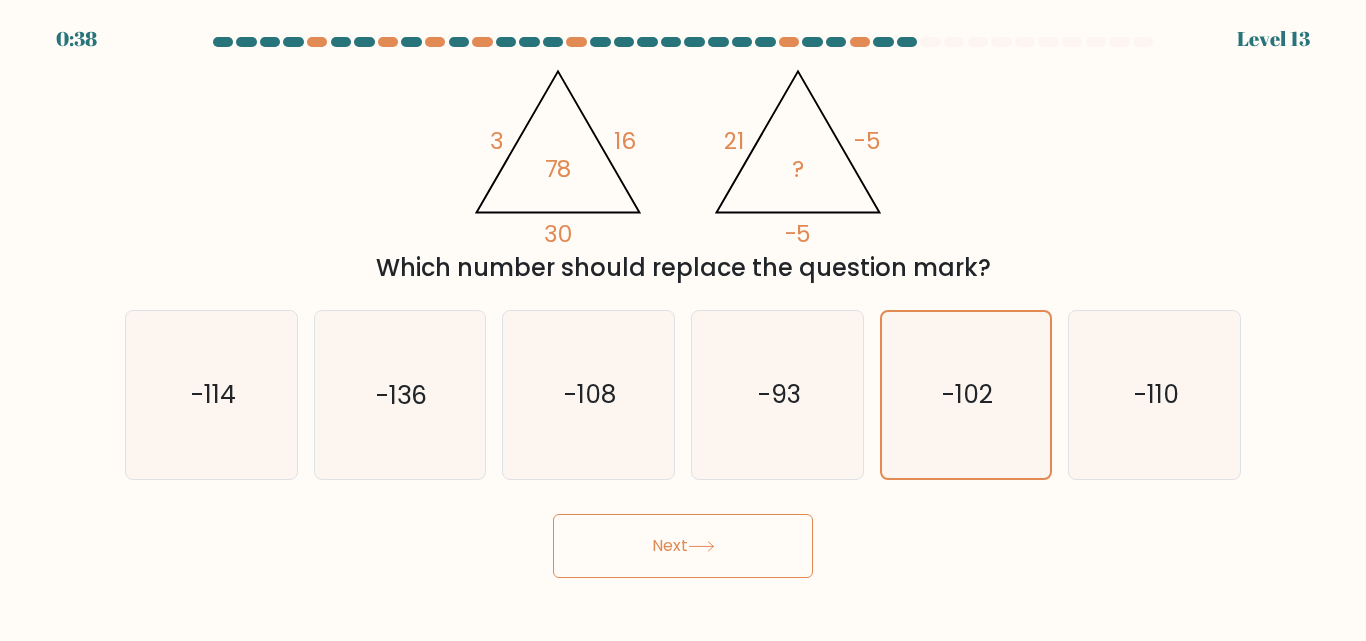 click on "a.
-114
b.
-136
c. d." at bounding box center [683, 386] 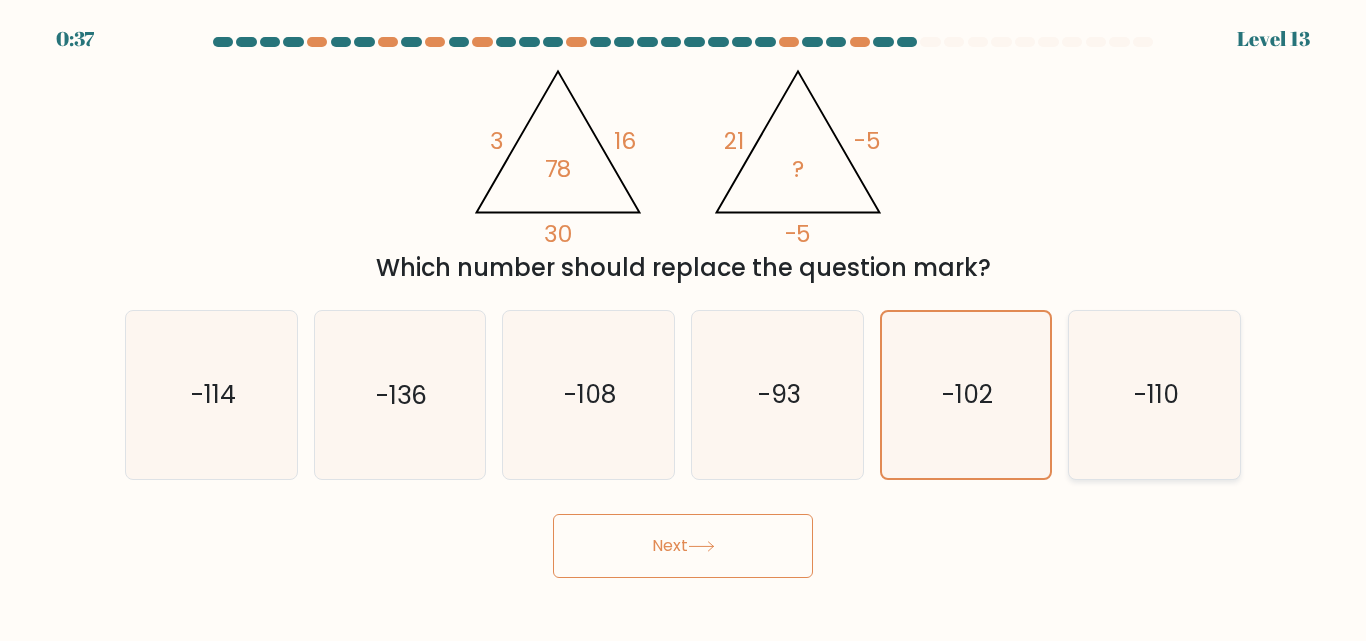 click on "-110" 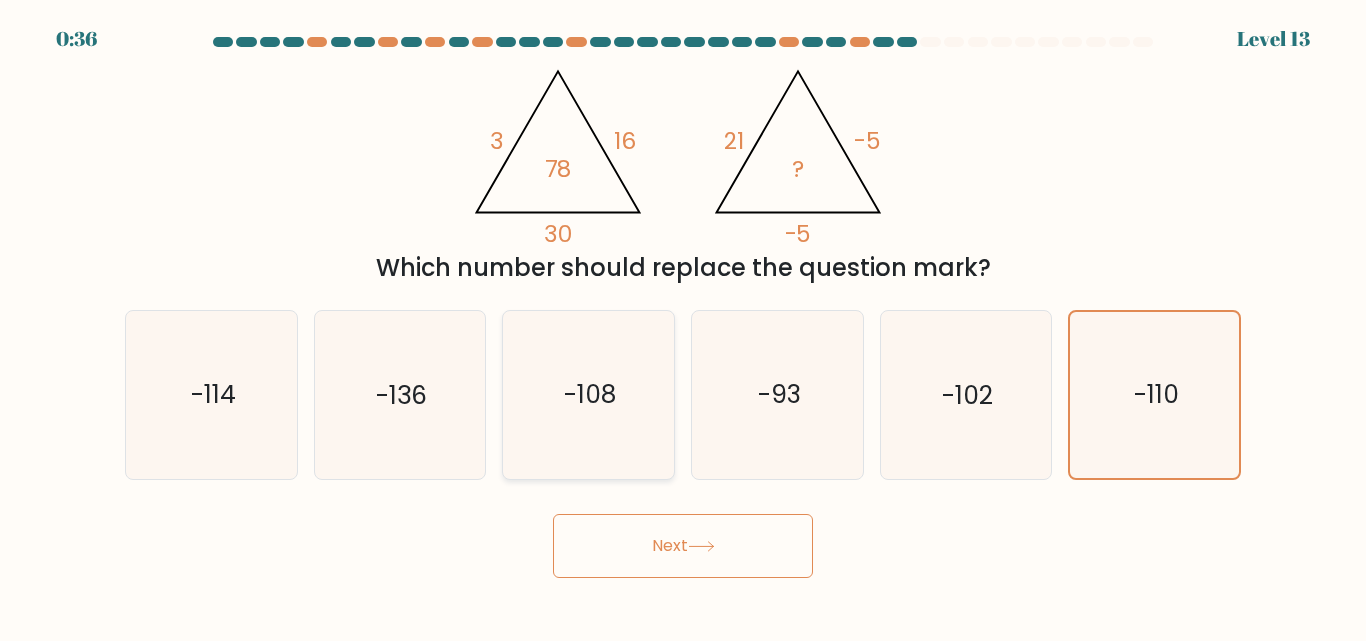 click on "-108" 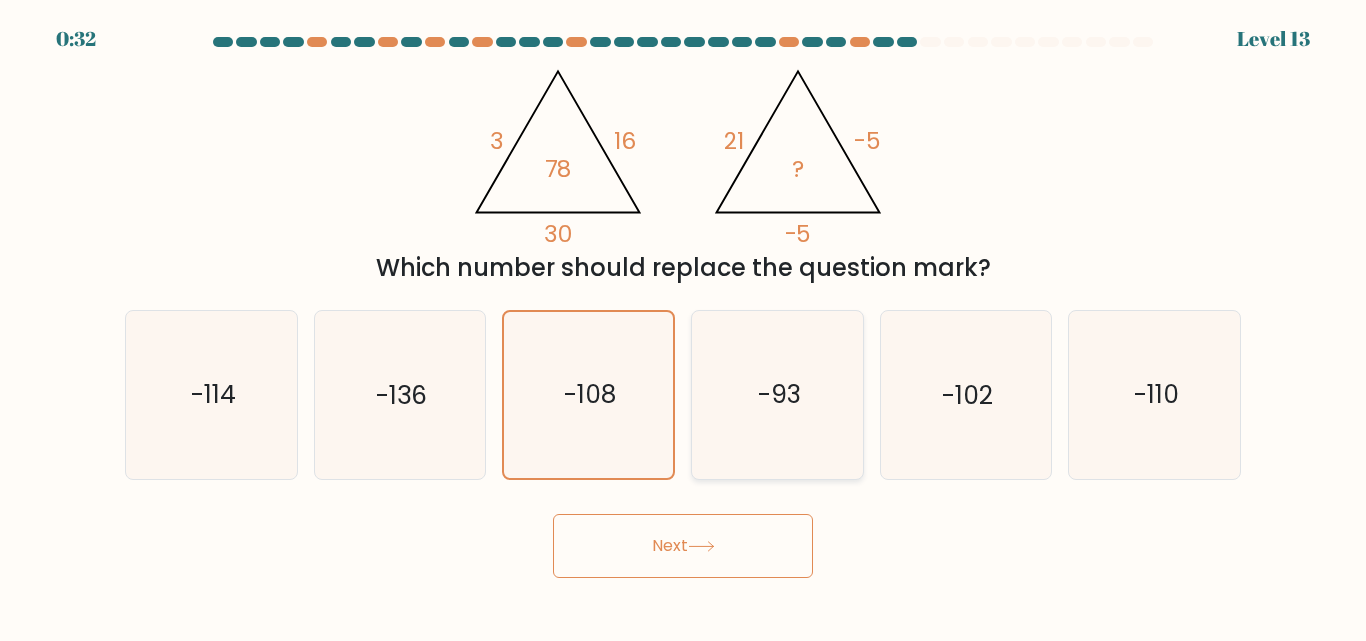 click on "-93" 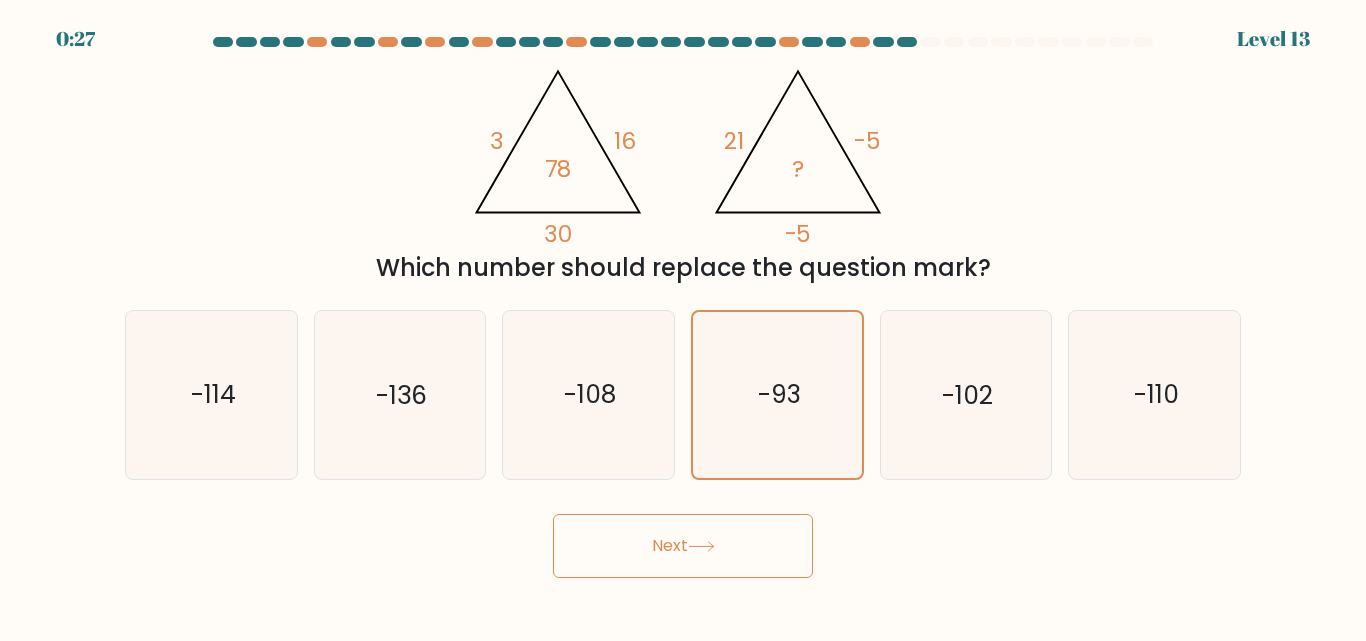 click on "Next" at bounding box center (683, 546) 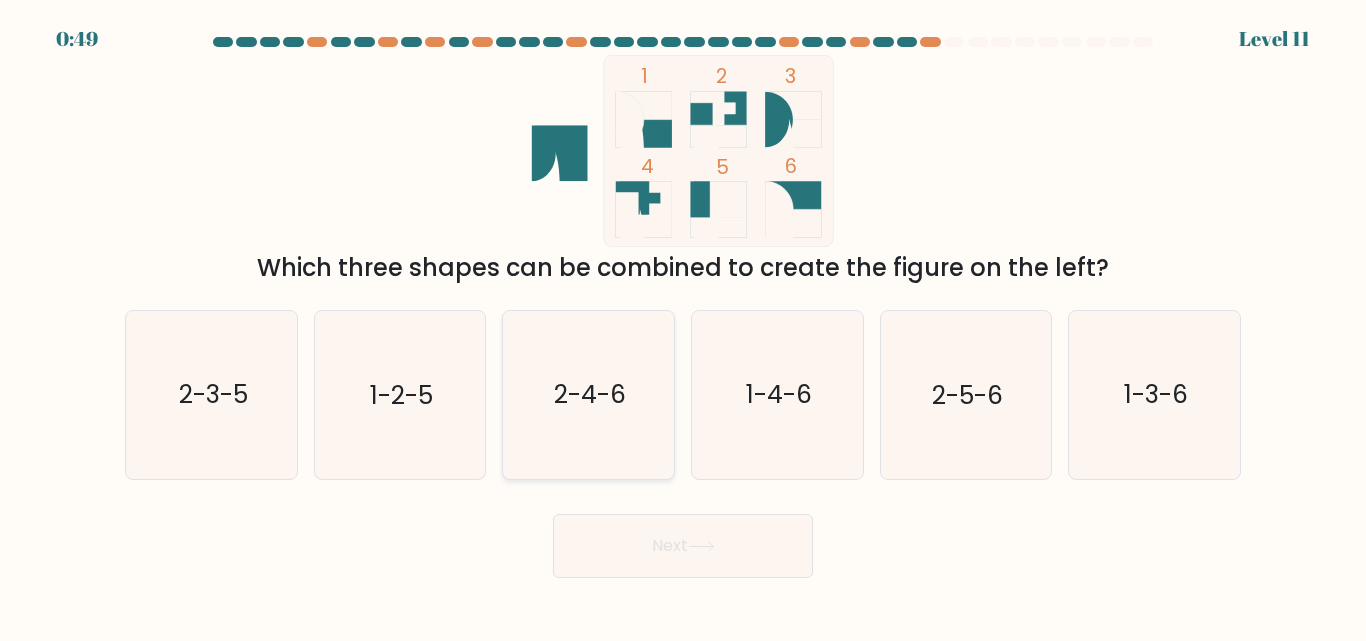 click on "2-4-6" 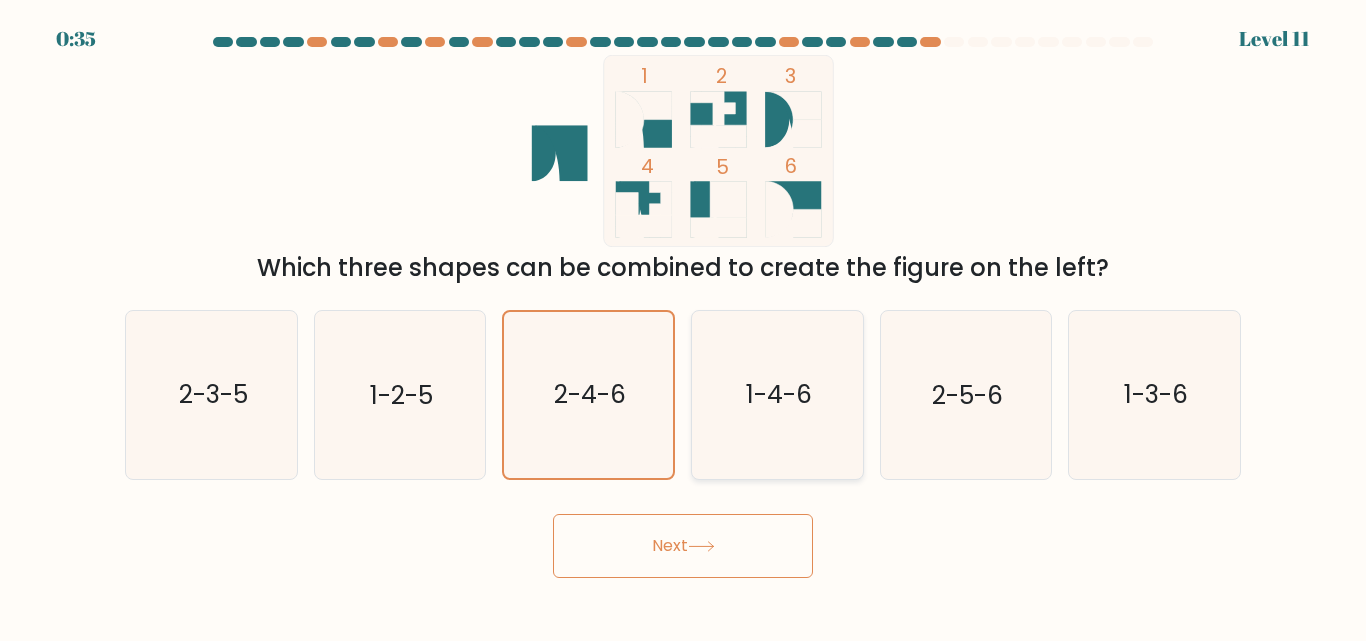 click on "1-4-6" 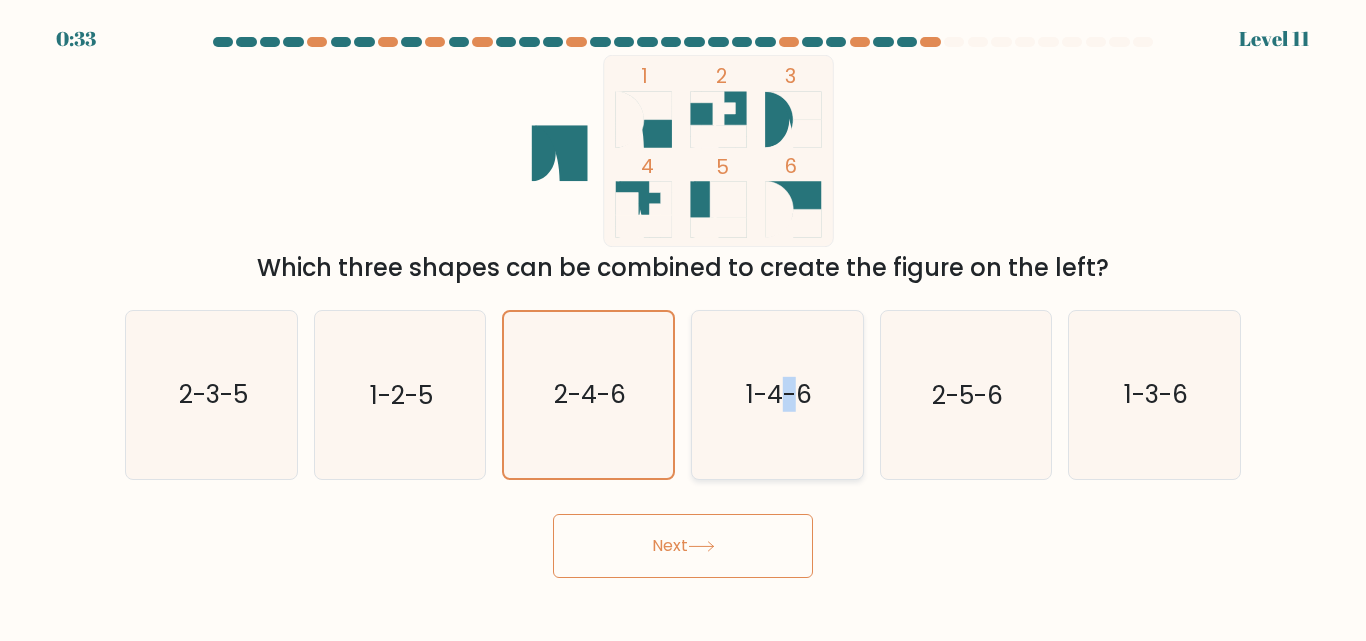 click on "1-4-6" 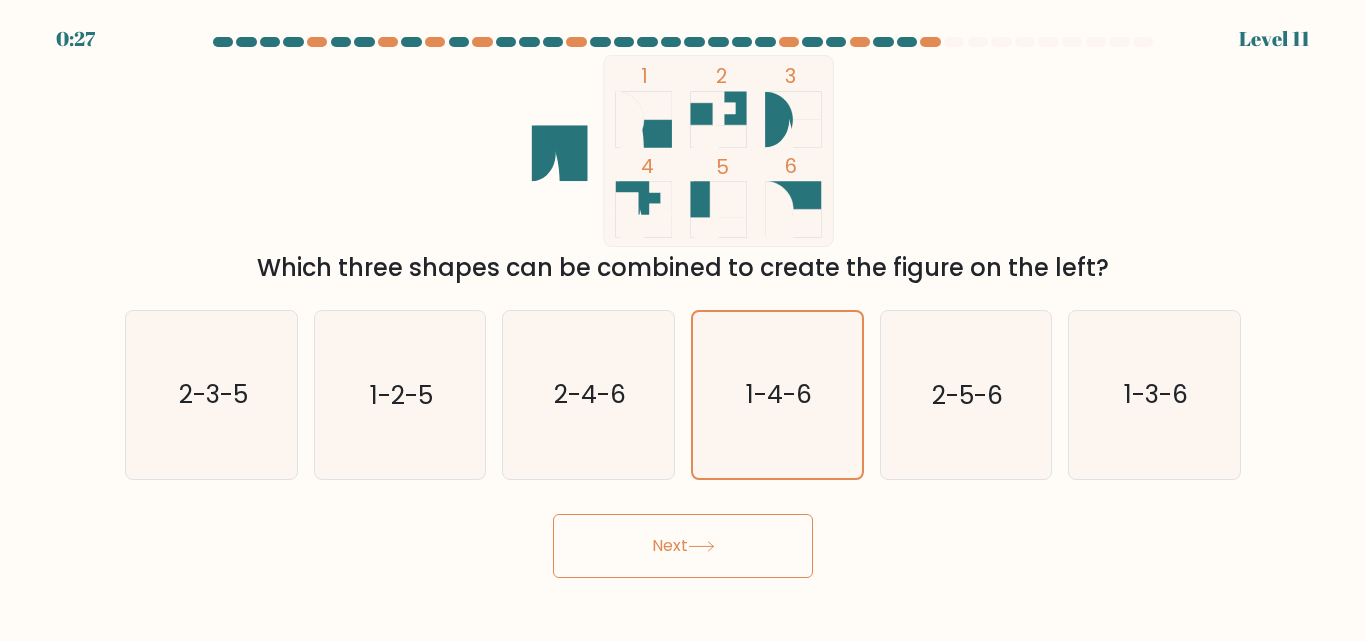 click 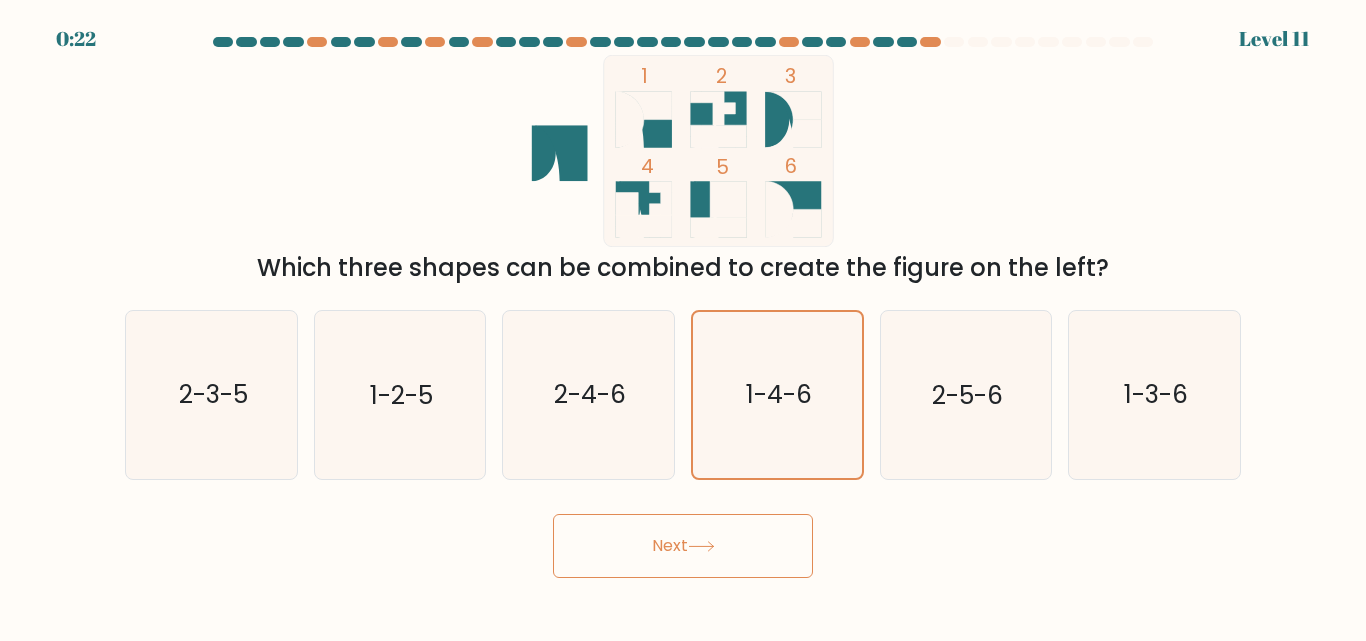 drag, startPoint x: 637, startPoint y: 410, endPoint x: 1173, endPoint y: 166, distance: 588.92444 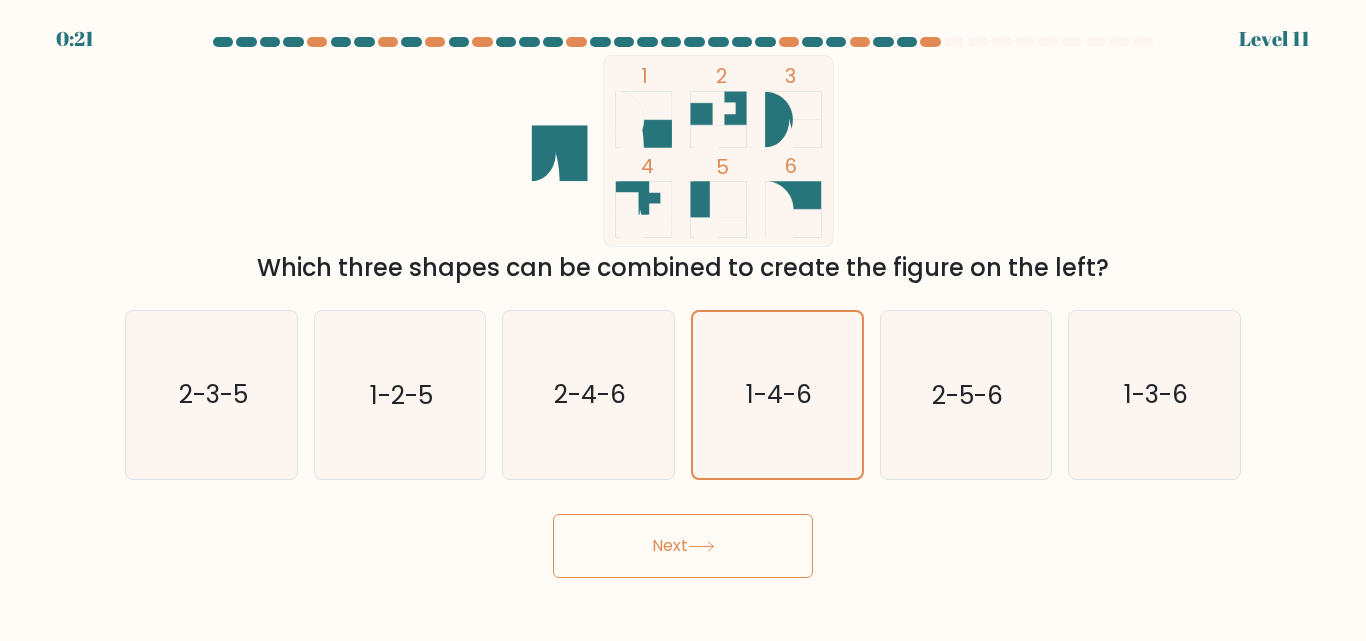 click on "1
2
3
4
5
6
Which three shapes can be combined to create the figure on the left?" at bounding box center [683, 170] 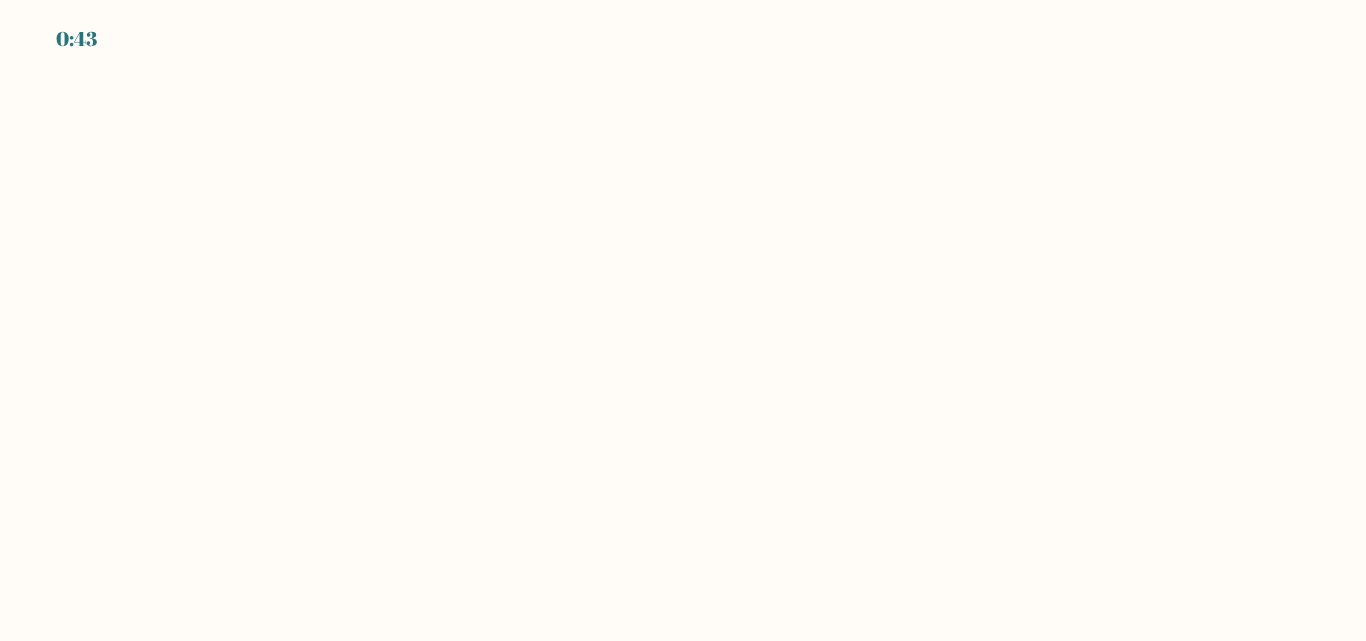 scroll, scrollTop: 0, scrollLeft: 0, axis: both 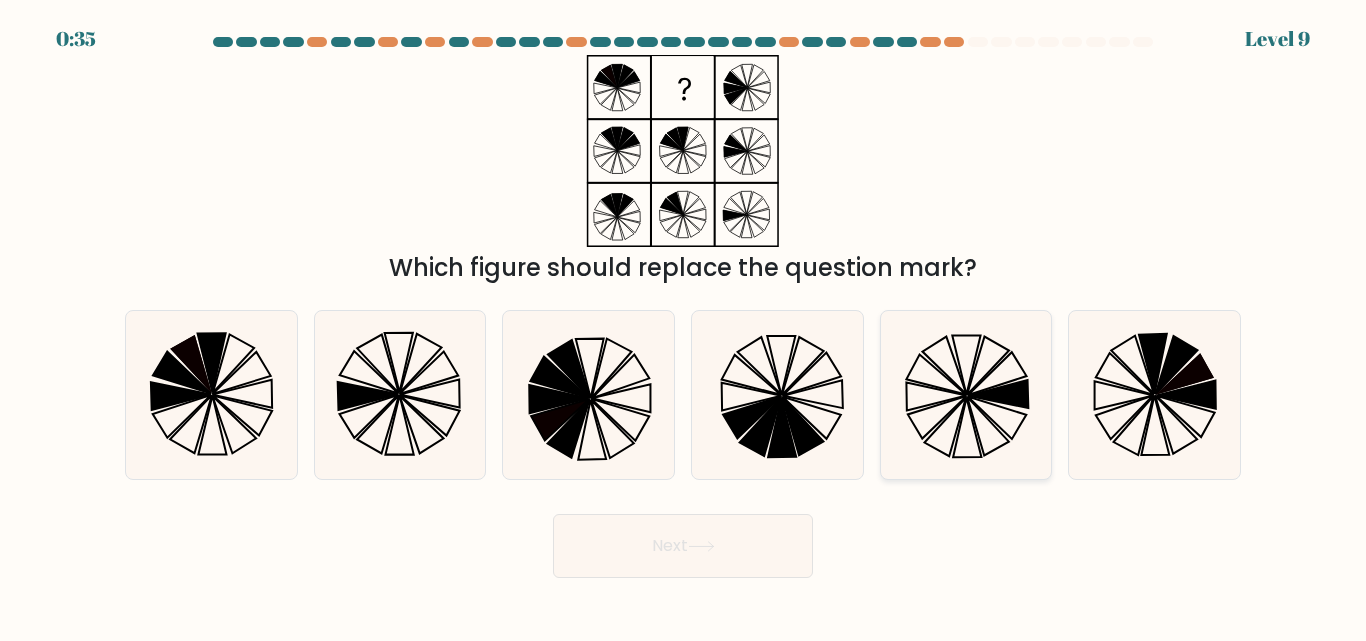 click 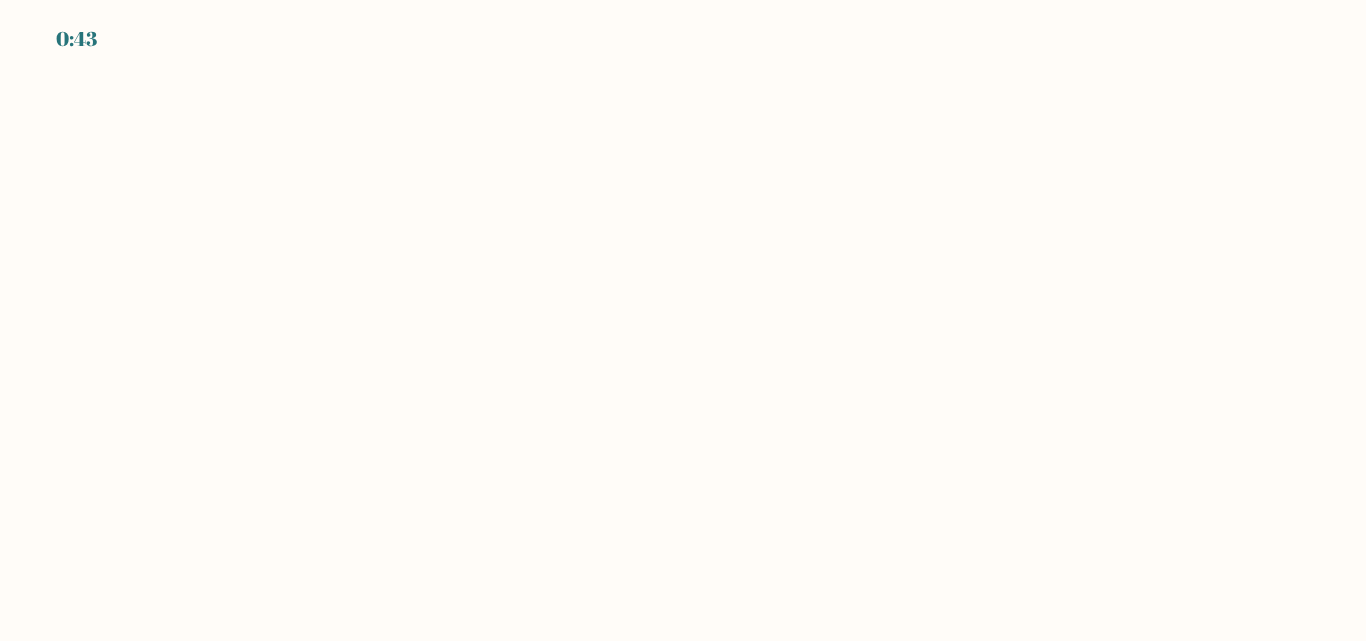 scroll, scrollTop: 0, scrollLeft: 0, axis: both 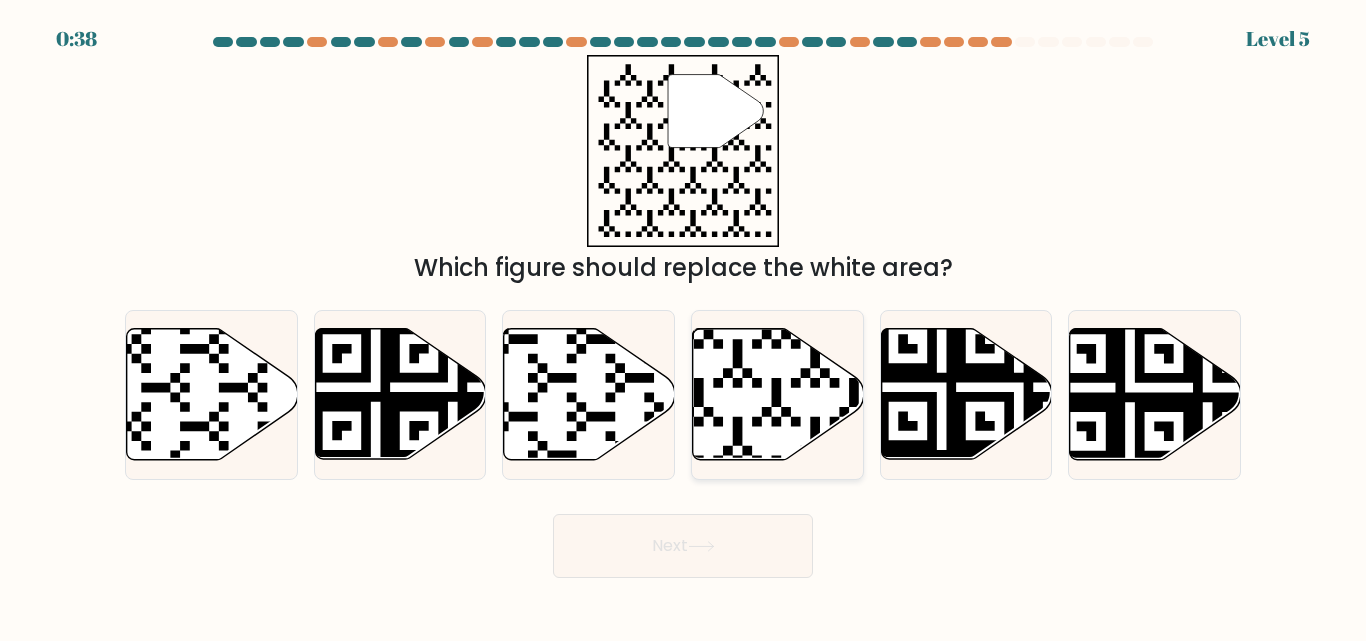 click 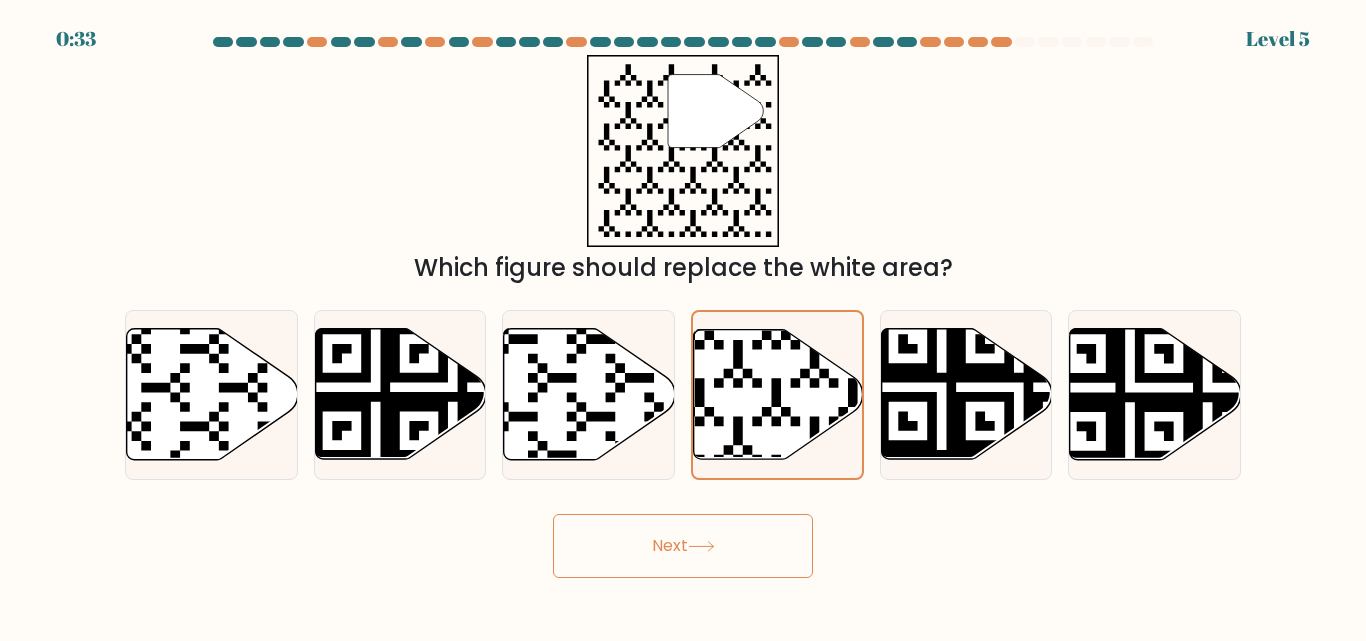 click on "Next" at bounding box center (683, 546) 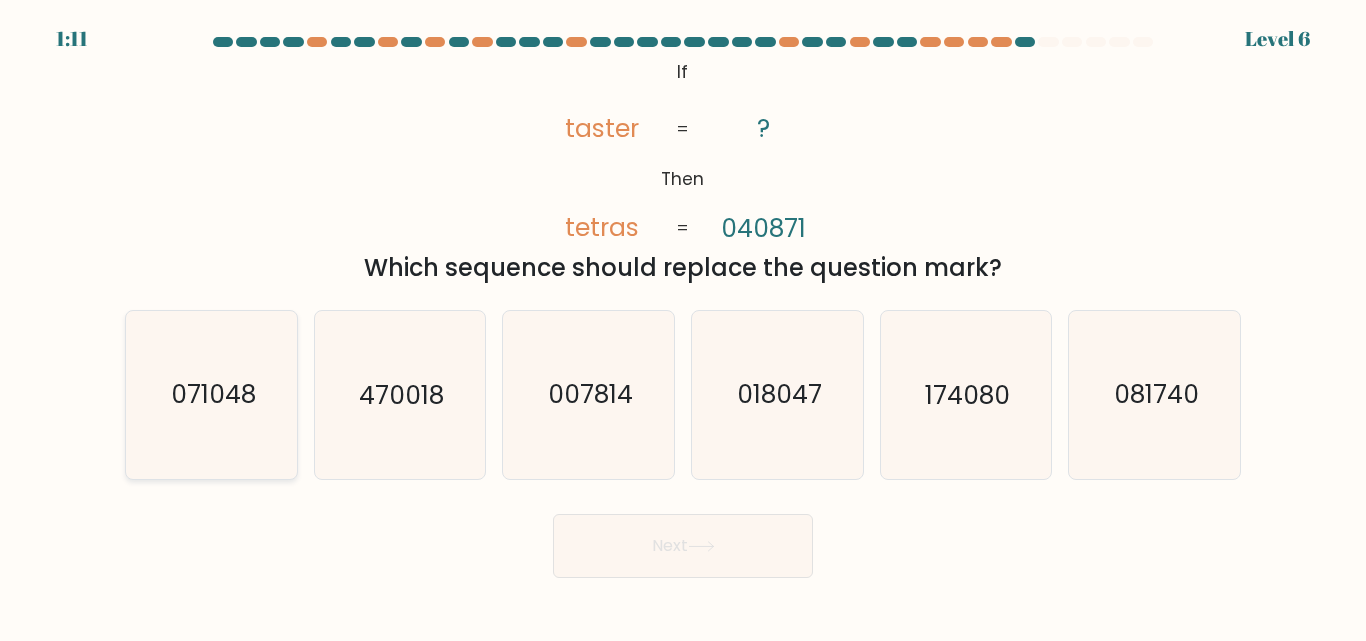 click on "071048" 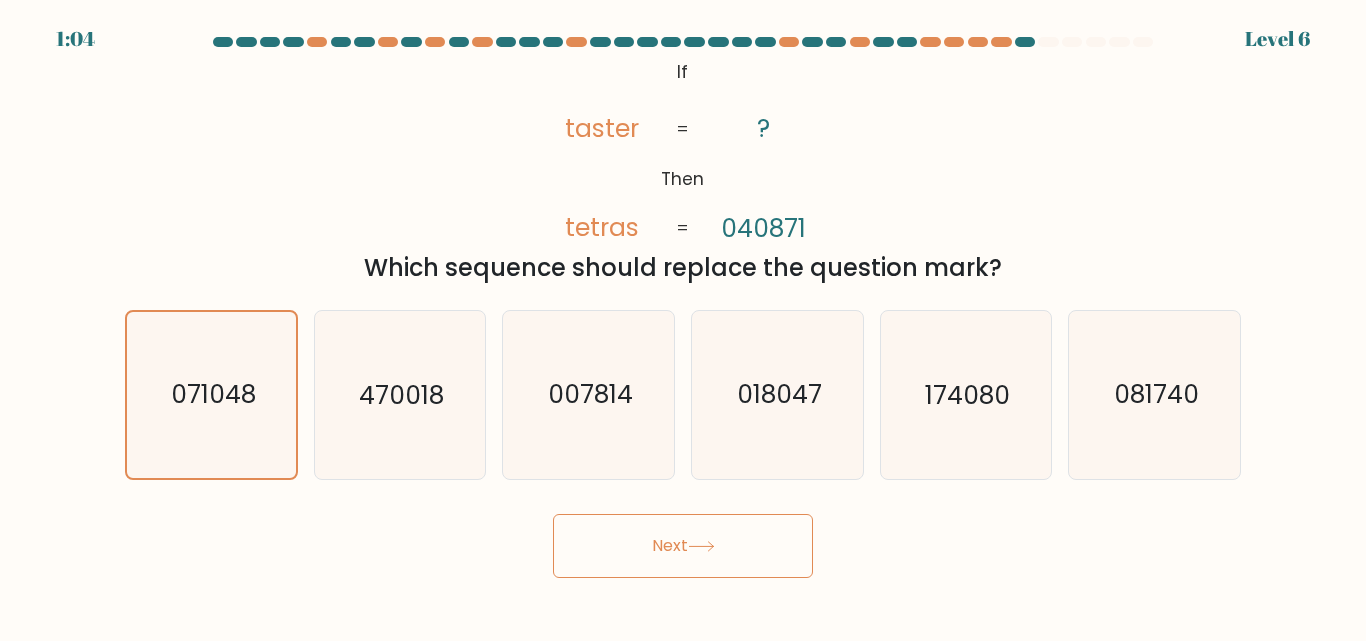 click on "Next" at bounding box center [683, 546] 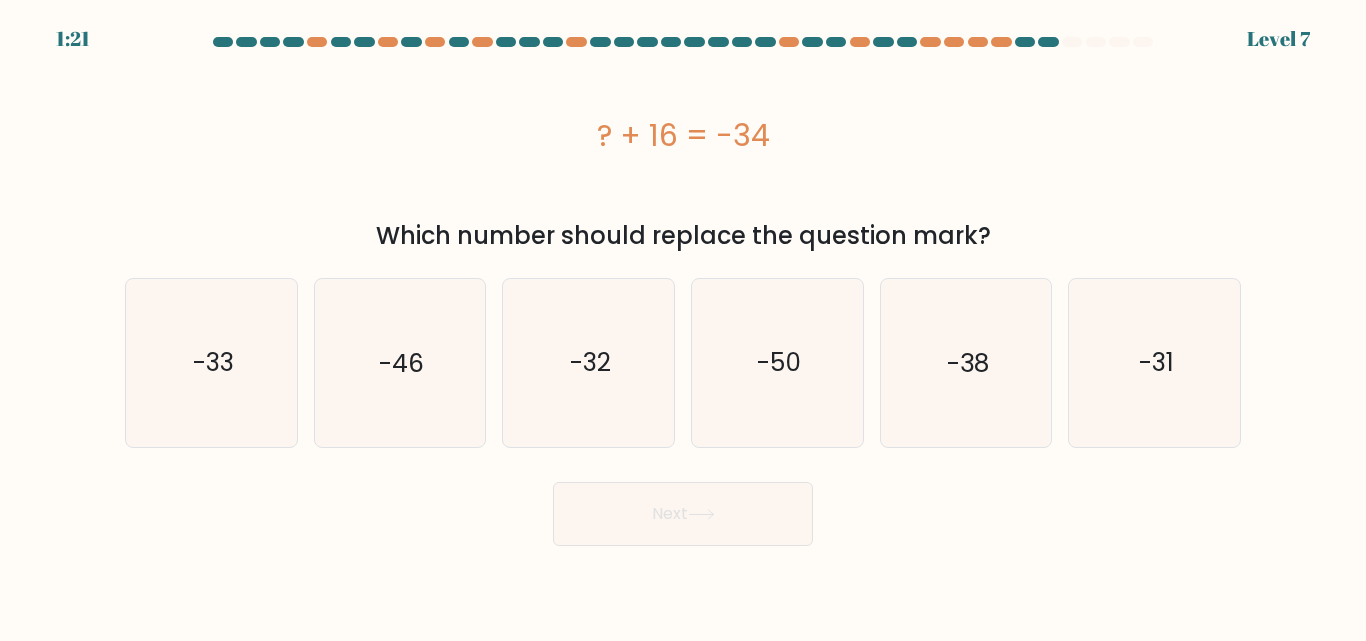 drag, startPoint x: 800, startPoint y: 358, endPoint x: 728, endPoint y: 452, distance: 118.40608 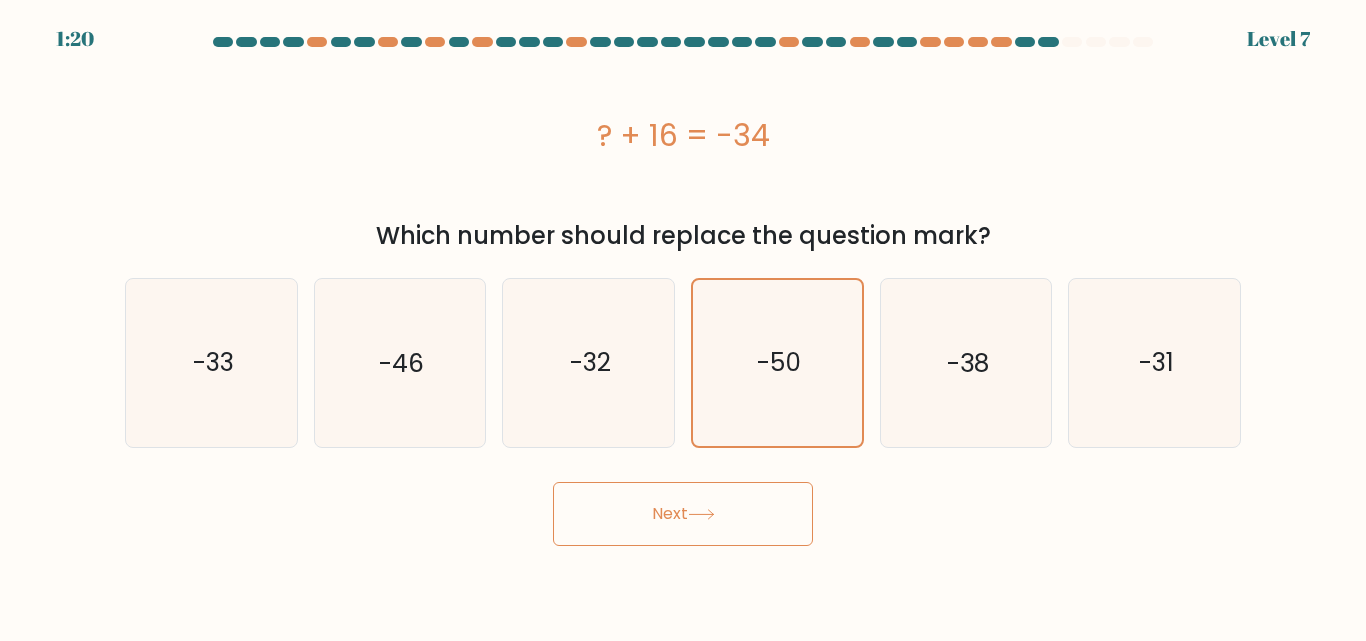 click on "Next" at bounding box center (683, 514) 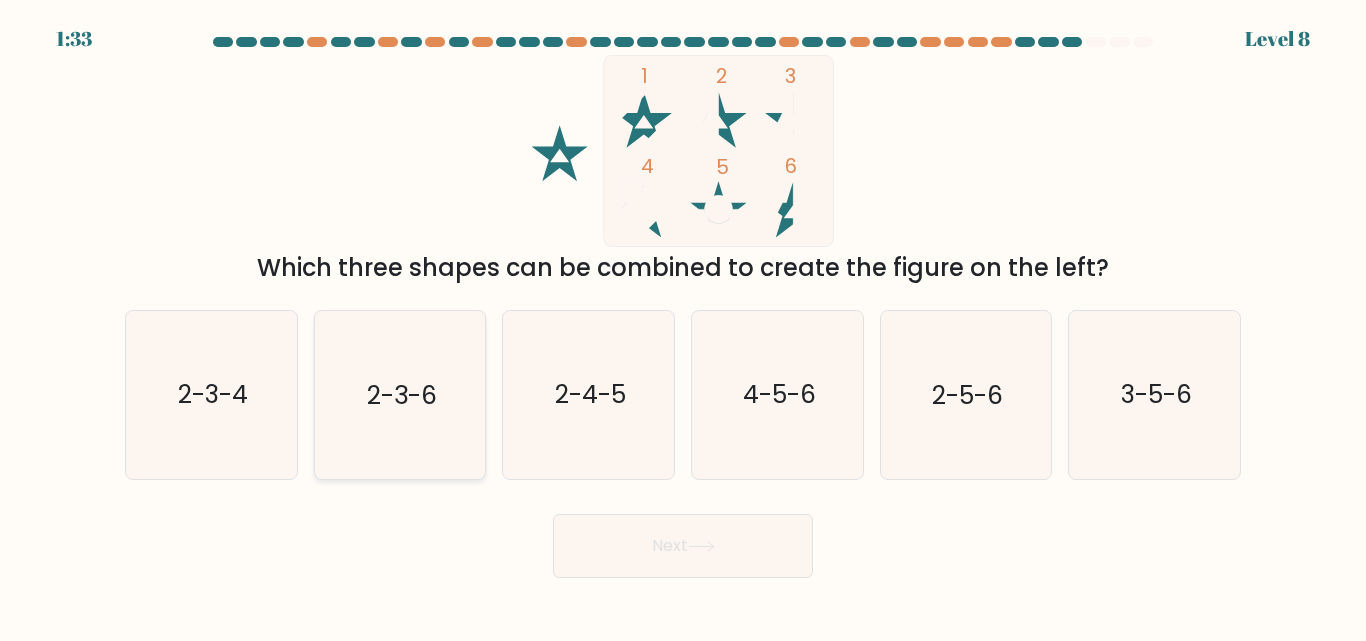 click on "2-3-6" 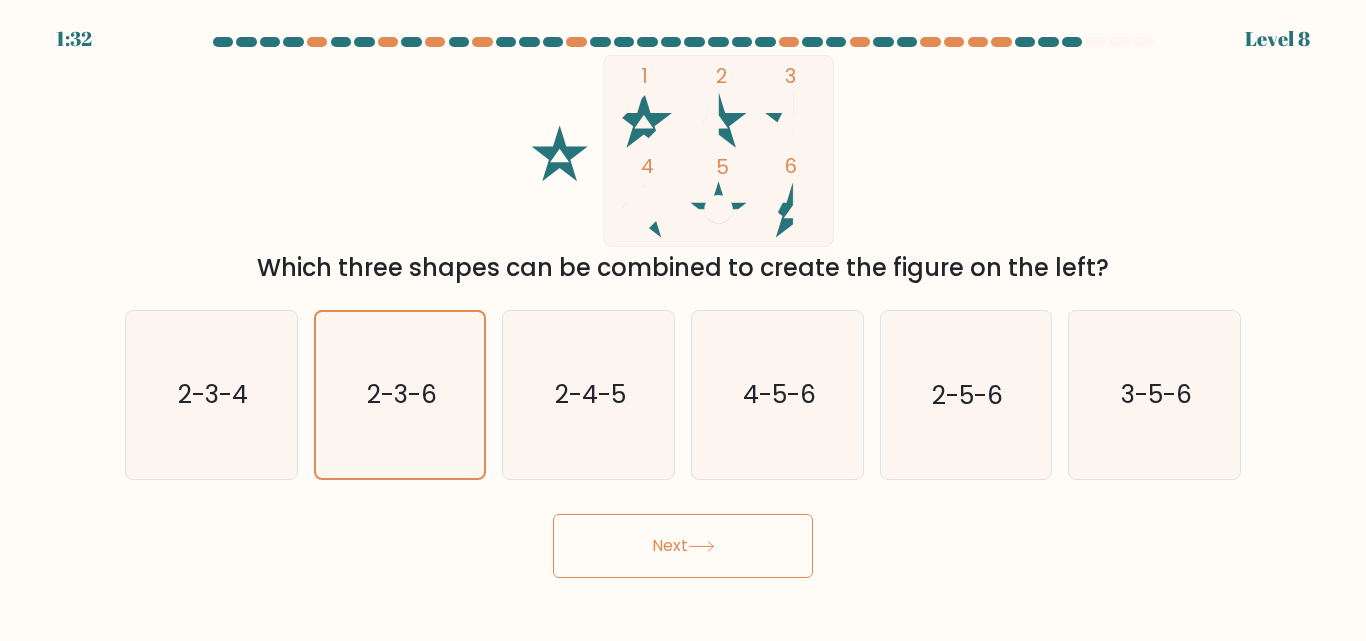 click on "Next" at bounding box center (683, 546) 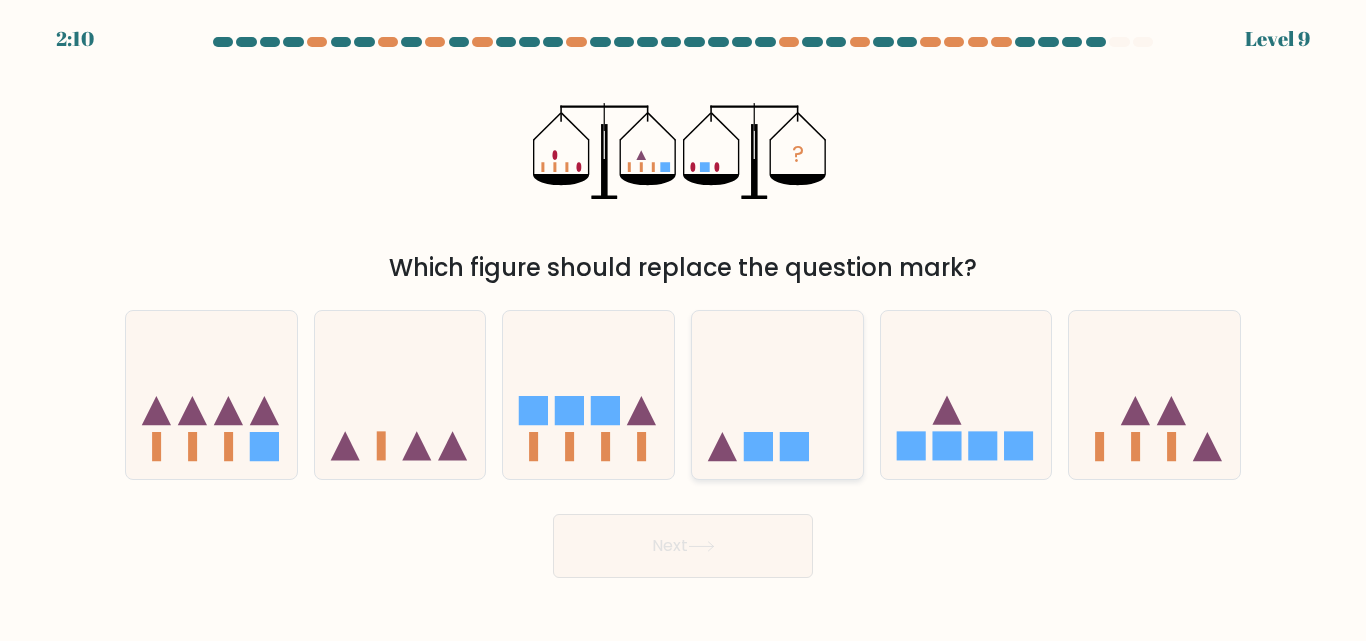 click 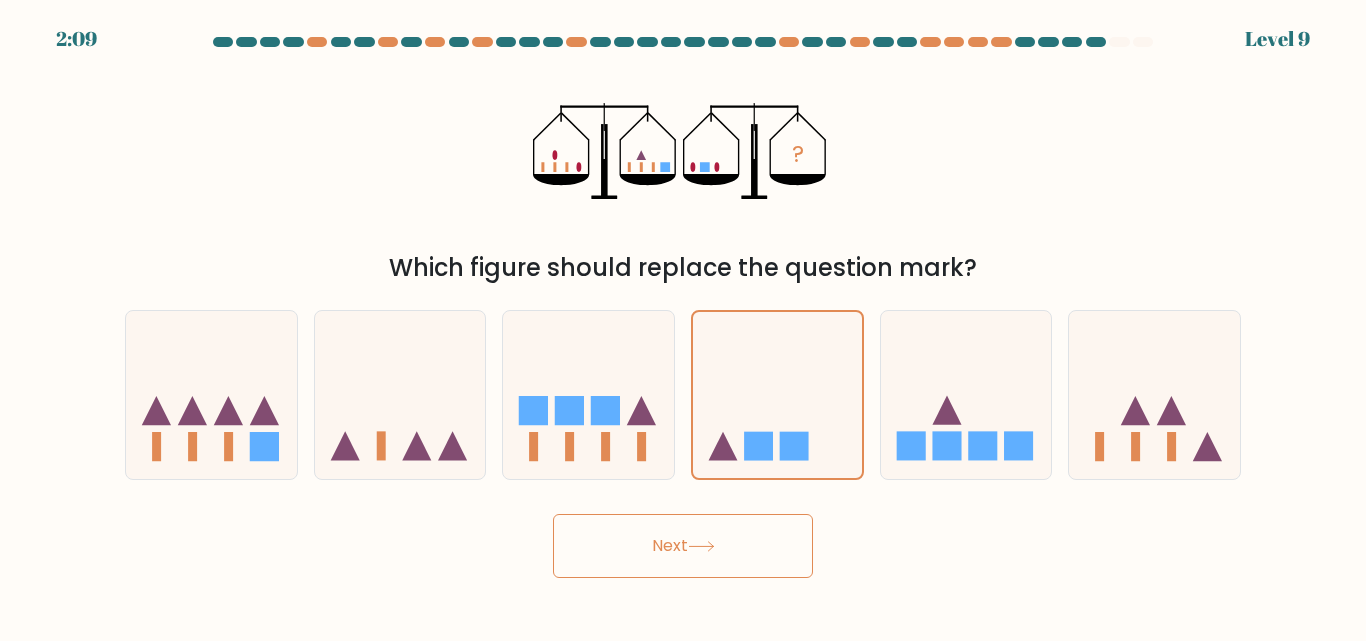 click on "Next" at bounding box center [683, 546] 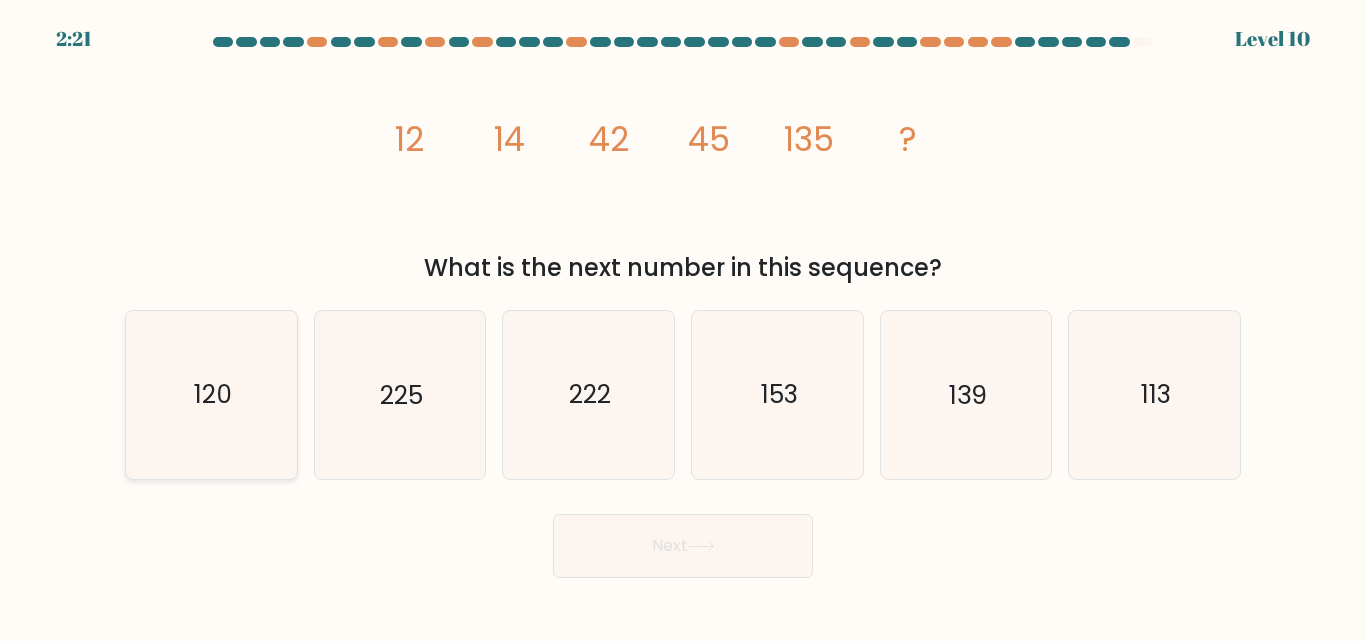 click on "120" 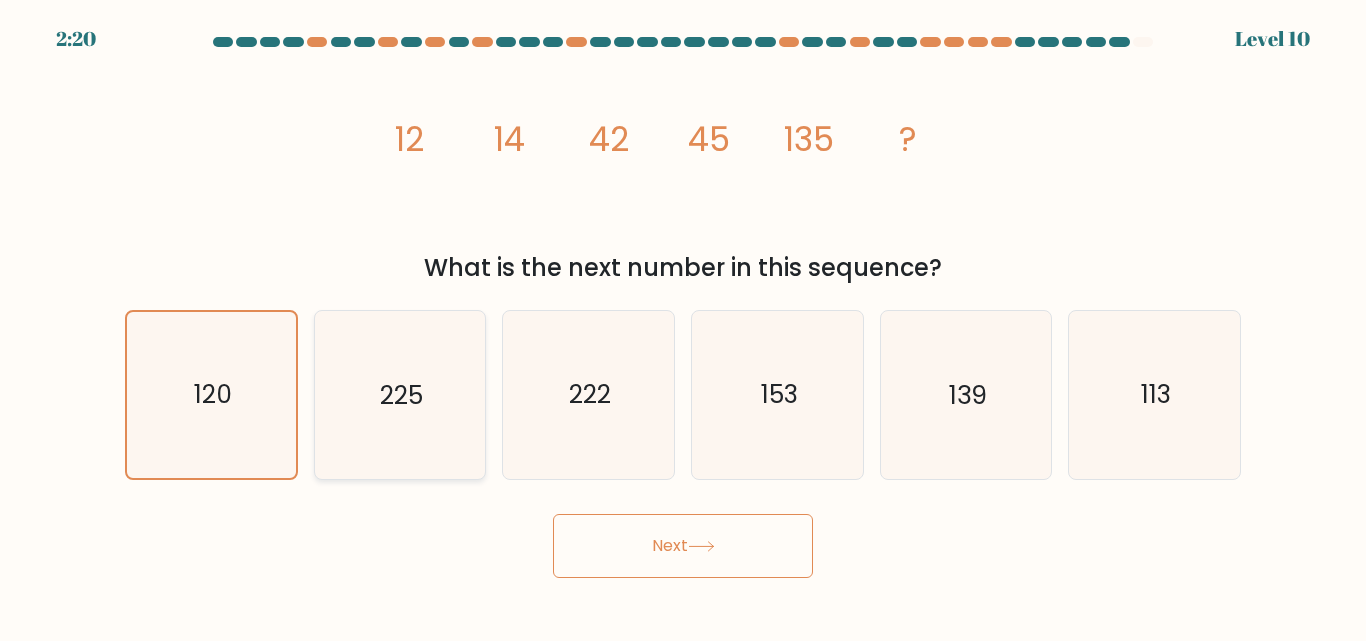 click on "225" 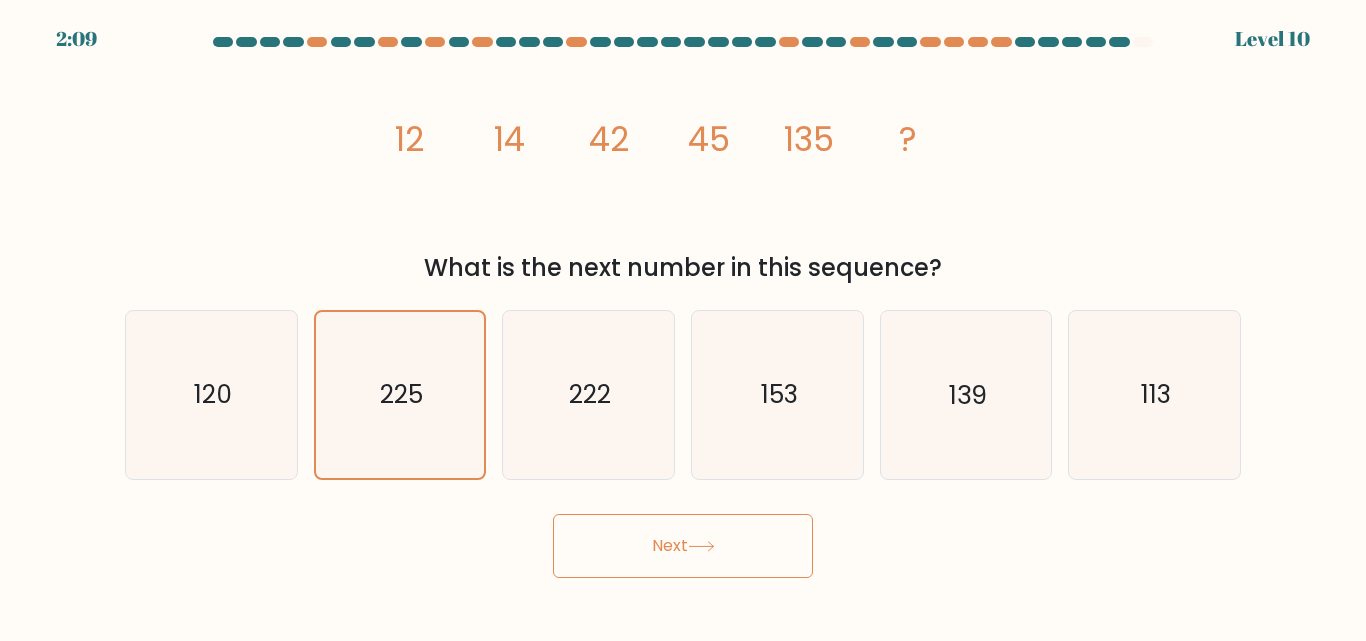 click on "Next" at bounding box center [683, 546] 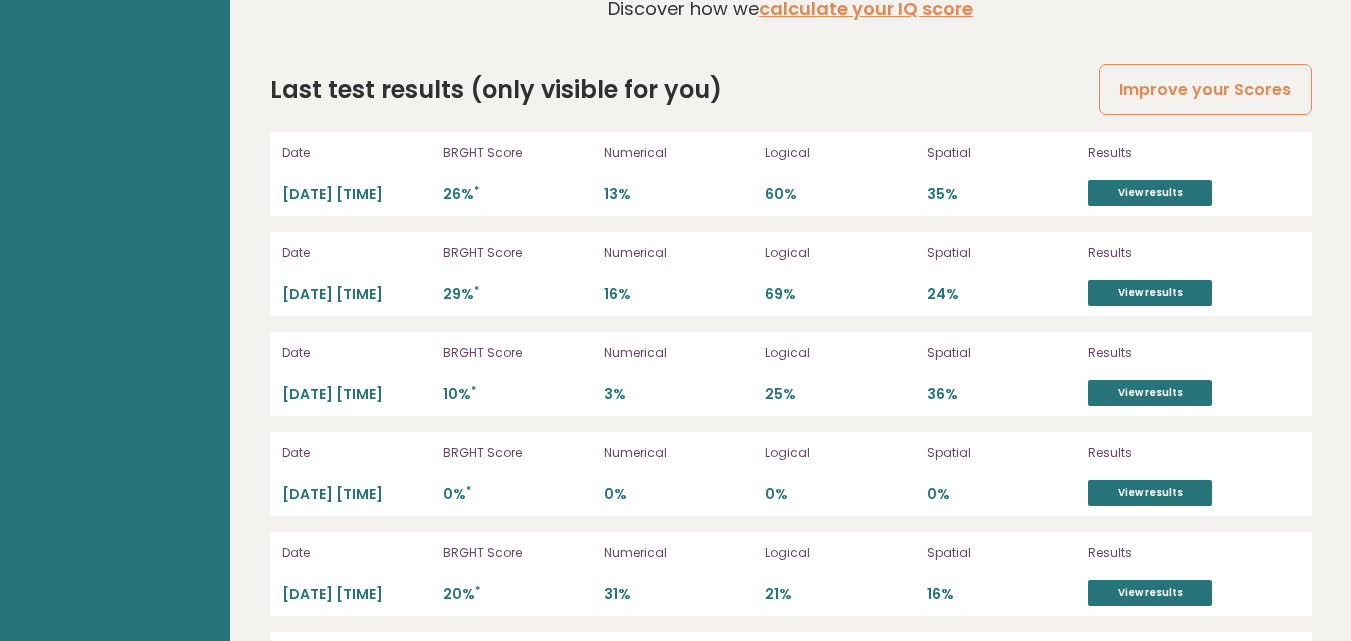 scroll, scrollTop: 5400, scrollLeft: 0, axis: vertical 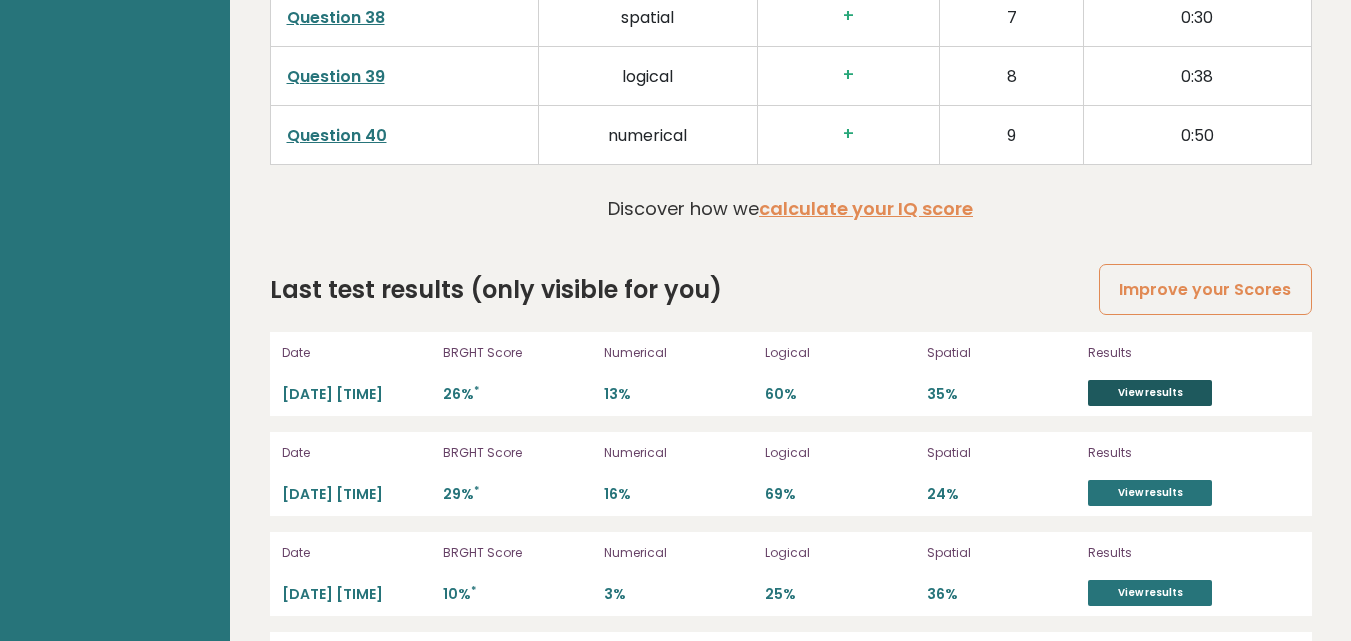 click on "View results" at bounding box center [1150, 393] 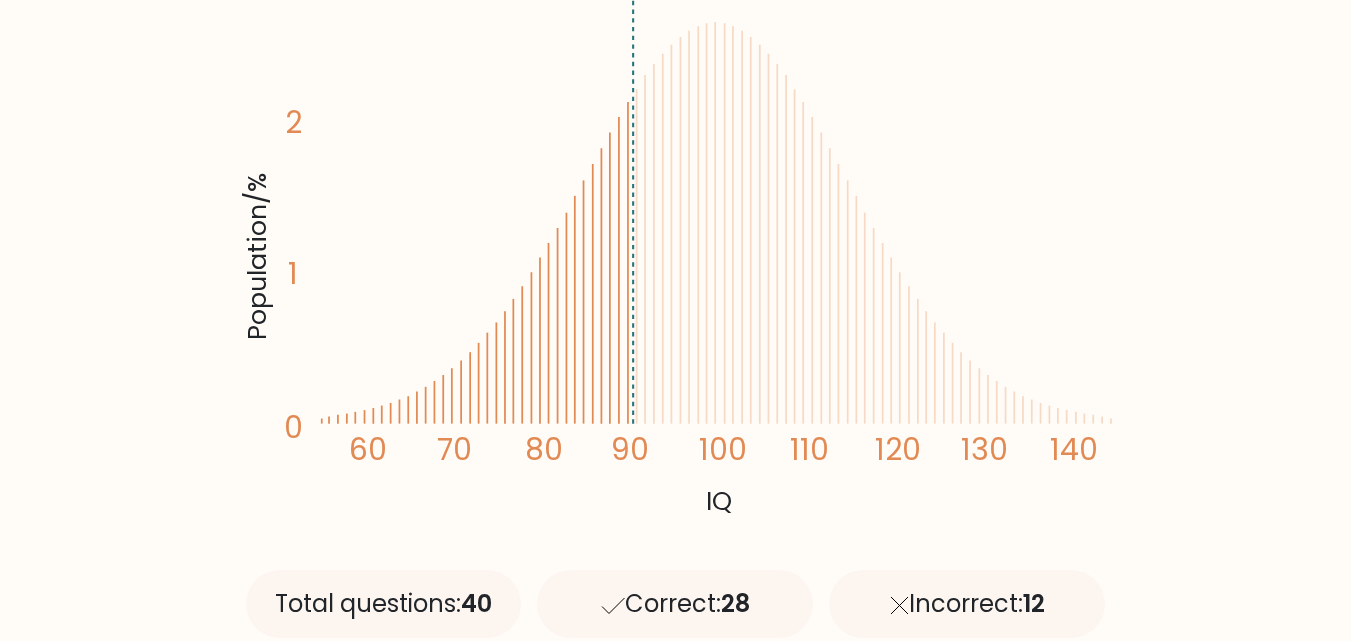 scroll, scrollTop: 400, scrollLeft: 0, axis: vertical 